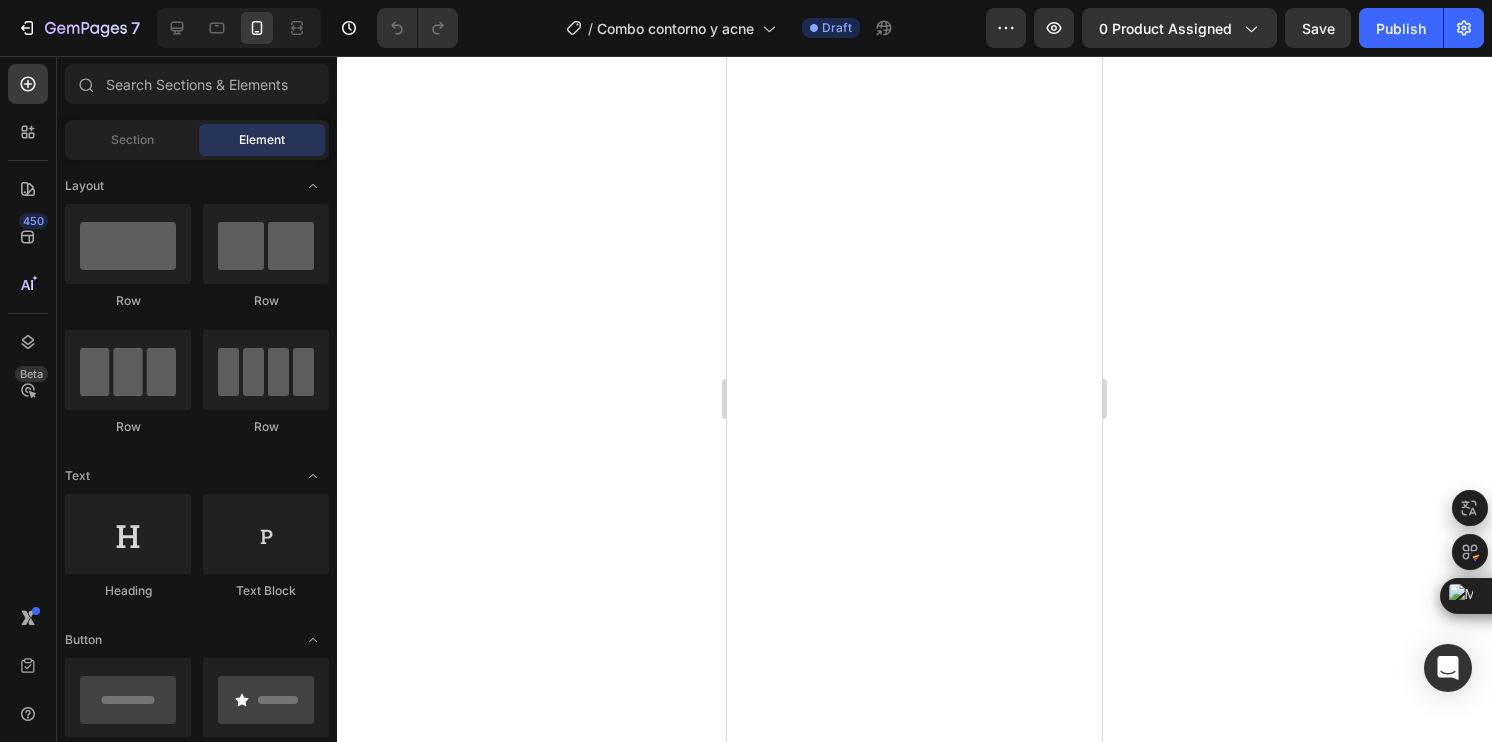scroll, scrollTop: 0, scrollLeft: 0, axis: both 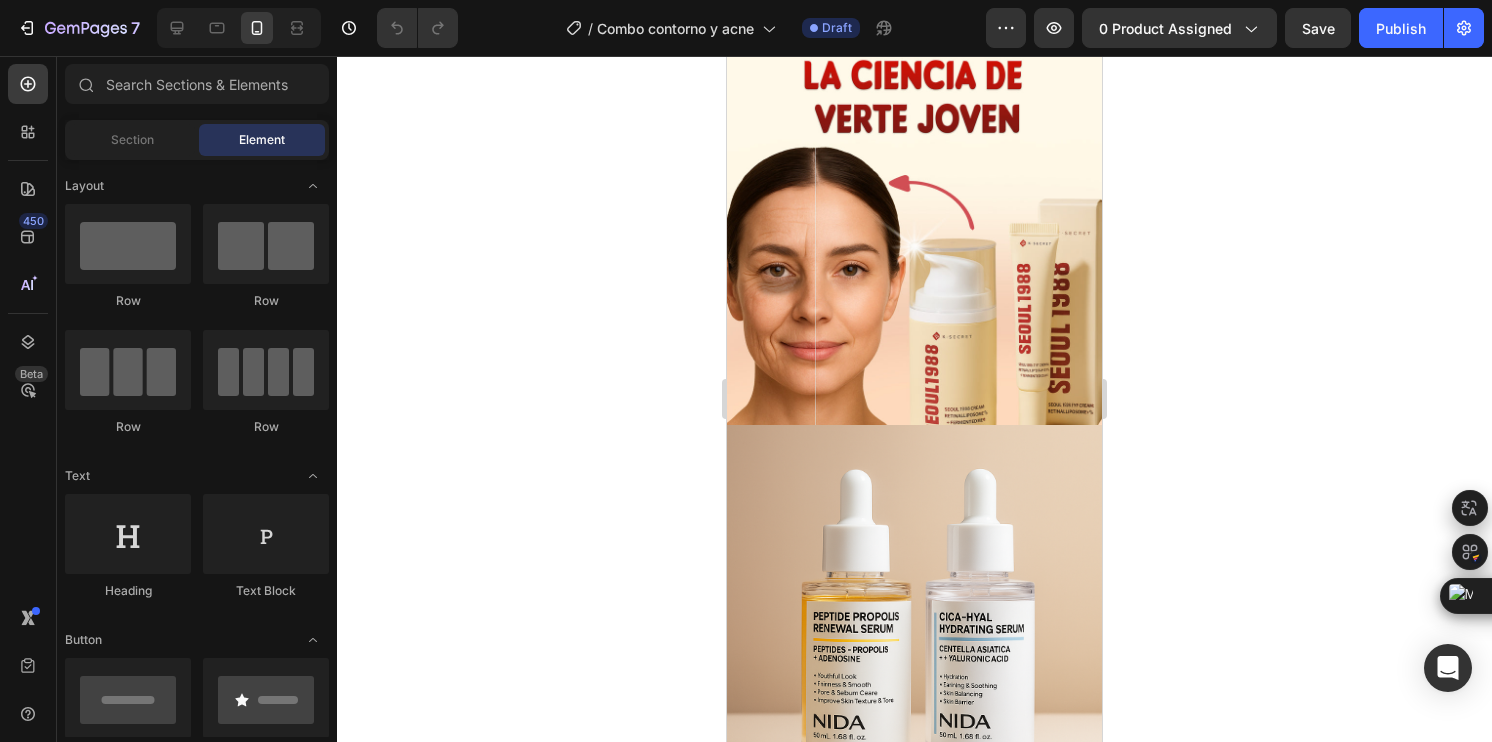click 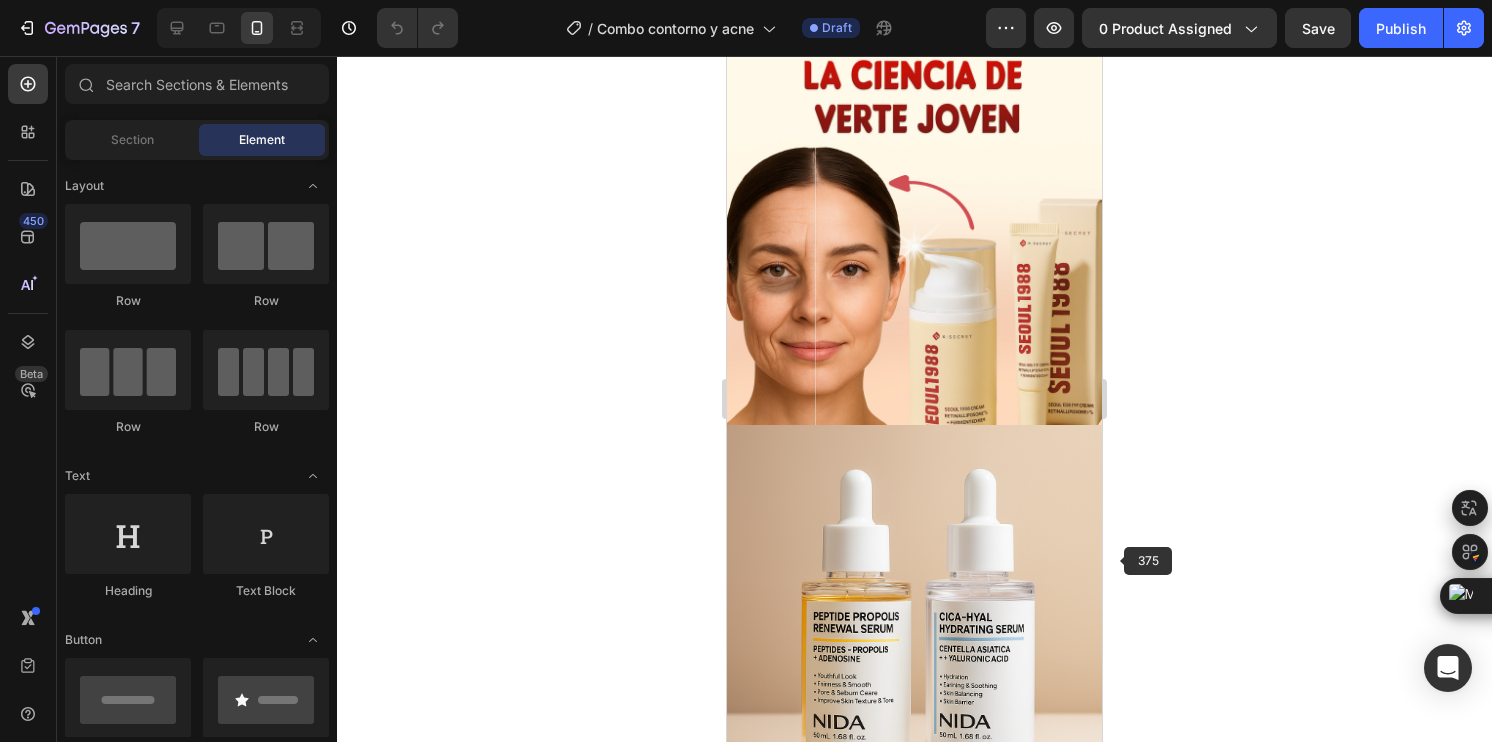 click at bounding box center [915, -129] 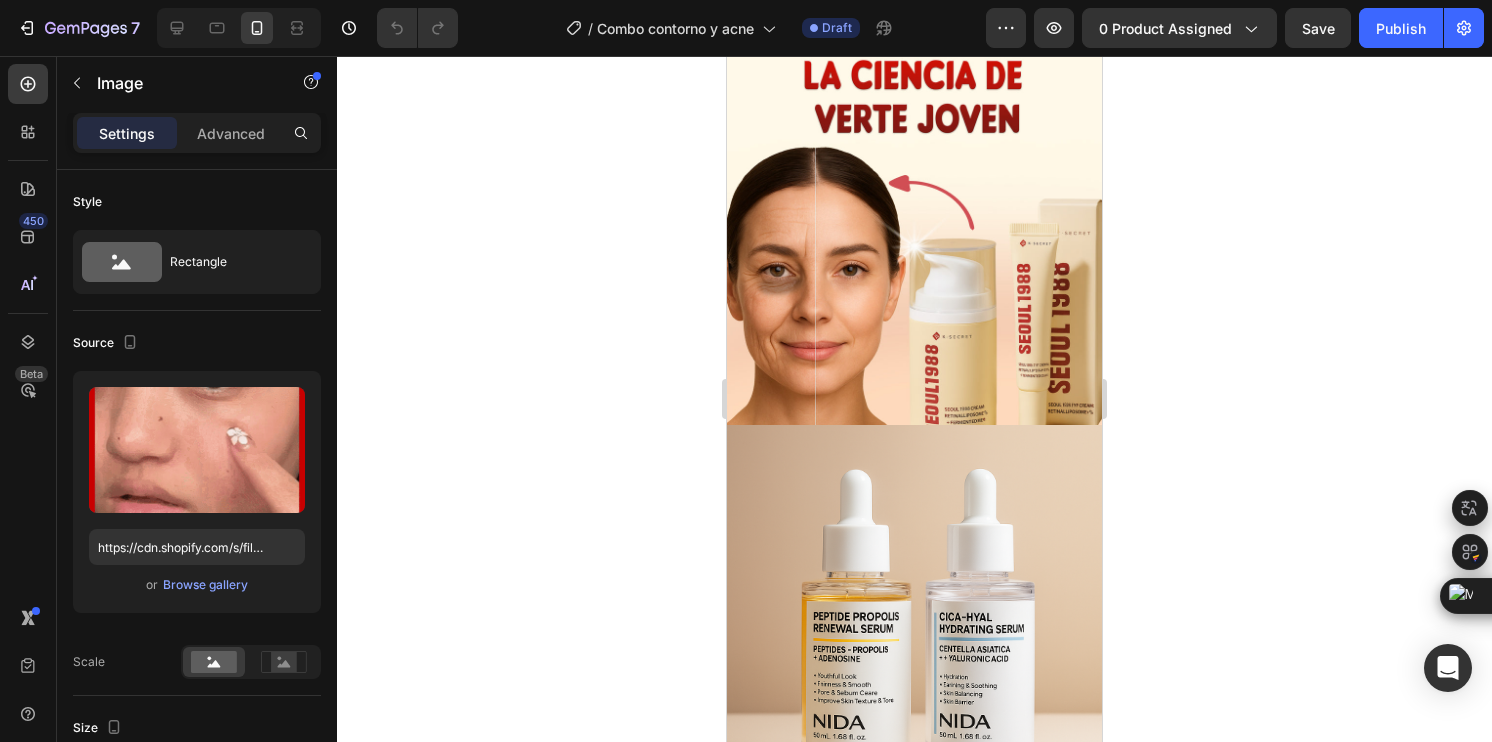 click 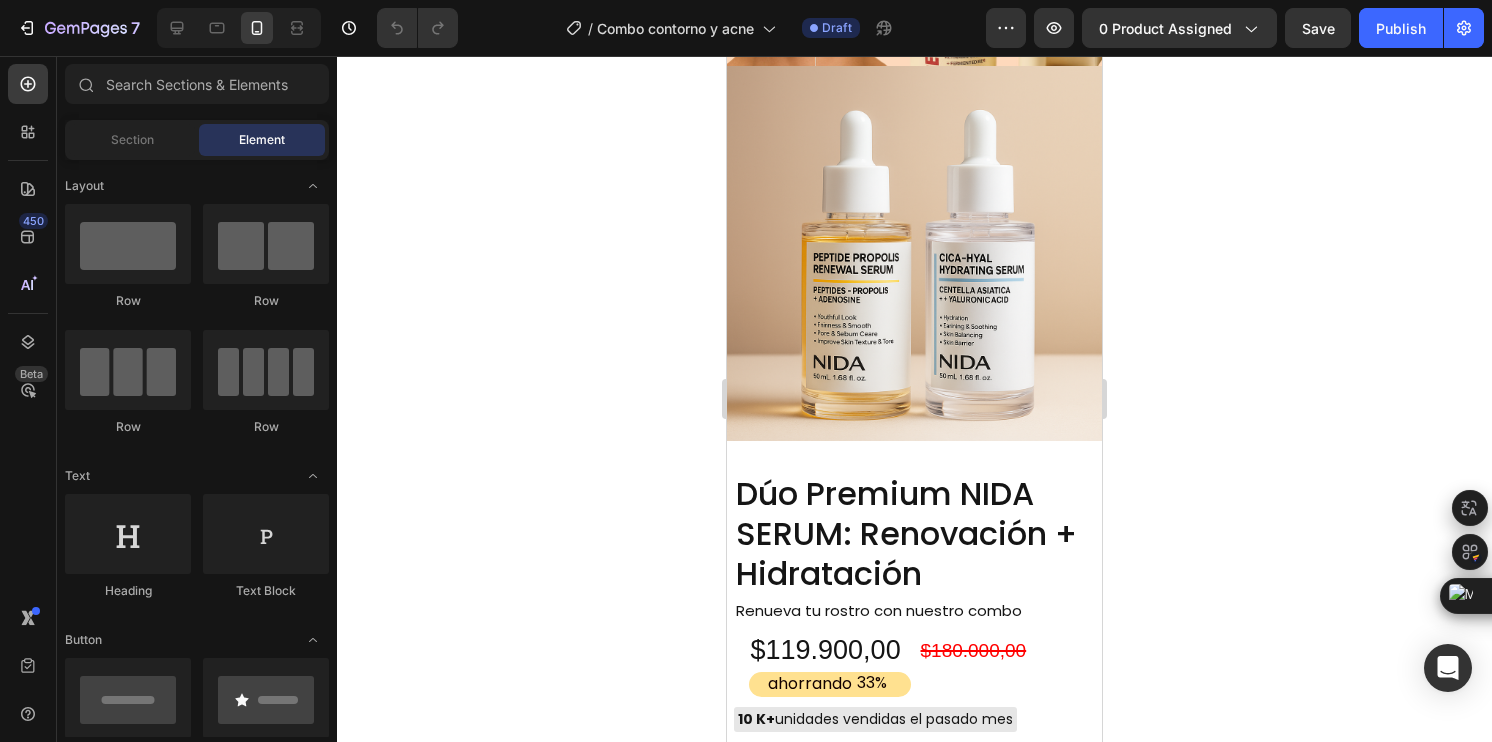 scroll, scrollTop: 800, scrollLeft: 0, axis: vertical 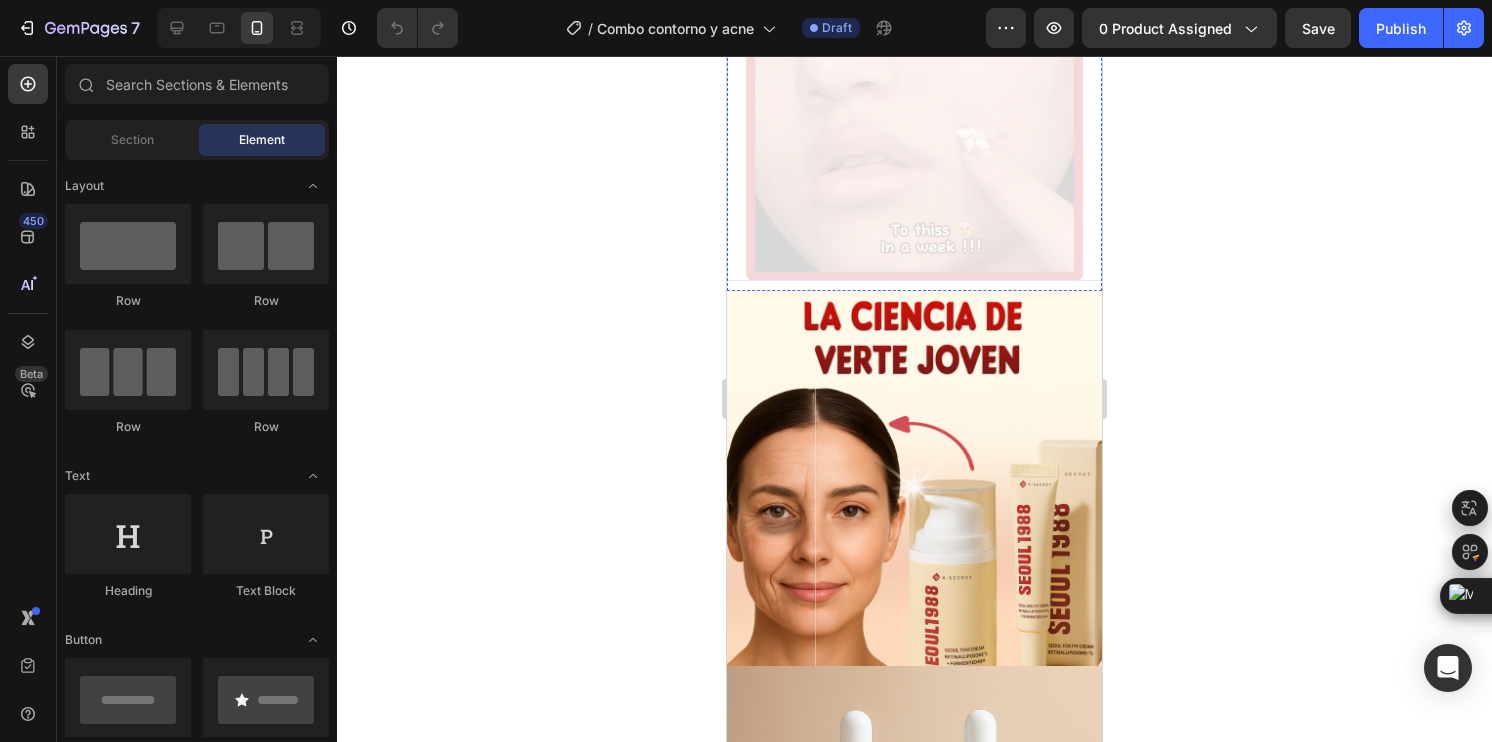 click at bounding box center (915, 112) 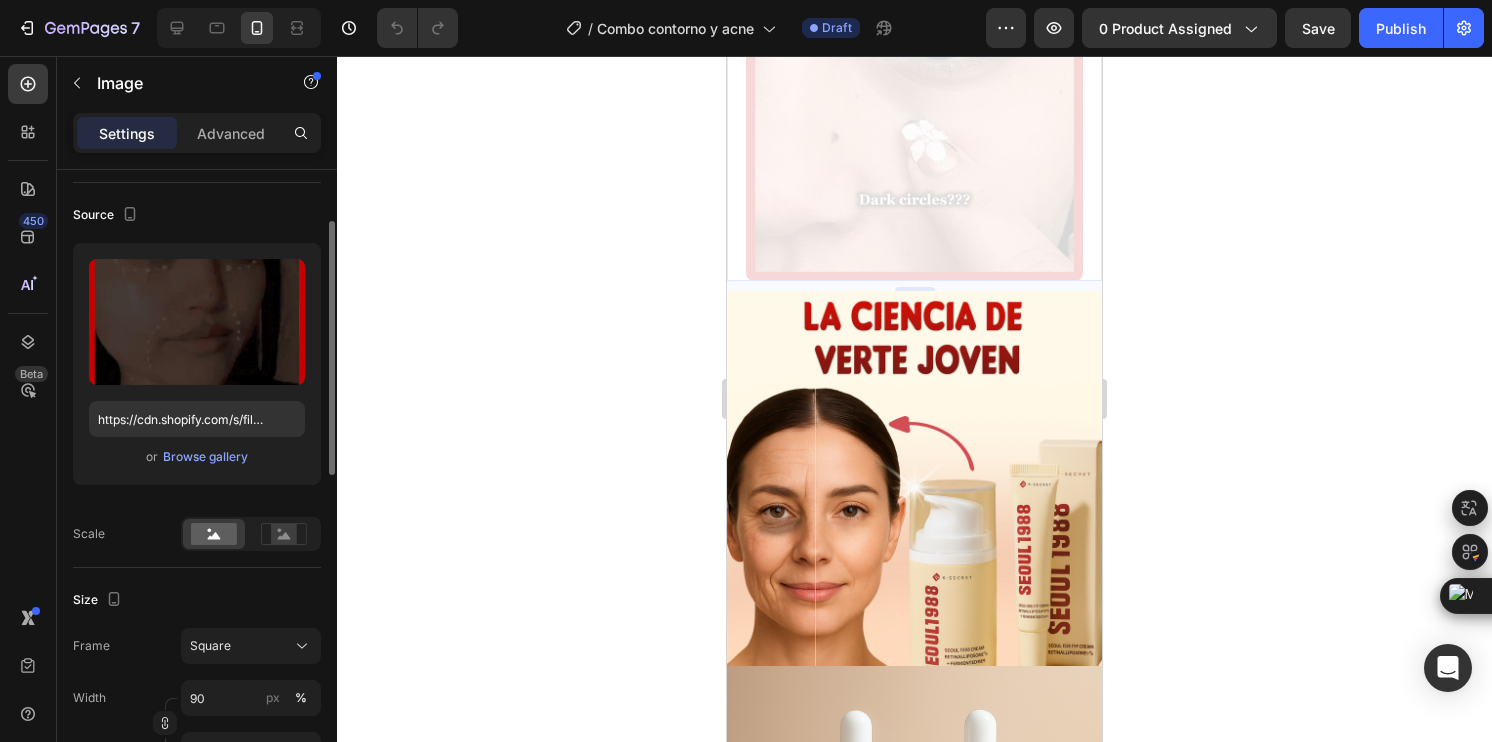scroll, scrollTop: 0, scrollLeft: 0, axis: both 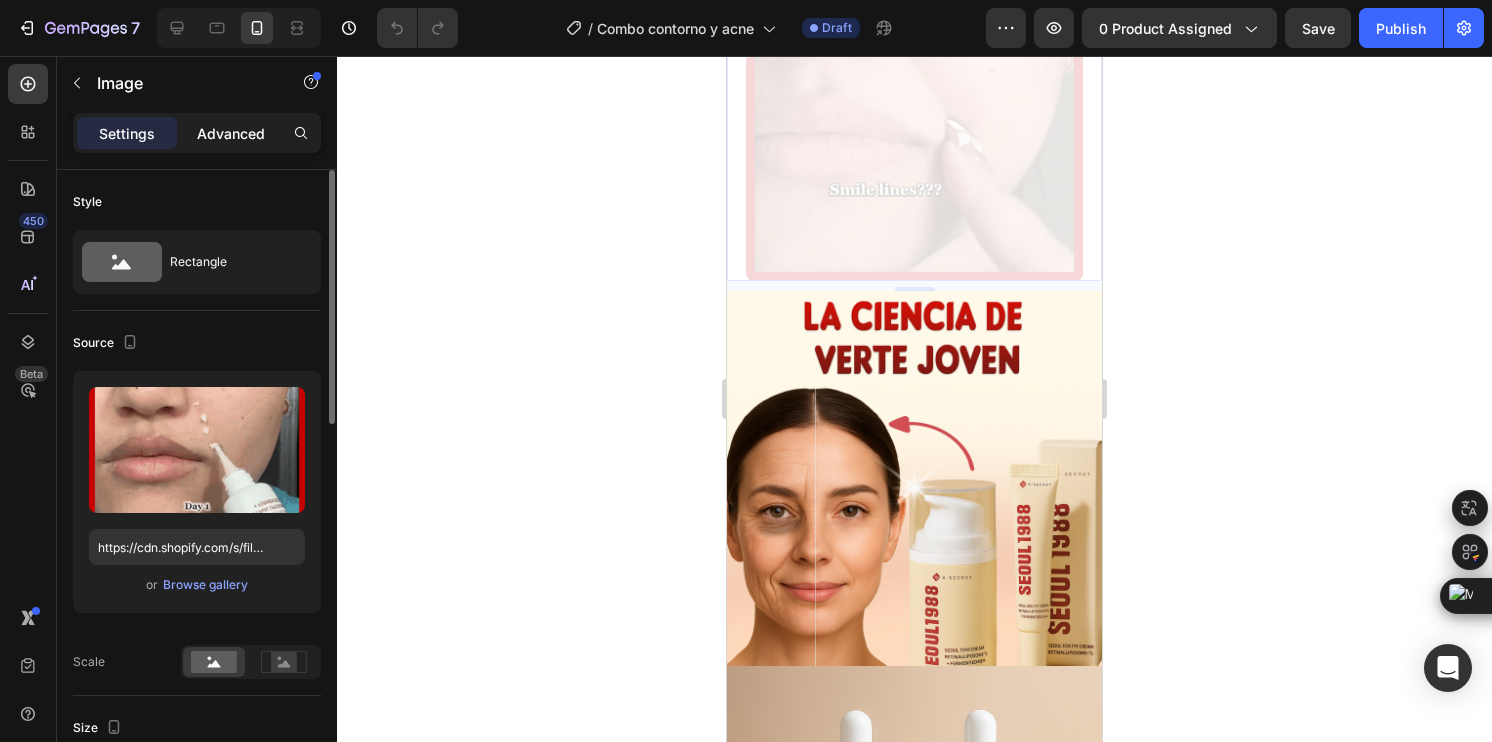 click on "Advanced" 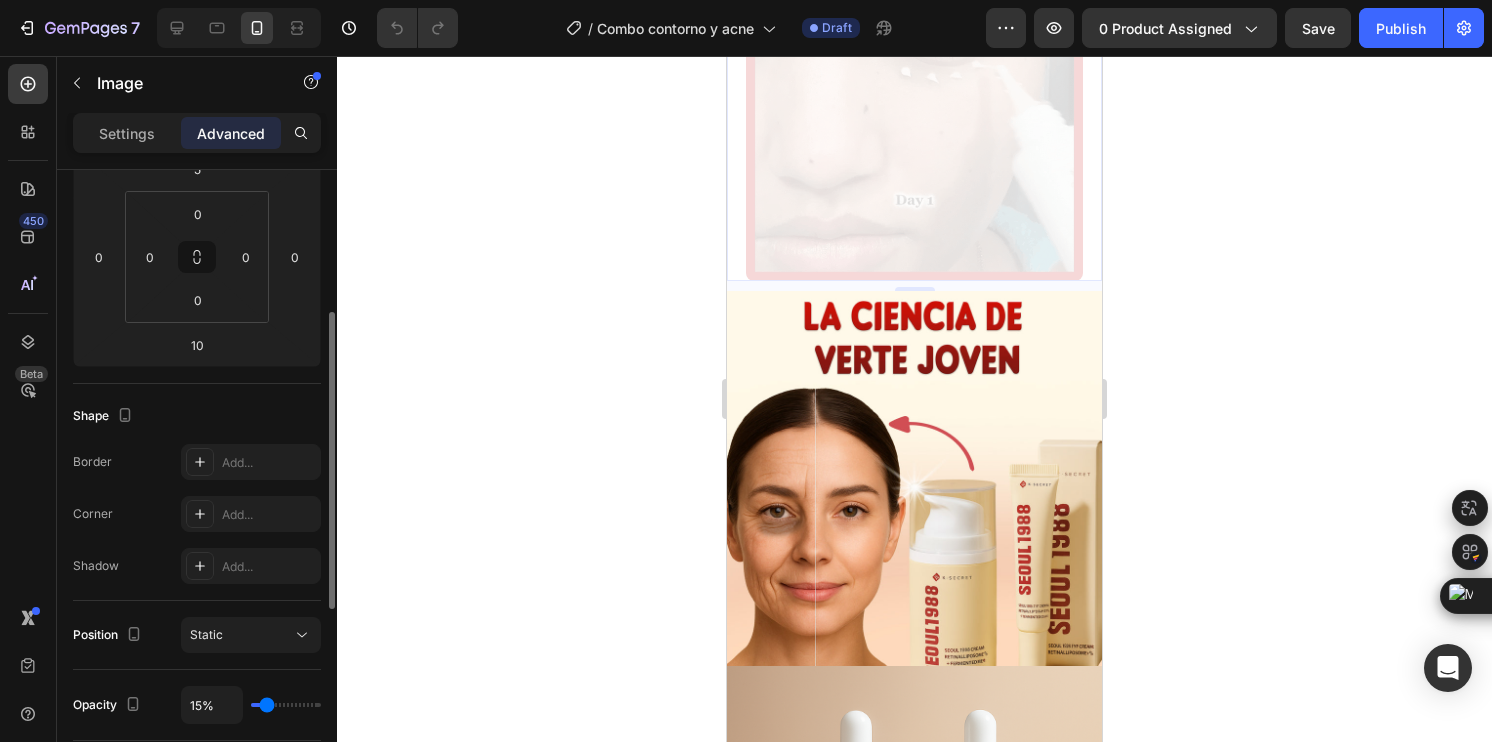 scroll, scrollTop: 400, scrollLeft: 0, axis: vertical 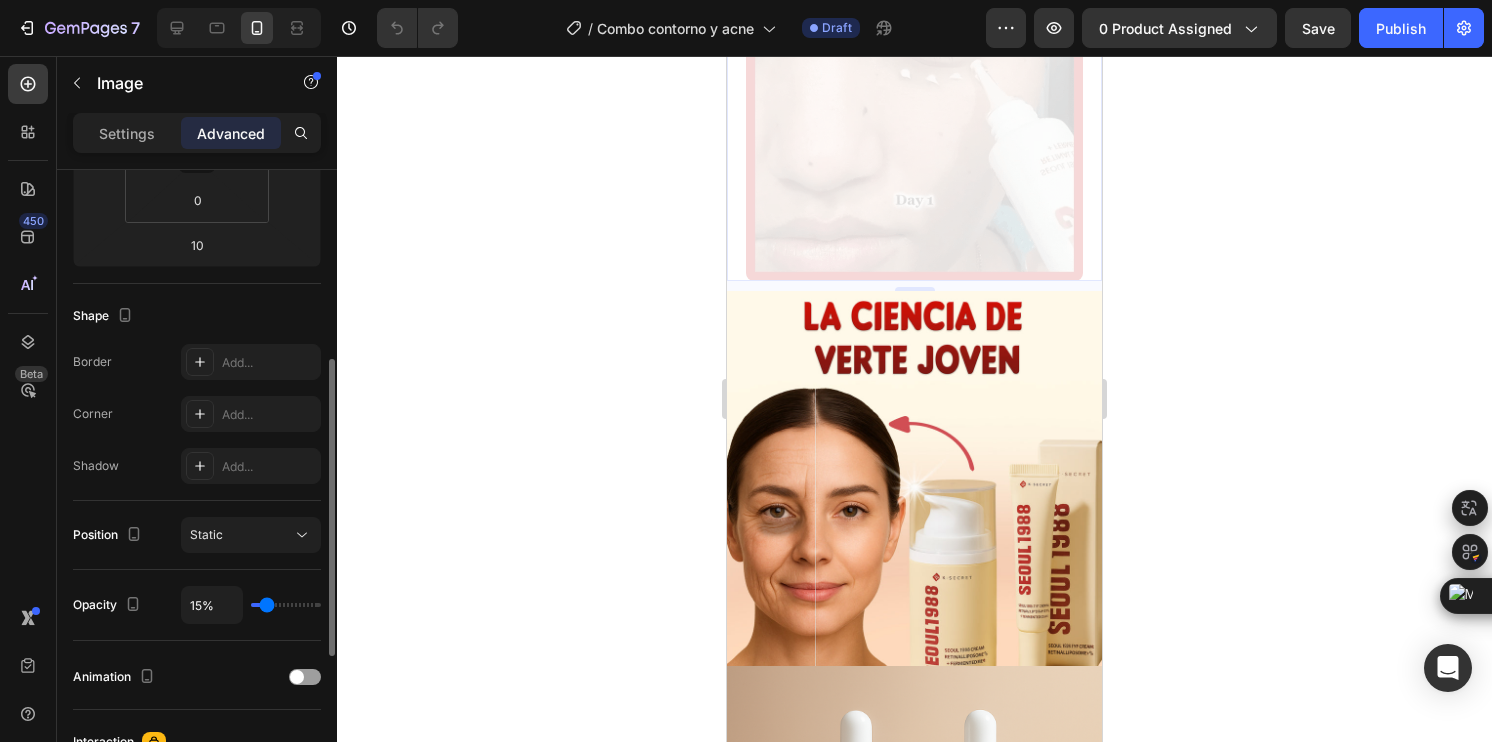 click on "15%" at bounding box center (251, 605) 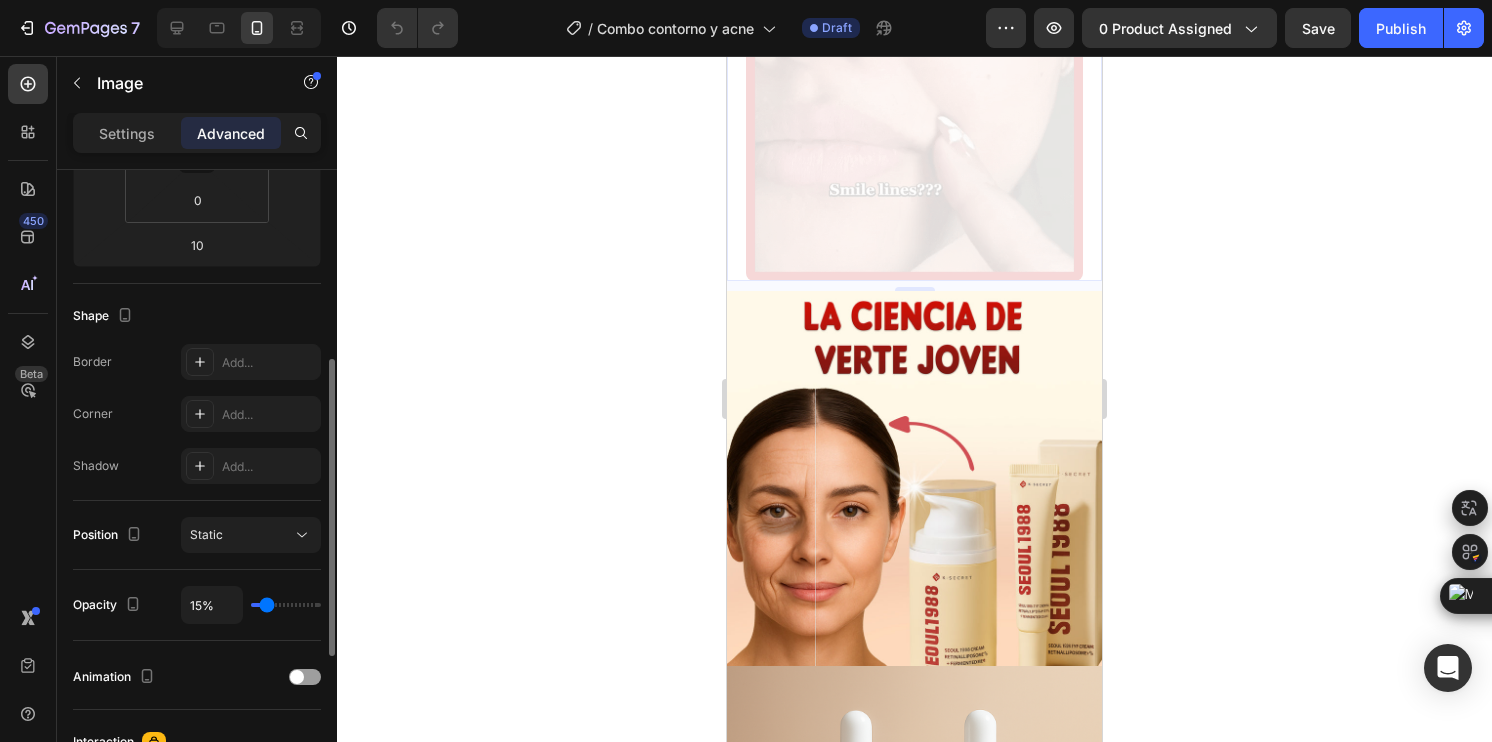 type on "25%" 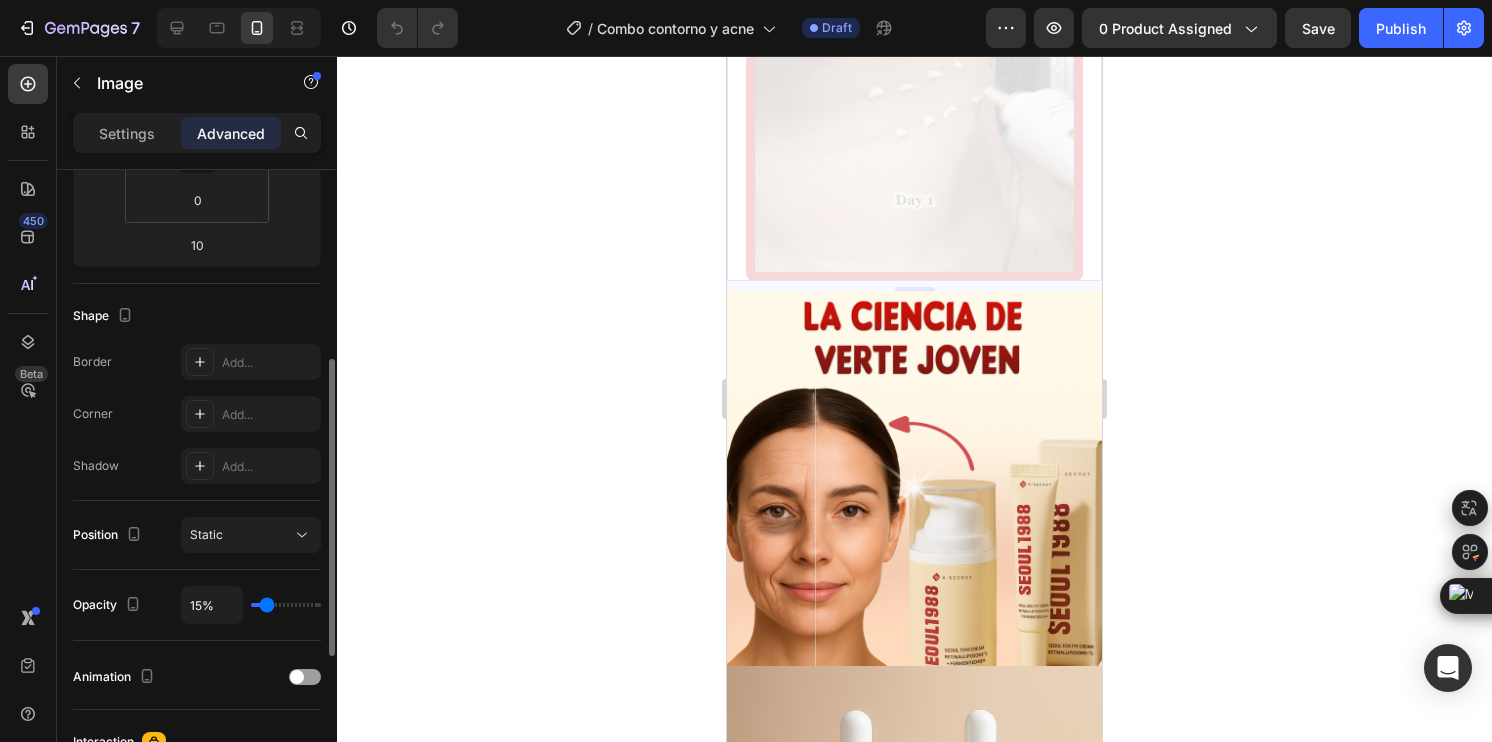 type on "25" 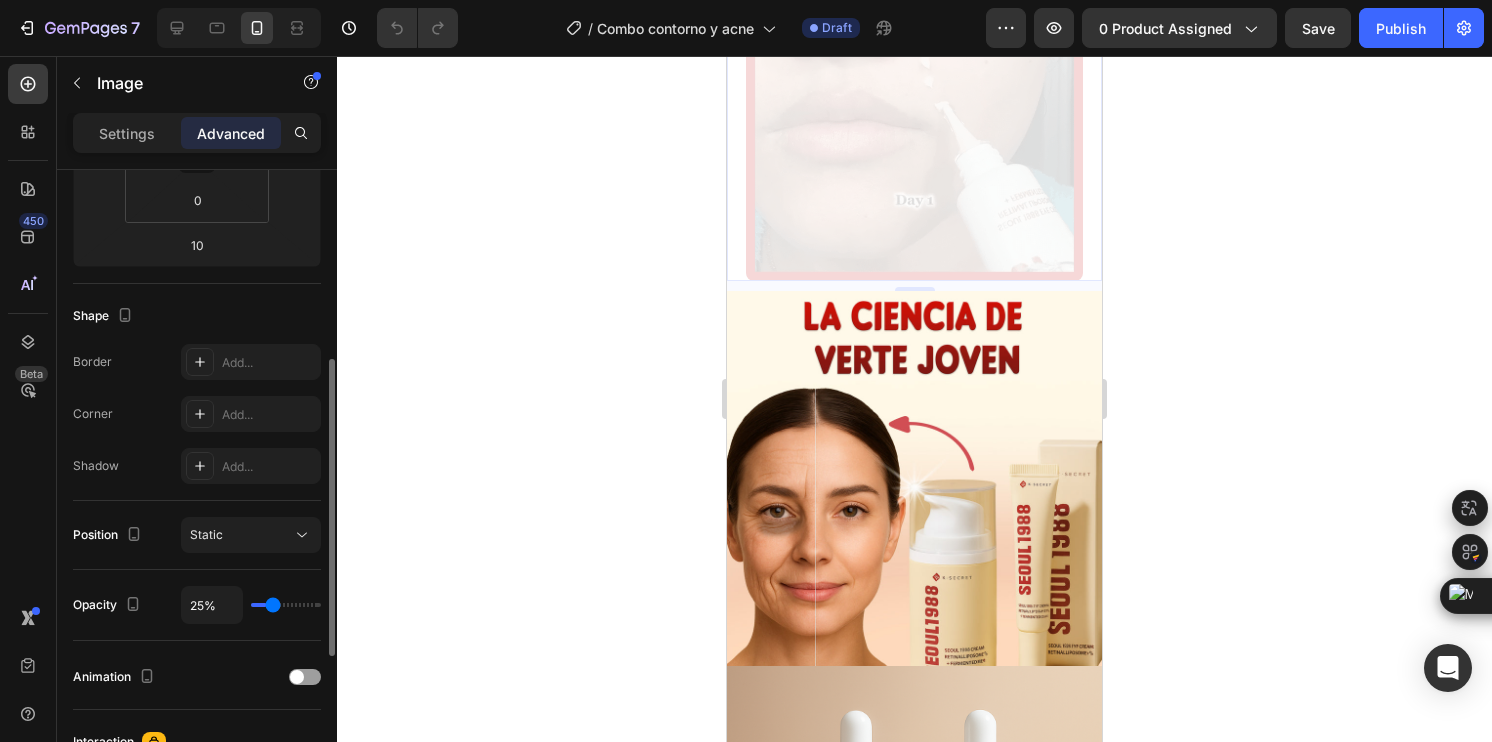 type on "81%" 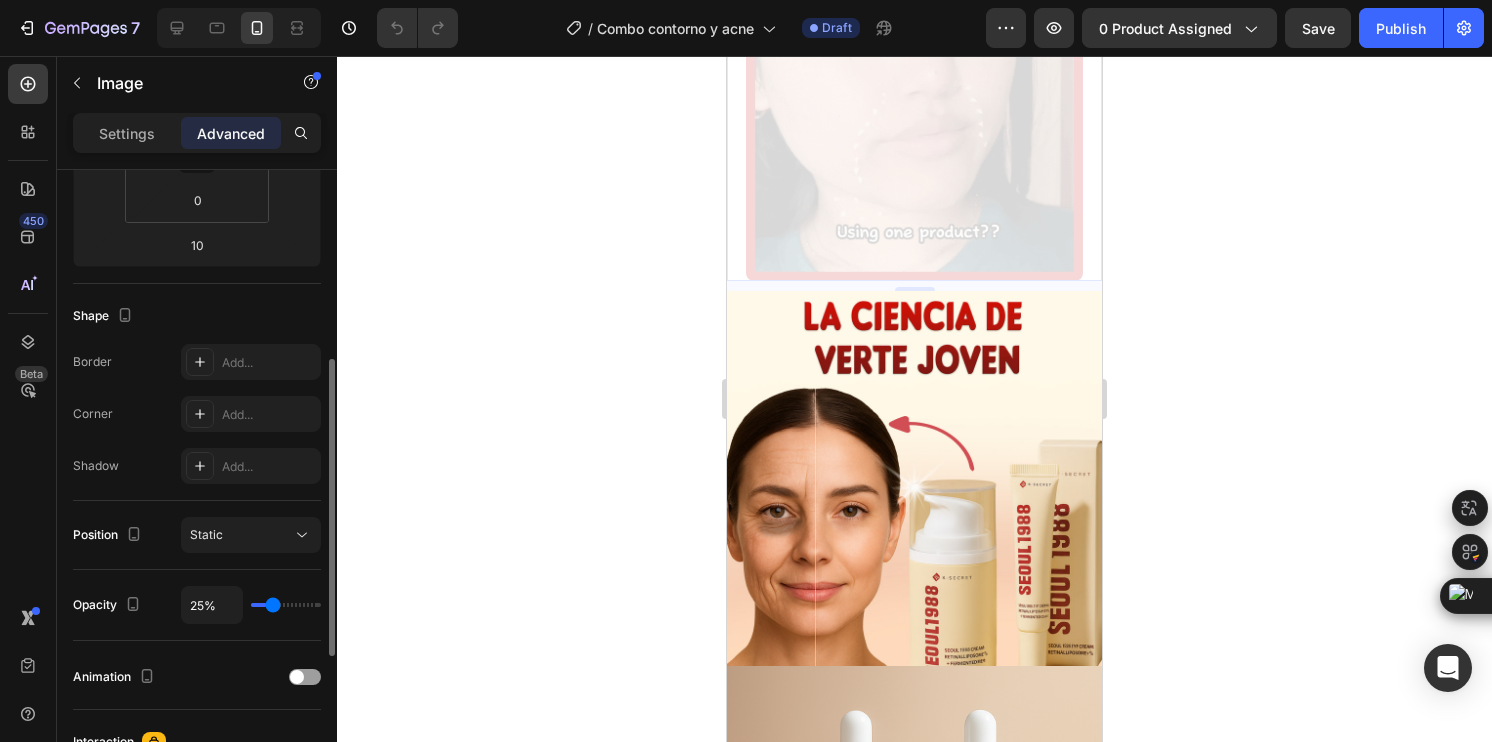 type on "81" 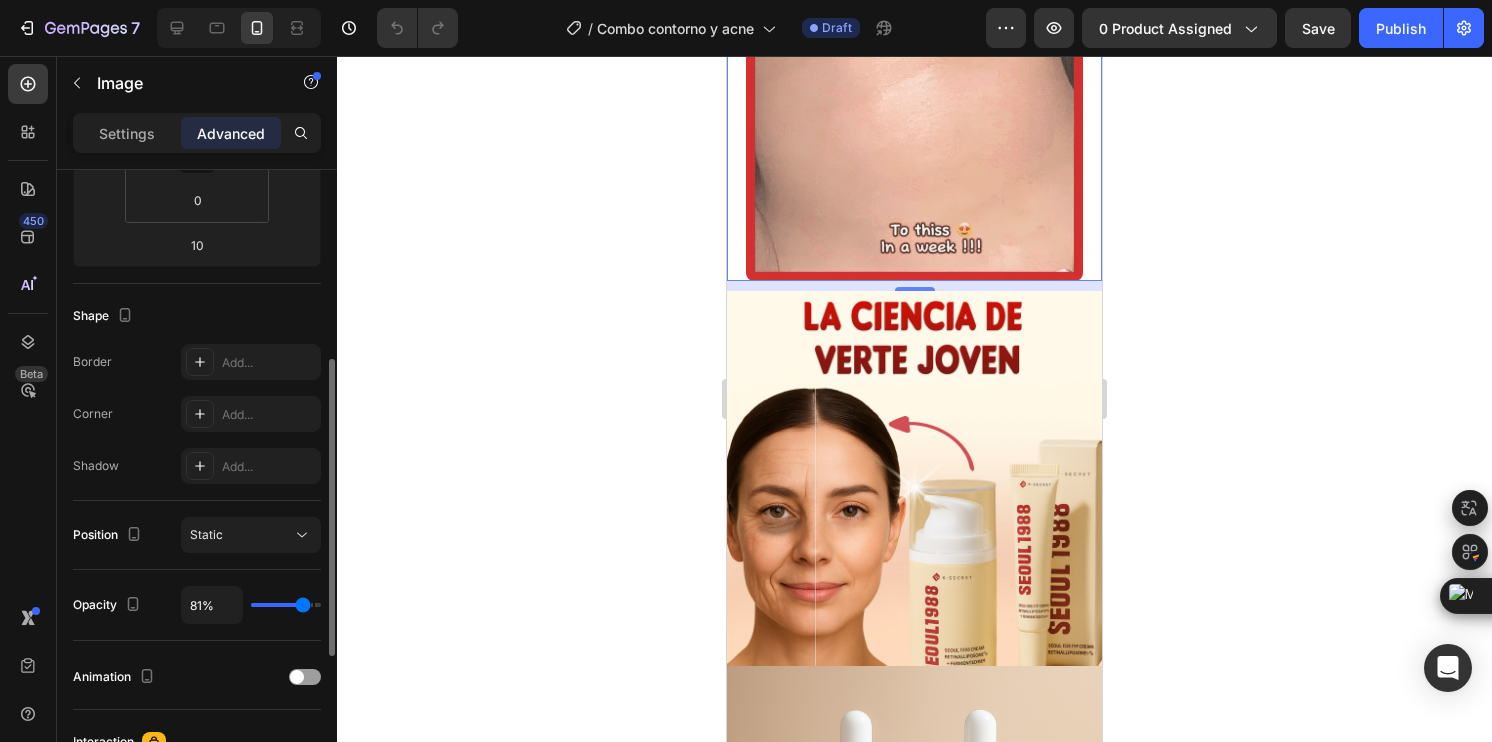 type on "94%" 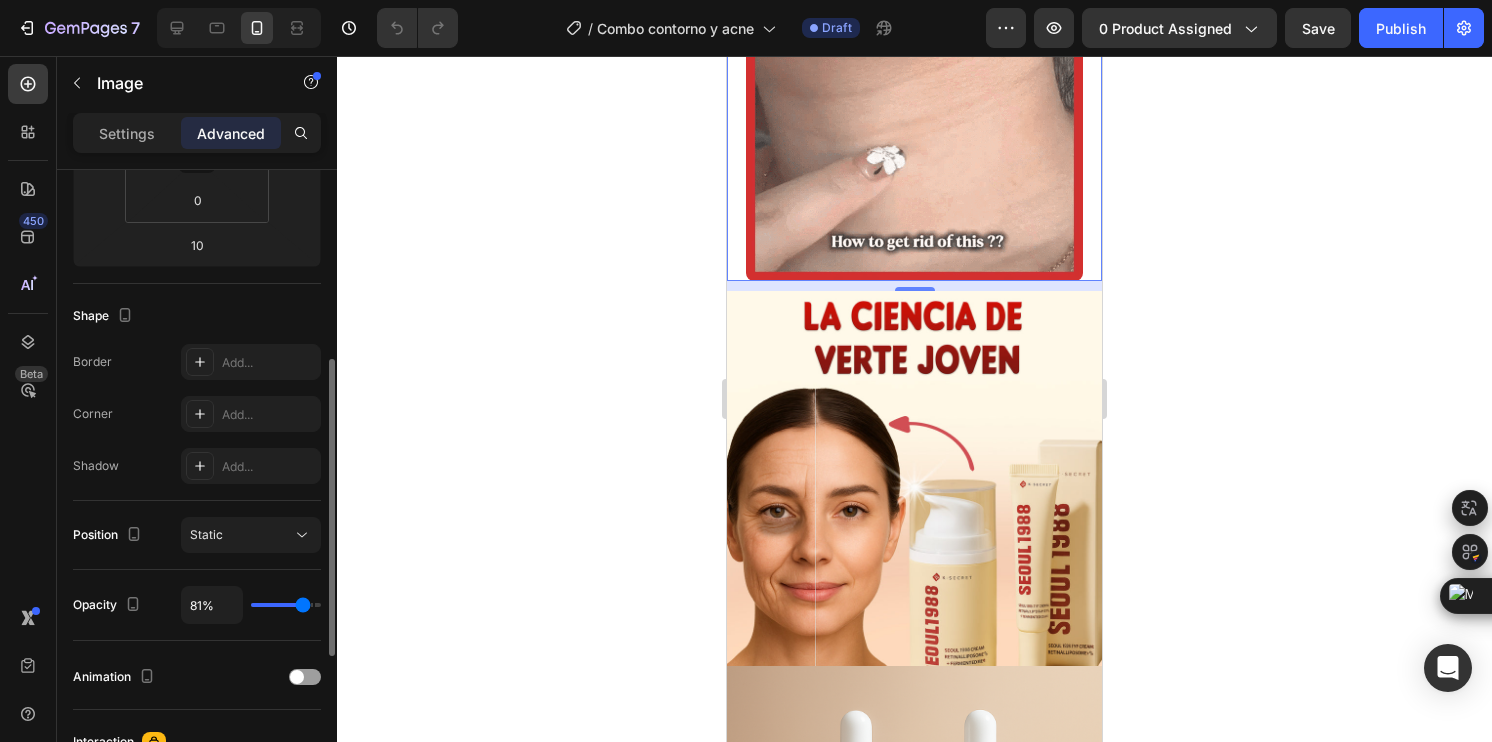 type on "94" 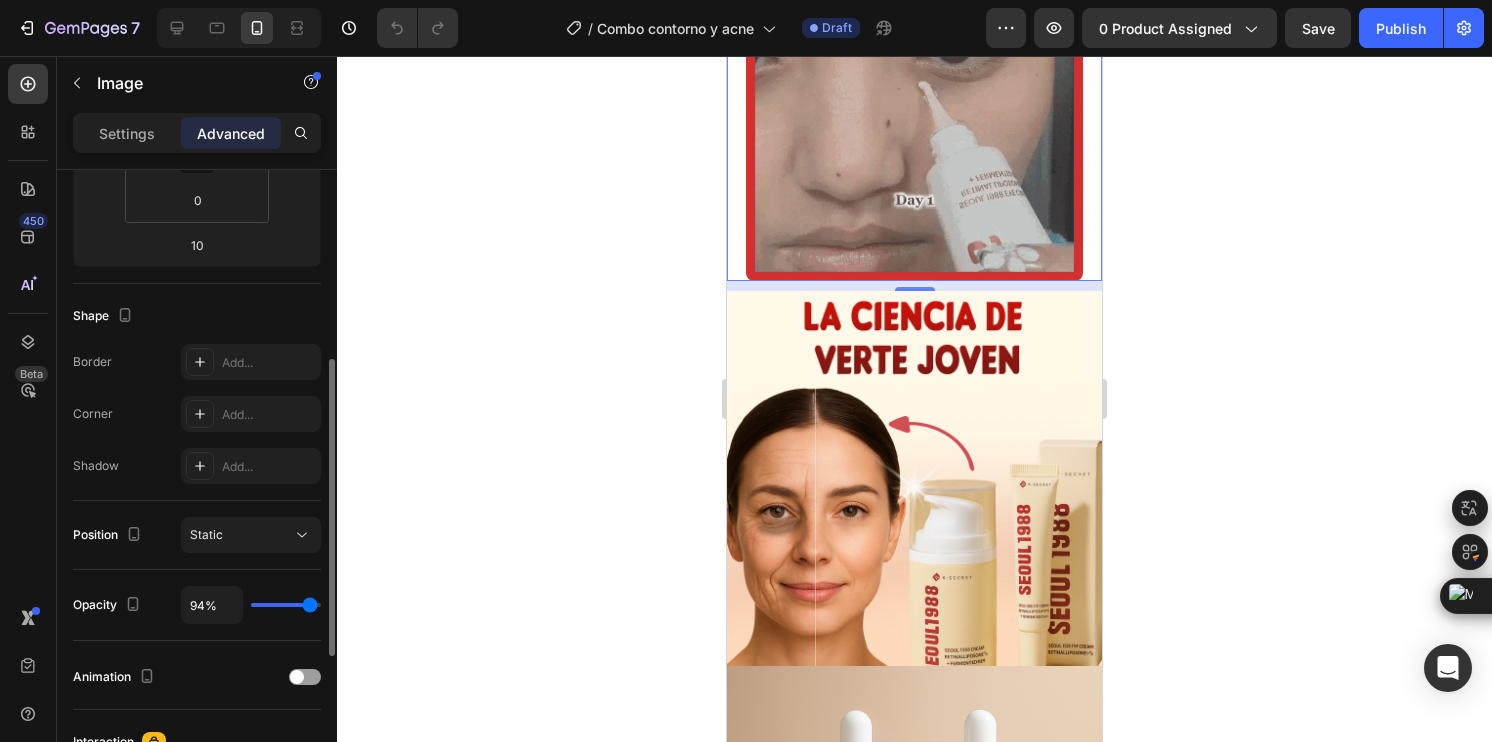 type on "100%" 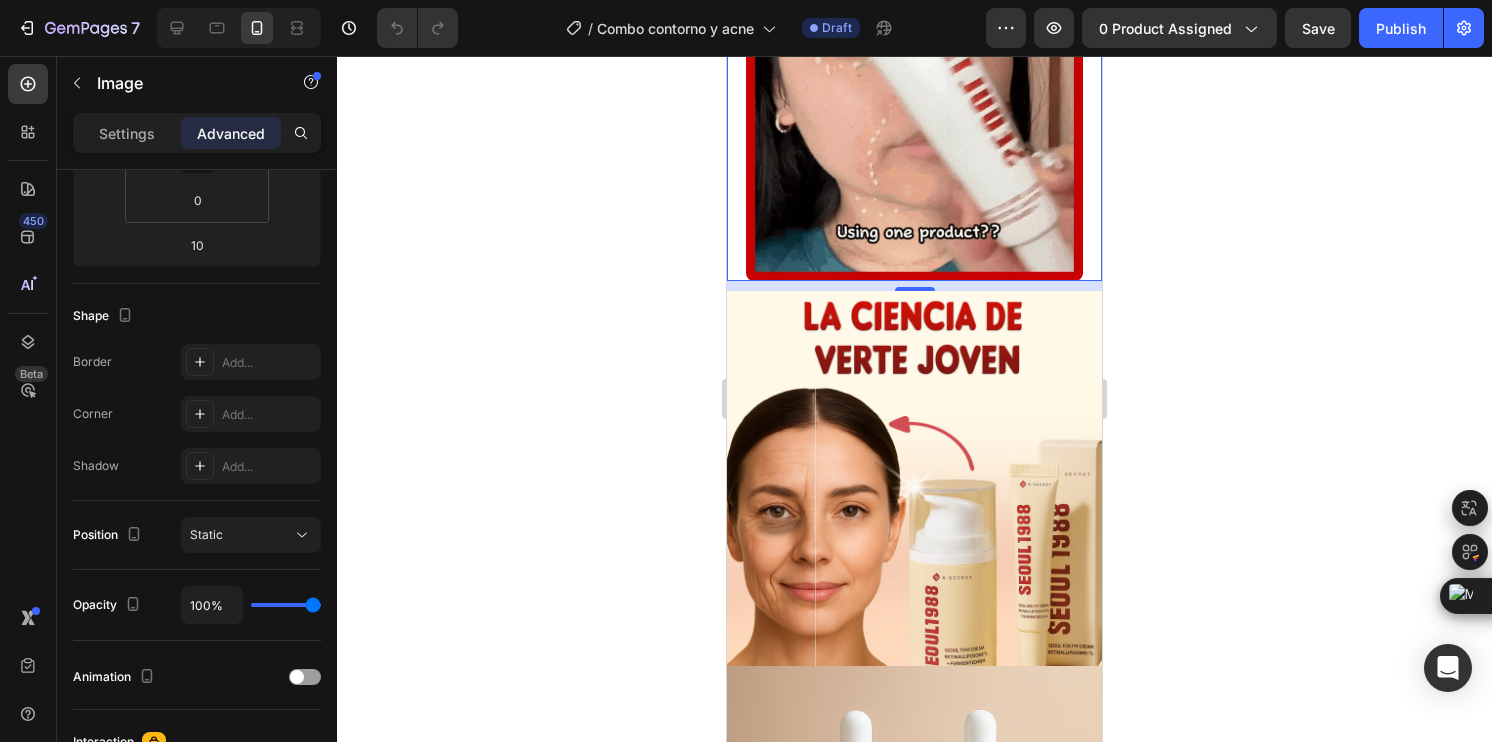 drag, startPoint x: 263, startPoint y: 602, endPoint x: 344, endPoint y: 599, distance: 81.055534 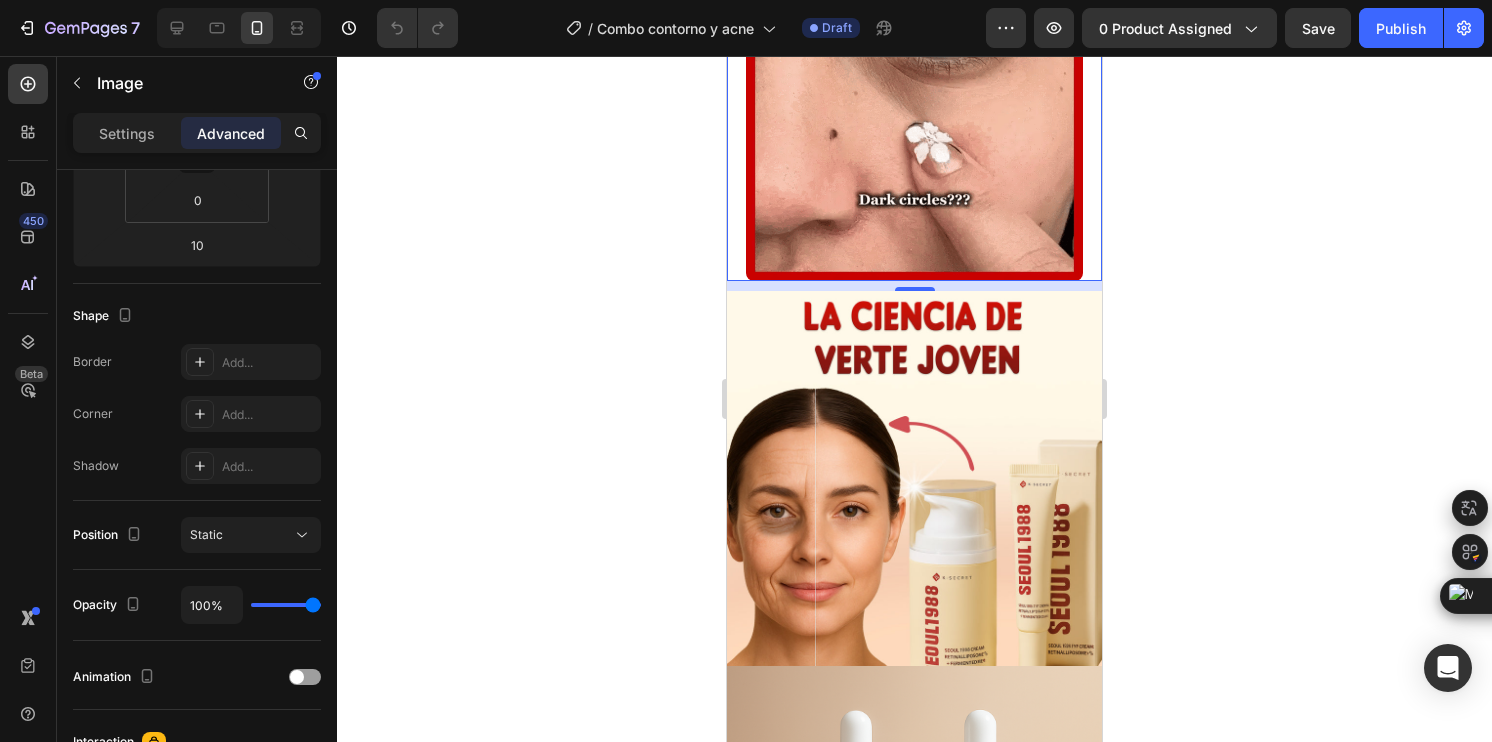 type on "100" 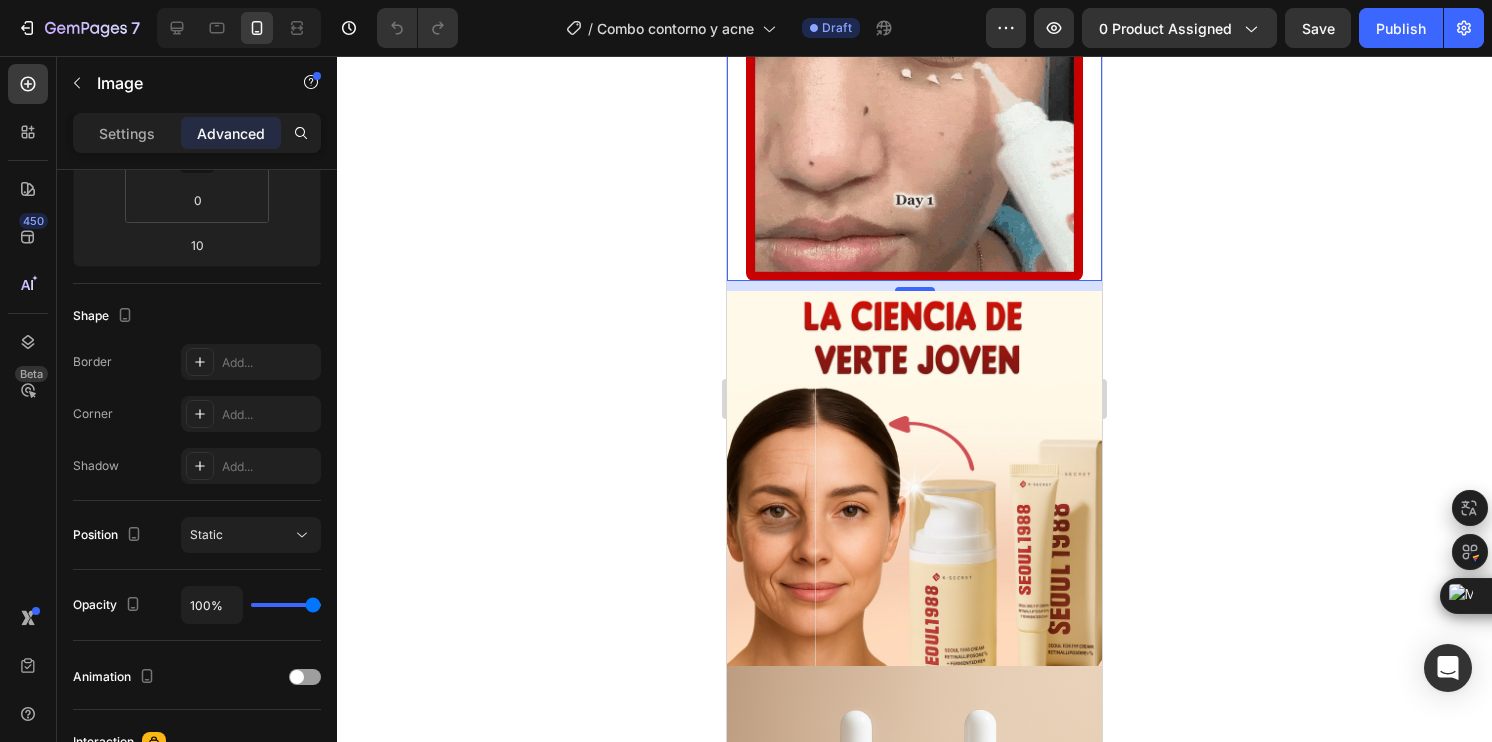 click at bounding box center [286, 605] 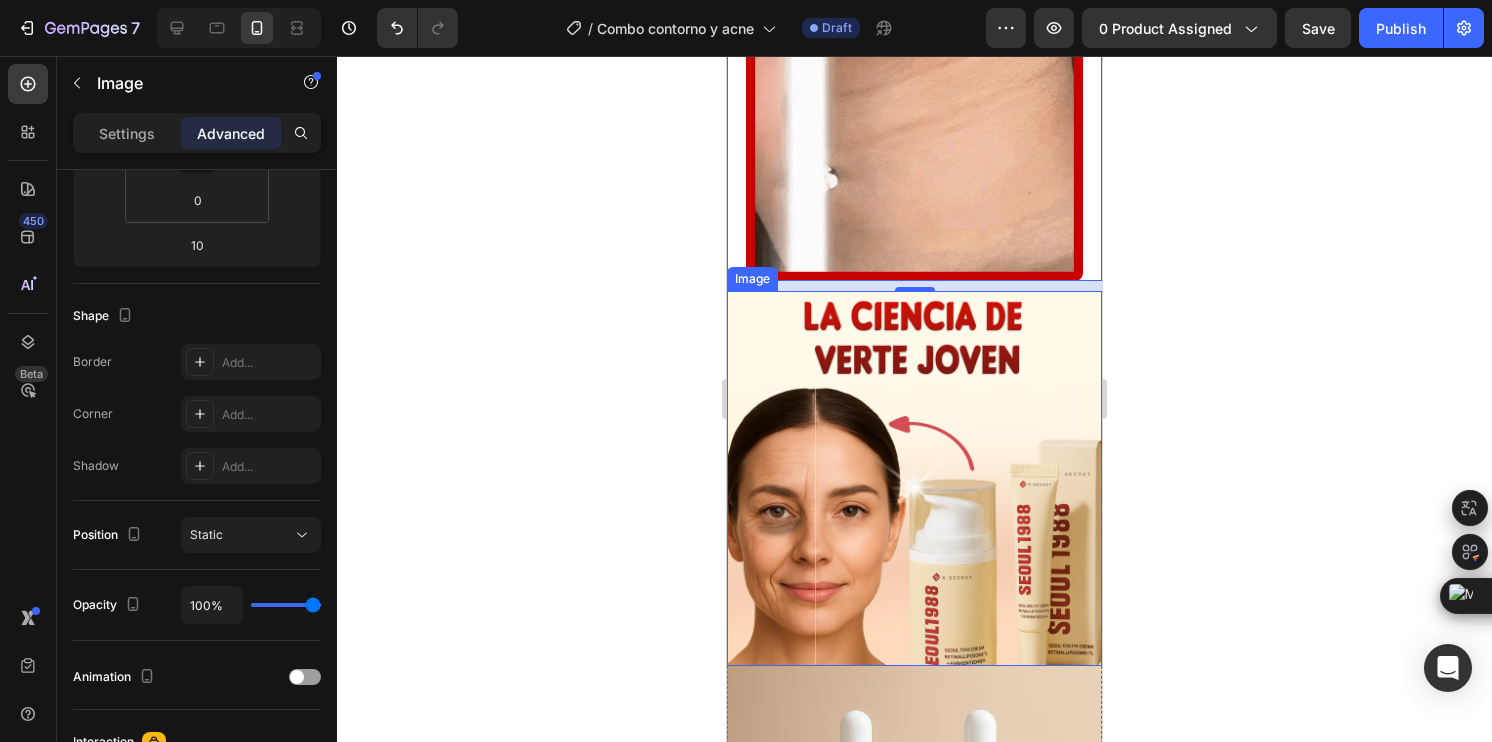 click at bounding box center [914, 478] 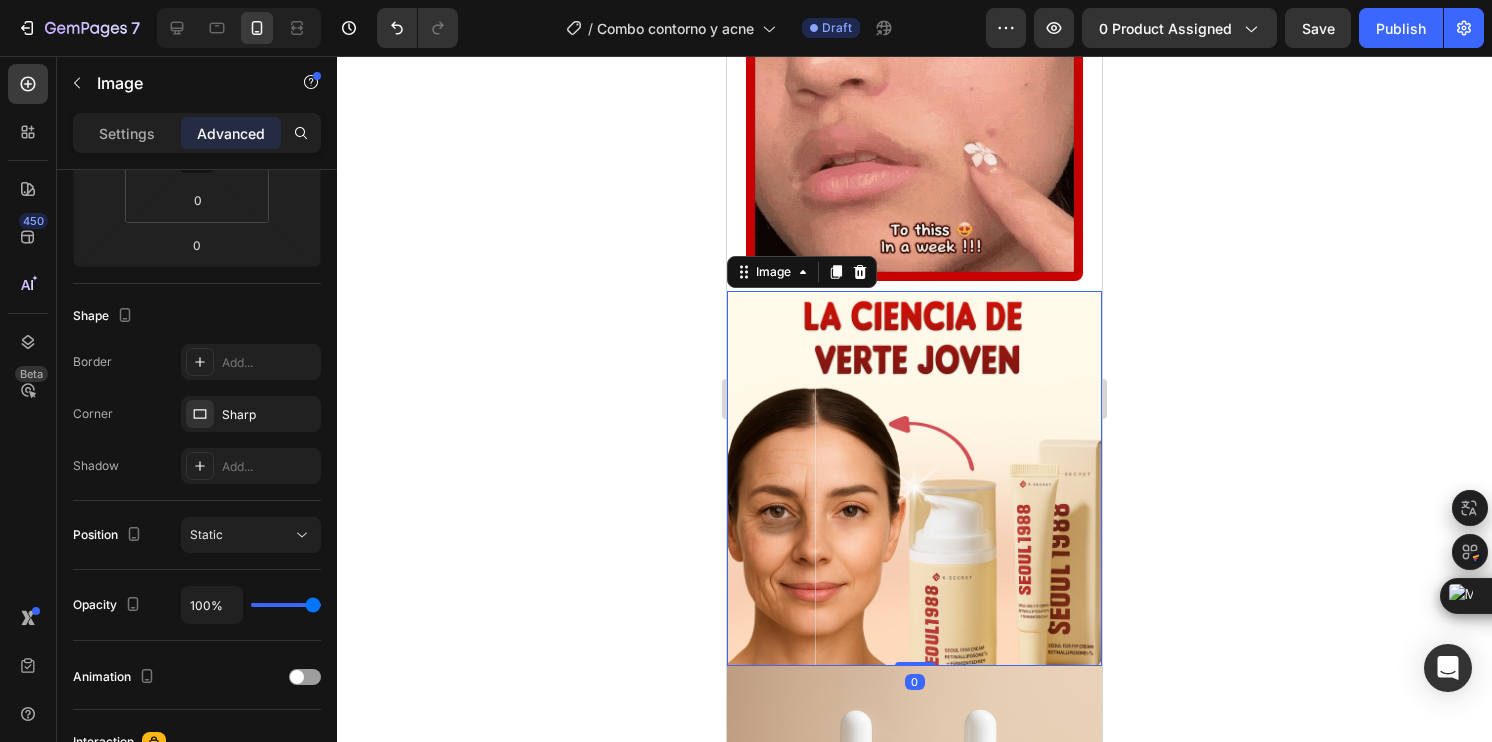 click 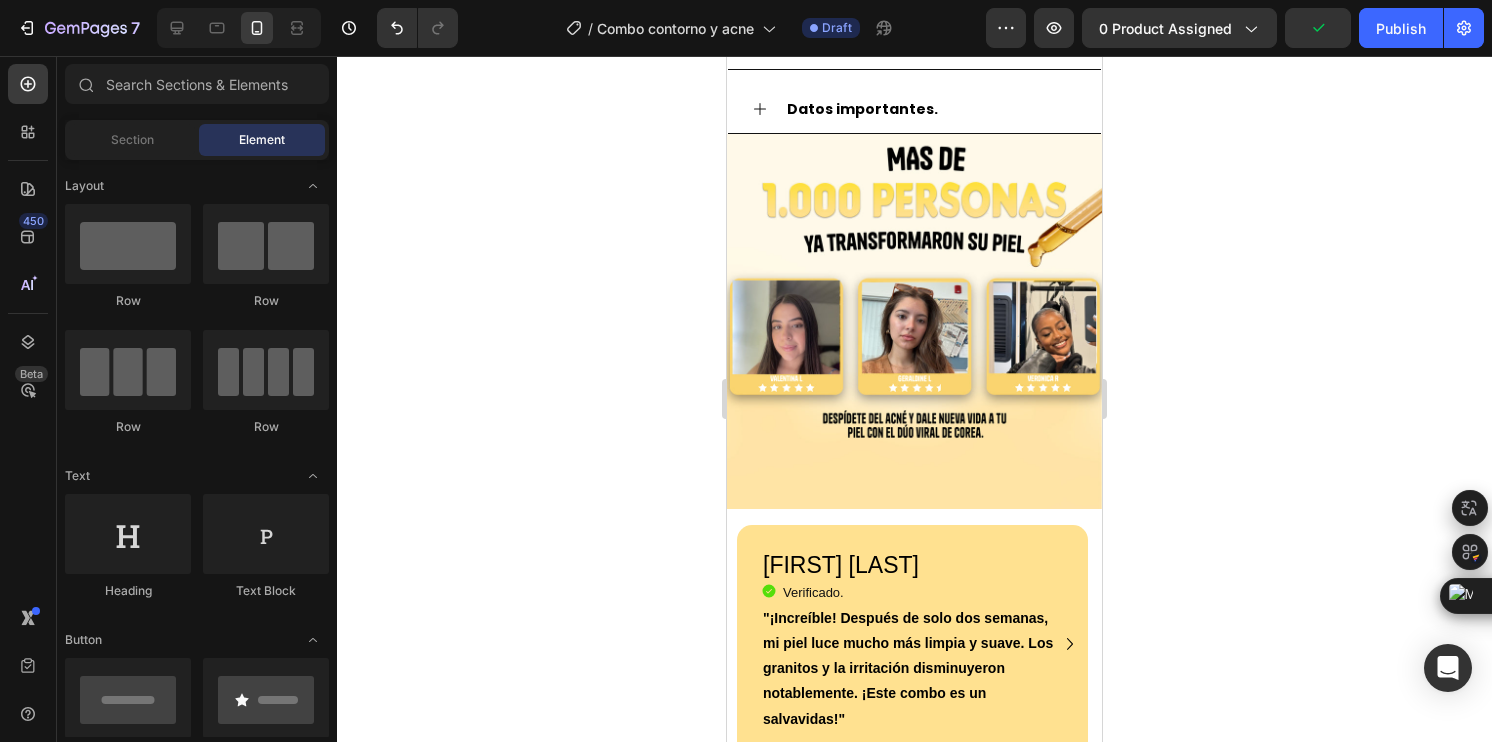 scroll, scrollTop: 2500, scrollLeft: 0, axis: vertical 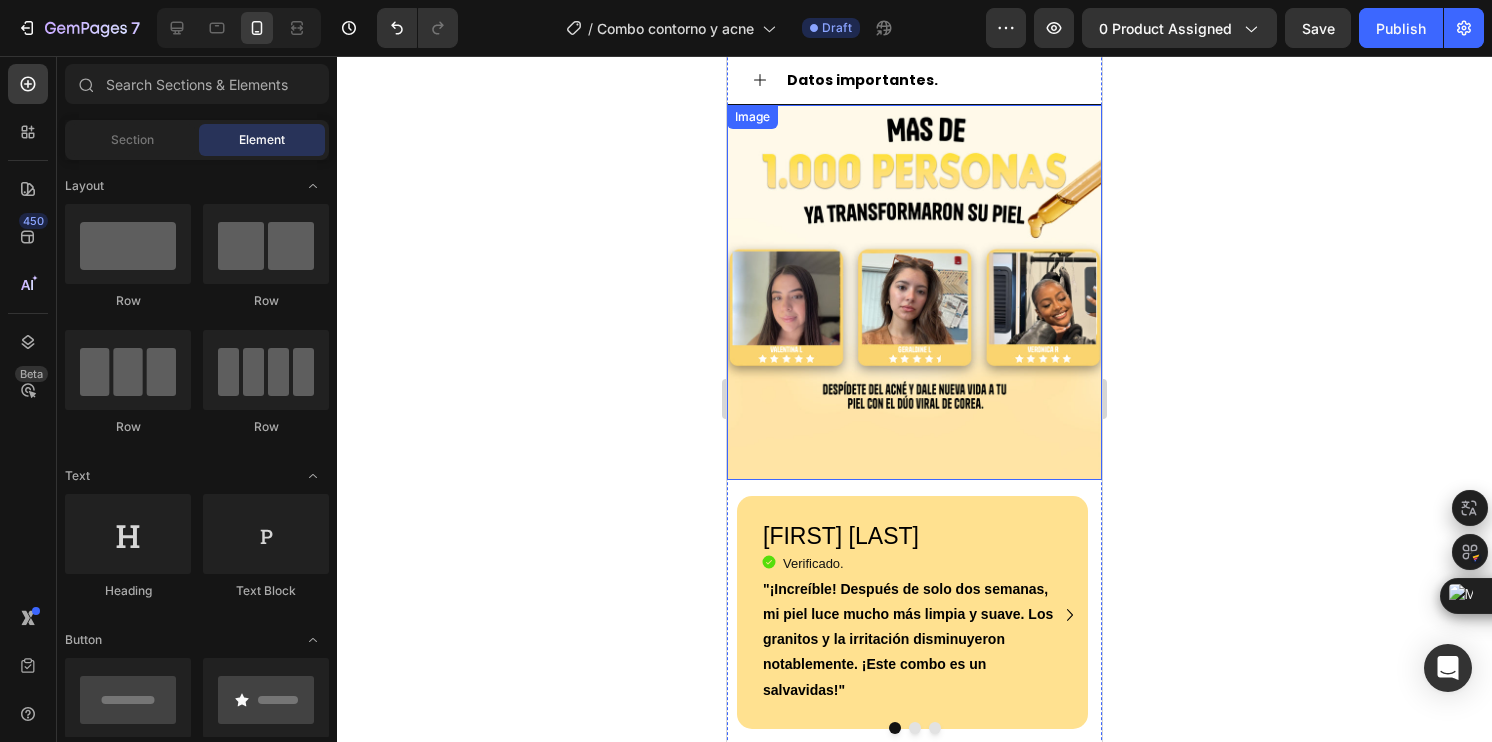 click at bounding box center (914, 292) 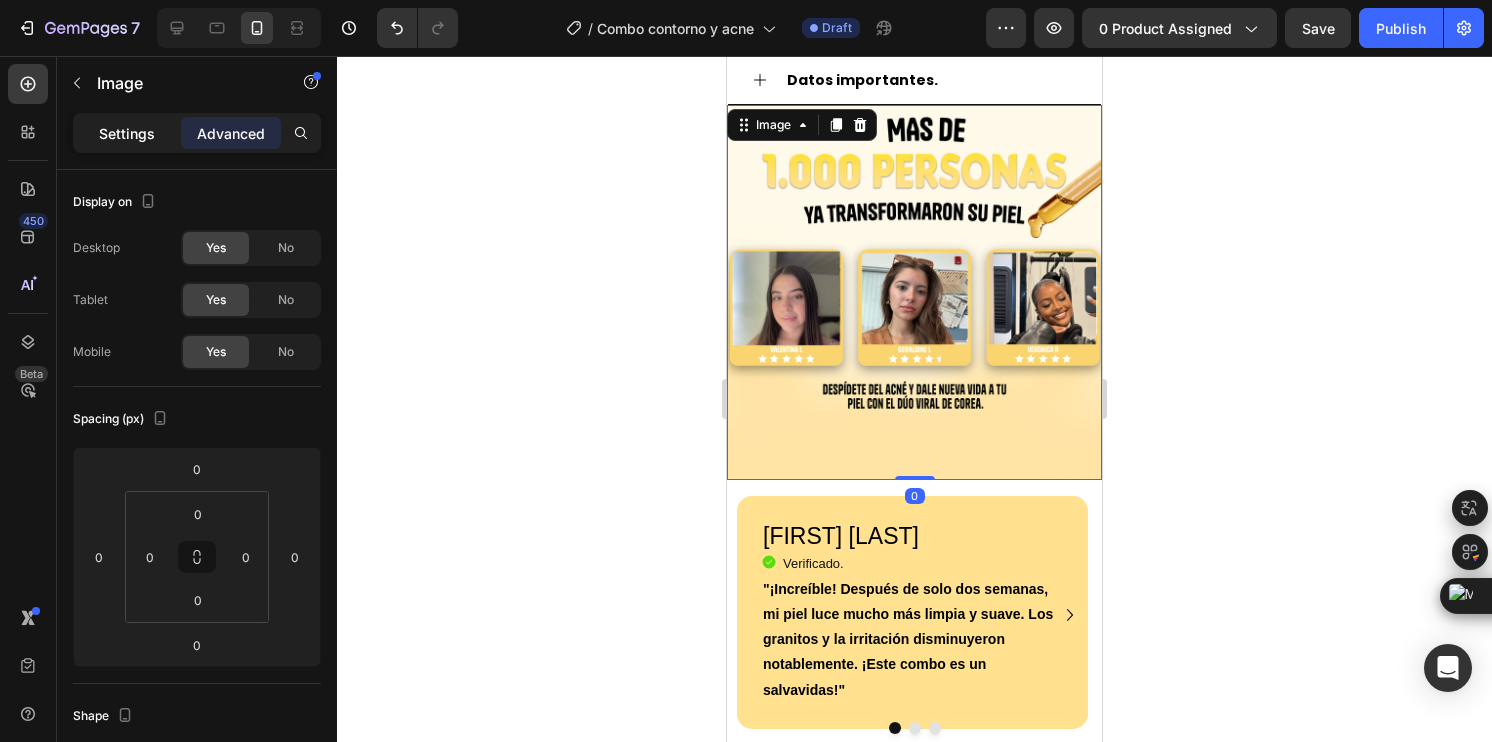 click on "Settings" at bounding box center (127, 133) 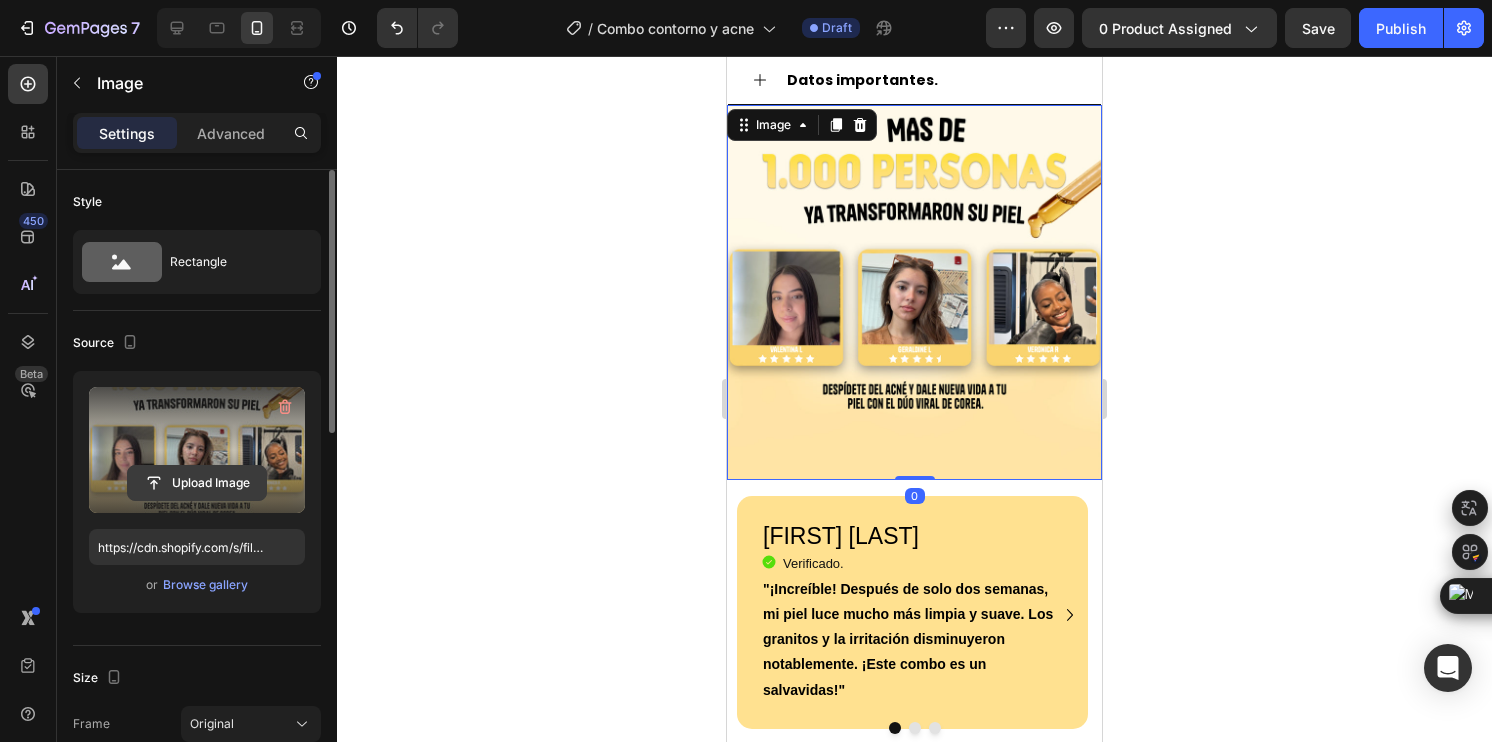 click 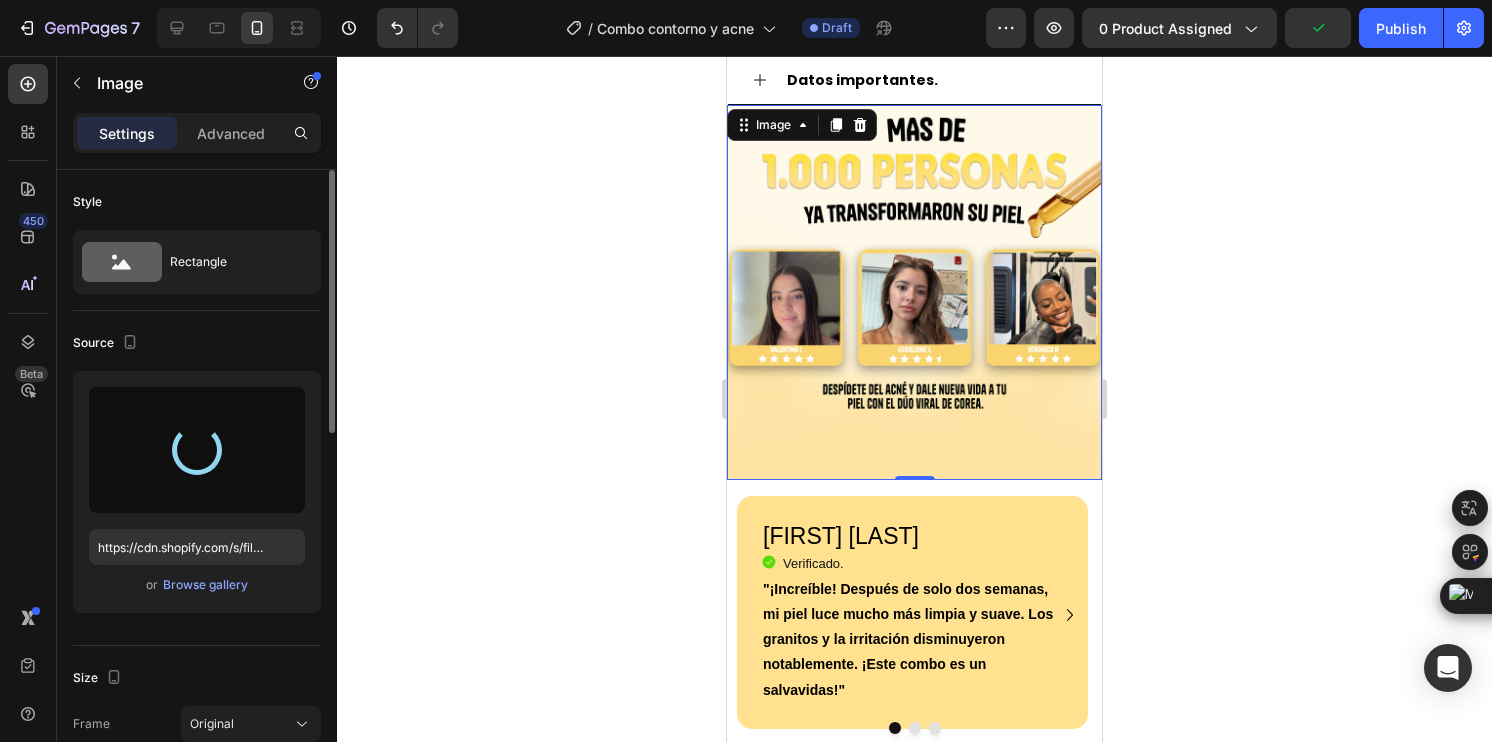 type on "https://cdn.shopify.com/s/files/1/0744/7950/1565/files/gempages_575031653676614431-aad4d3ed-5c48-4e7b-9d4e-5d9200ab3e60.jpg" 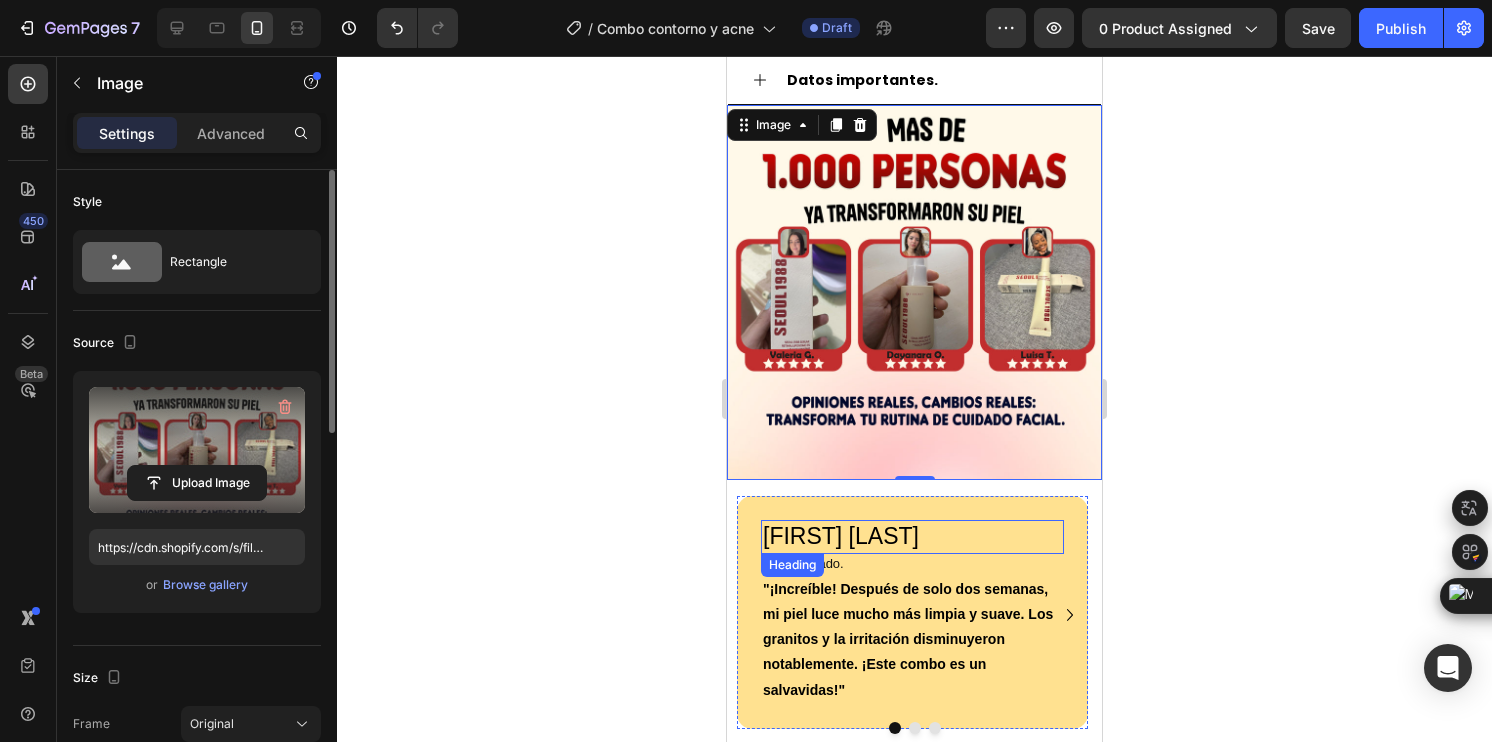 click on "[FIRST] [LAST]" at bounding box center [912, 537] 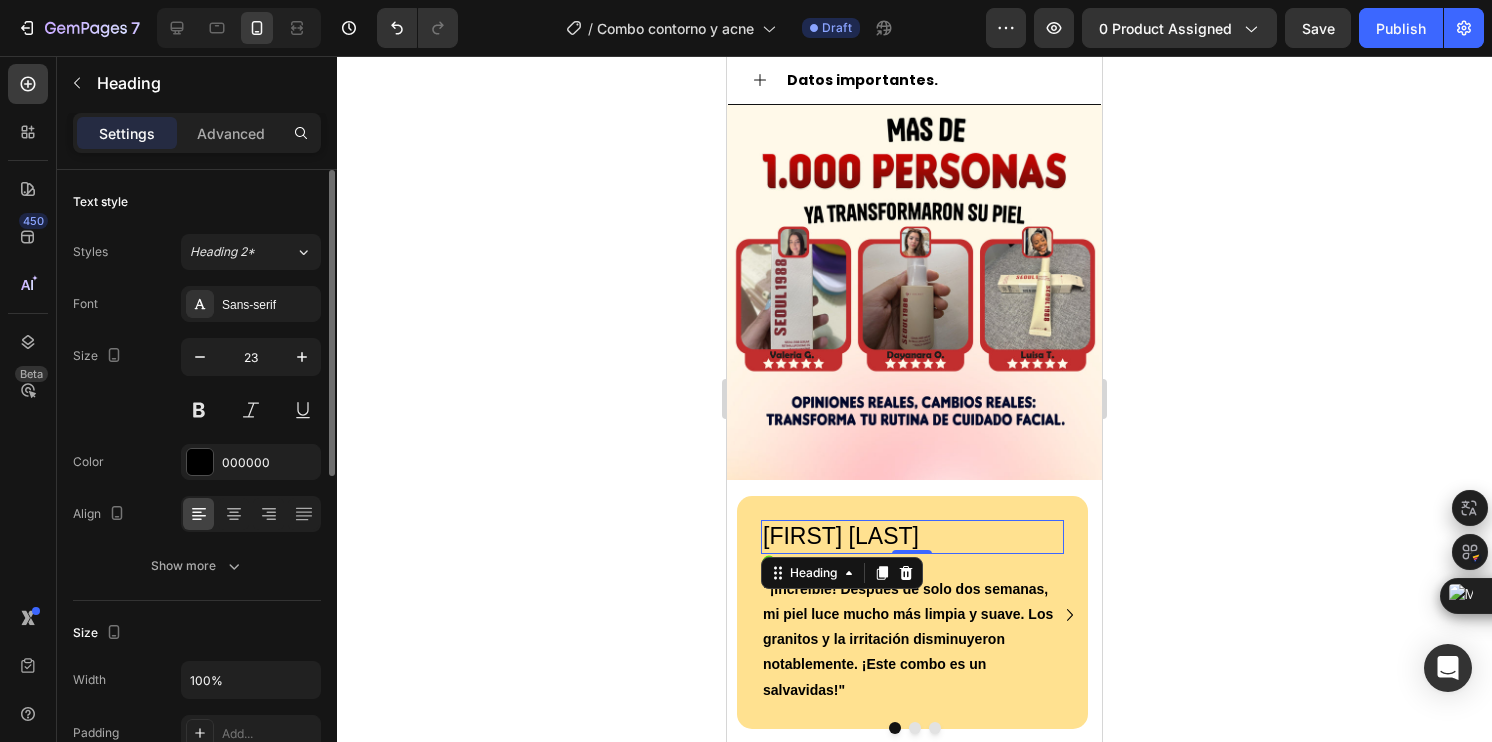 click on "[FIRST] [LAST]" at bounding box center [912, 537] 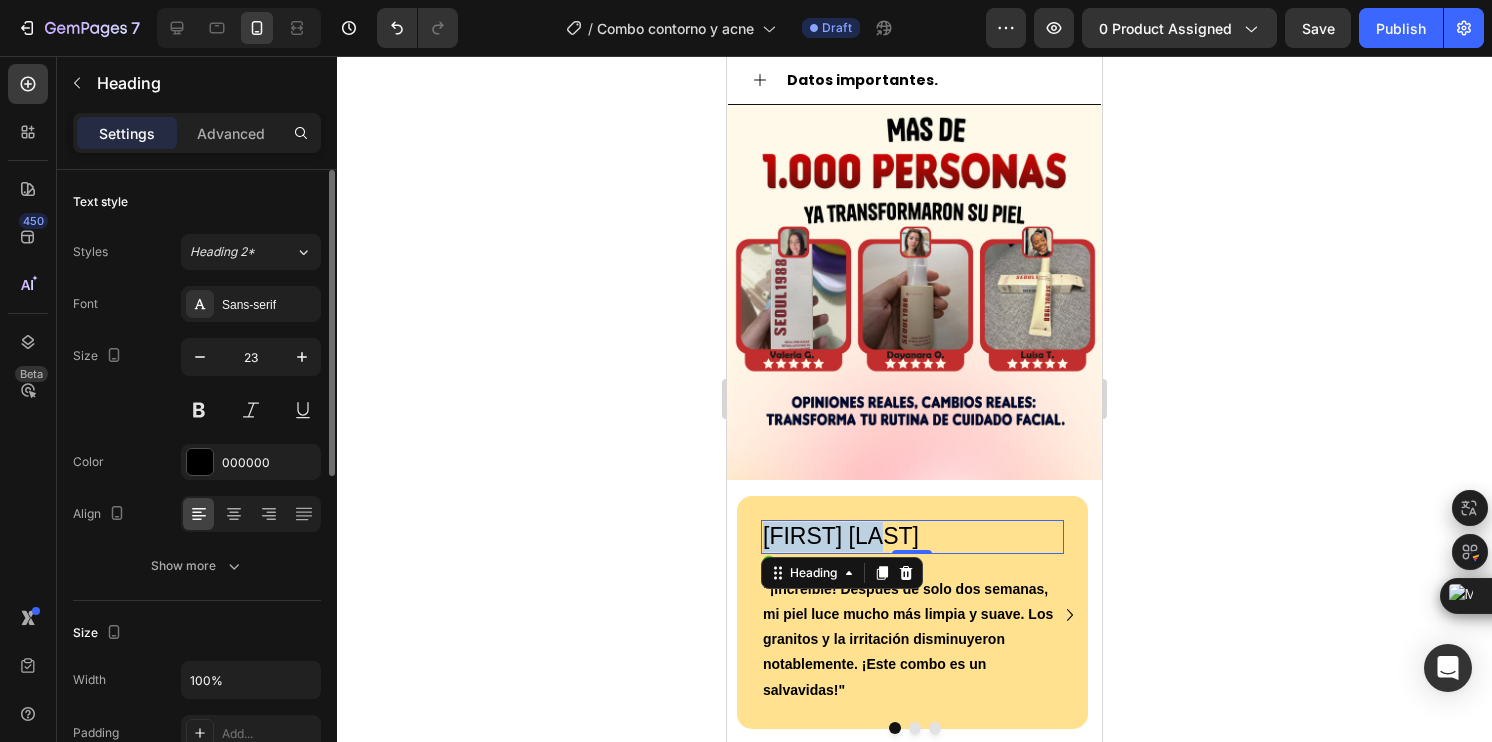 click on "[FIRST] [LAST]" at bounding box center [912, 537] 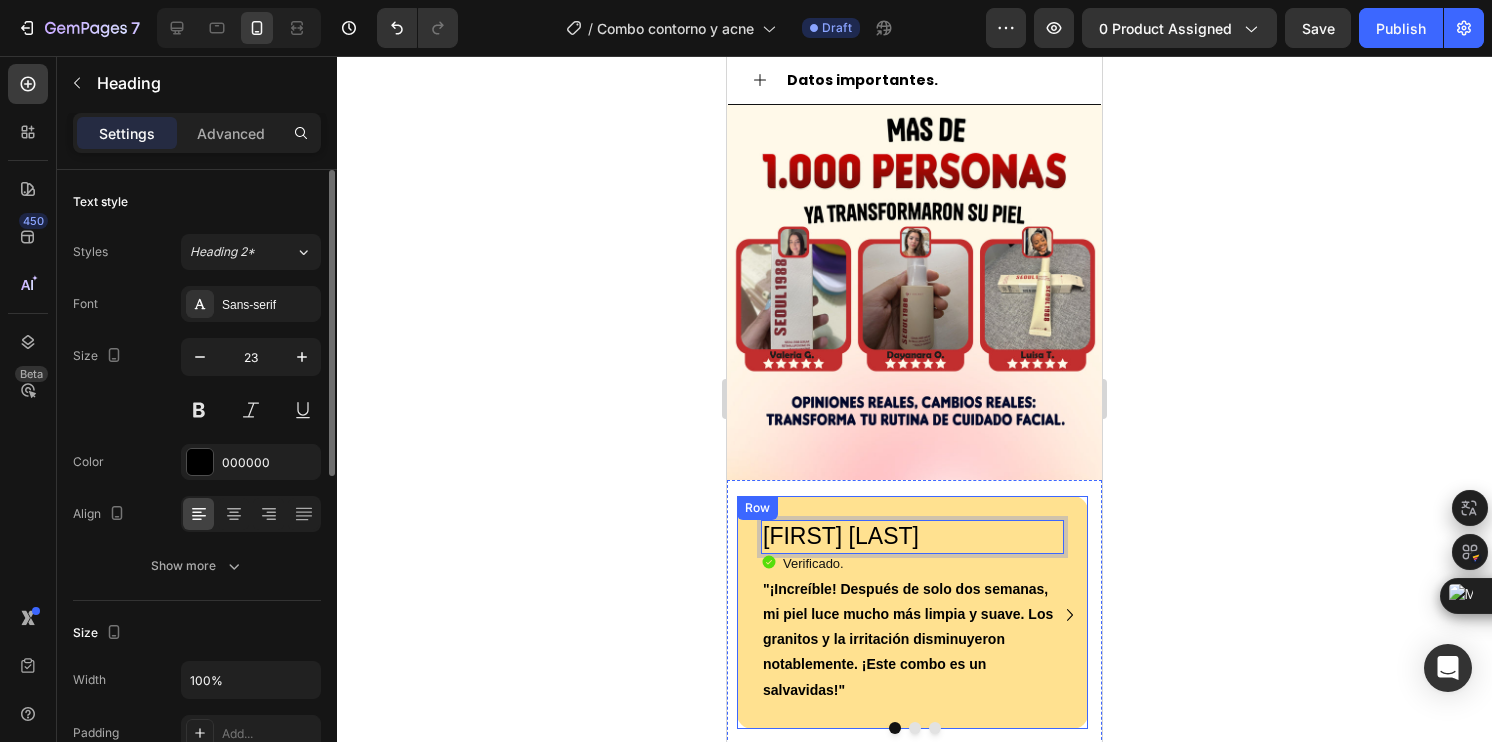 click 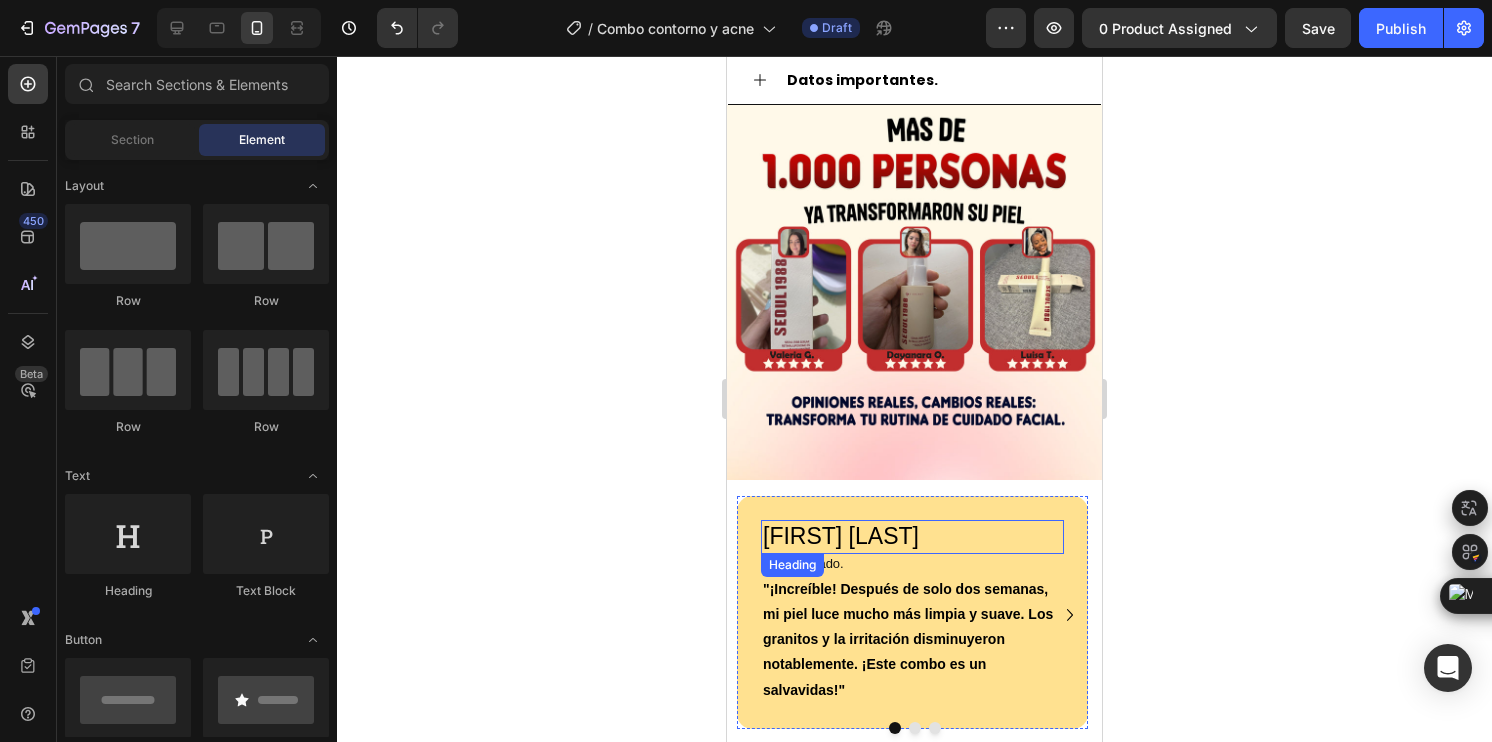 click on "[FIRST] [LAST]" at bounding box center (912, 537) 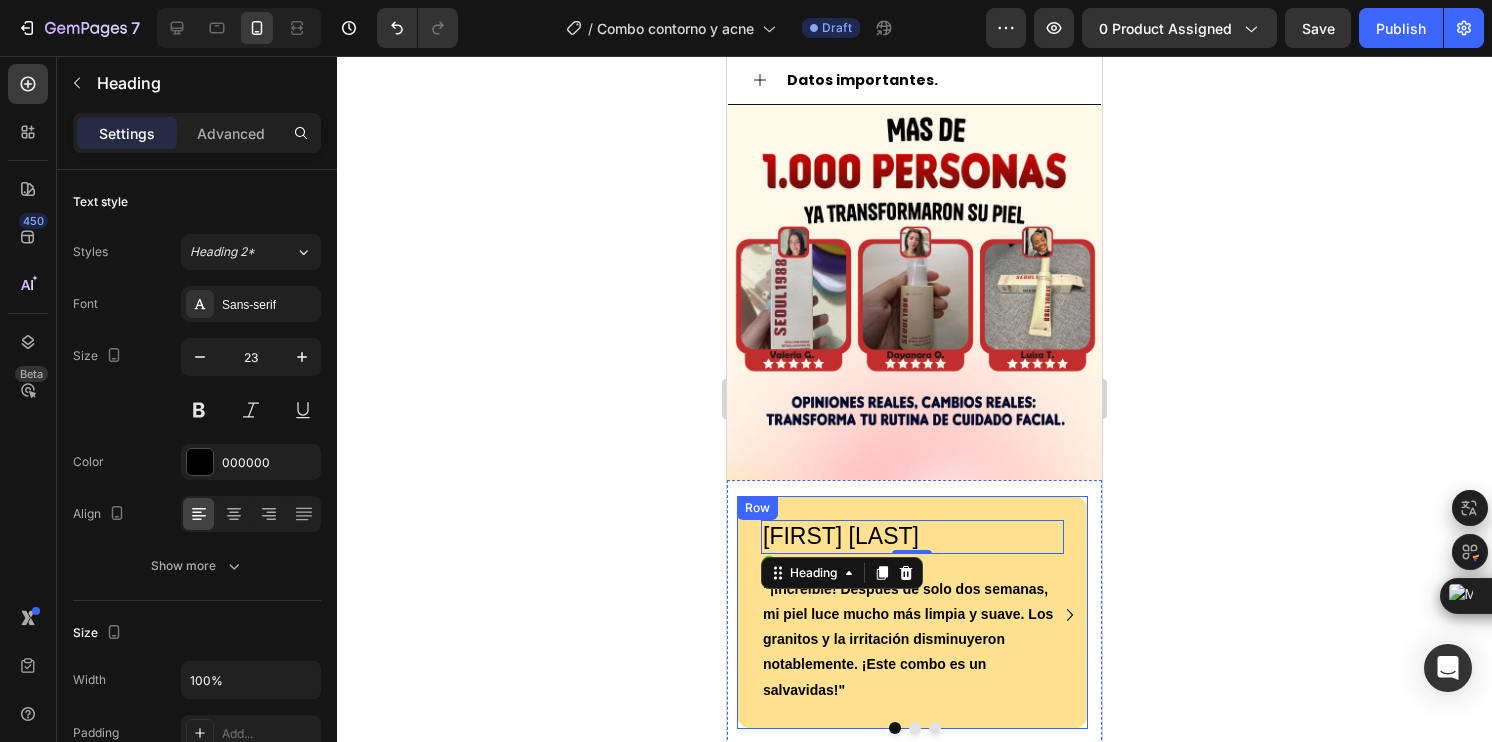 click on "[FIRST] G Heading   0
Icon Verificado. Heading Icon List "¡Increíble! Después de solo dos semanas, mi piel luce mucho más limpia y suave. Los granitos y la irritación disminuyeron notablemente. ¡Este combo es un salvavidas!" Text Block Row Row" at bounding box center (912, 612) 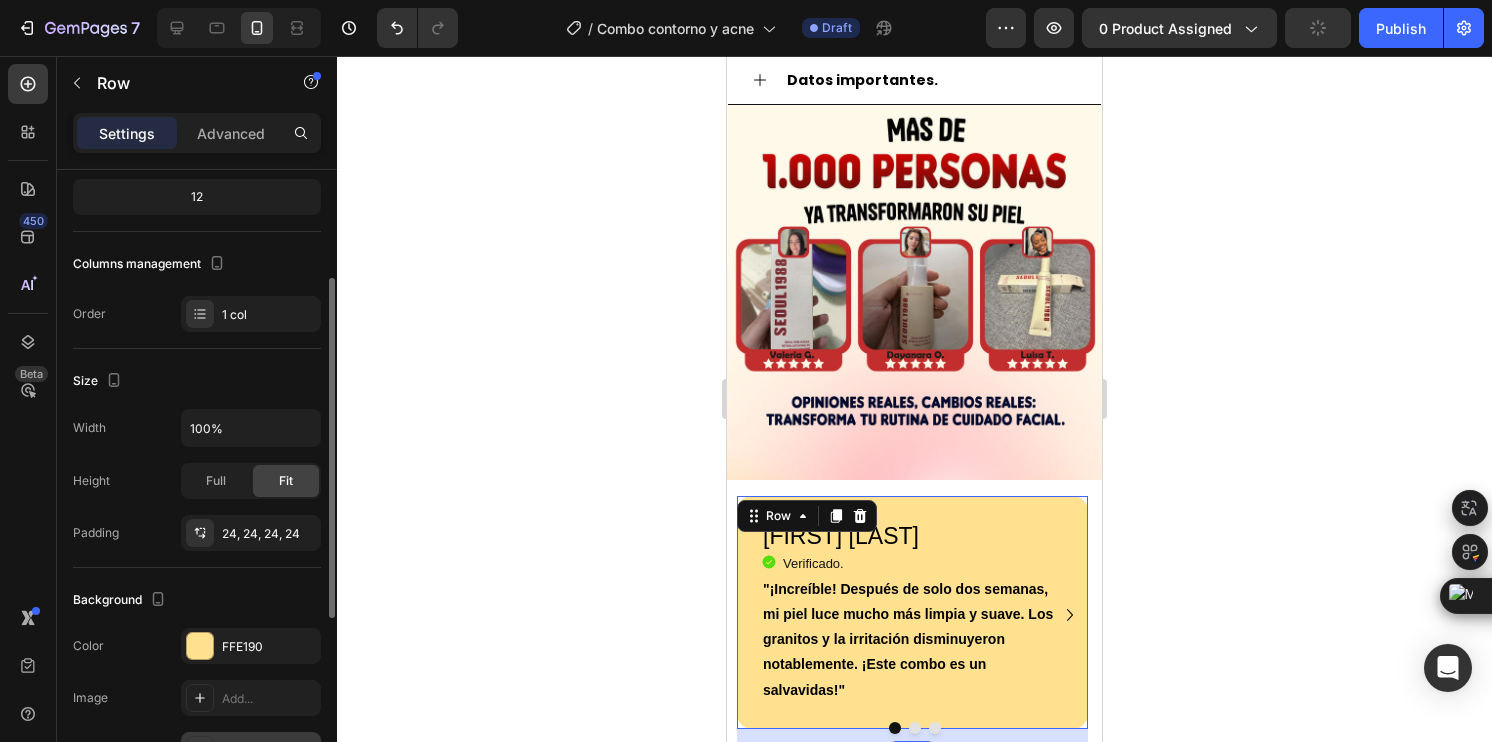 scroll, scrollTop: 400, scrollLeft: 0, axis: vertical 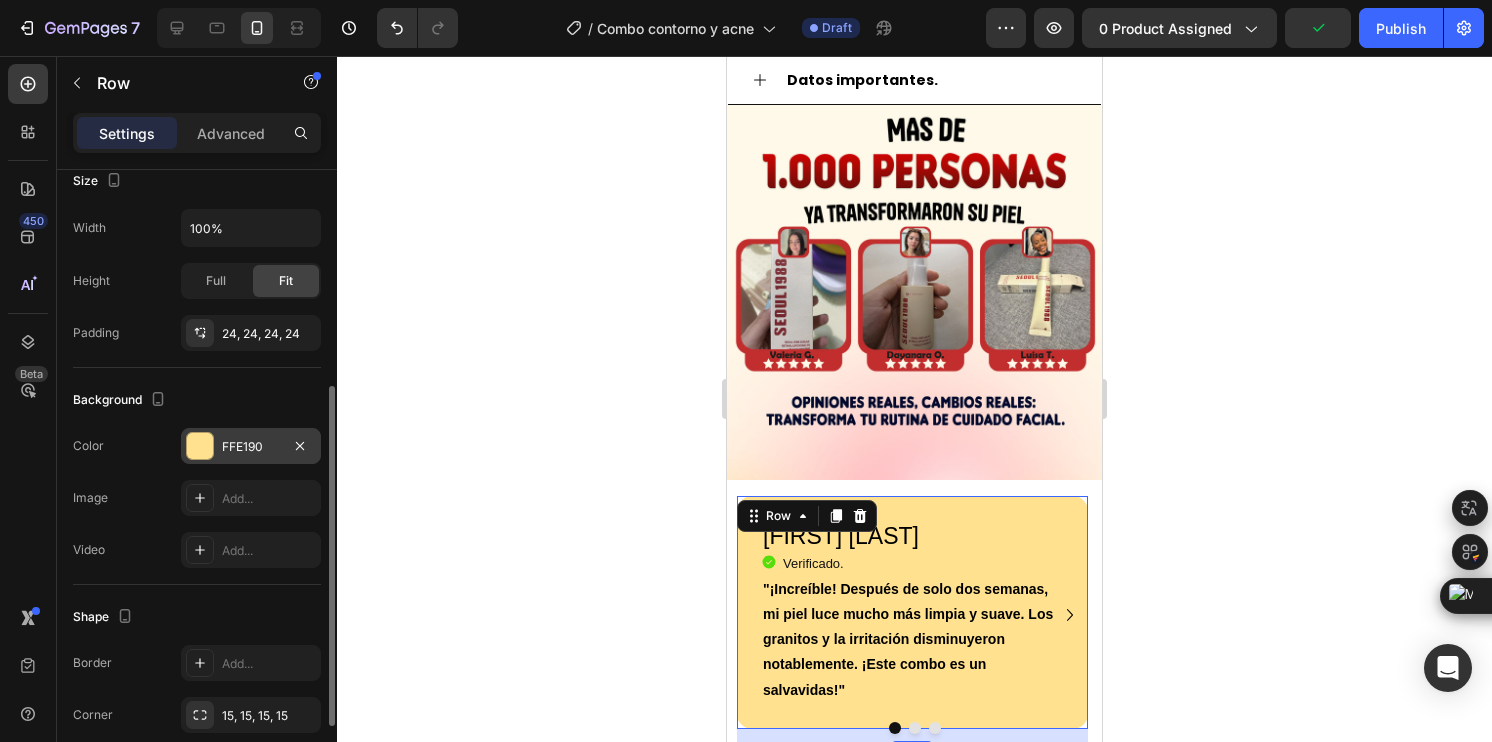 click at bounding box center [200, 446] 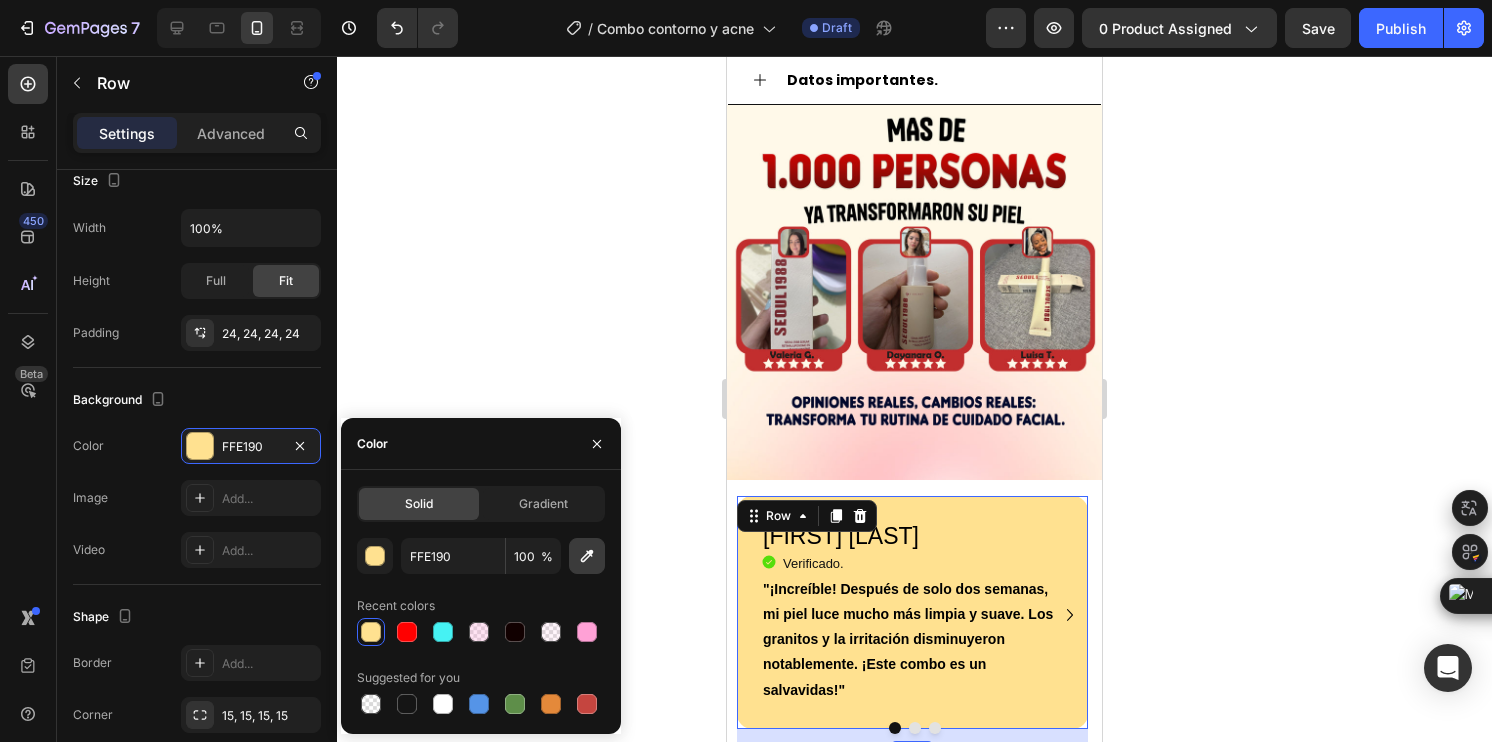 click 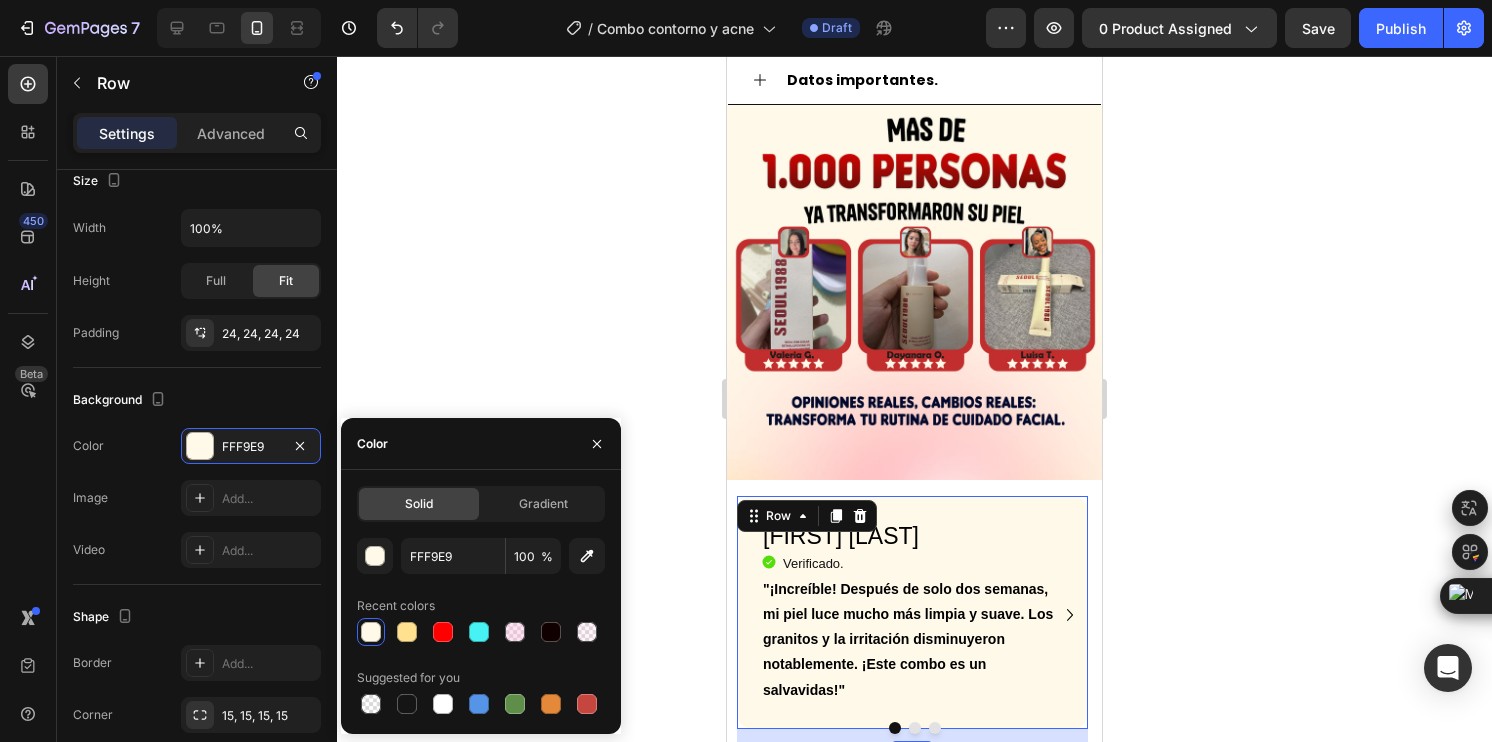 click 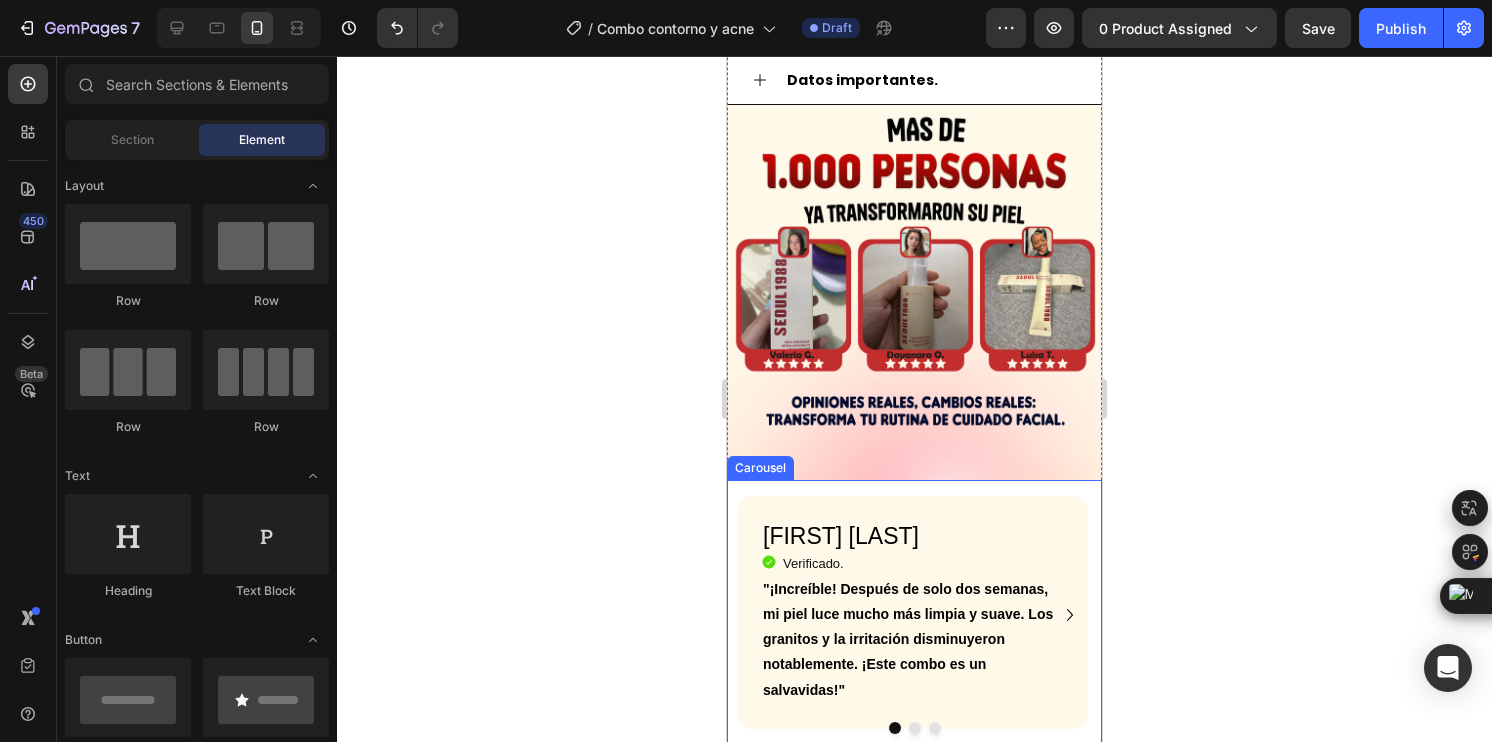 click 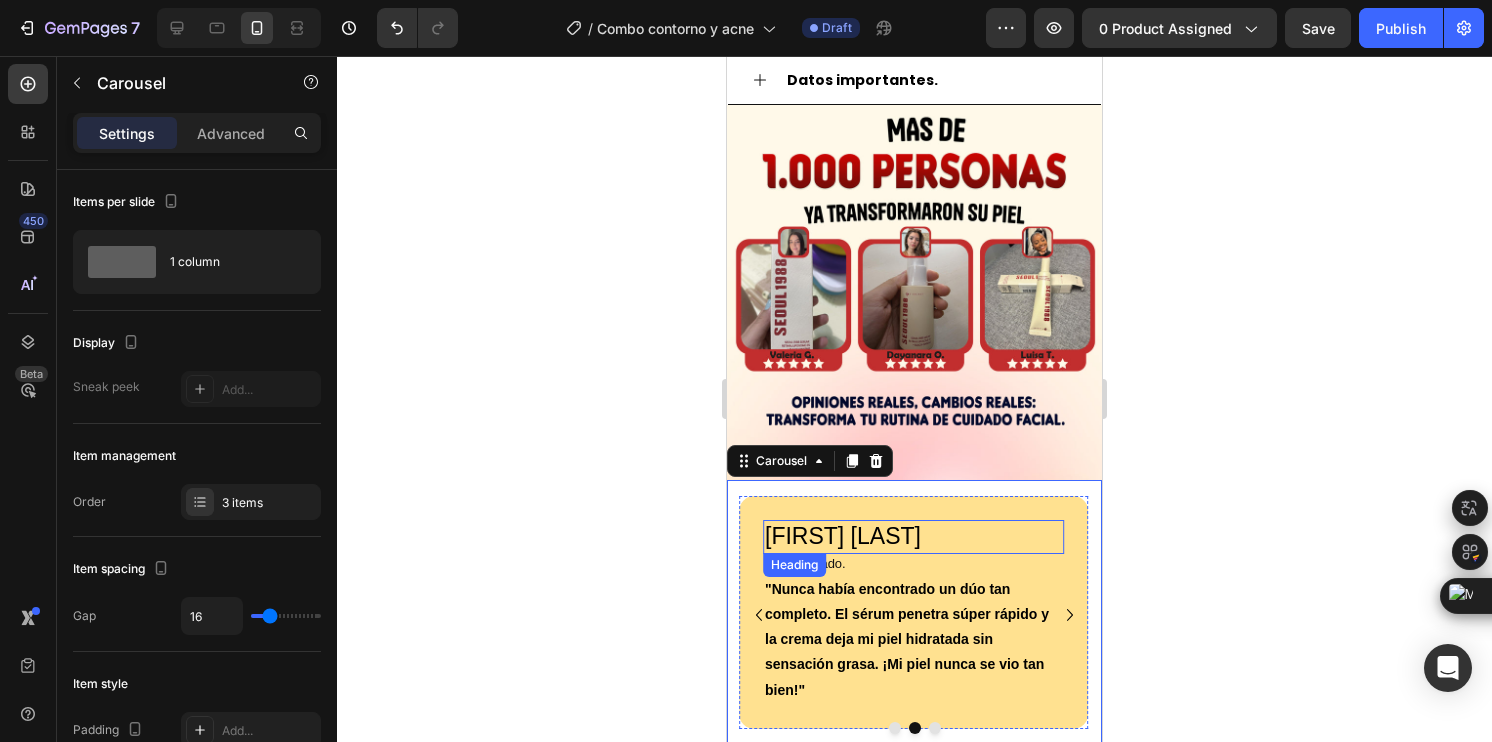 click on "[FIRST] [LAST]" at bounding box center (913, 537) 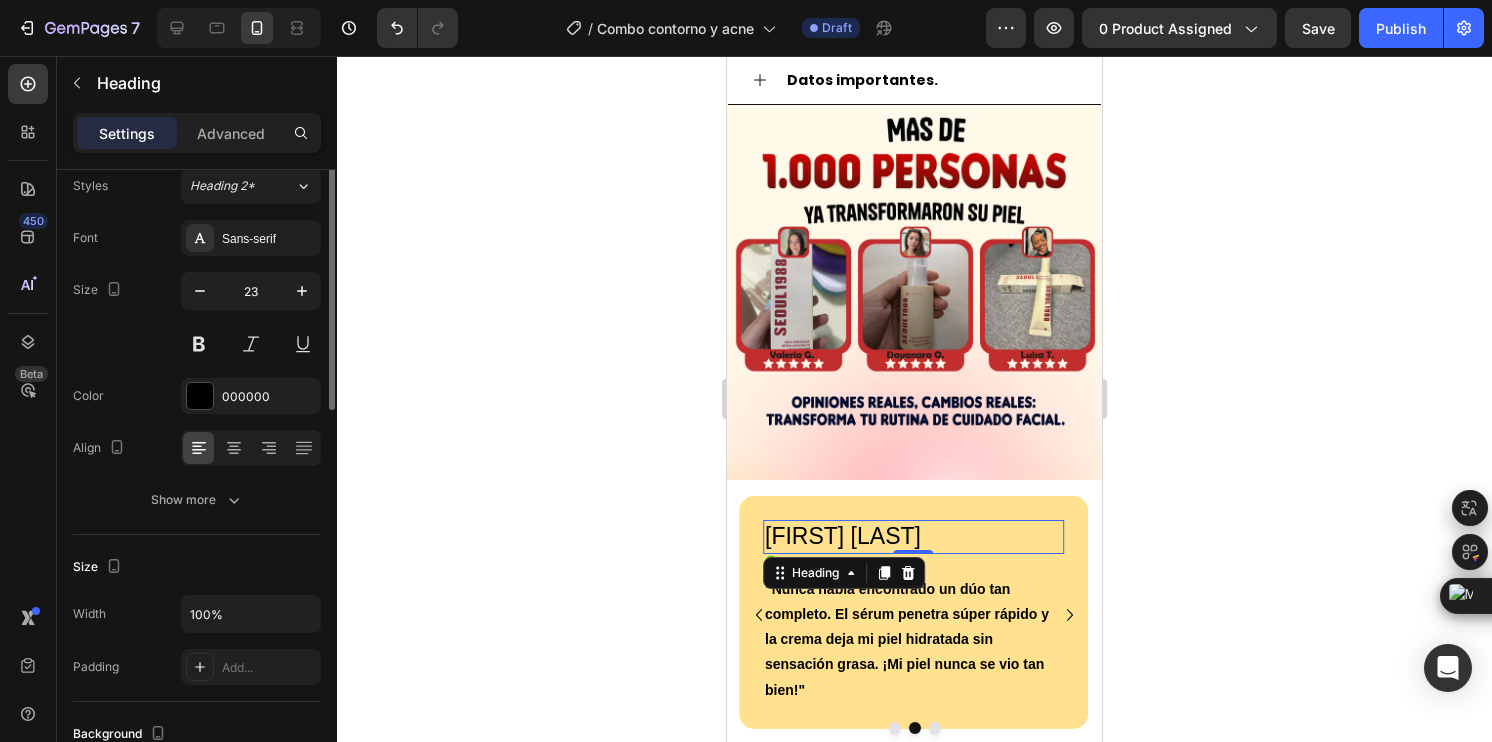 scroll, scrollTop: 0, scrollLeft: 0, axis: both 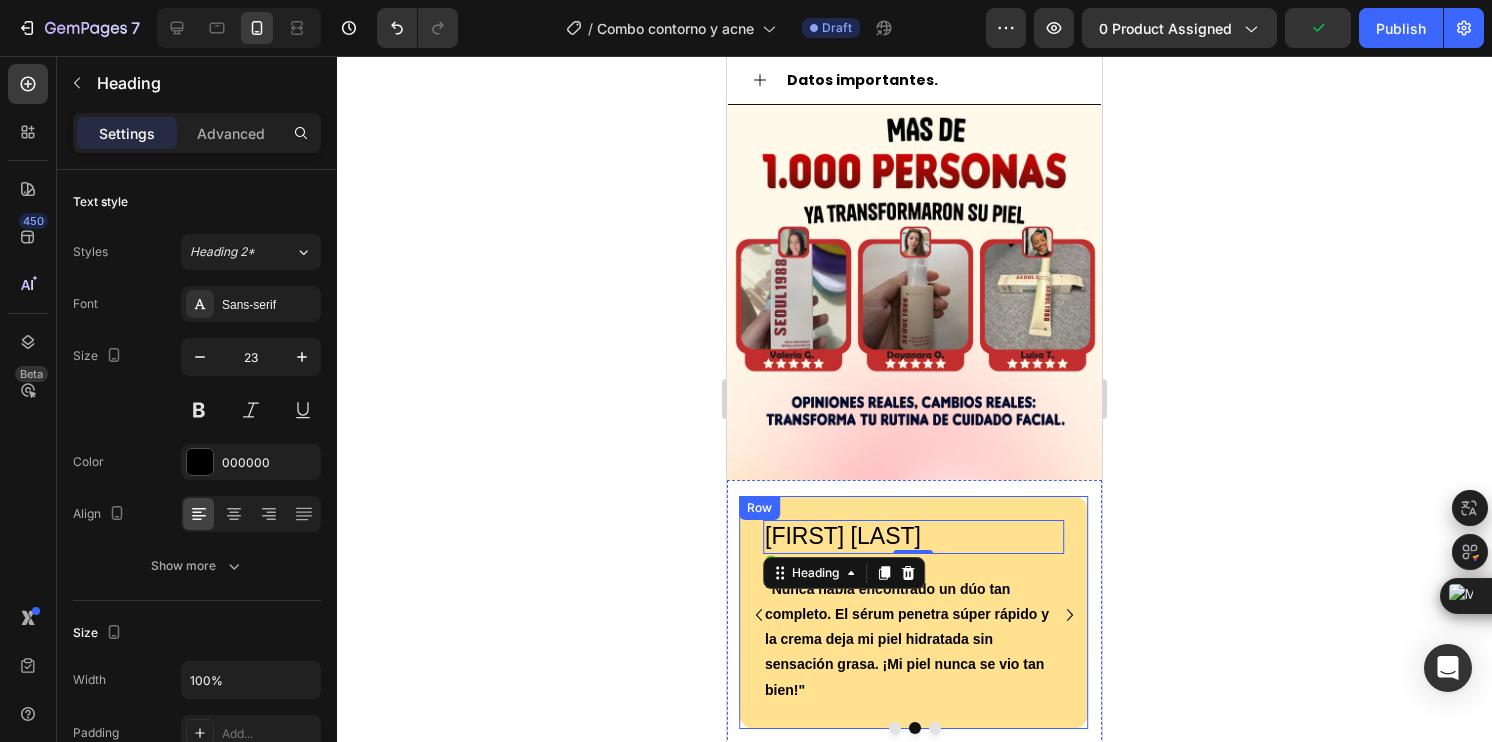 click on "[FIRST] [LAST] Heading   0
Icon Verificado. Heading Icon List "Nunca había encontrado un dúo tan completo. El sérum penetra súper rápido y la crema deja mi piel hidratada sin sensación grasa. ¡Mi piel nunca se vio tan bien!" Text Block Row Row" at bounding box center (913, 612) 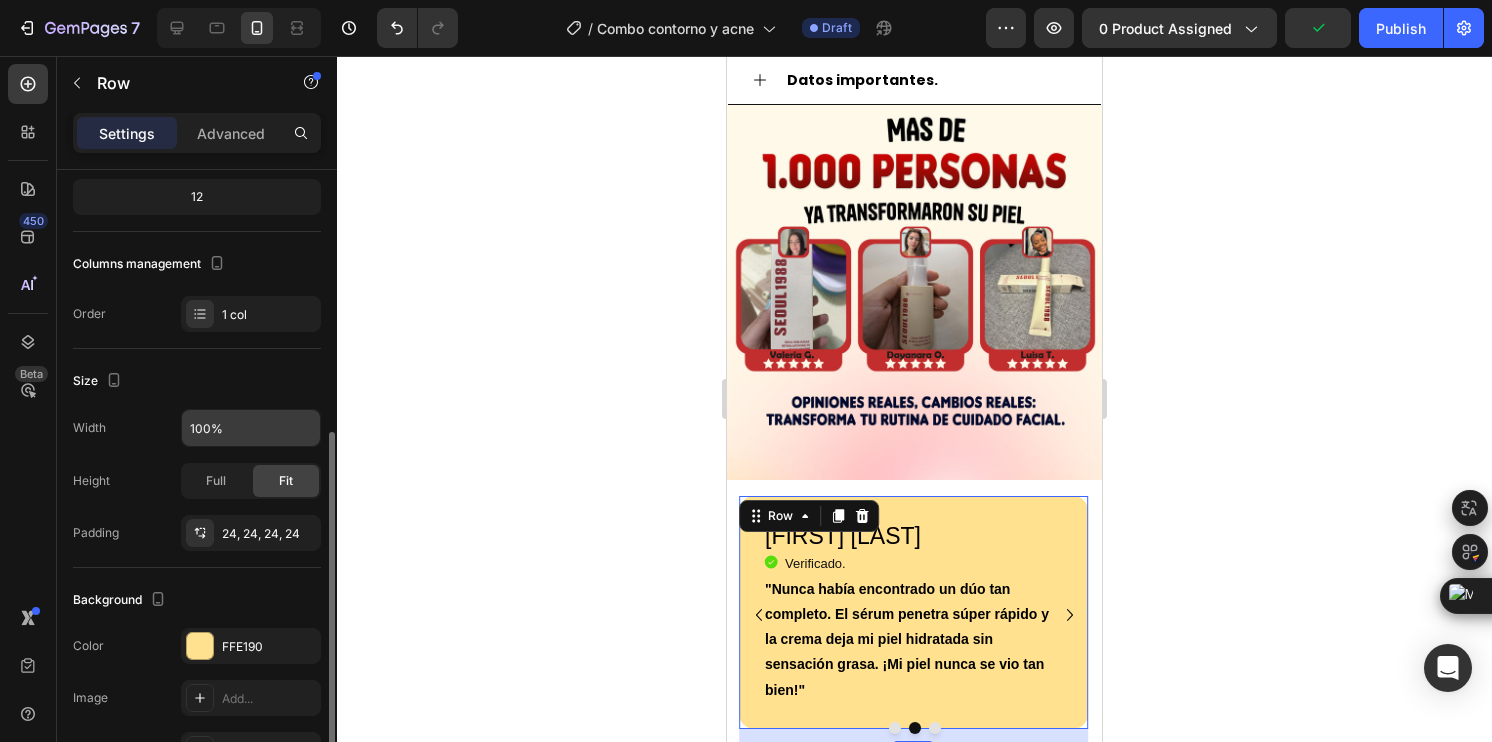 scroll, scrollTop: 300, scrollLeft: 0, axis: vertical 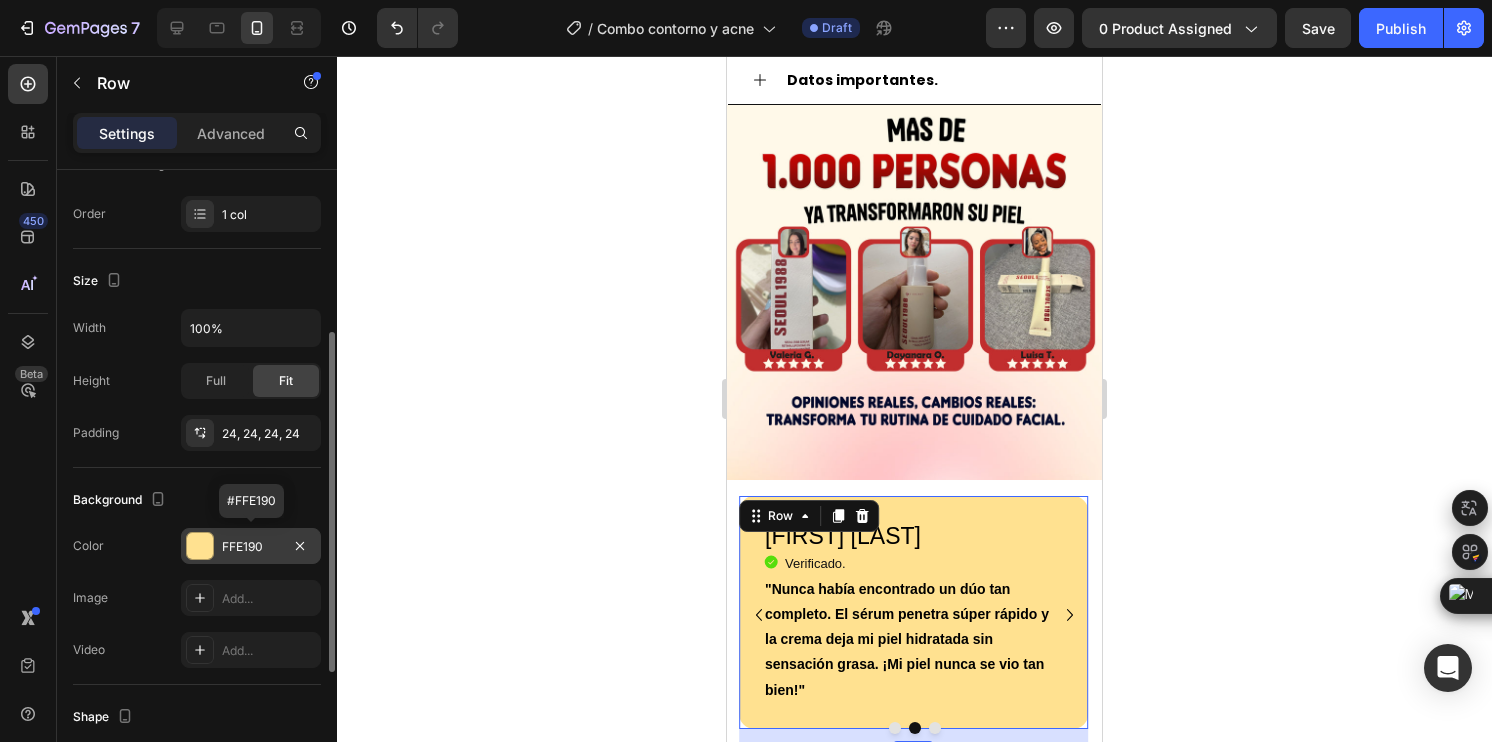 click at bounding box center [200, 546] 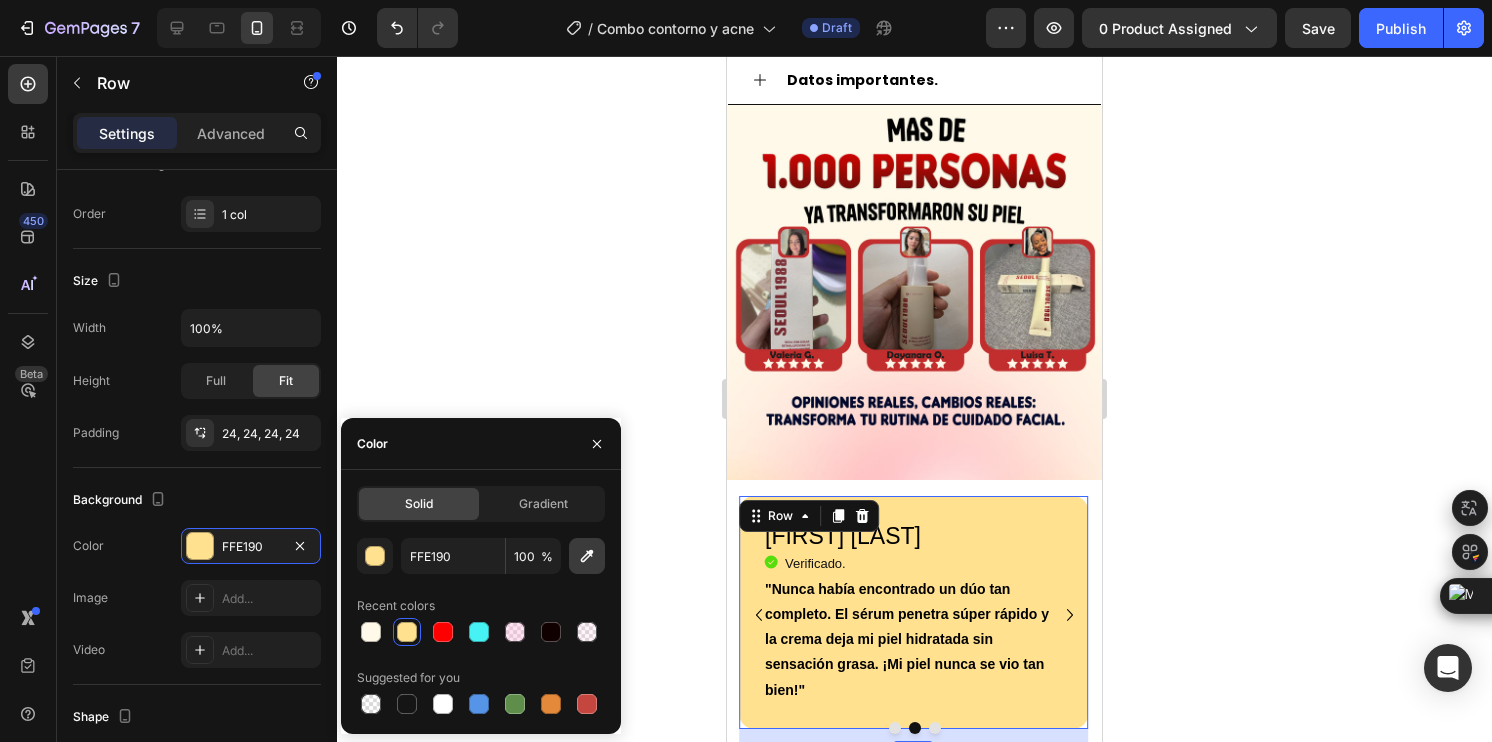 click 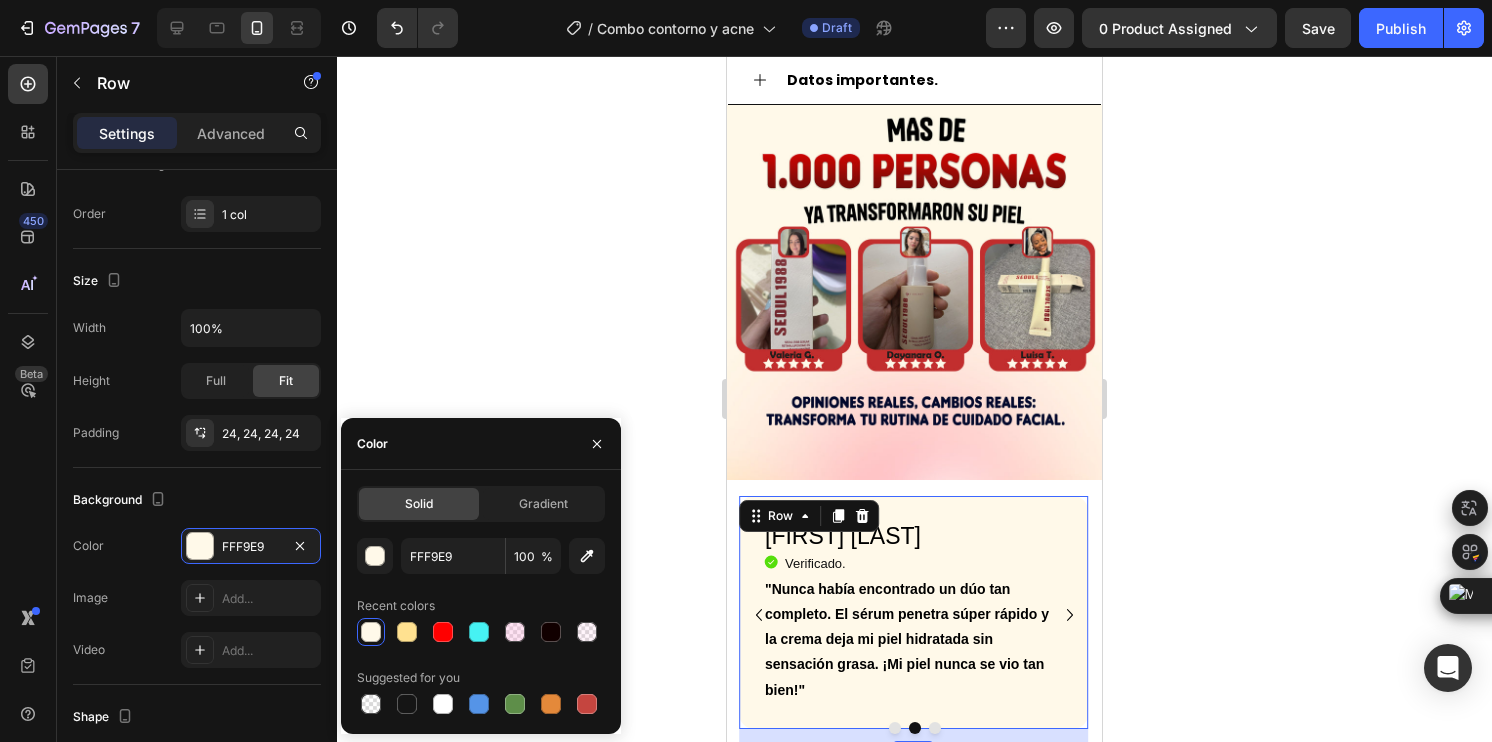 click 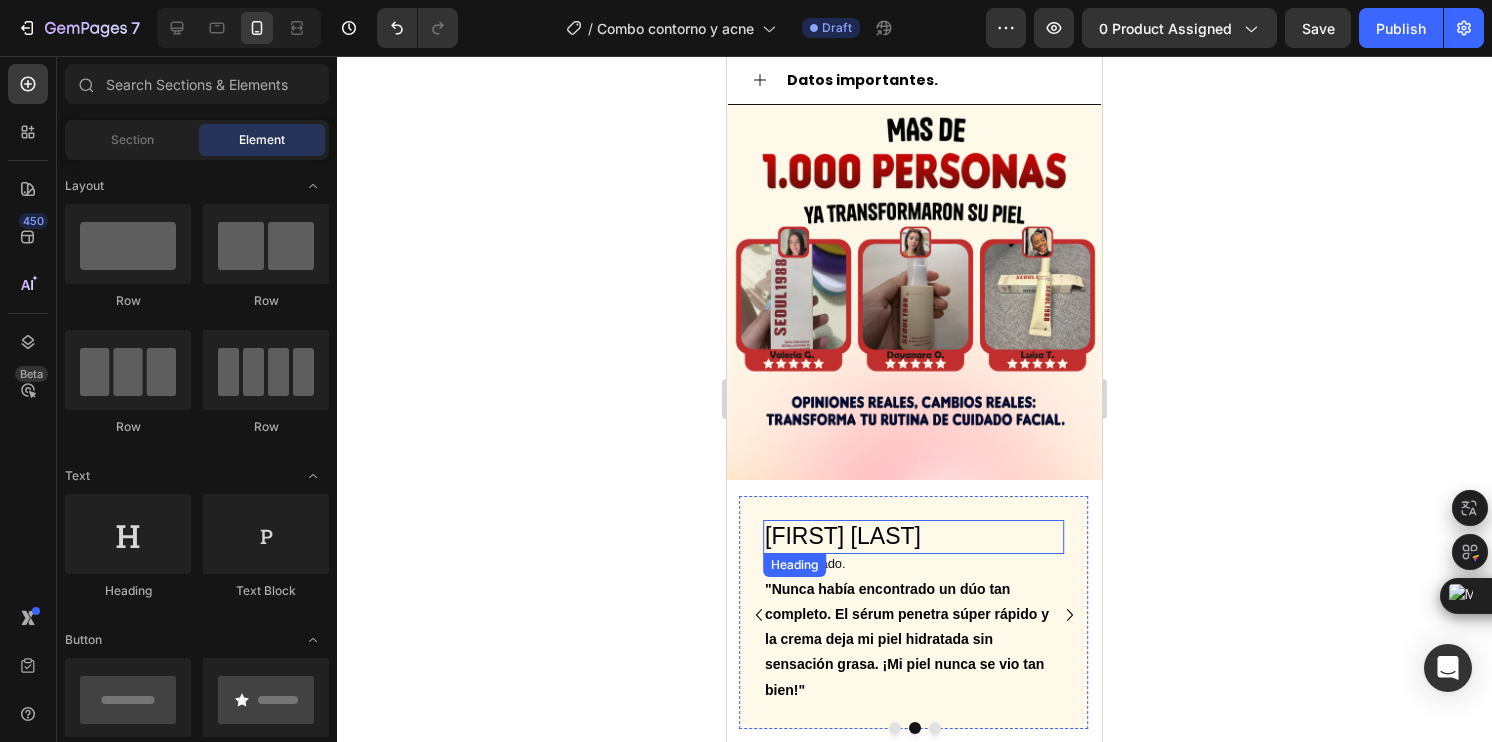 click on "[FIRST] [LAST]" at bounding box center [913, 537] 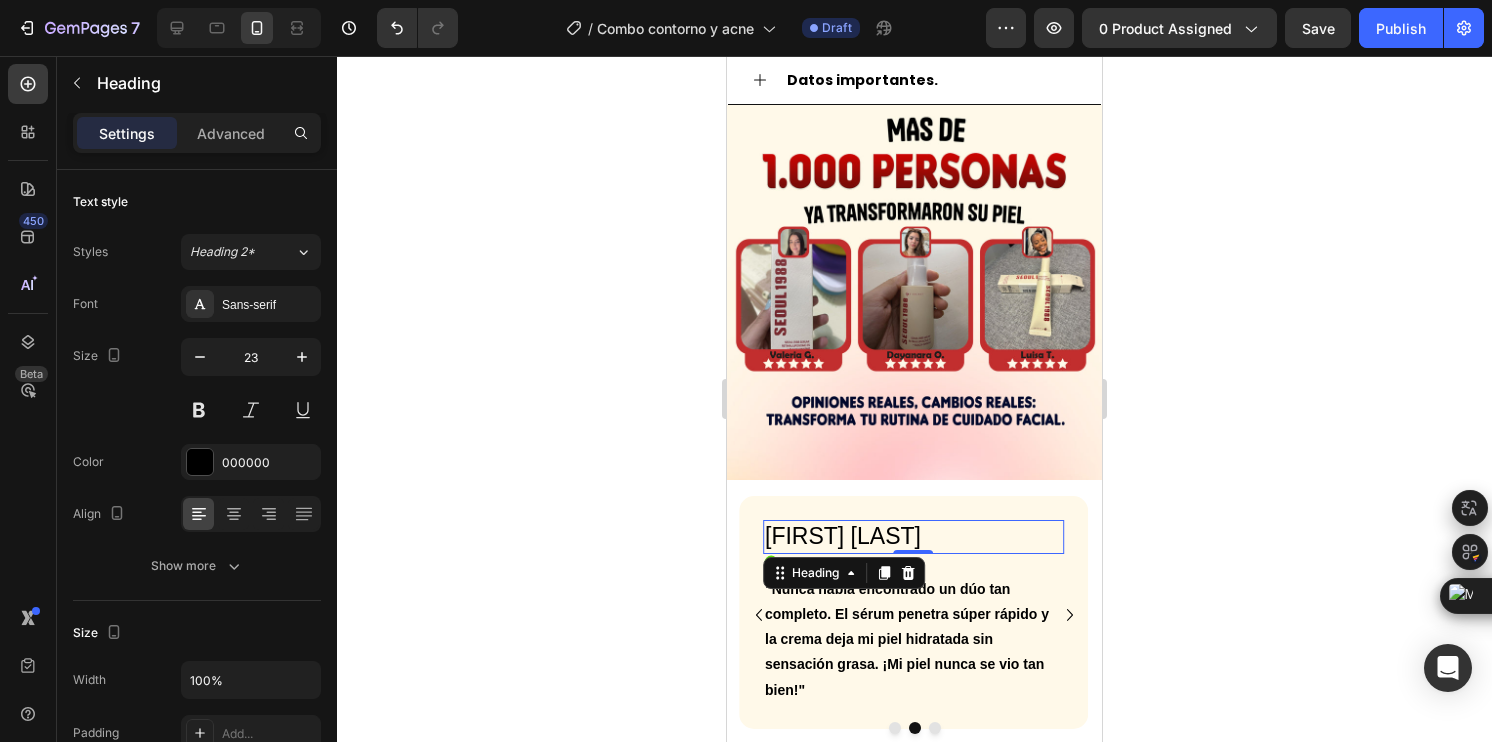 click on "[FIRST] [LAST]" at bounding box center [913, 537] 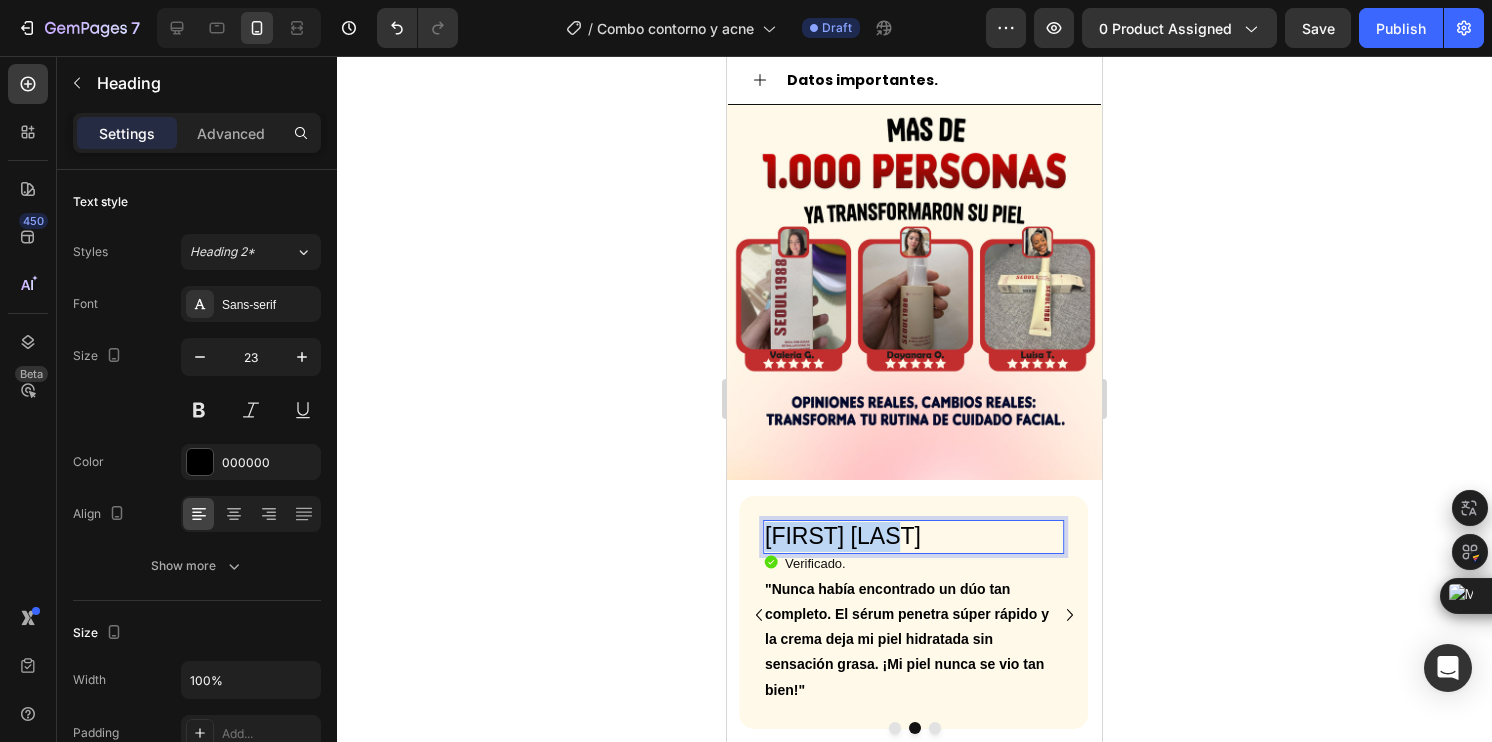 click on "[FIRST] [LAST]" at bounding box center (913, 537) 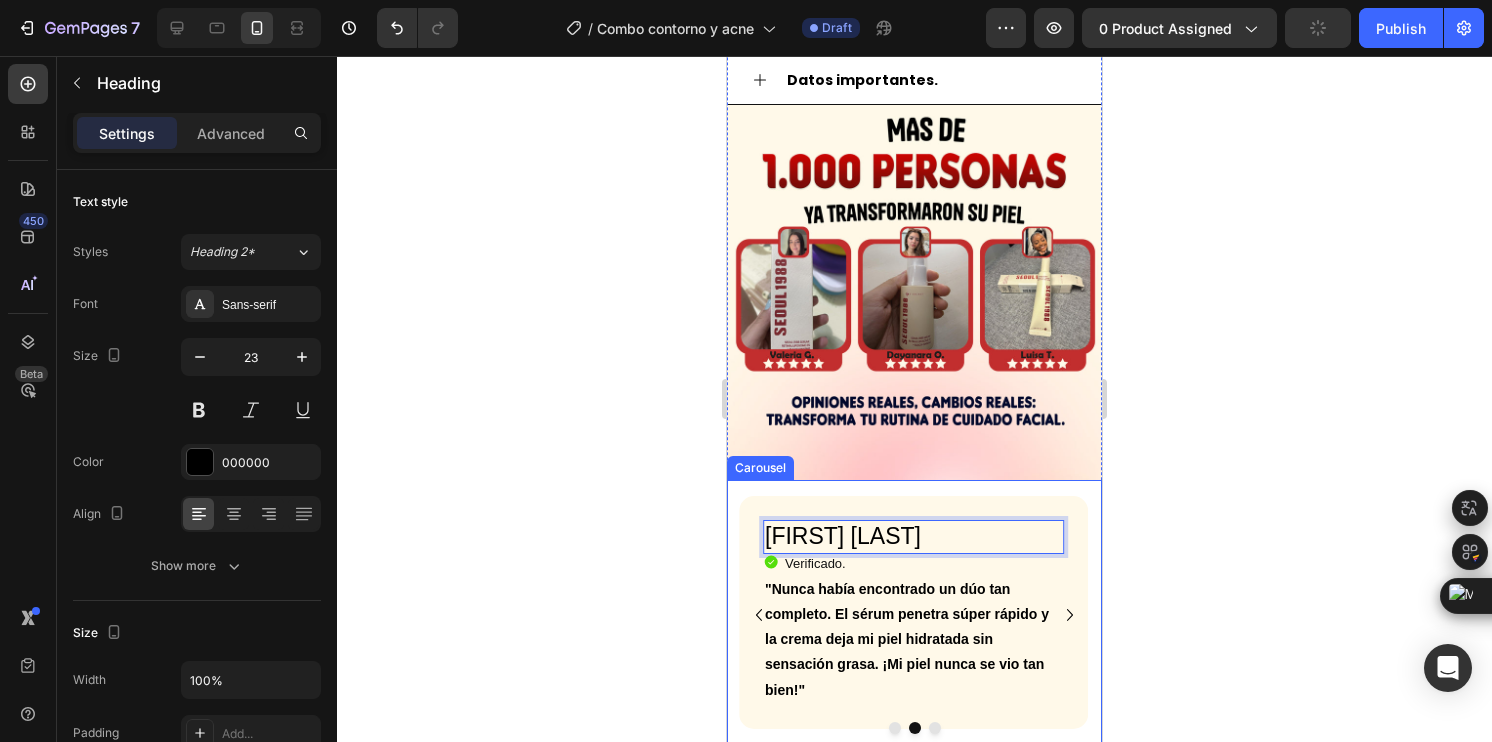 click 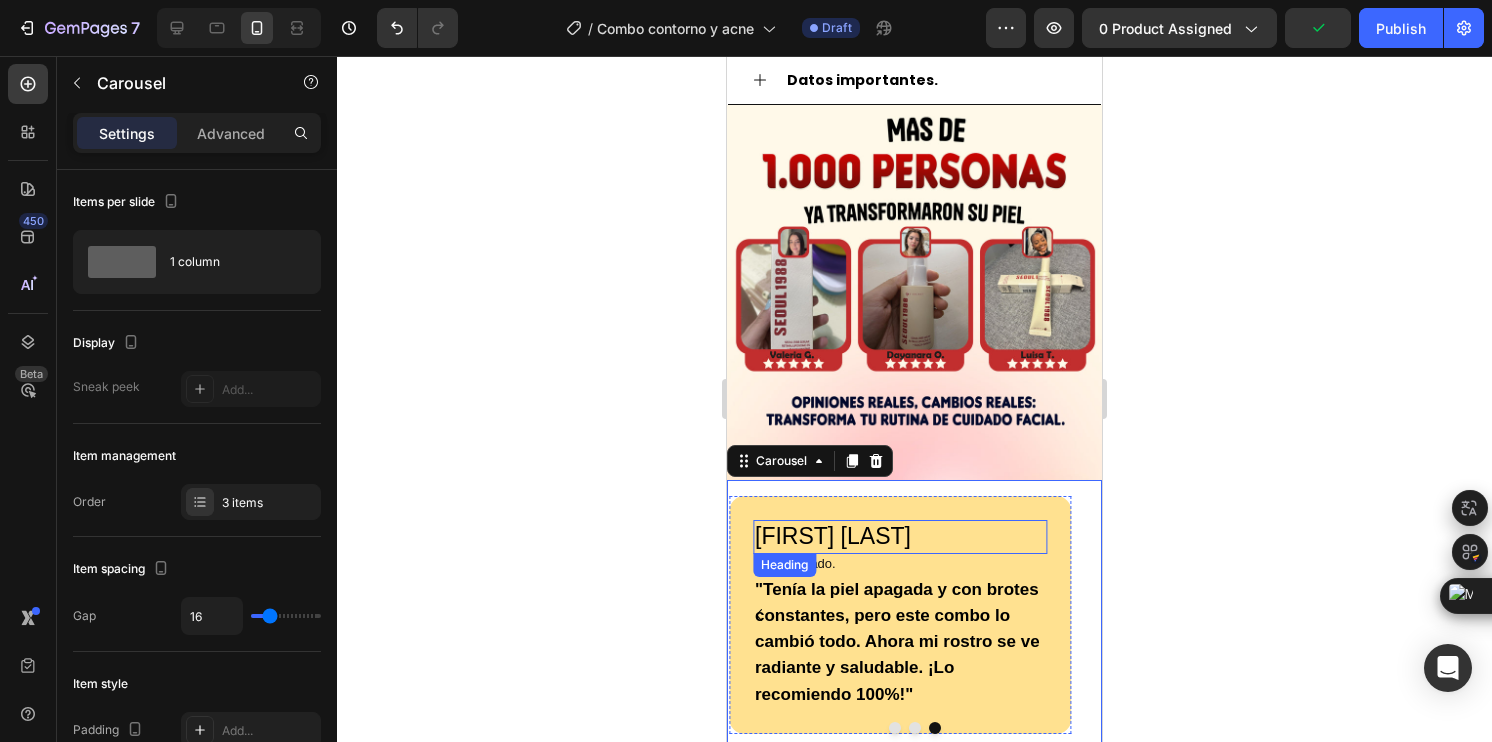 click on "[FIRST] [LAST]" at bounding box center (900, 537) 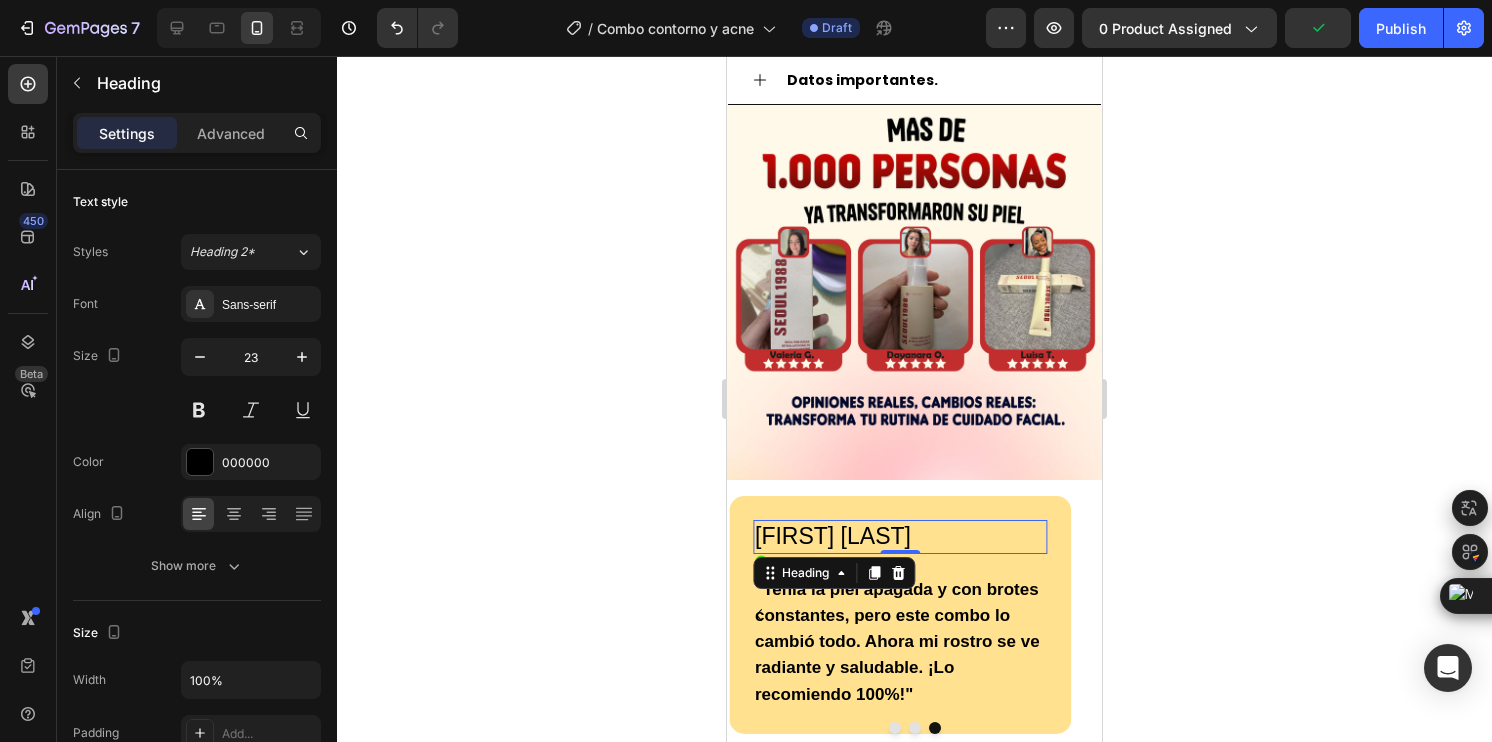 click on "[FIRST] [LAST]" at bounding box center [900, 537] 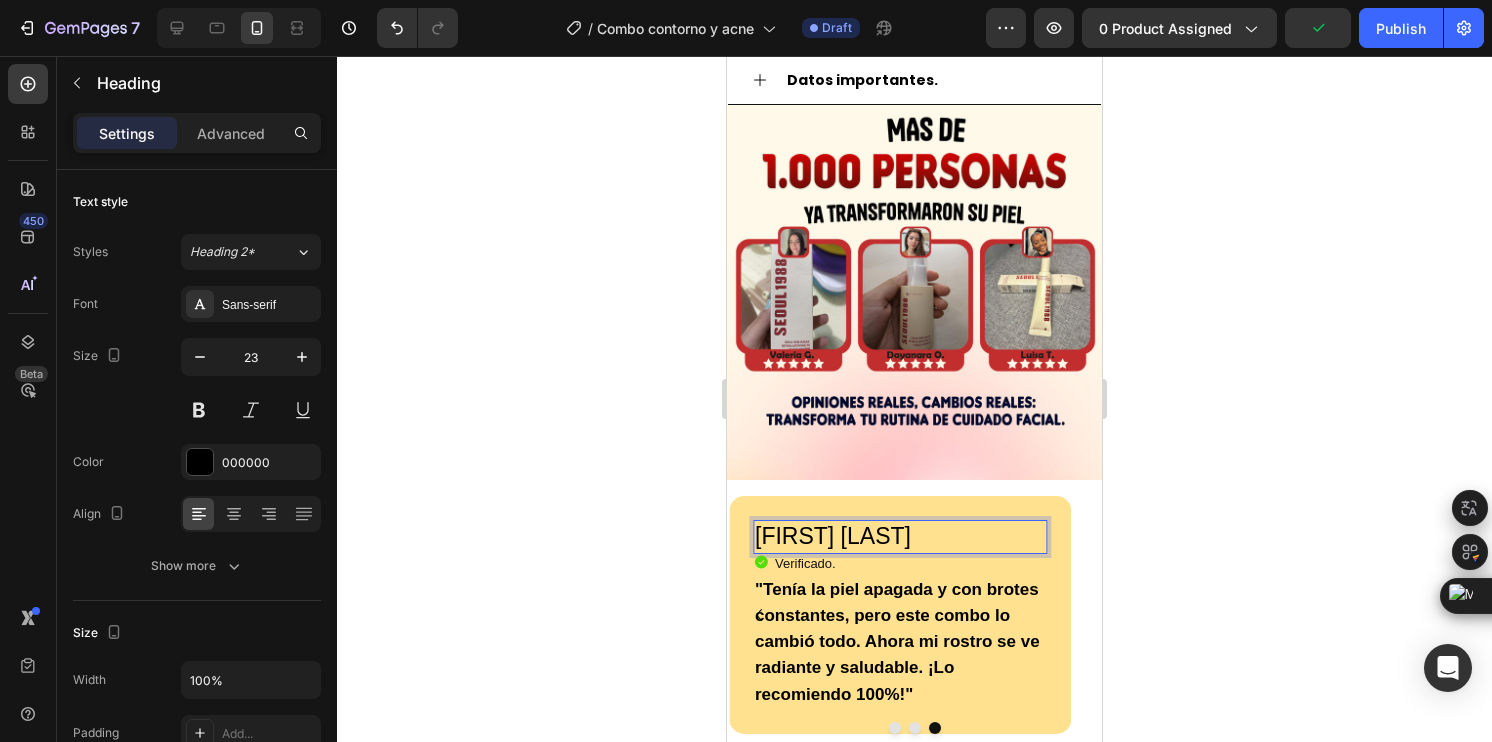 click on "[FIRST] [LAST]" at bounding box center [900, 537] 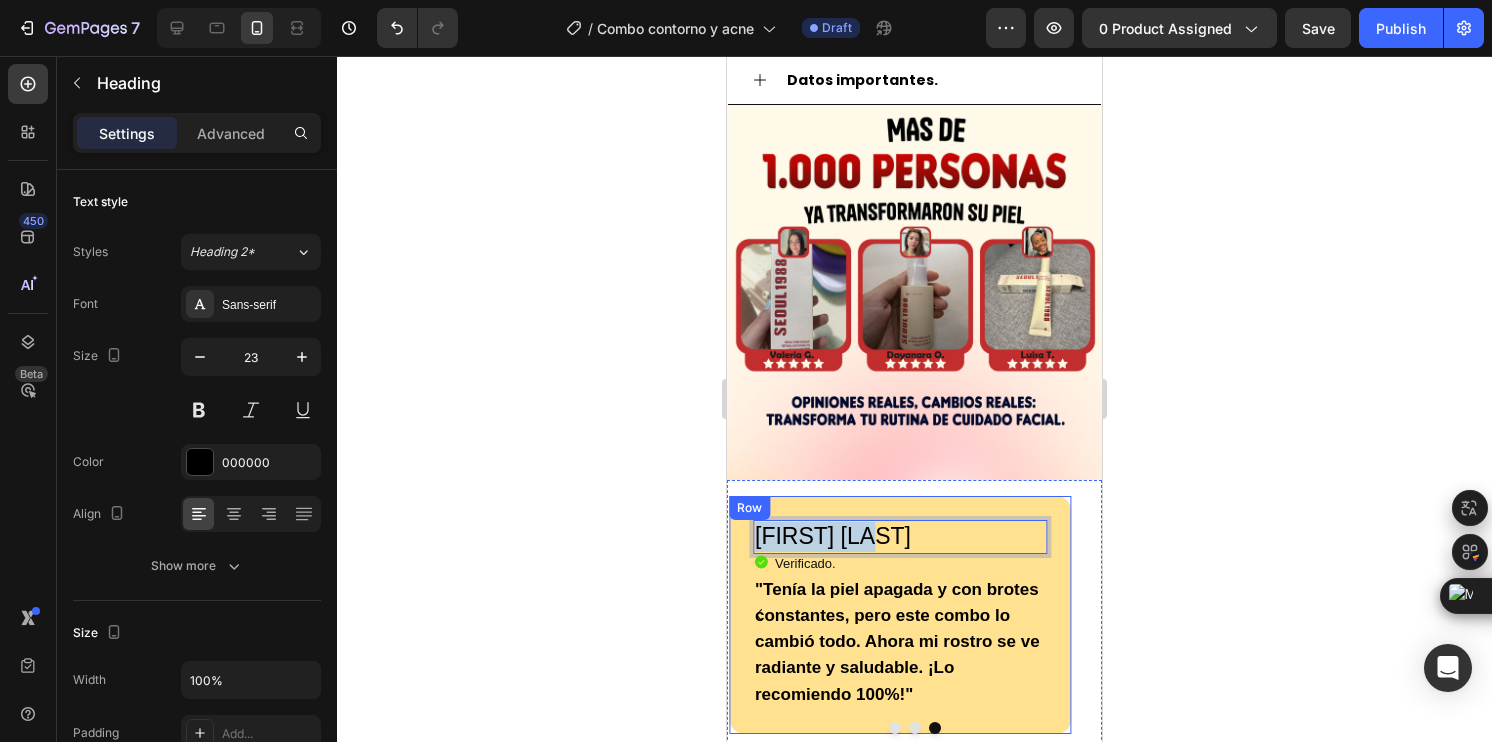 drag, startPoint x: 876, startPoint y: 514, endPoint x: 735, endPoint y: 515, distance: 141.00354 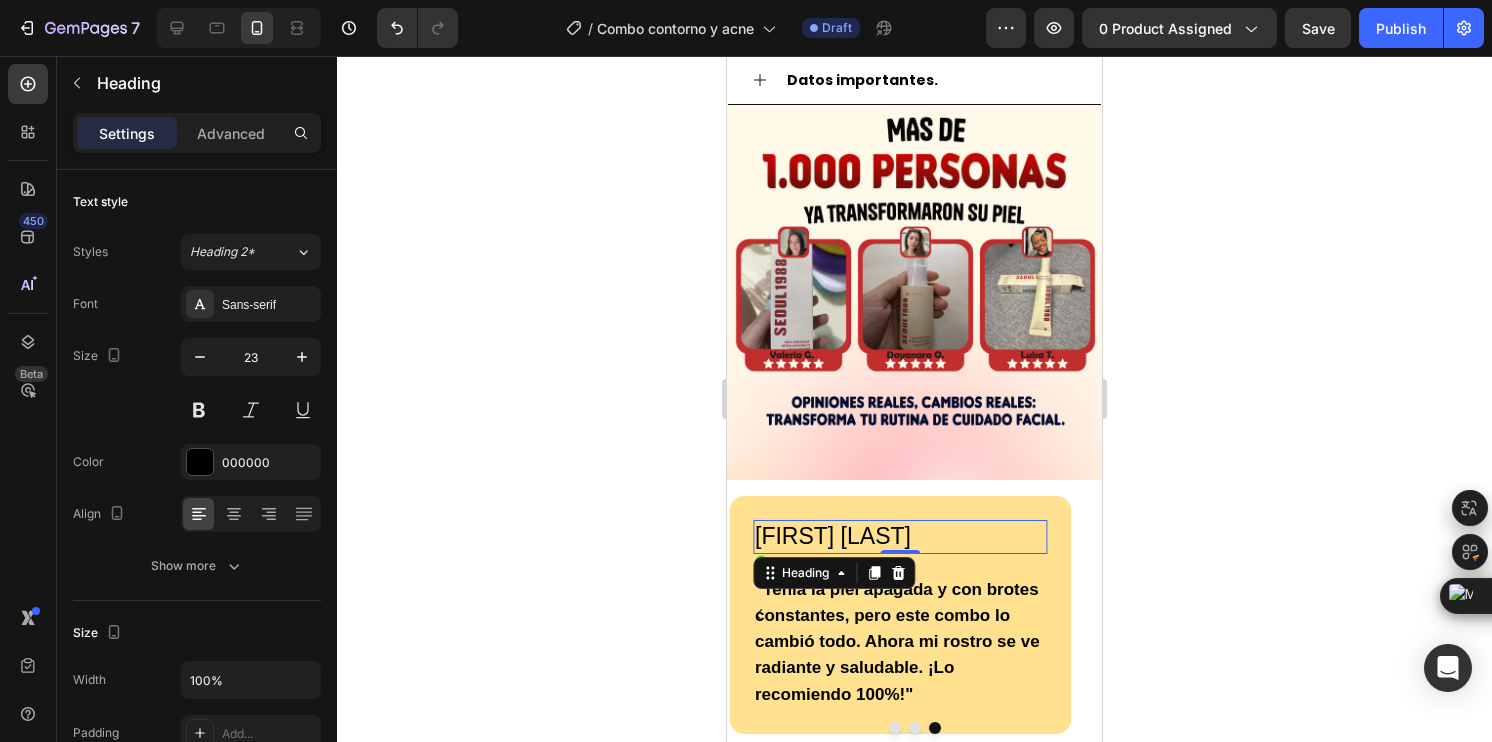 click 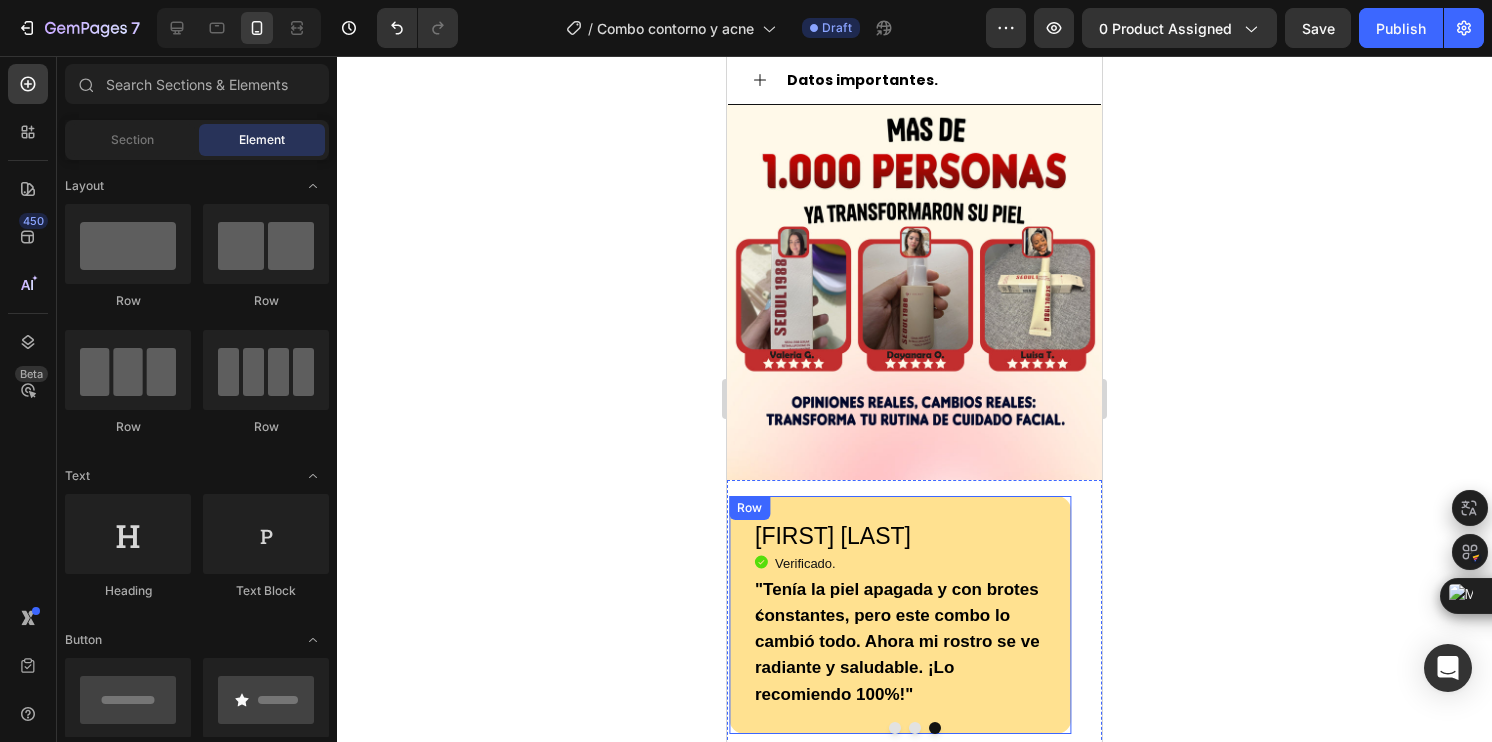click on "[FIRST] [LAST] Heading
Icon Verificado. Heading Icon List "Tenía la piel apagada y con brotes constantes, pero este combo lo cambió todo. Ahora mi rostro se ve radiante y saludable. ¡Lo recomiendo 100%!" Text Block Row Row" at bounding box center (900, 615) 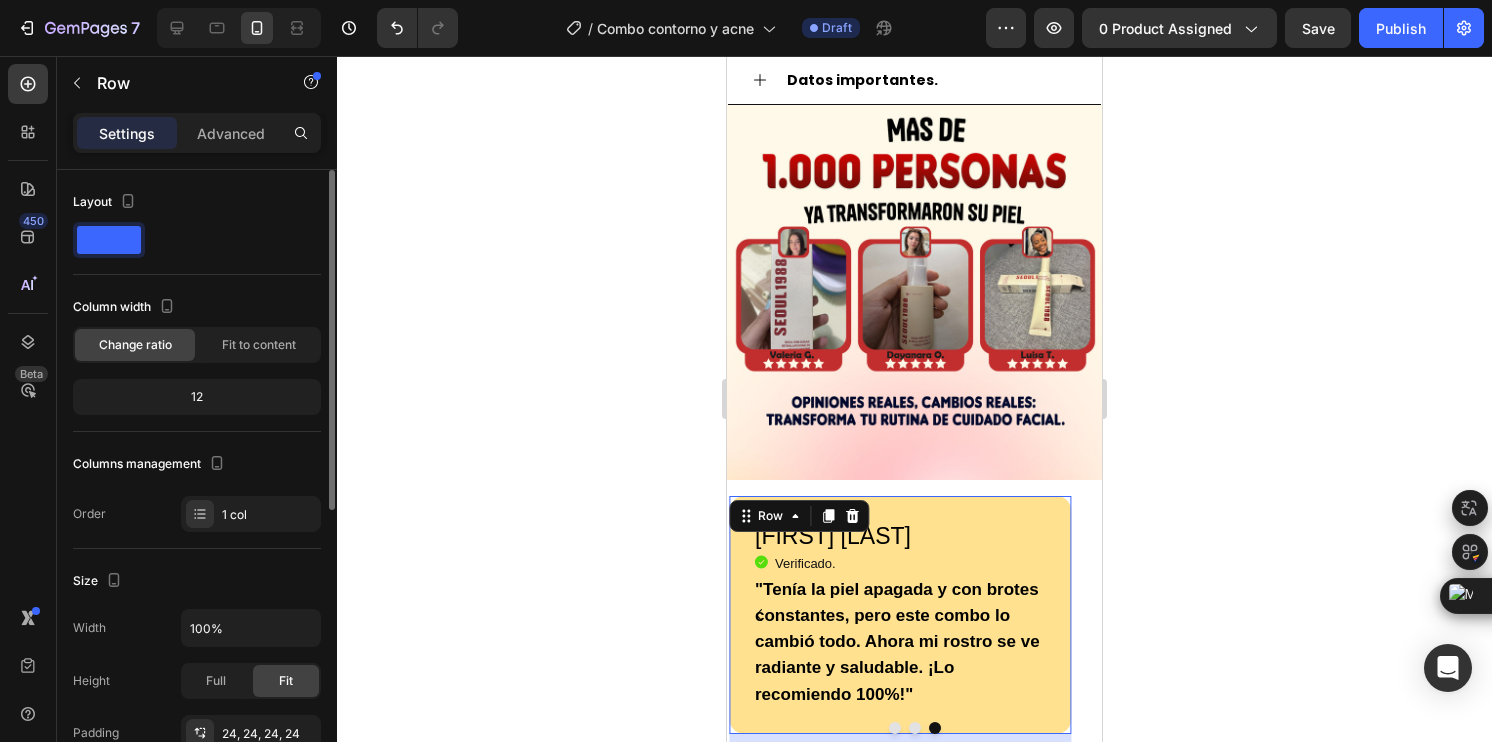 scroll, scrollTop: 400, scrollLeft: 0, axis: vertical 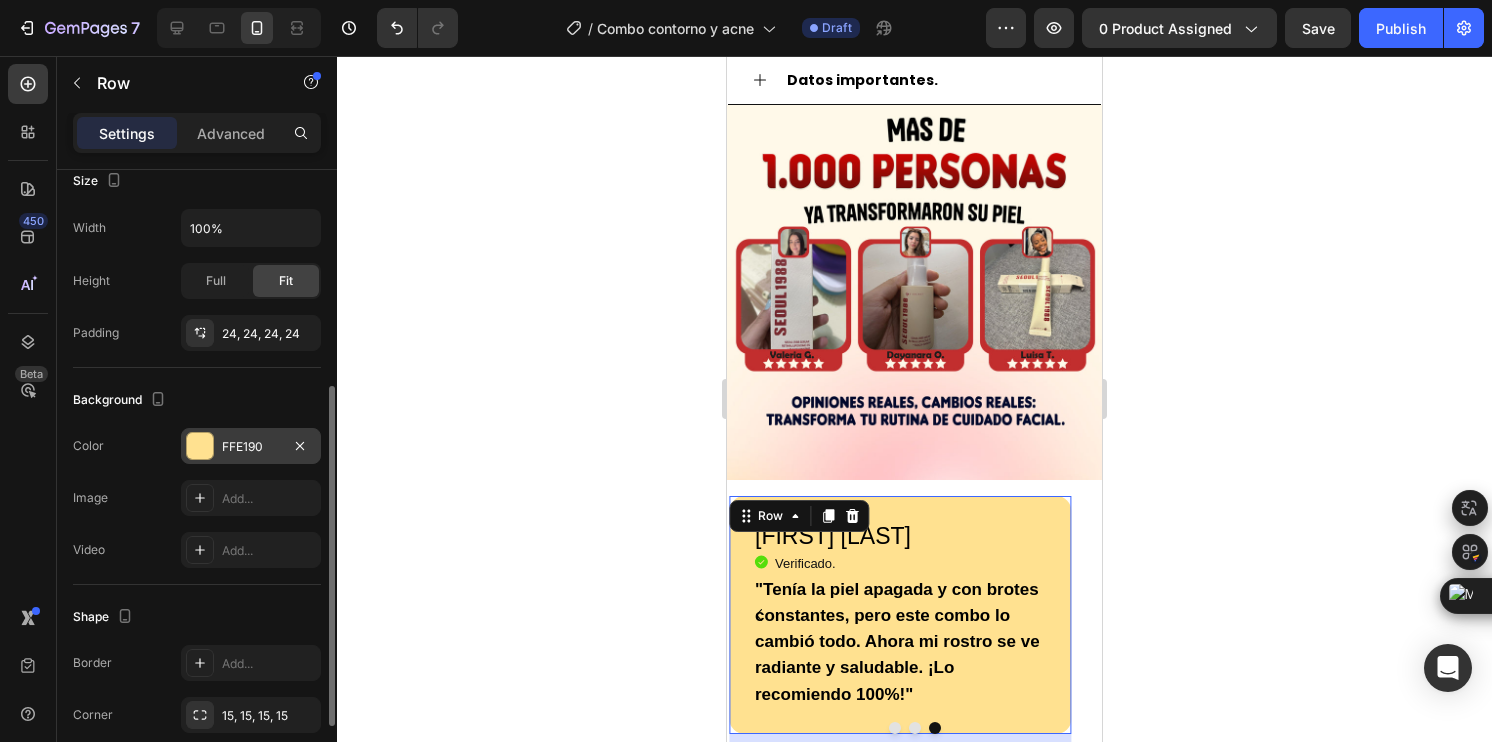 click at bounding box center (200, 446) 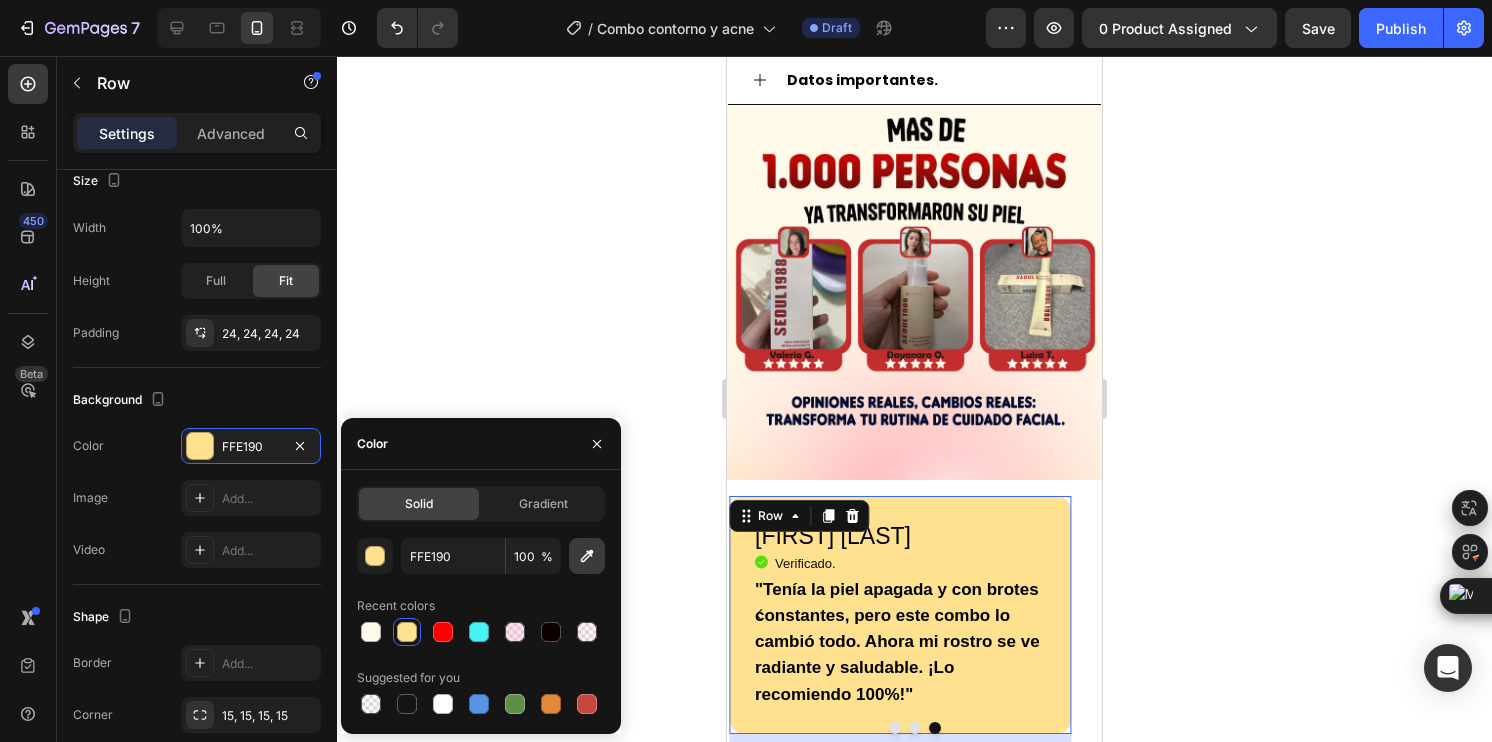 click 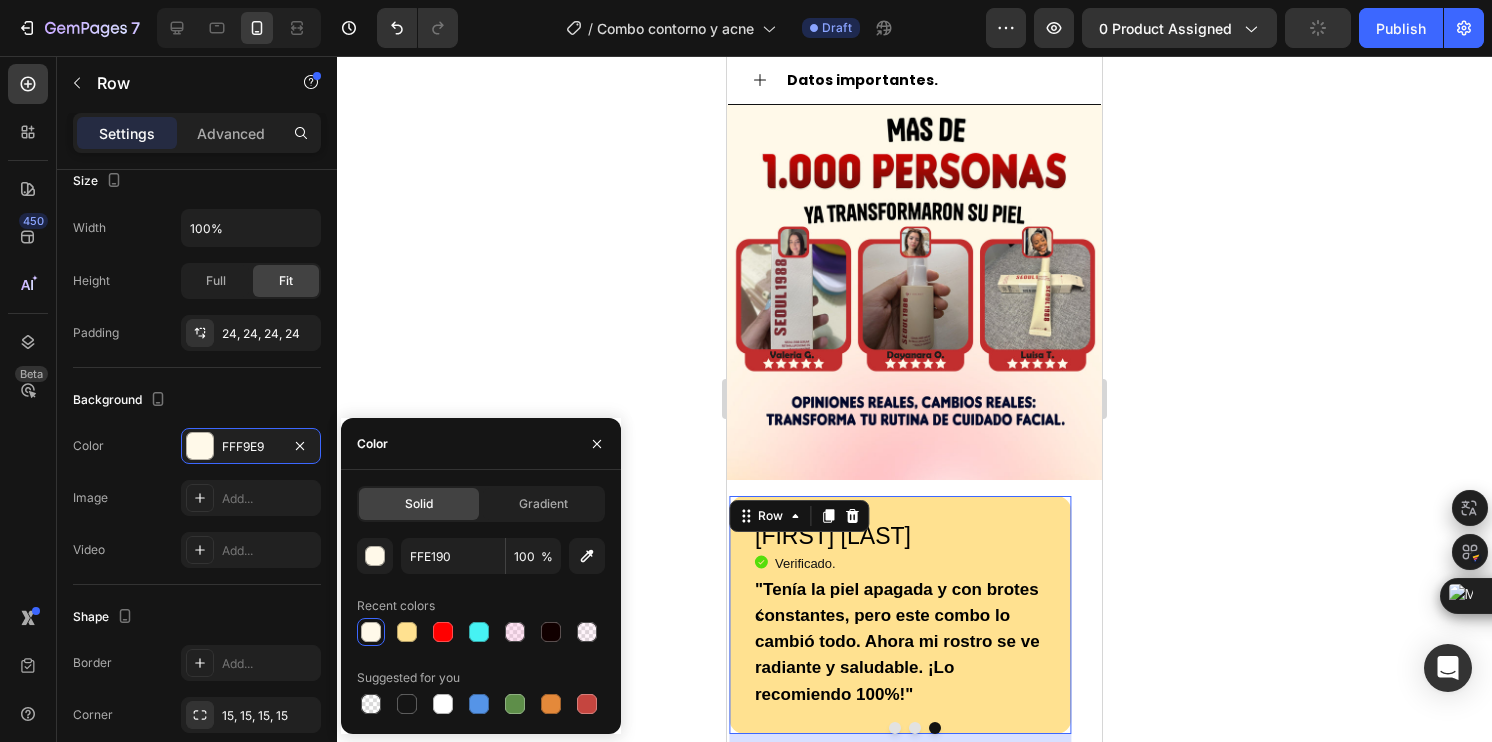 type on "FFF9E9" 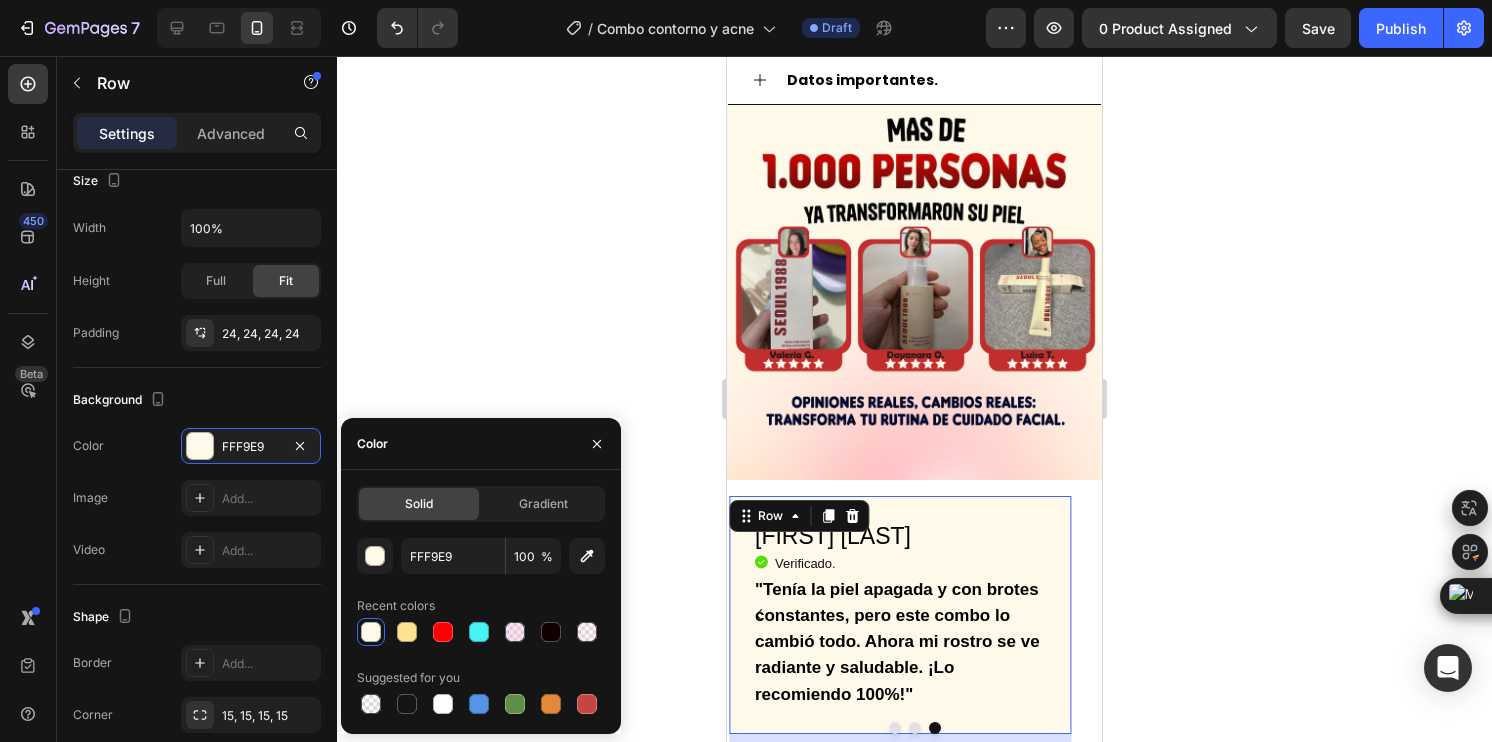 click 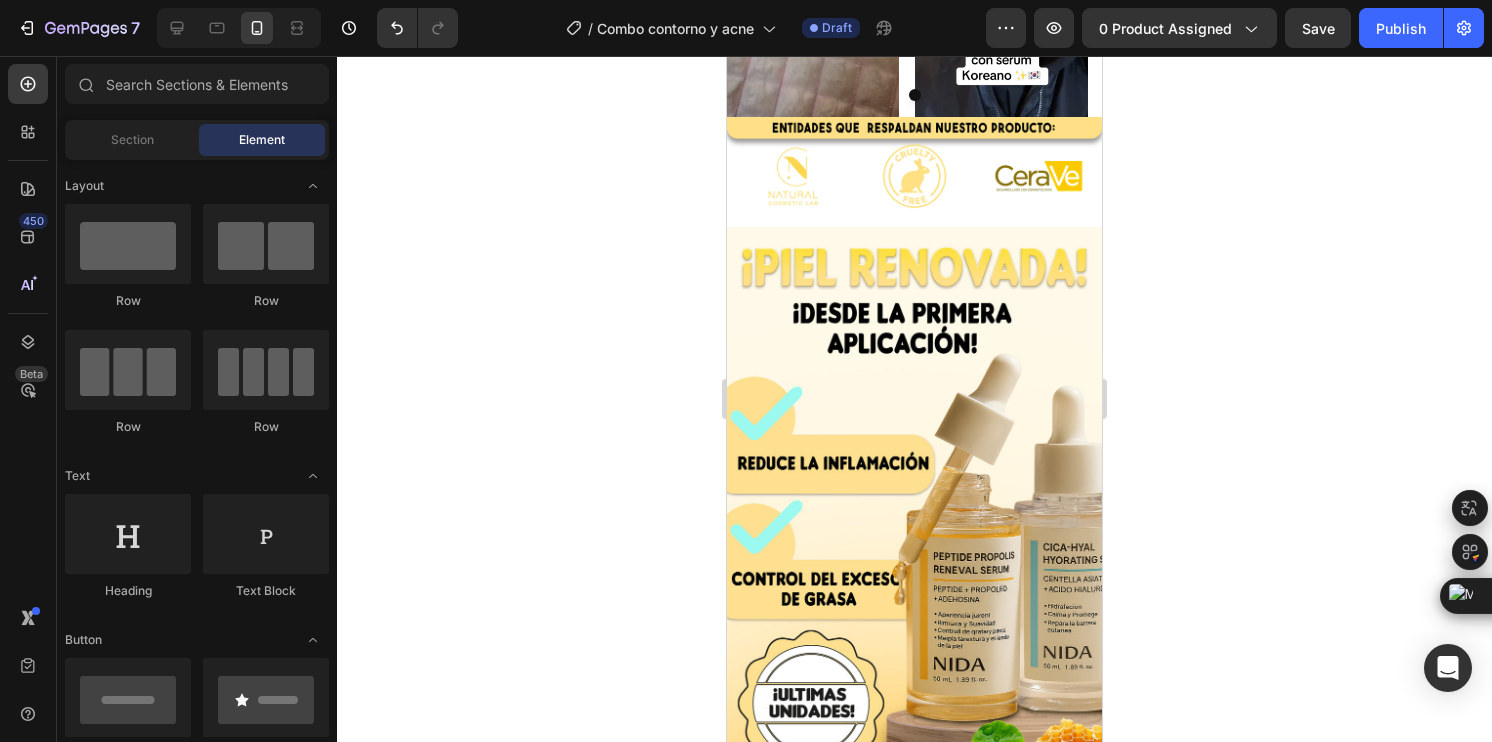 scroll, scrollTop: 3500, scrollLeft: 0, axis: vertical 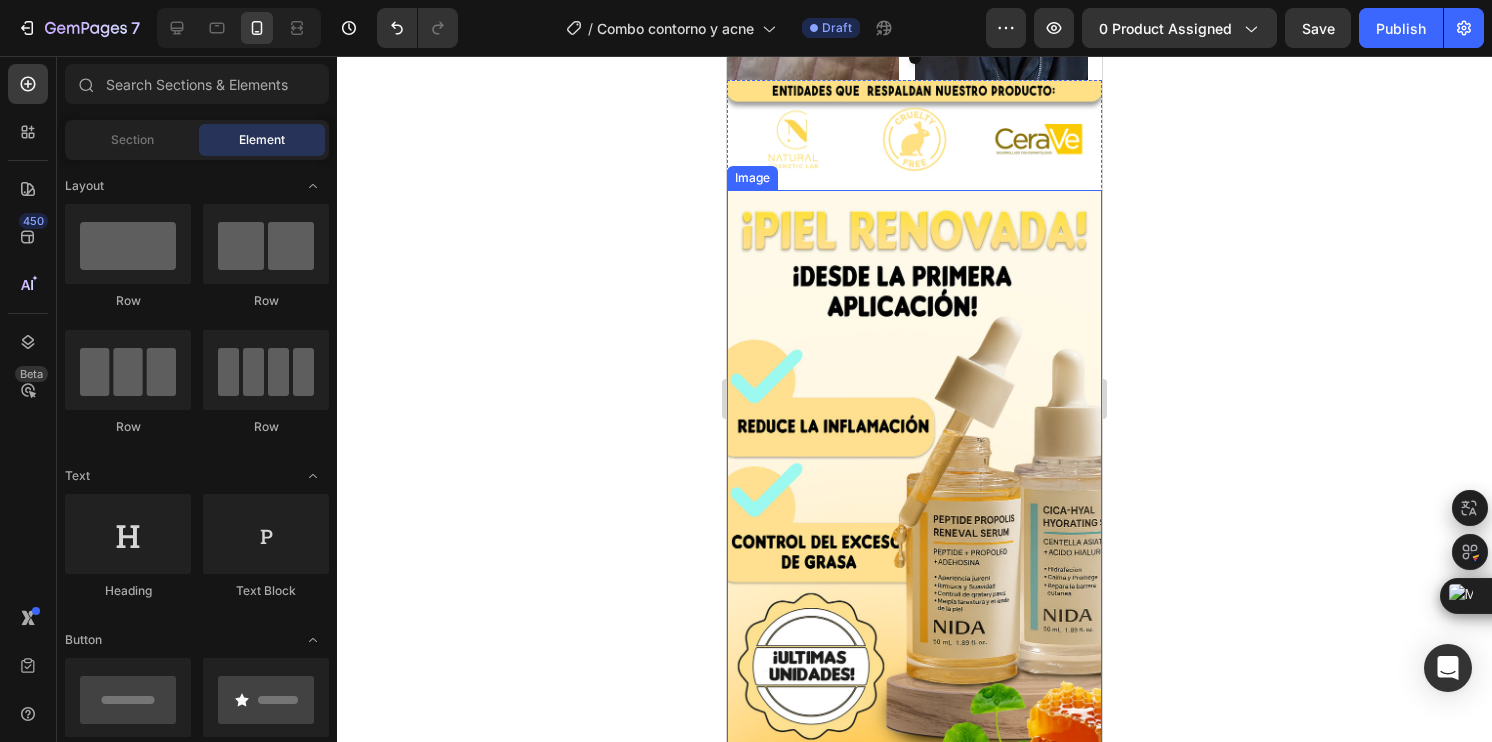 click at bounding box center [914, 523] 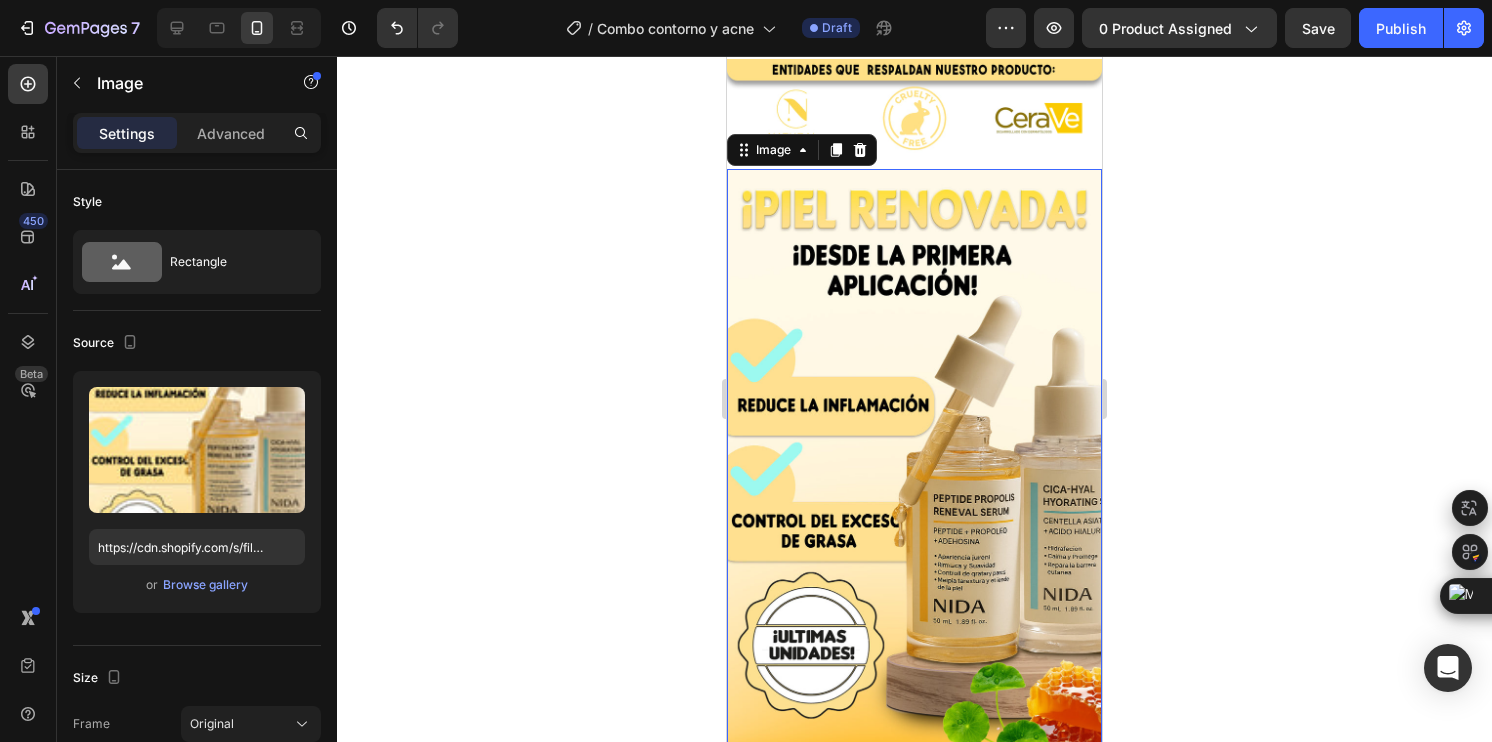 scroll, scrollTop: 3600, scrollLeft: 0, axis: vertical 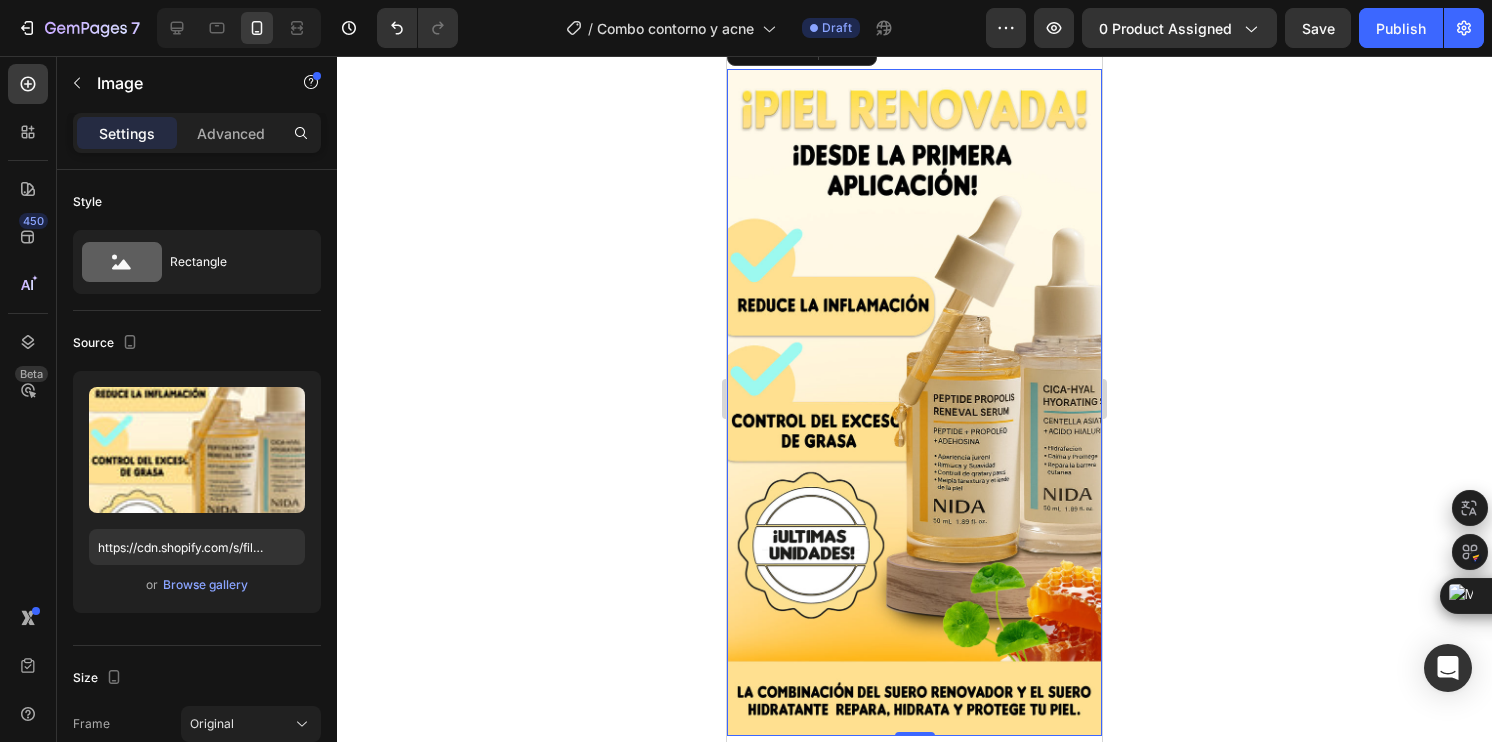 click 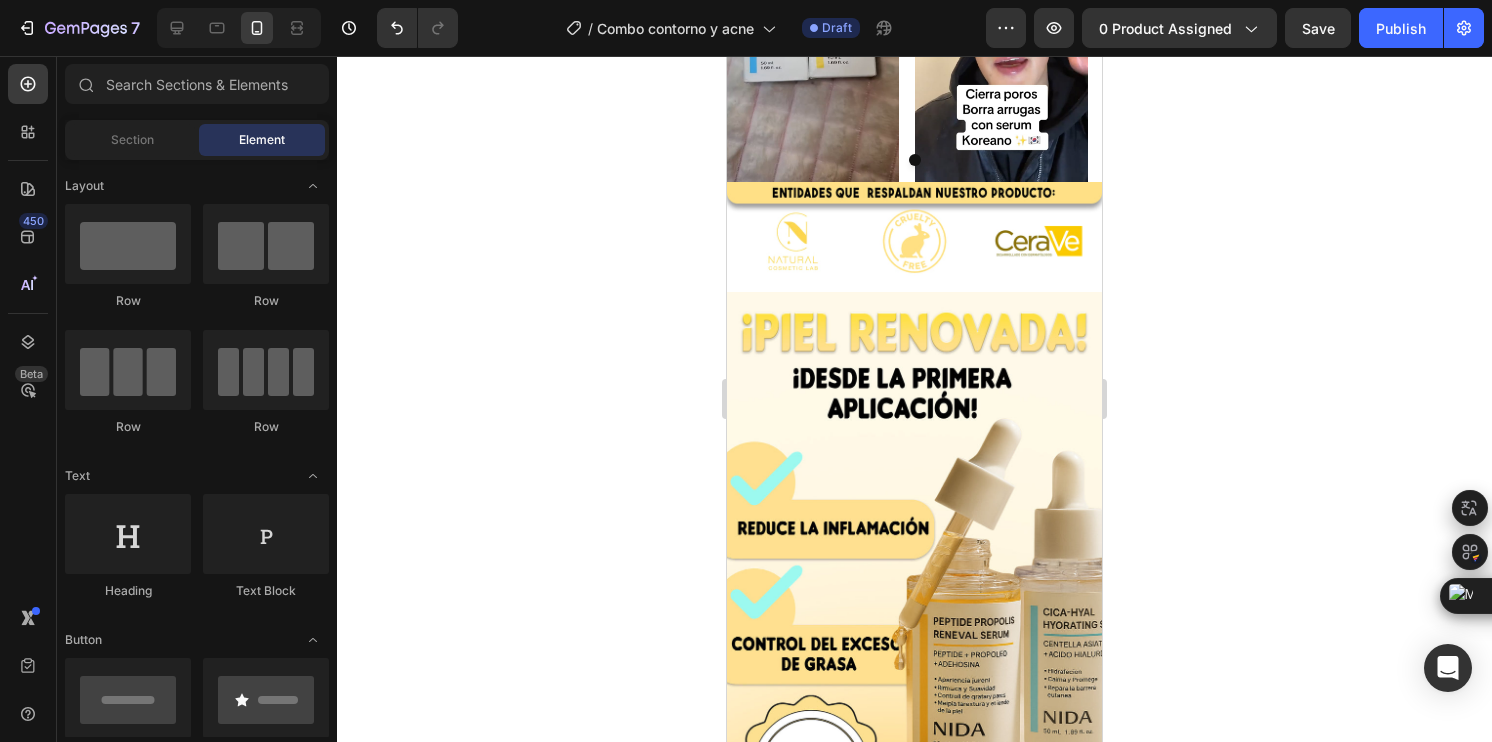scroll, scrollTop: 3400, scrollLeft: 0, axis: vertical 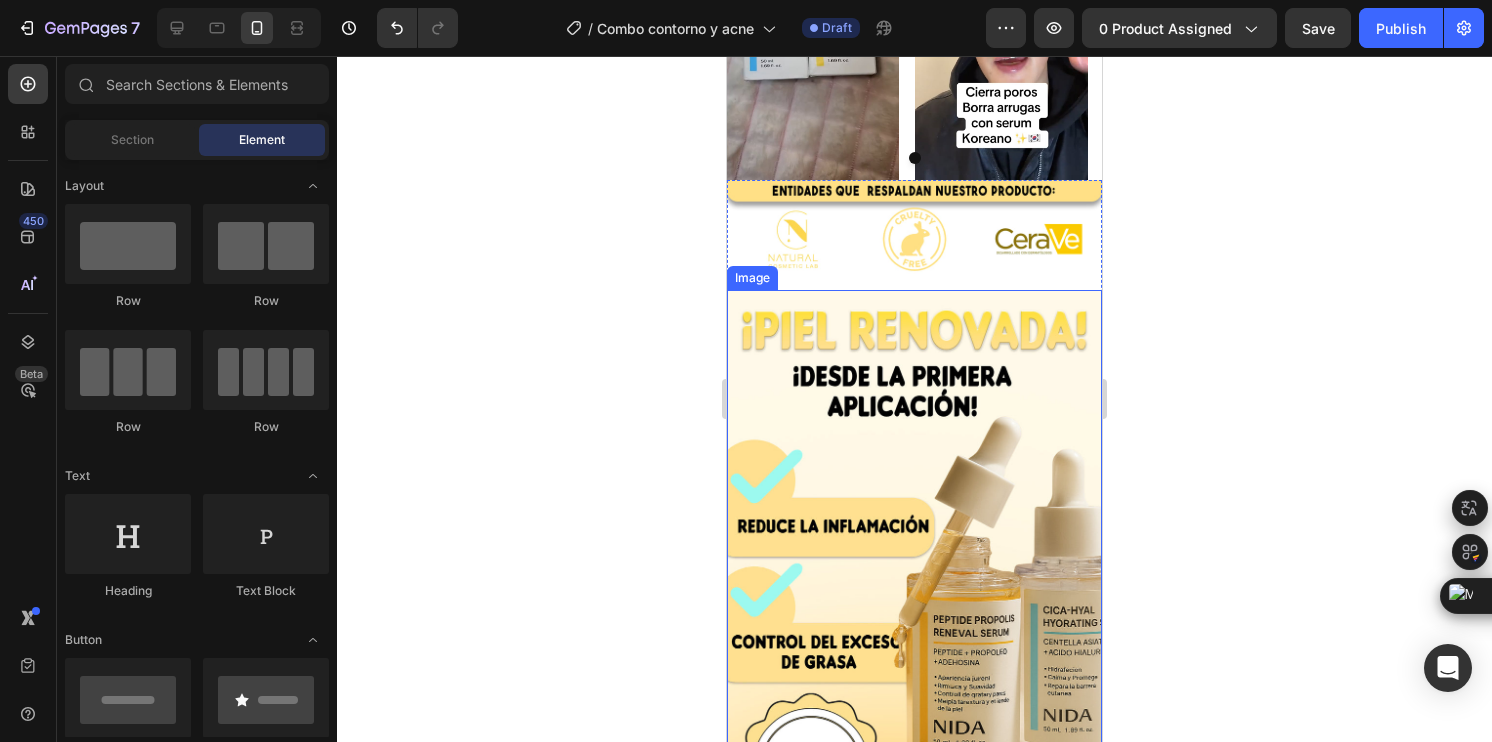 click at bounding box center [914, 623] 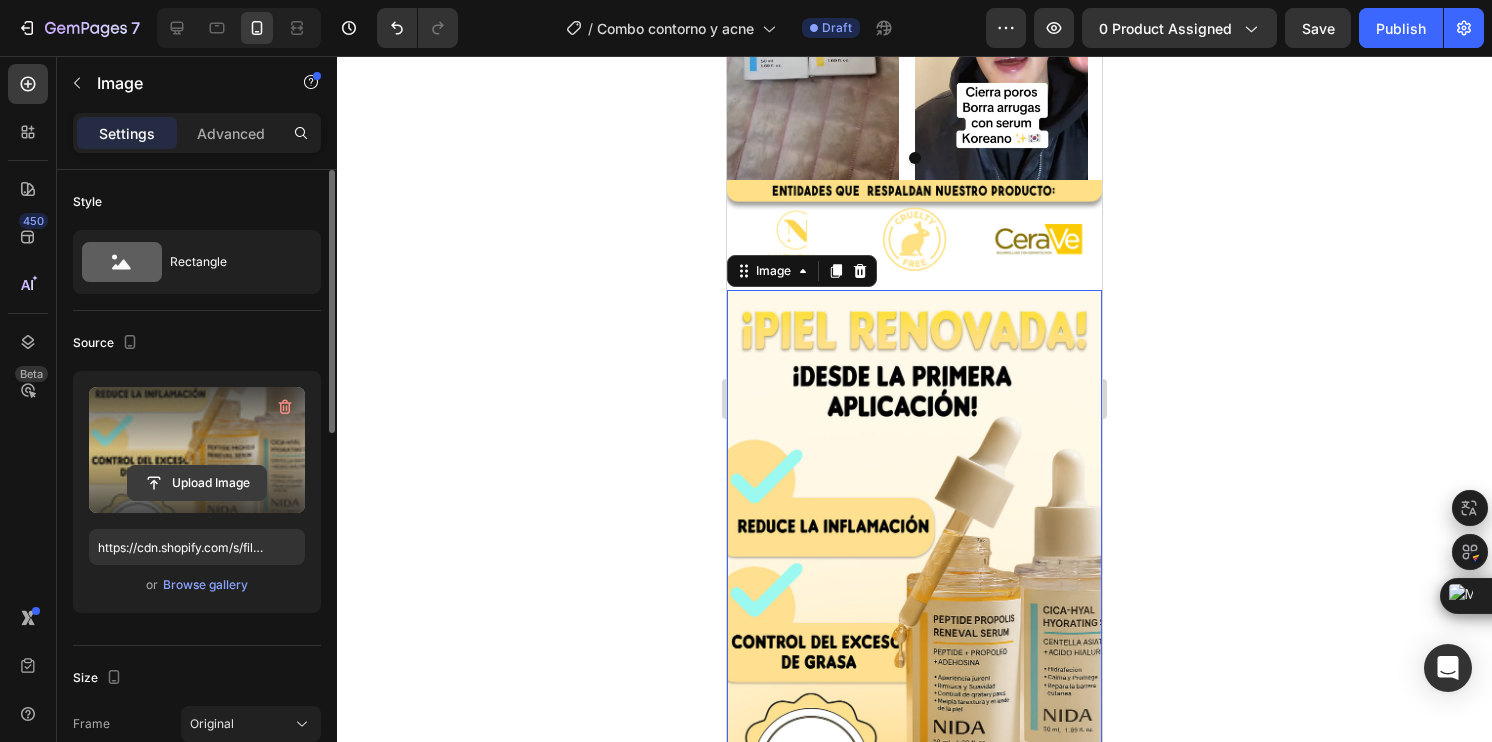 click 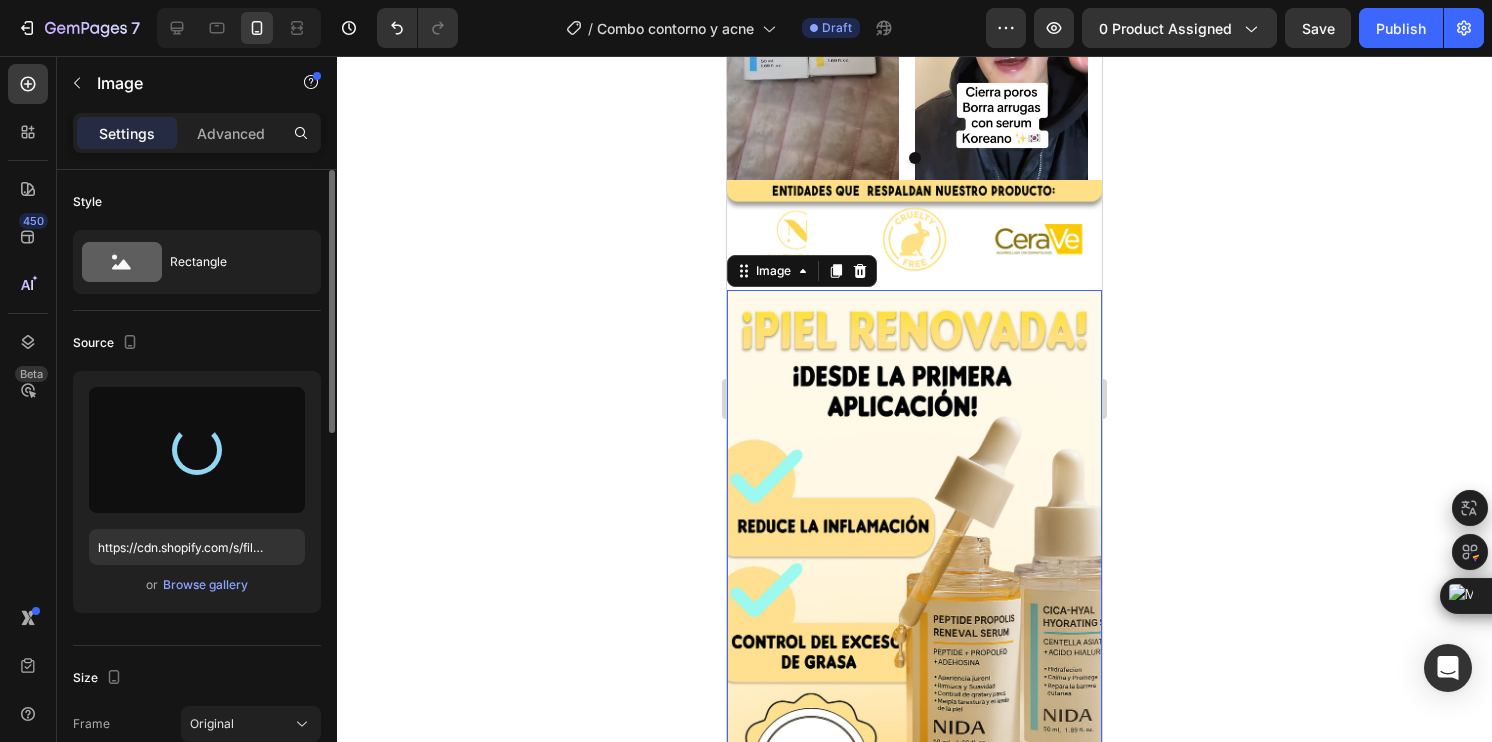 type on "https://cdn.shopify.com/s/files/1/0744/7950/1565/files/gempages_575031653676614431-26602974-1d84-4f01-9df7-2bb8a633b824.jpg" 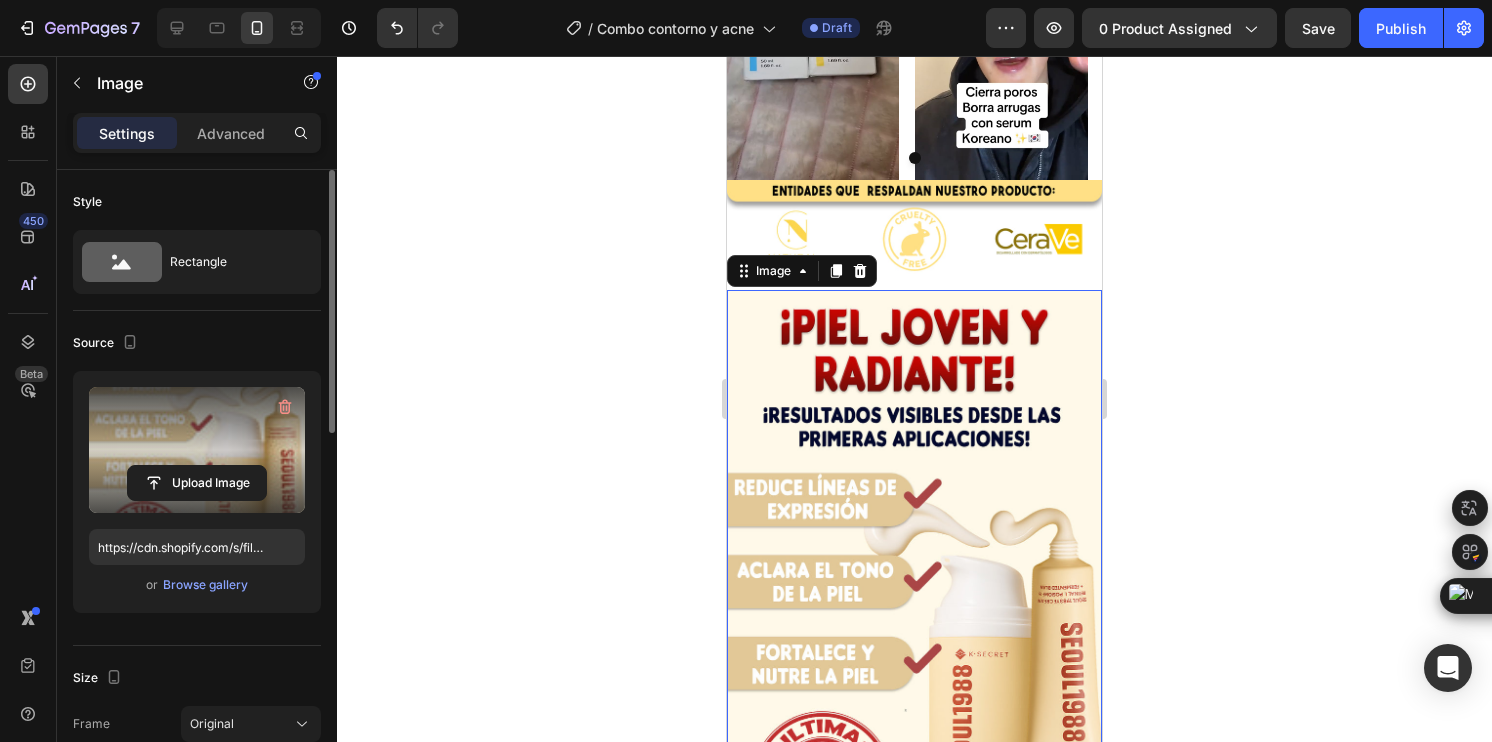 click 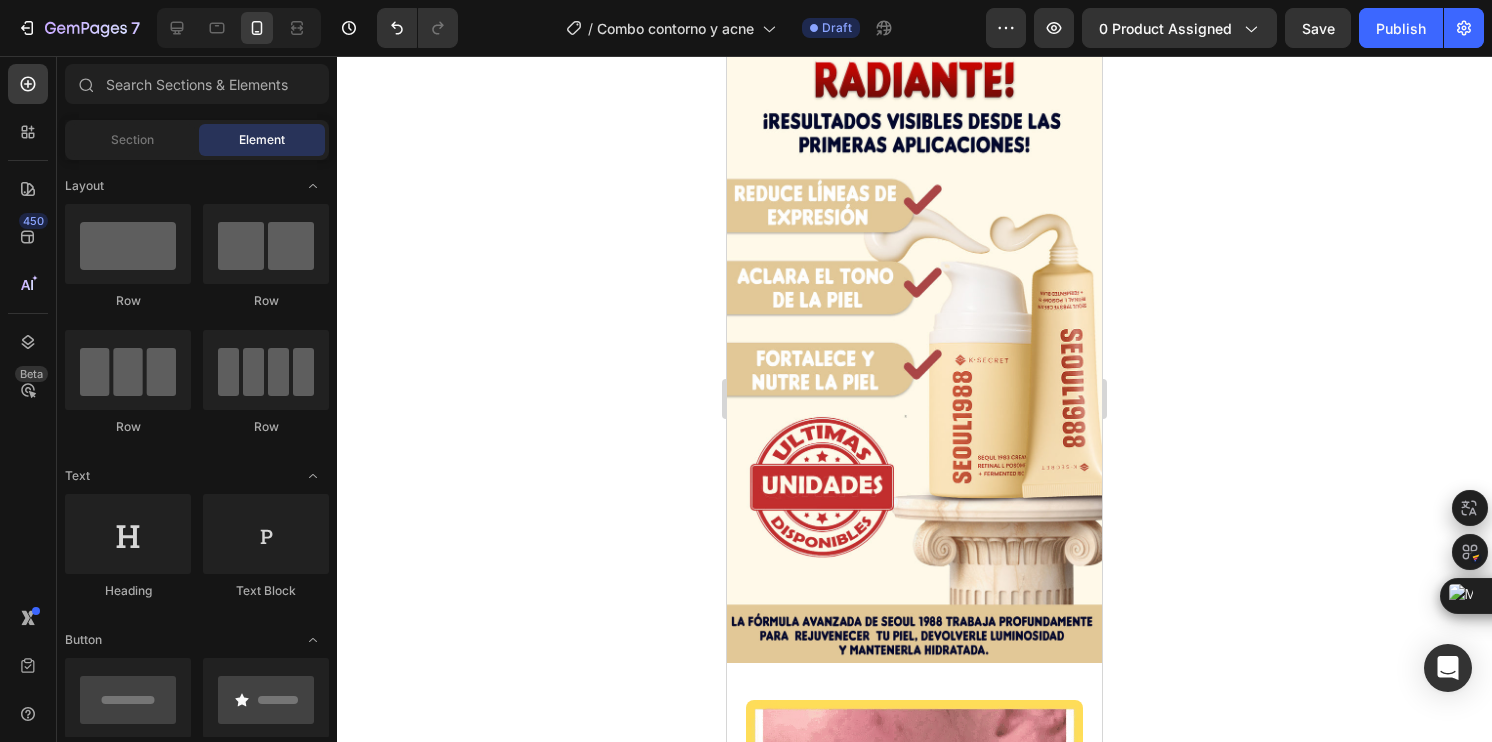 scroll, scrollTop: 4100, scrollLeft: 0, axis: vertical 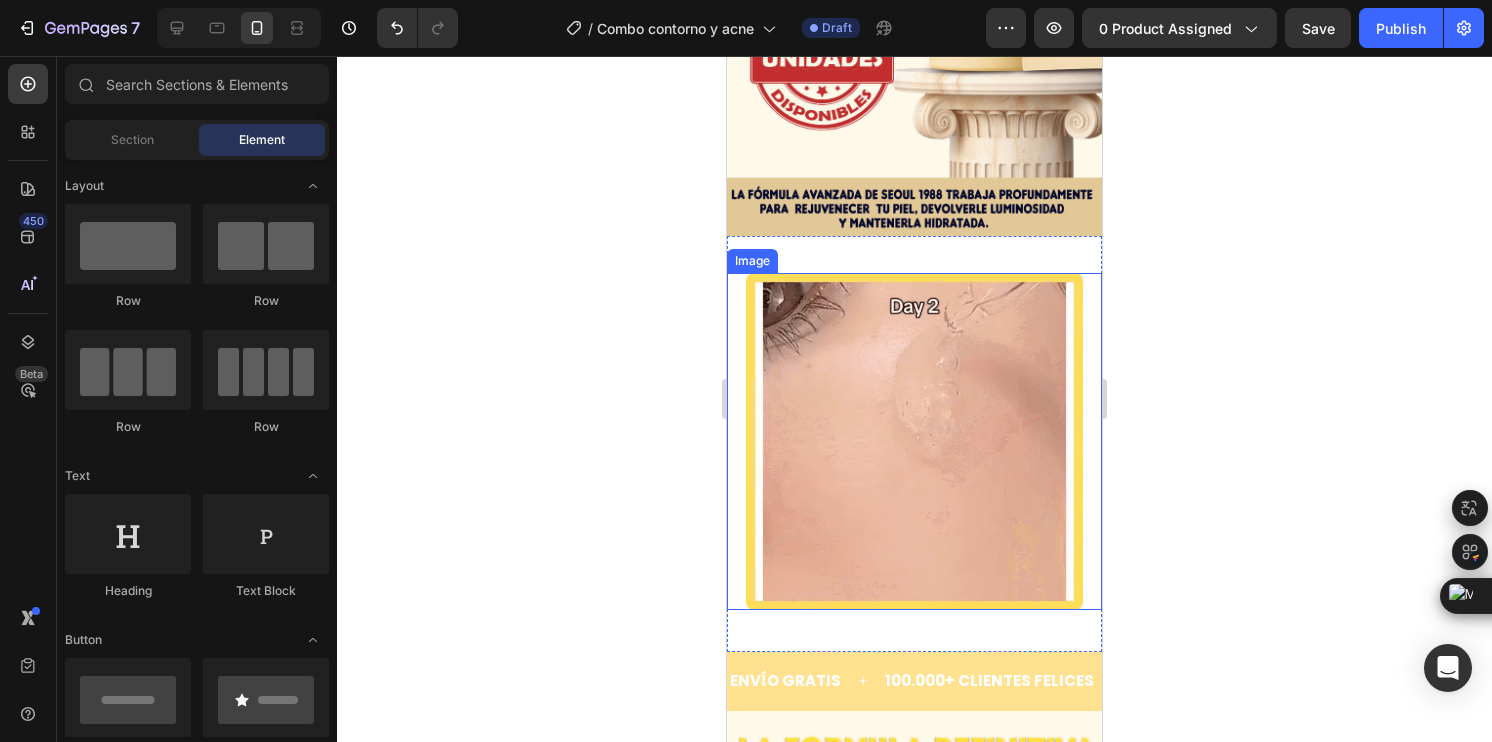 click at bounding box center [915, 442] 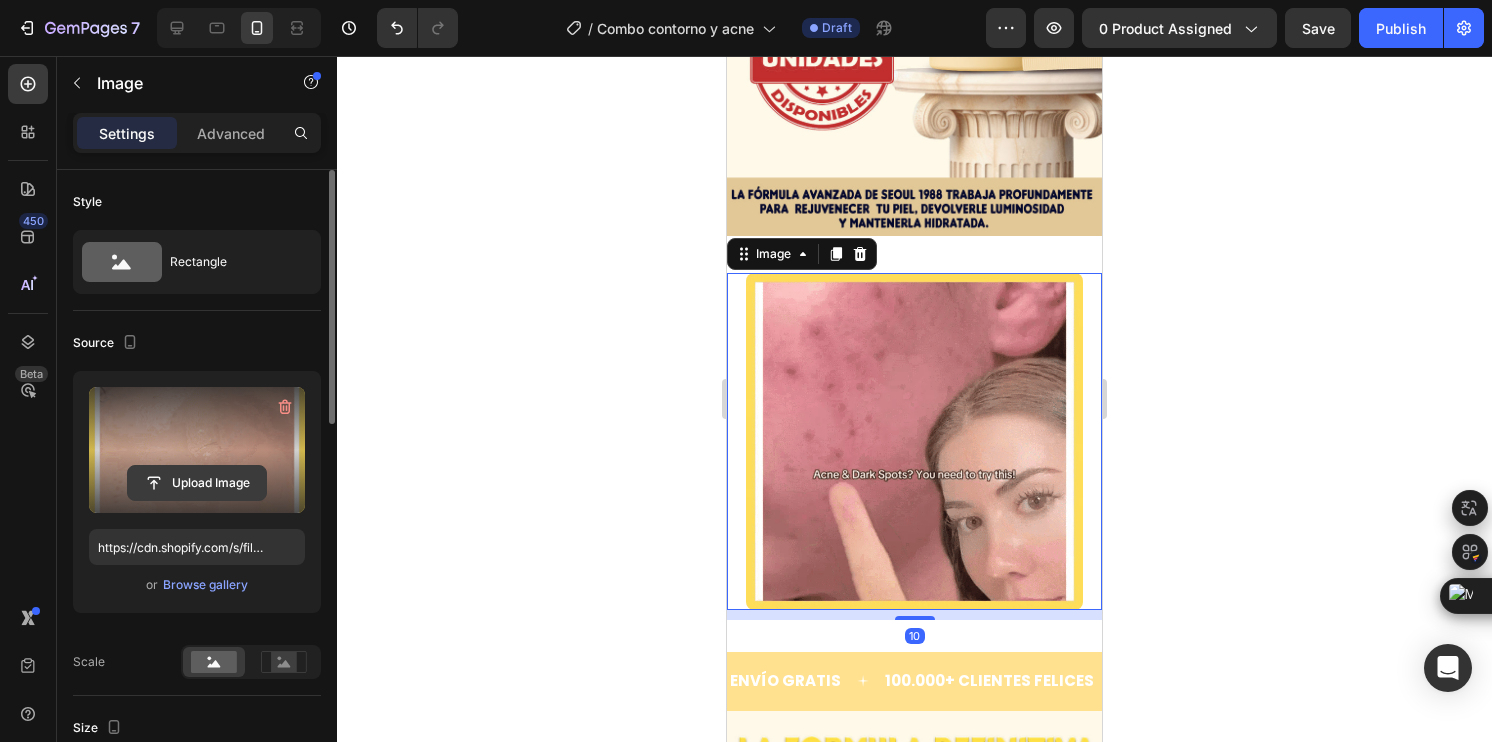 click 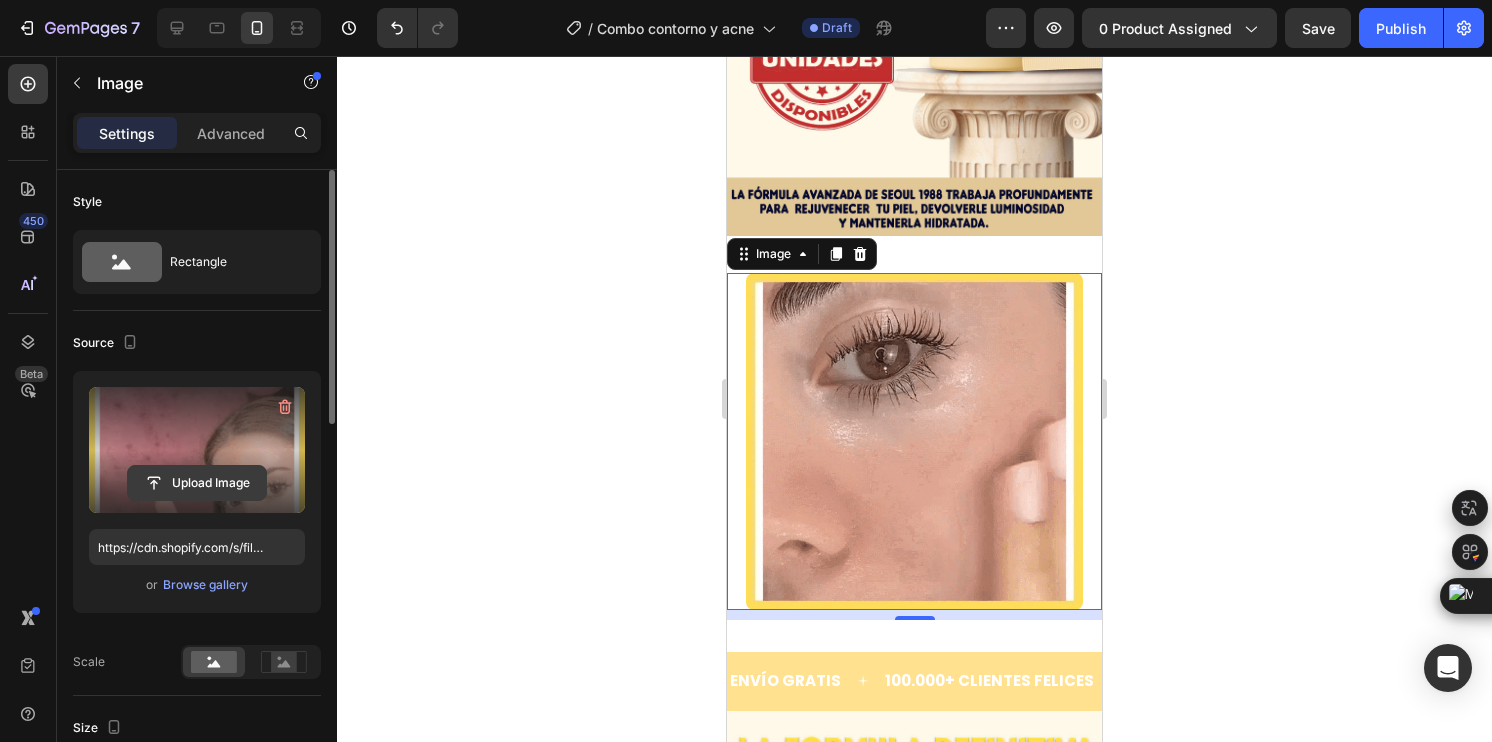 click 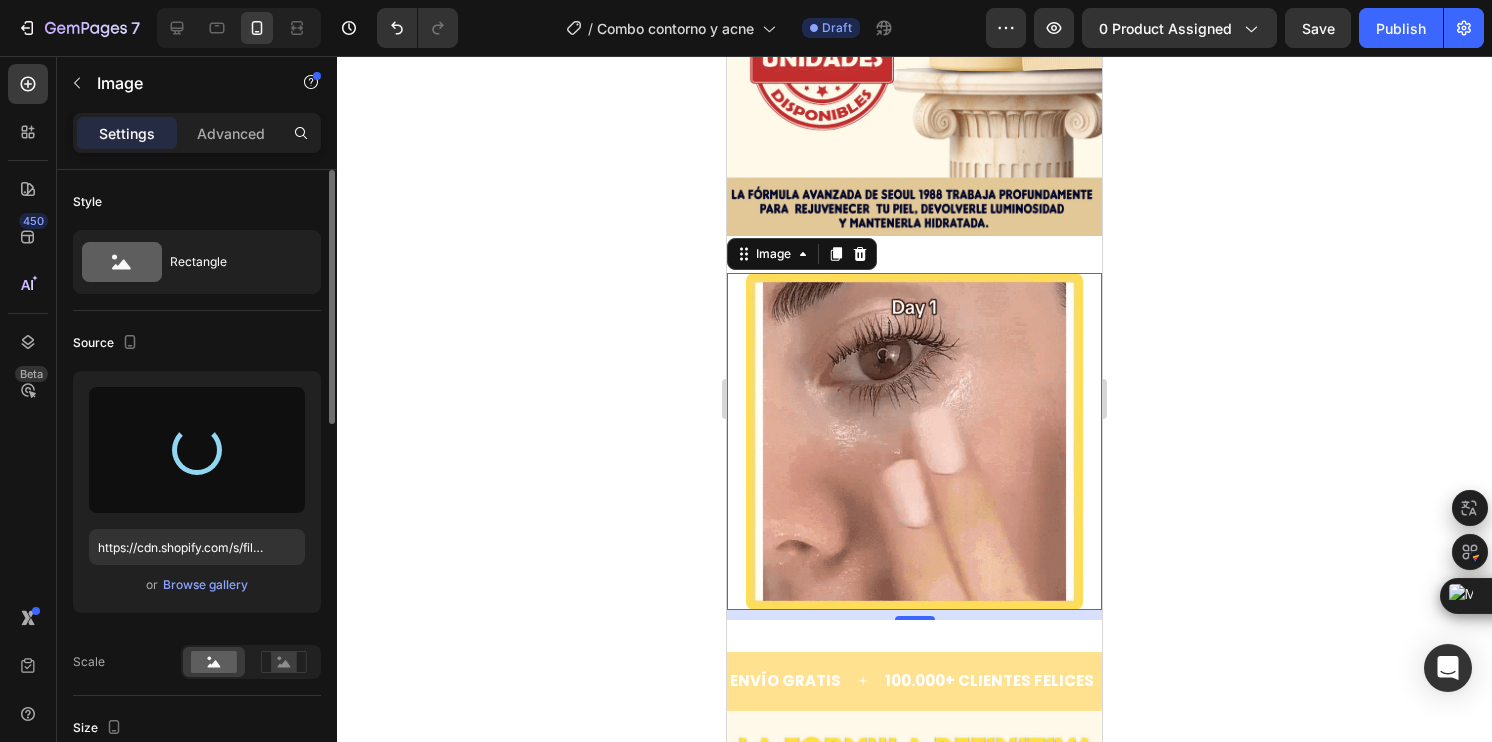 type on "https://cdn.shopify.com/s/files/1/0744/7950/1565/files/gempages_575031653676614431-8a1a274e-15cc-42cd-a86b-dc331e480c18.webp" 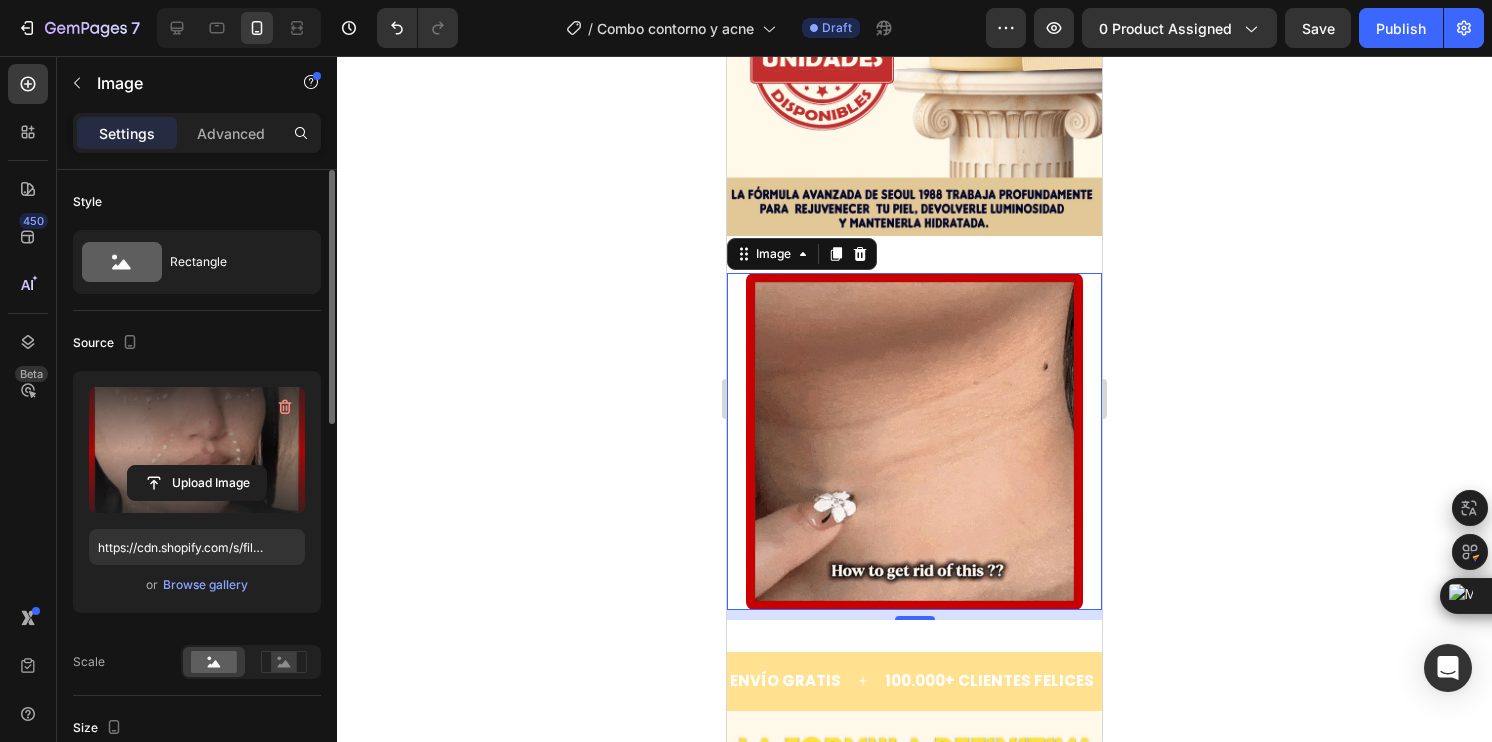 click 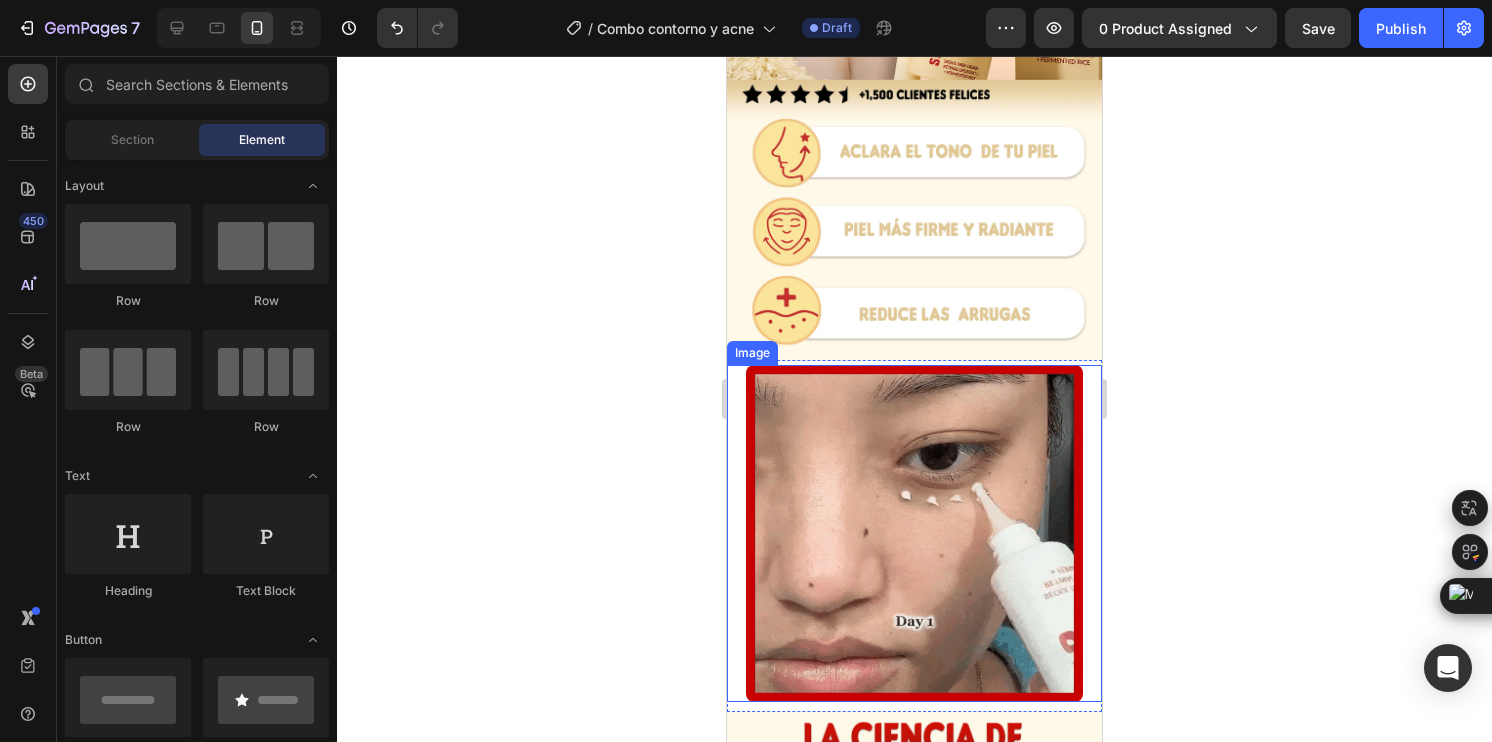 scroll, scrollTop: 500, scrollLeft: 0, axis: vertical 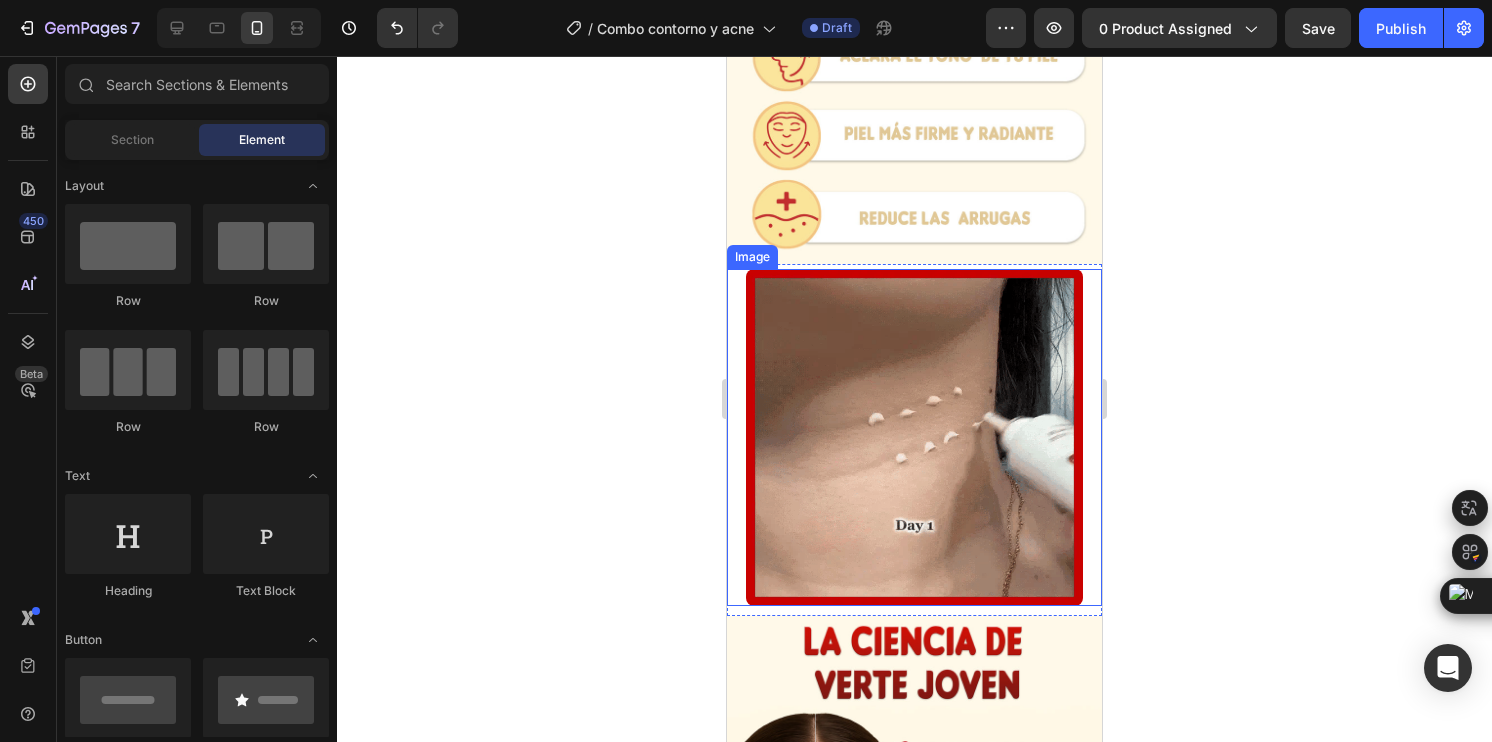 click at bounding box center [915, 438] 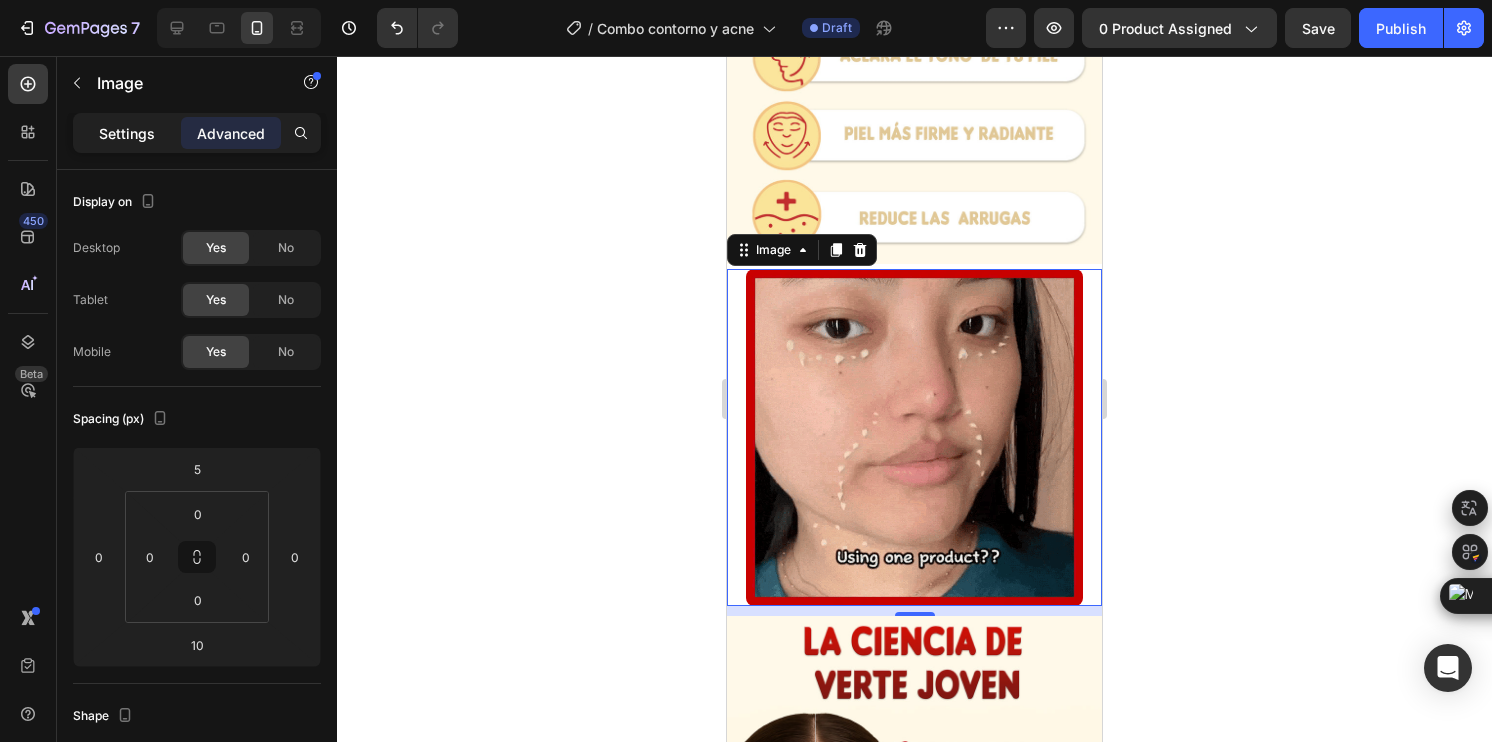 click on "Settings" at bounding box center [127, 133] 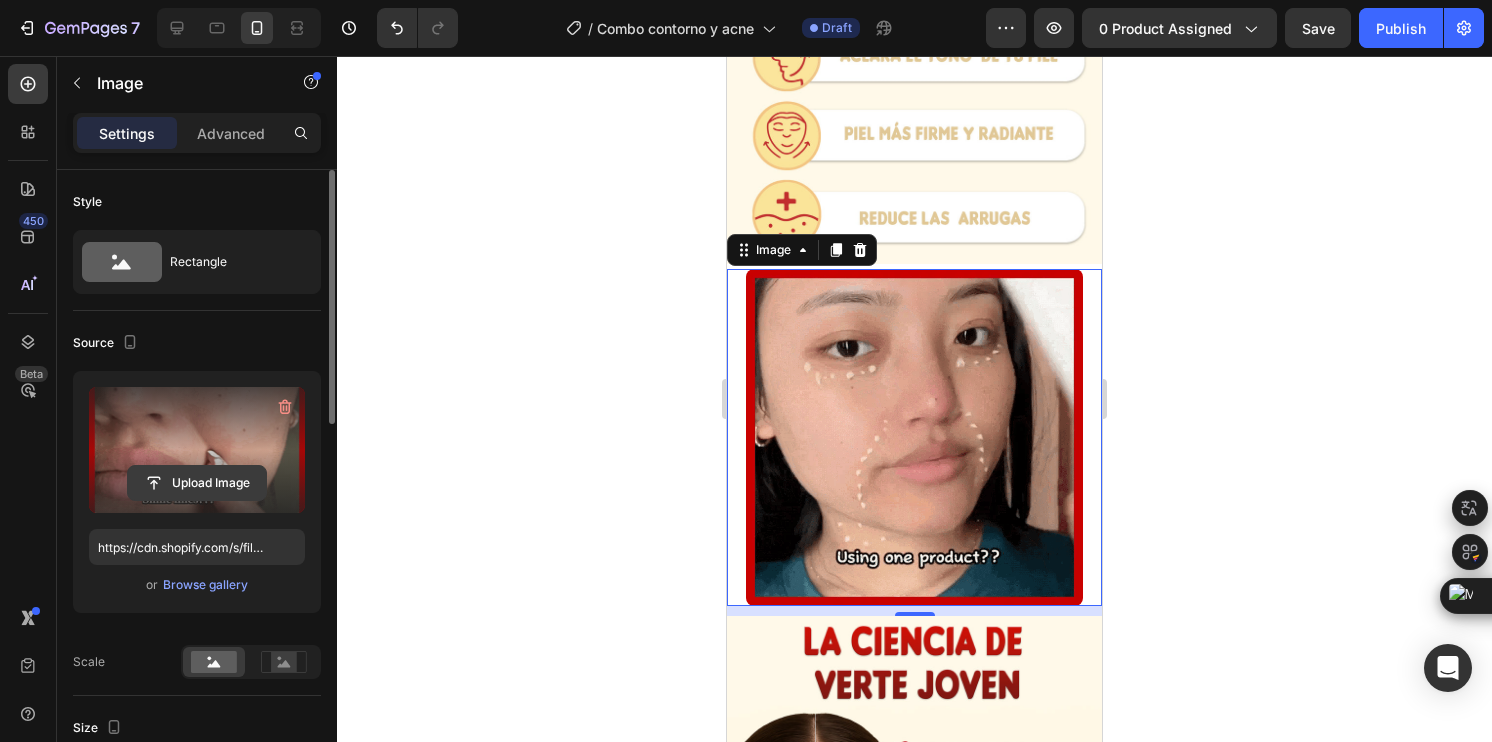 click 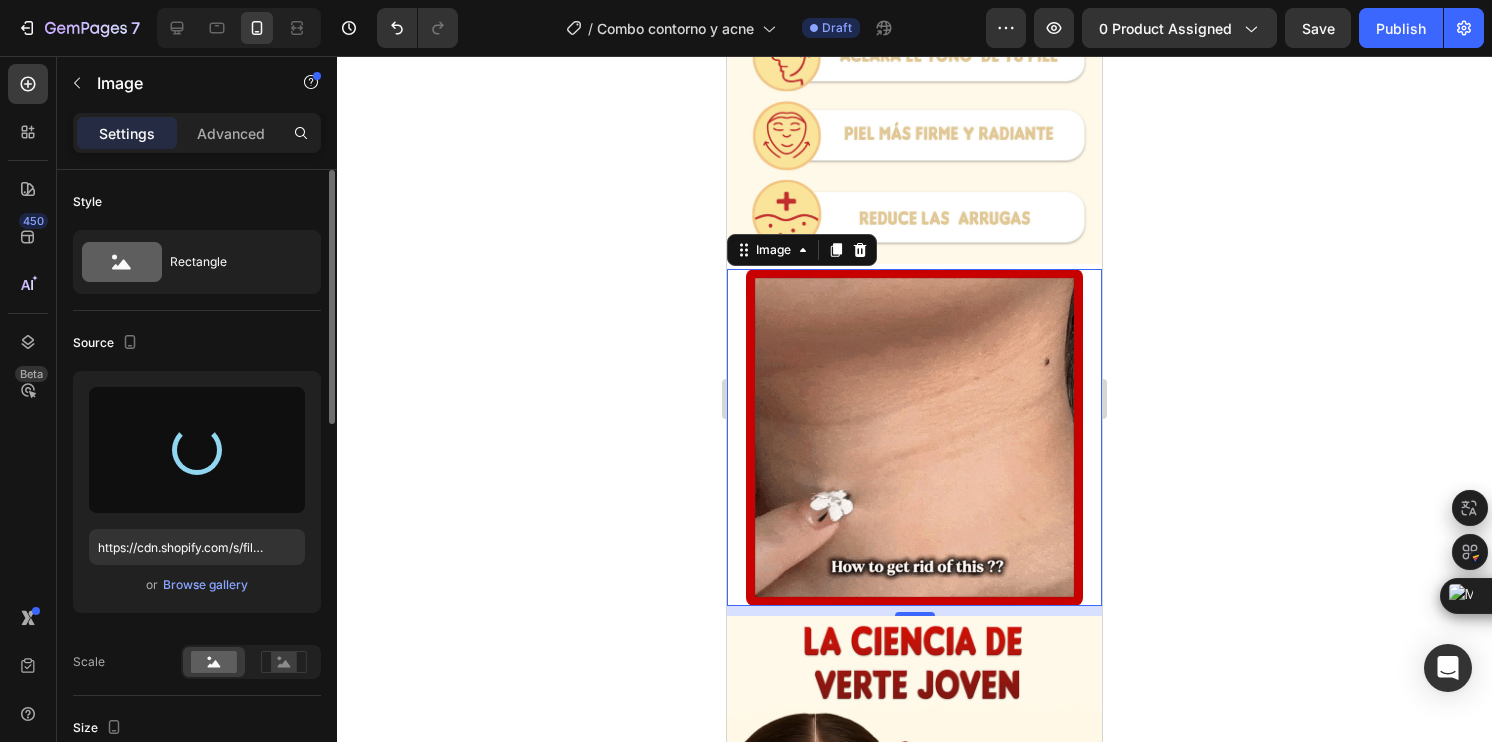 type on "https://cdn.shopify.com/s/files/1/0744/7950/1565/files/gempages_575031653676614431-42393c8a-bad4-414f-8f57-ebca4bbe106c.webp" 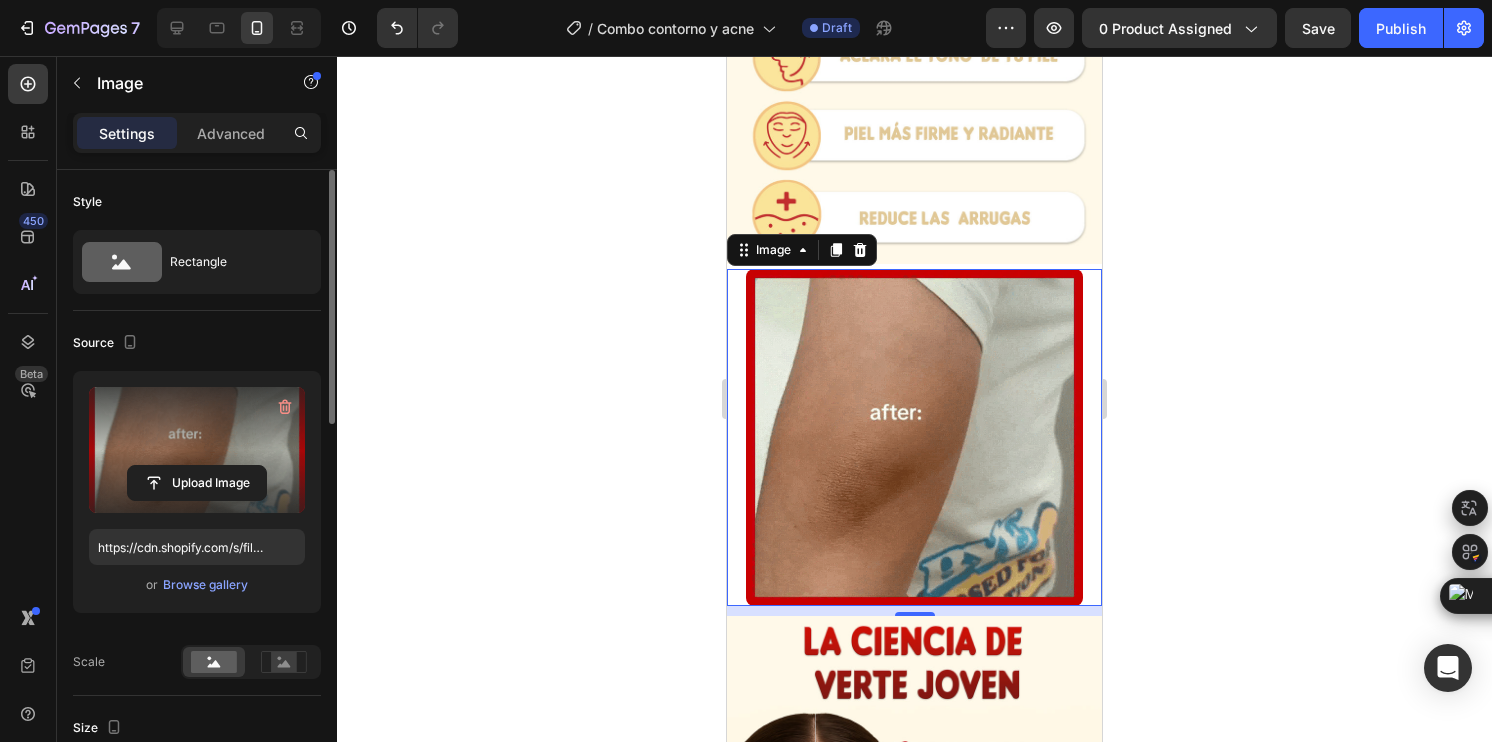 click 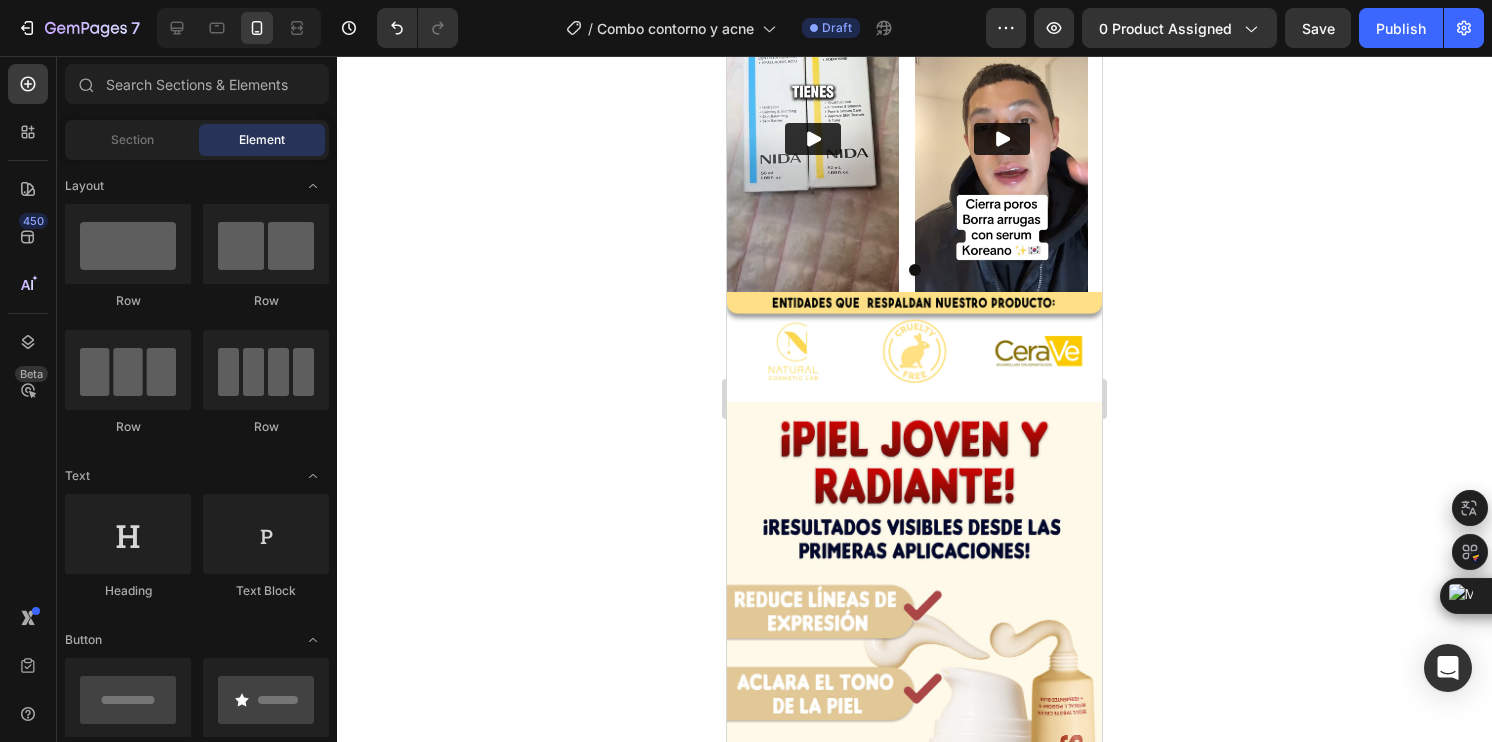 scroll, scrollTop: 3300, scrollLeft: 0, axis: vertical 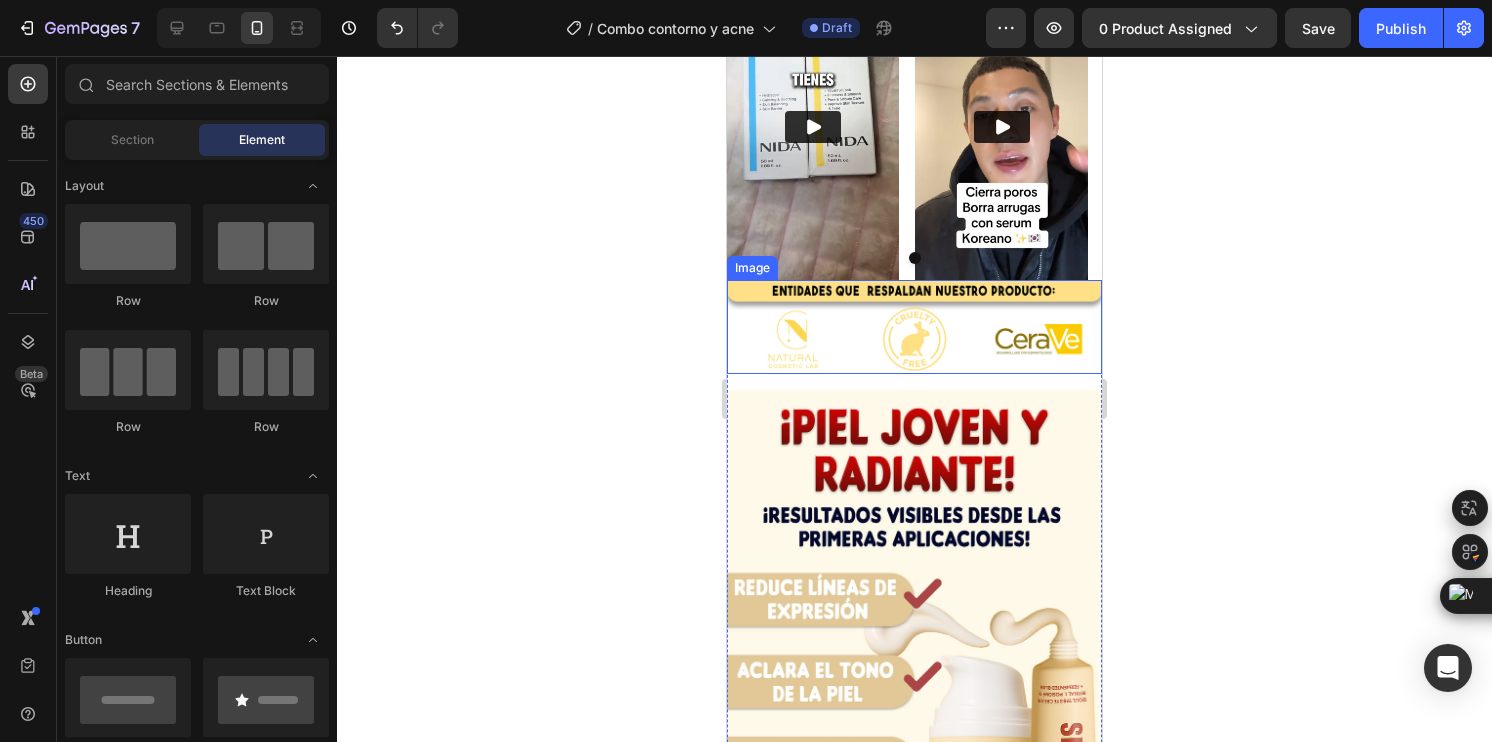 click at bounding box center (914, 327) 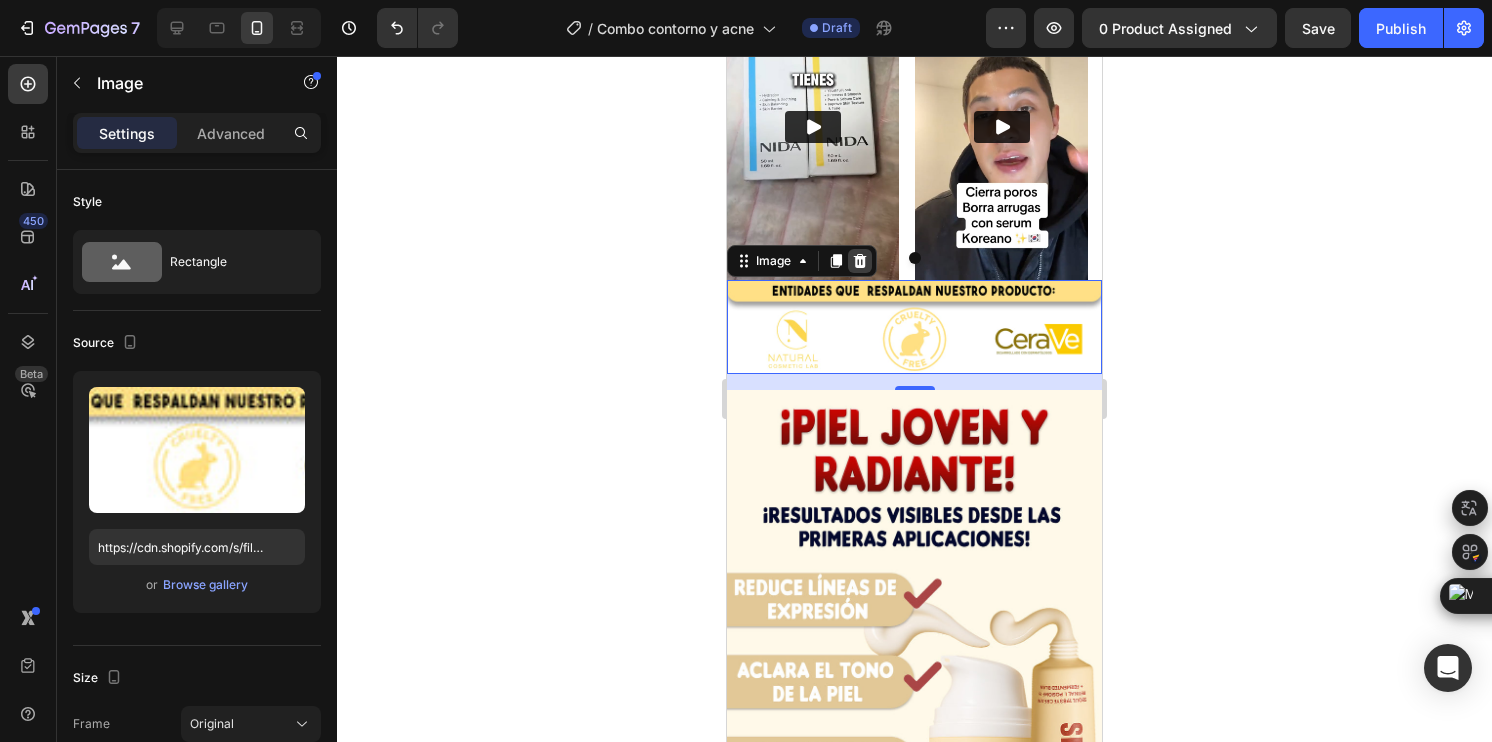 click at bounding box center (860, 261) 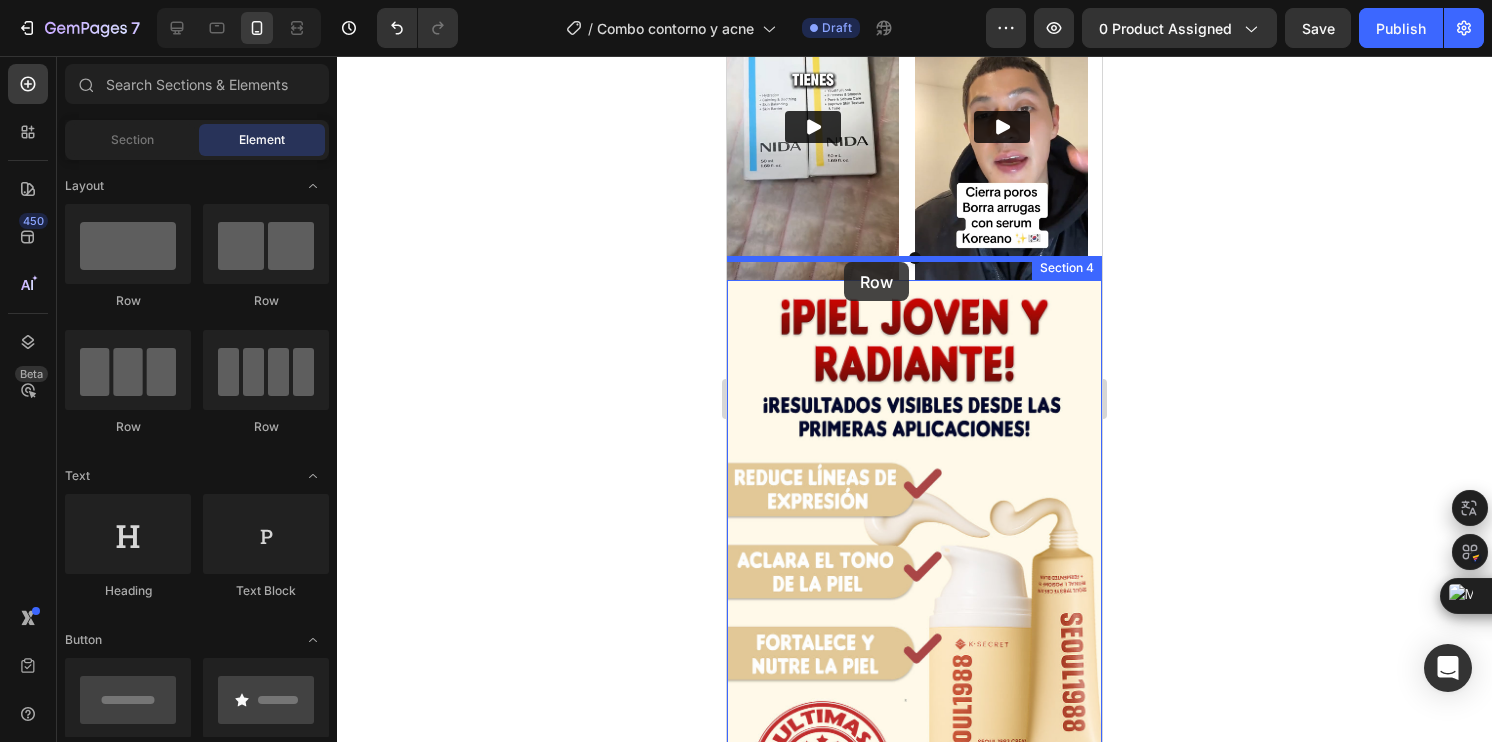 drag, startPoint x: 867, startPoint y: 438, endPoint x: 844, endPoint y: 262, distance: 177.49648 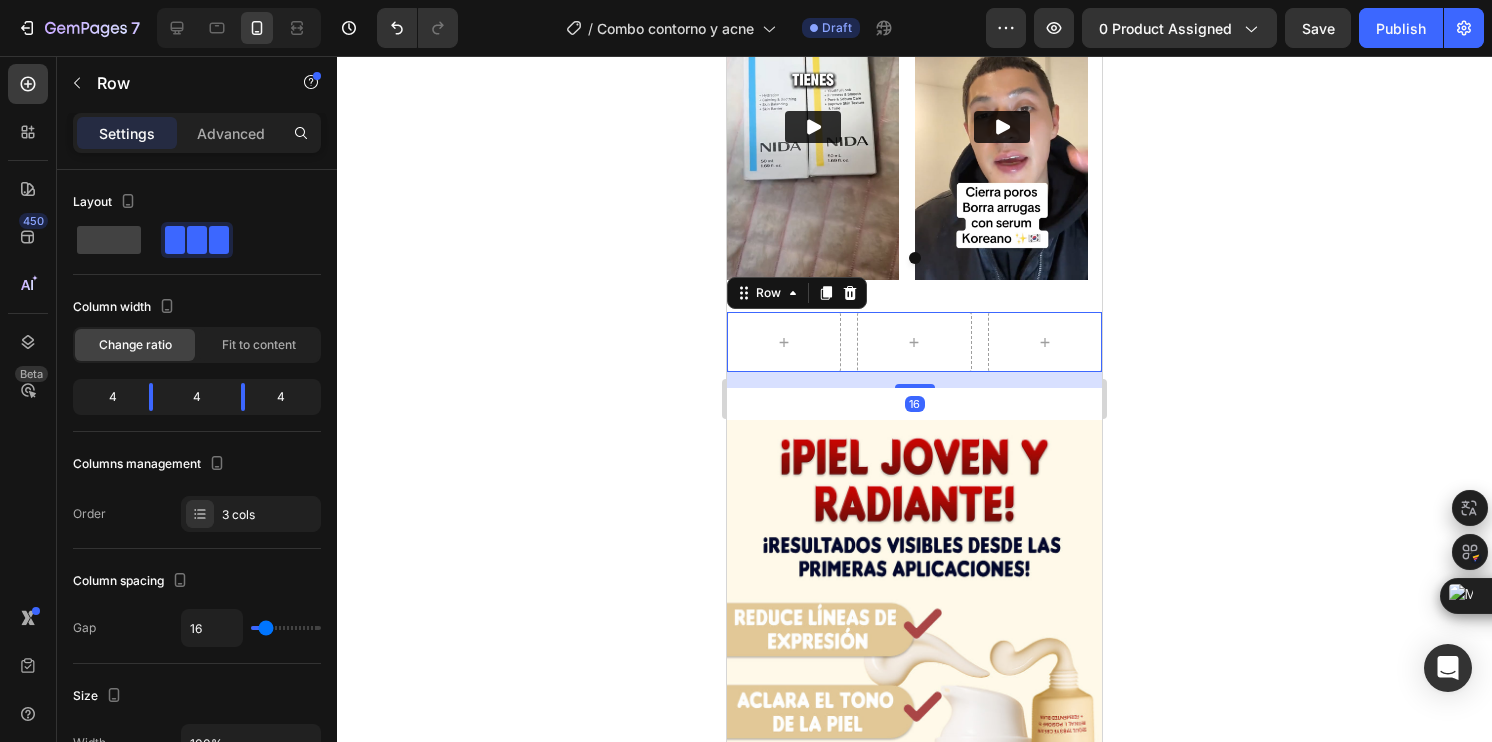 click 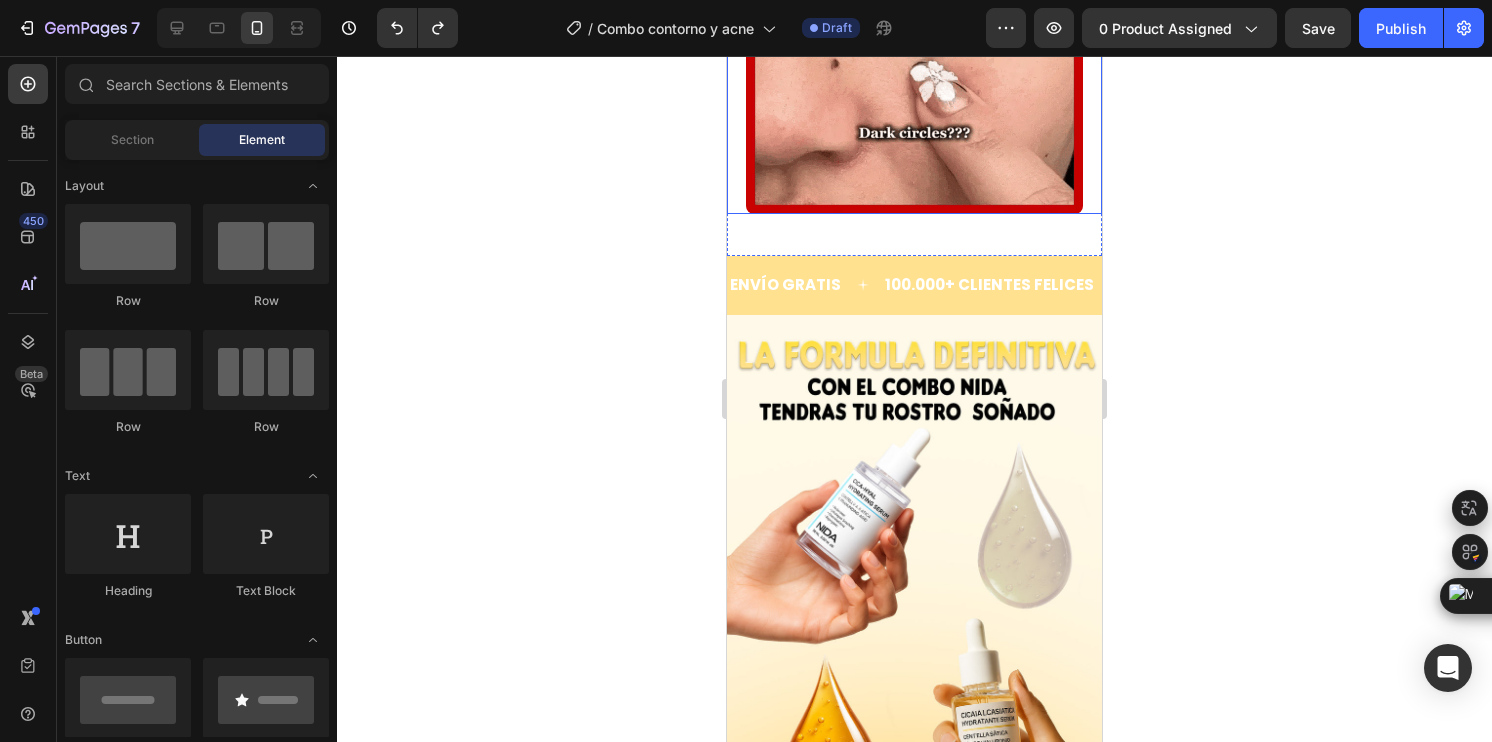 scroll, scrollTop: 4400, scrollLeft: 0, axis: vertical 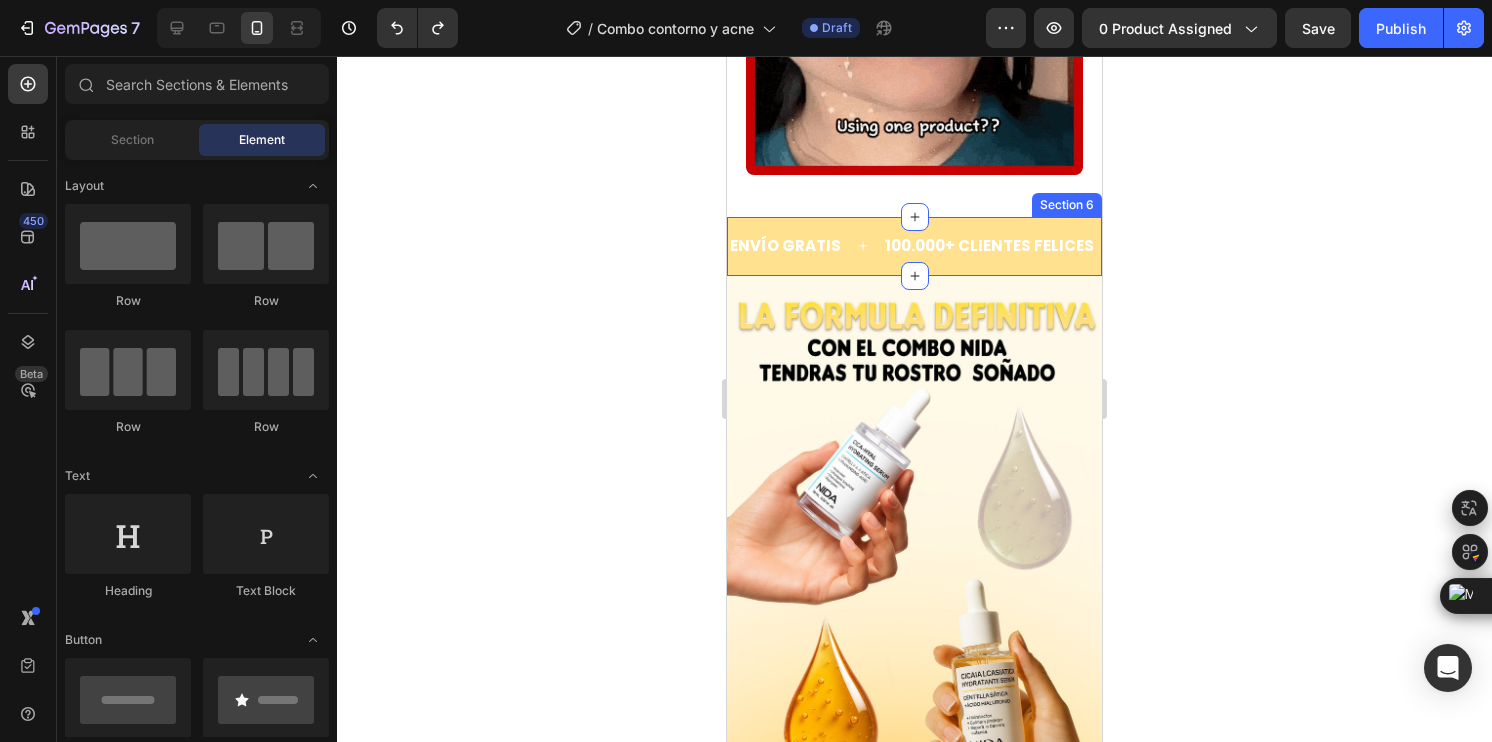 click on "ENVÍO GRATIS Text
100.000+ CLIENTES FELICES Text
AMADO POR TODOS Text
ENVÍO GRATIS Text
100.000+ CLIENTES FELICES Text
AMADO POR TODOS Text
Marquee Section 6" at bounding box center [914, 246] 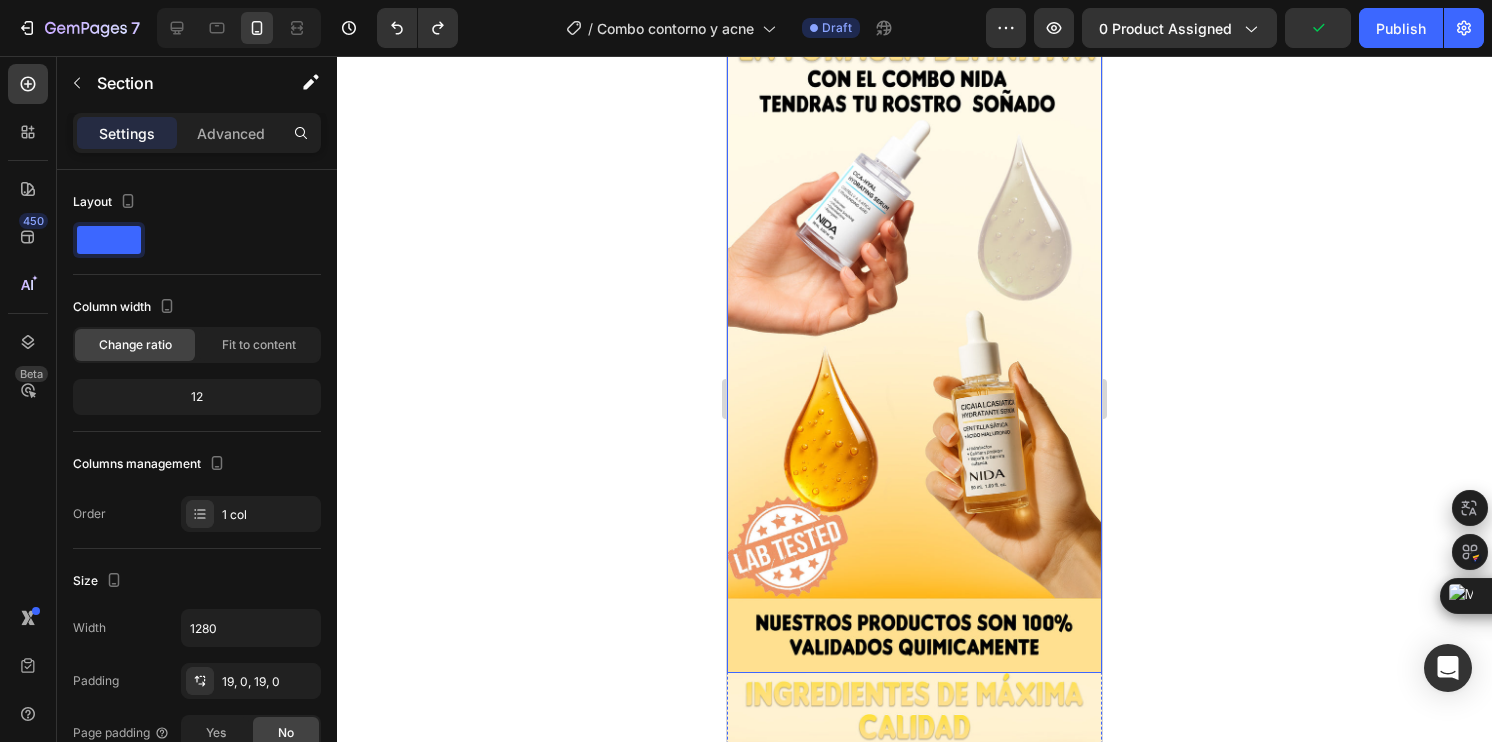 scroll, scrollTop: 4000, scrollLeft: 0, axis: vertical 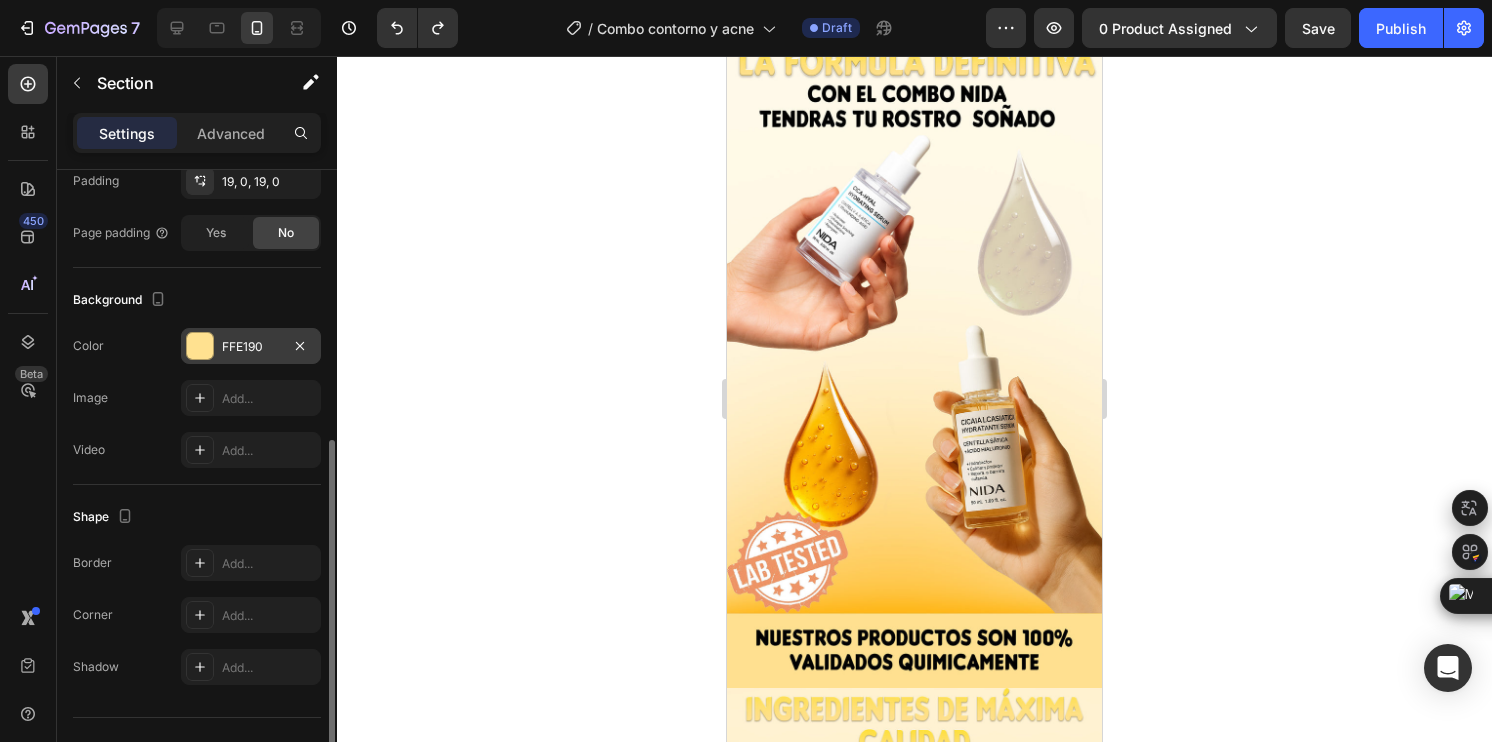 click at bounding box center (200, 346) 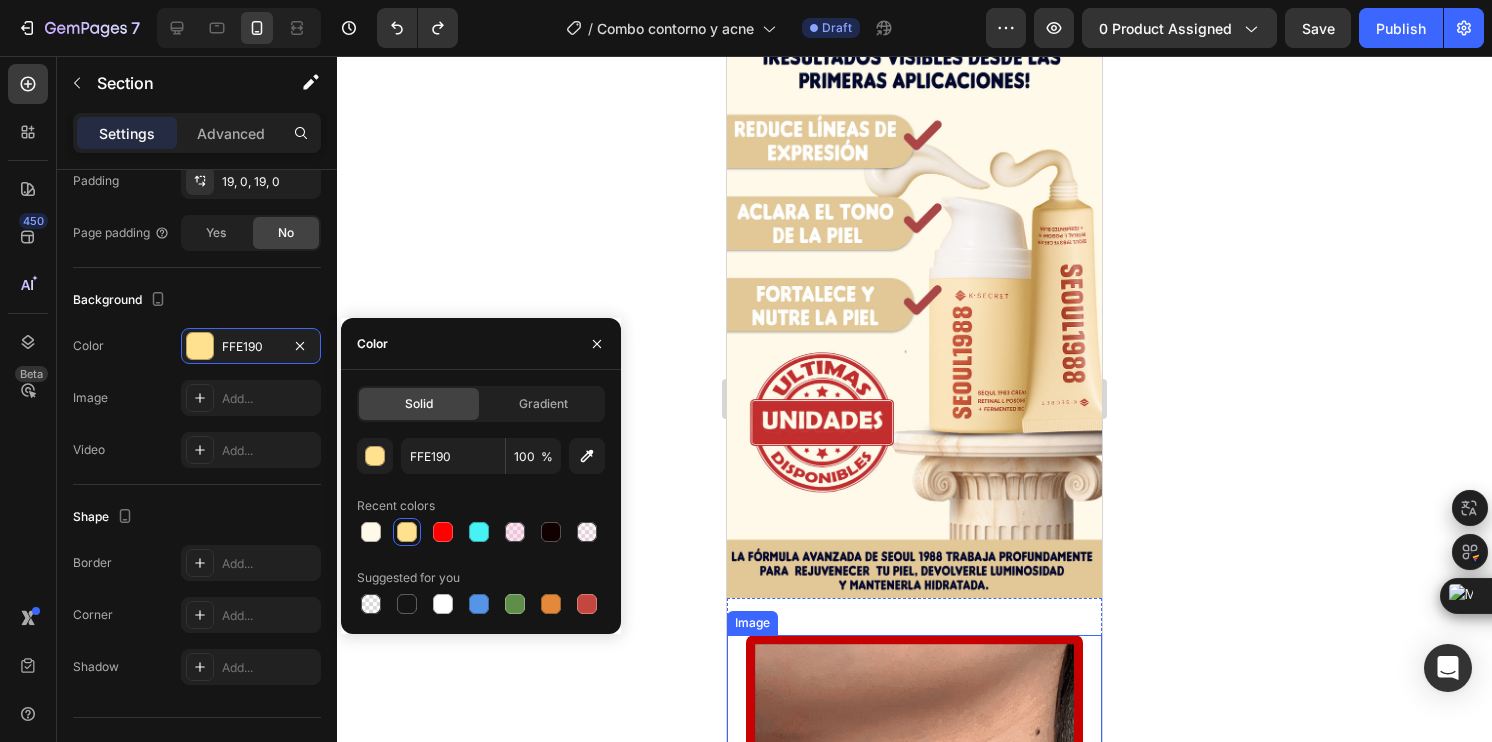 scroll, scrollTop: 2900, scrollLeft: 0, axis: vertical 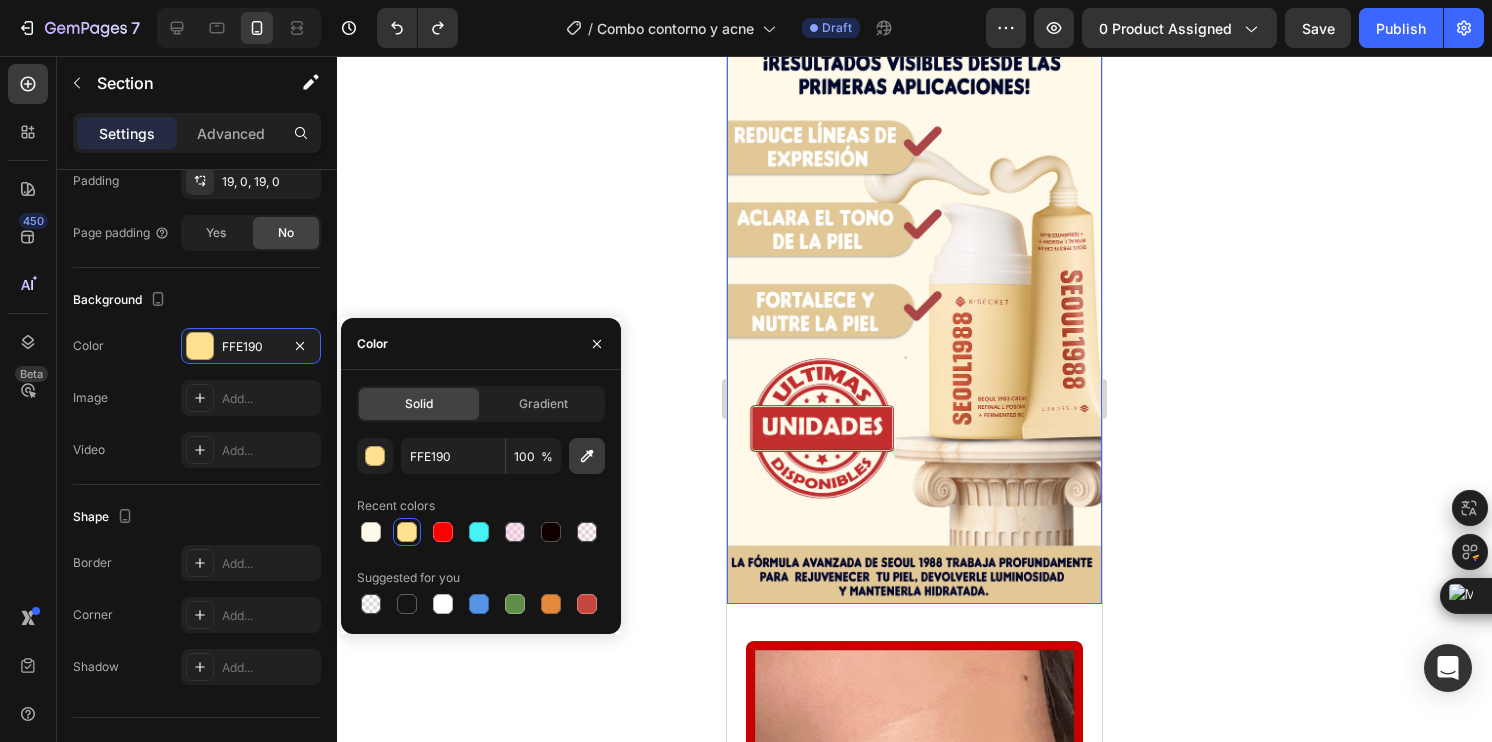click at bounding box center (587, 456) 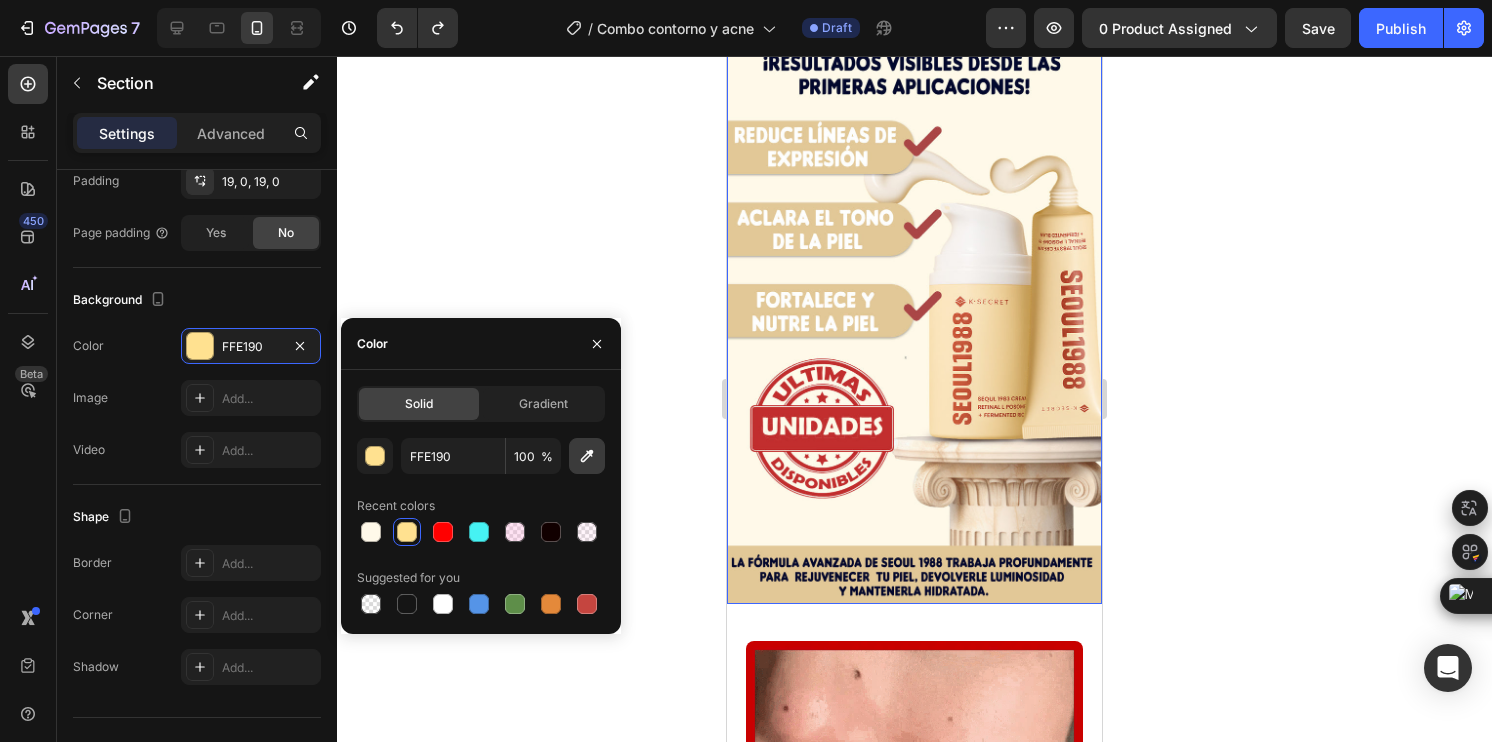 type on "FFF9E9" 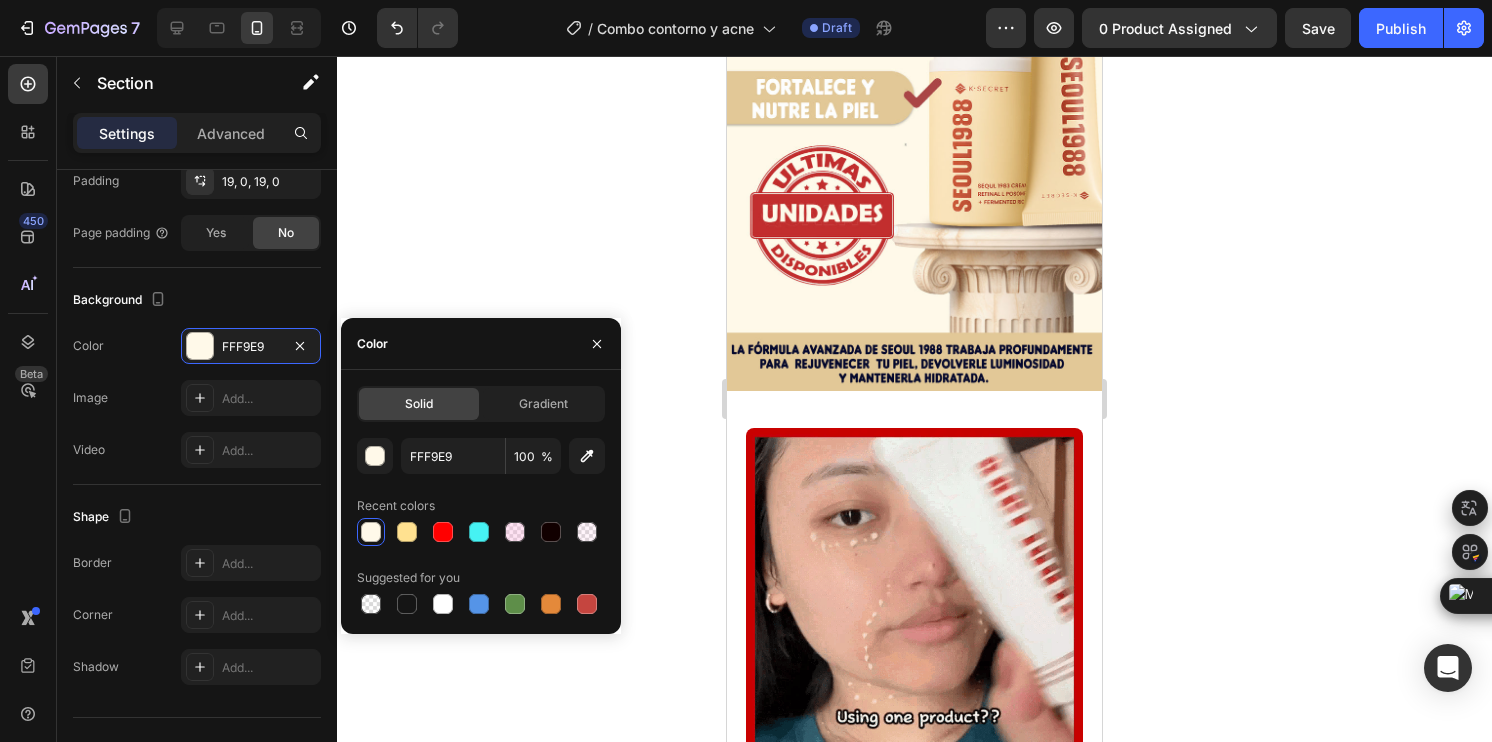 scroll, scrollTop: 3400, scrollLeft: 0, axis: vertical 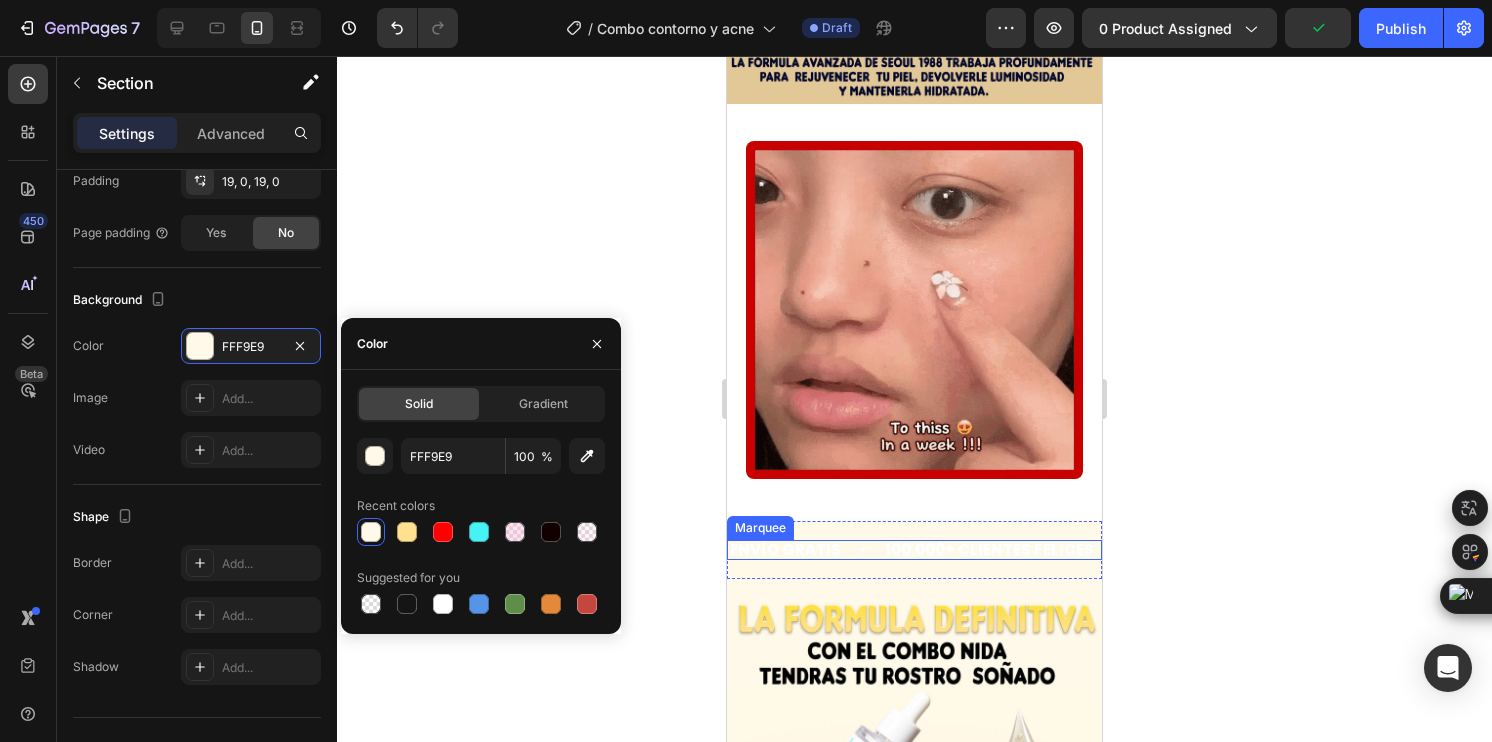 click on "ENVÍO GRATIS" at bounding box center (785, 550) 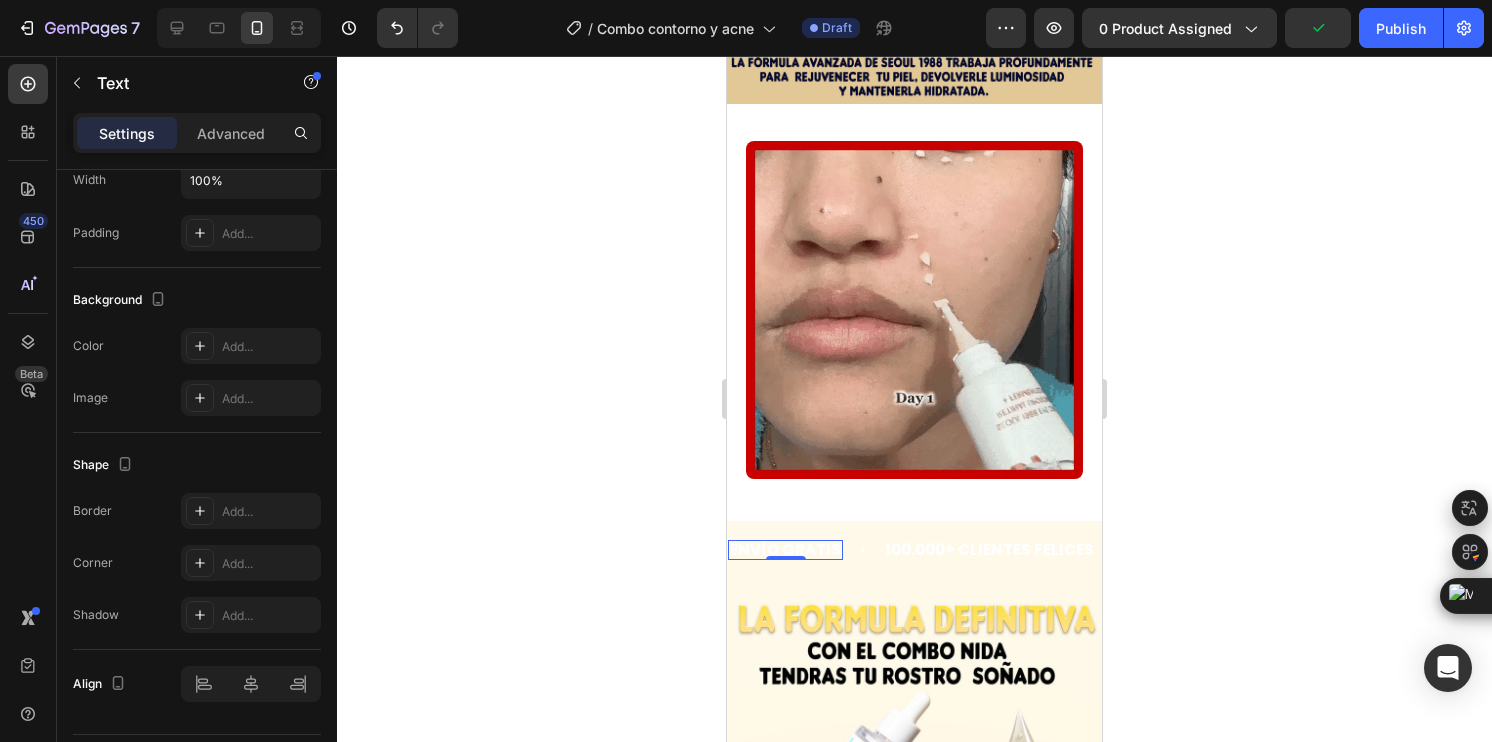 scroll, scrollTop: 0, scrollLeft: 0, axis: both 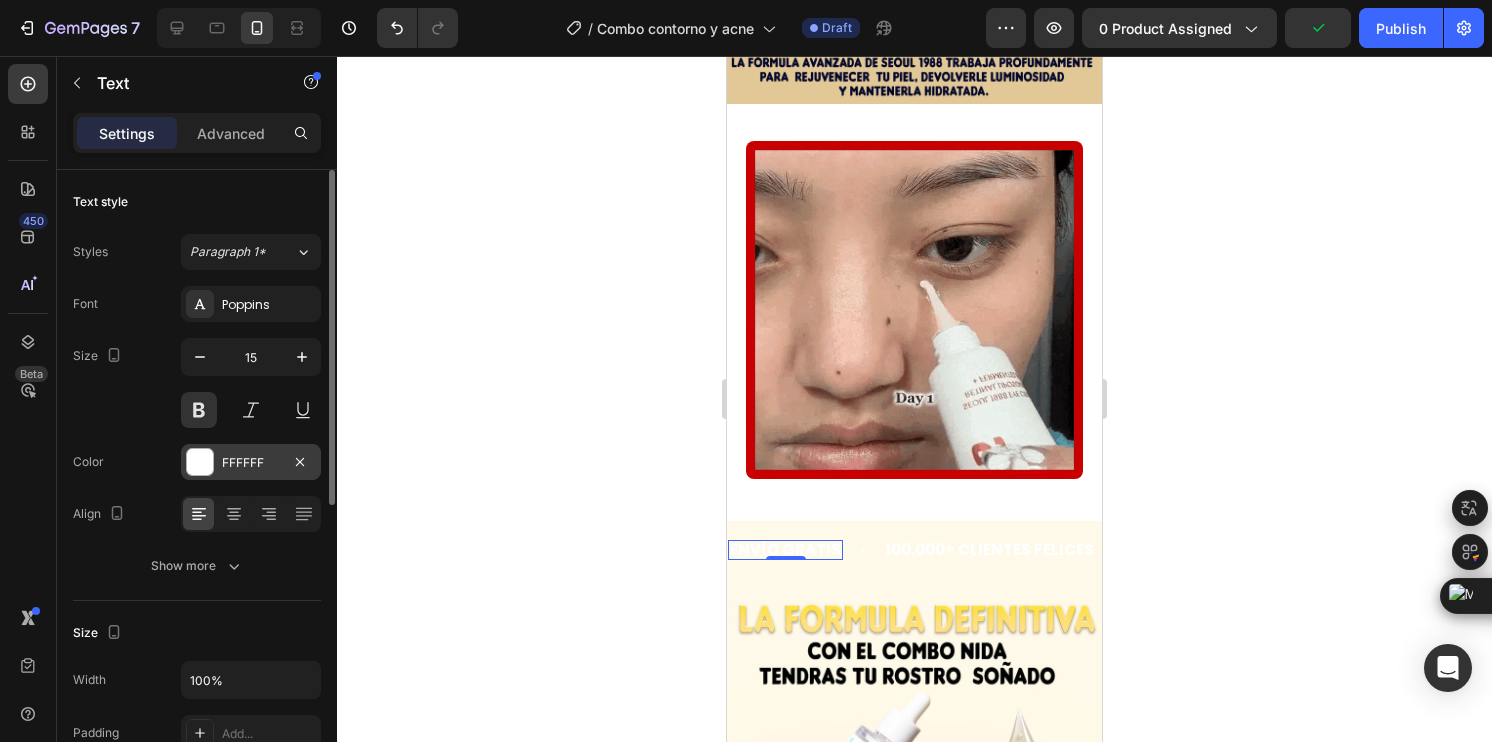 click at bounding box center (200, 462) 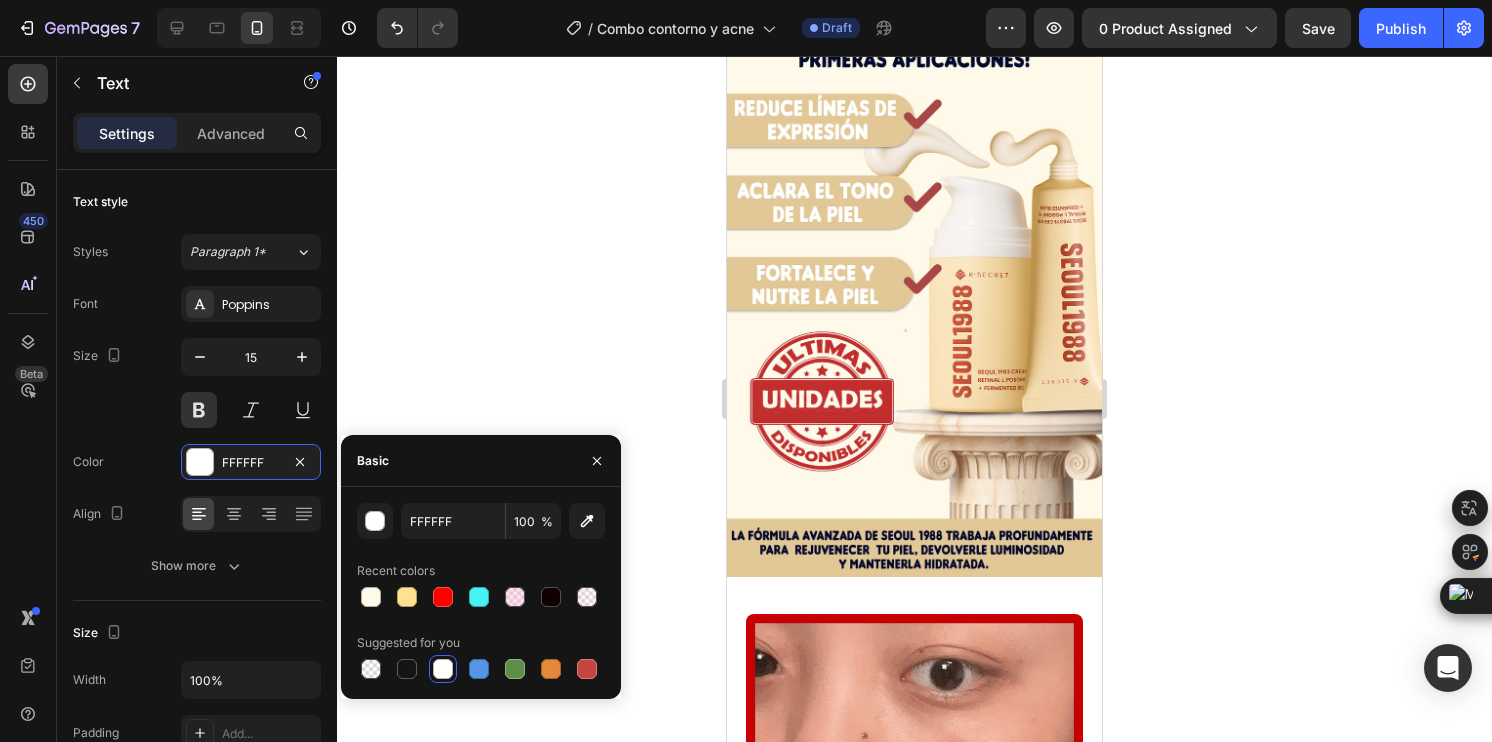 scroll, scrollTop: 2800, scrollLeft: 0, axis: vertical 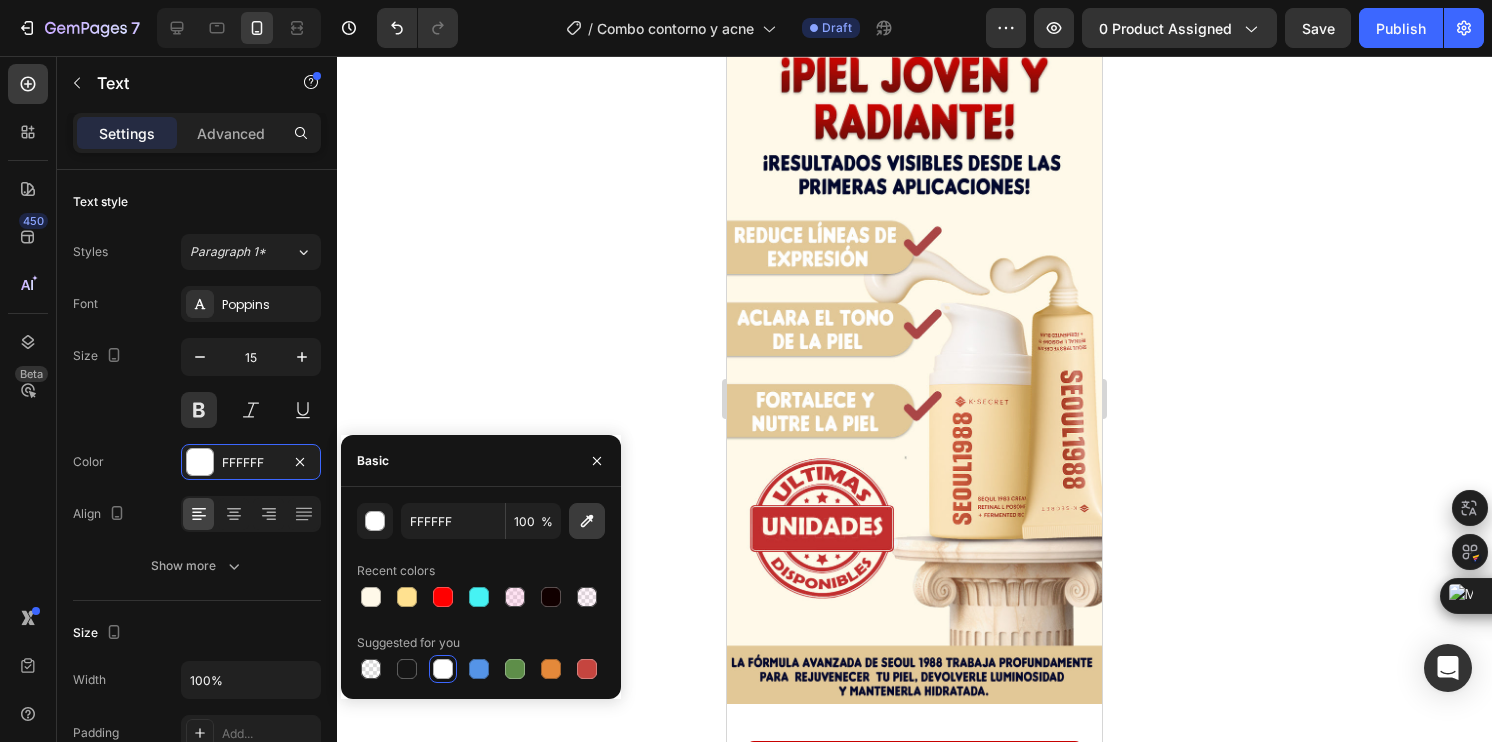 click 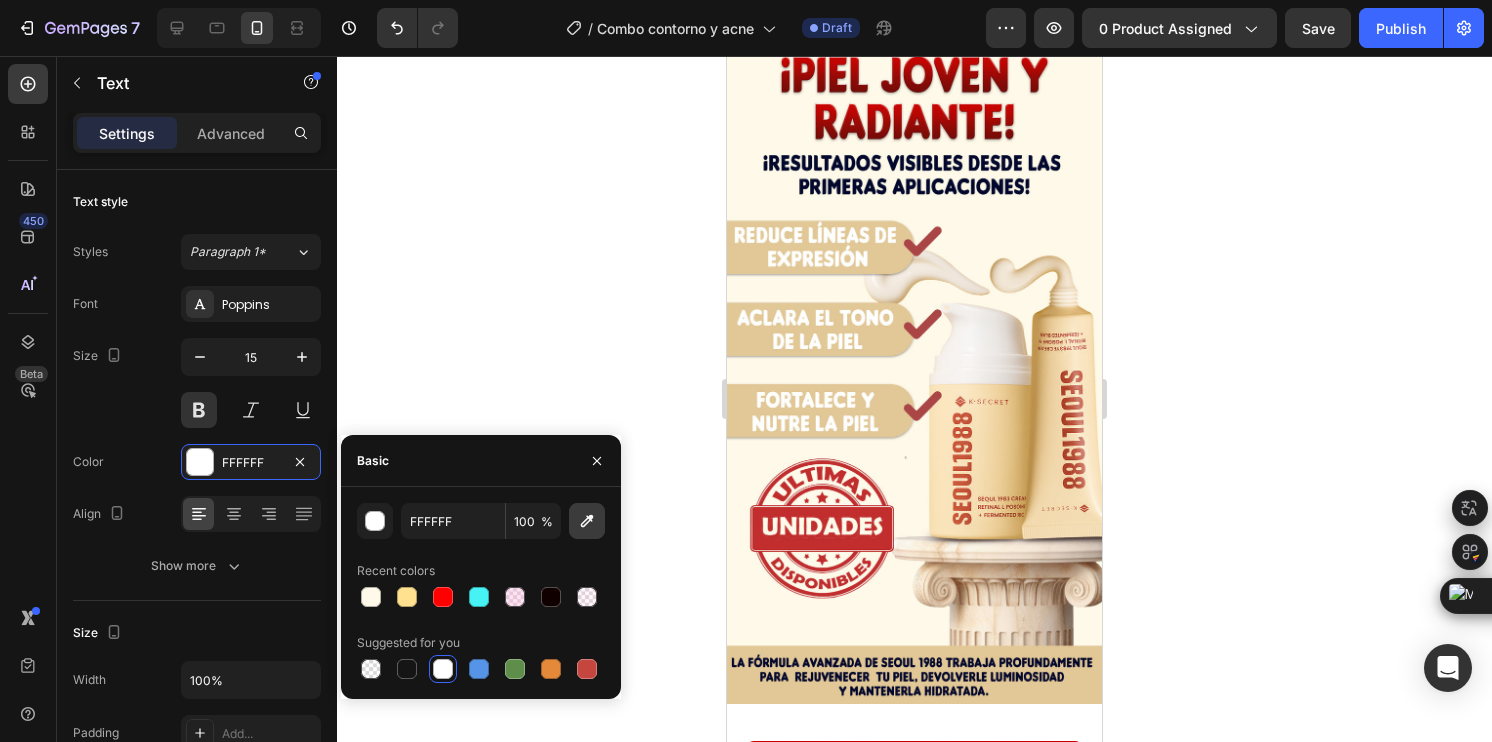 type on "C02E2D" 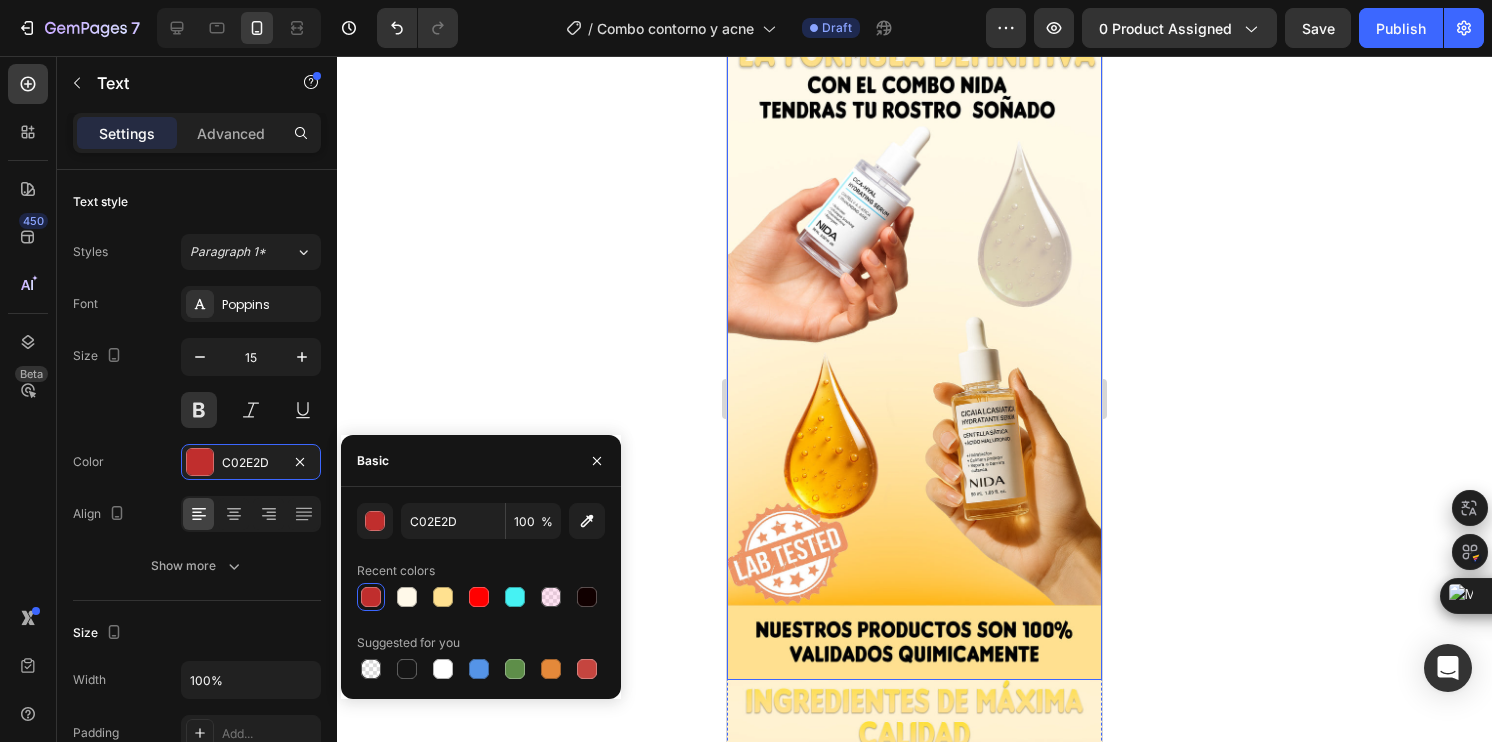 scroll, scrollTop: 3700, scrollLeft: 0, axis: vertical 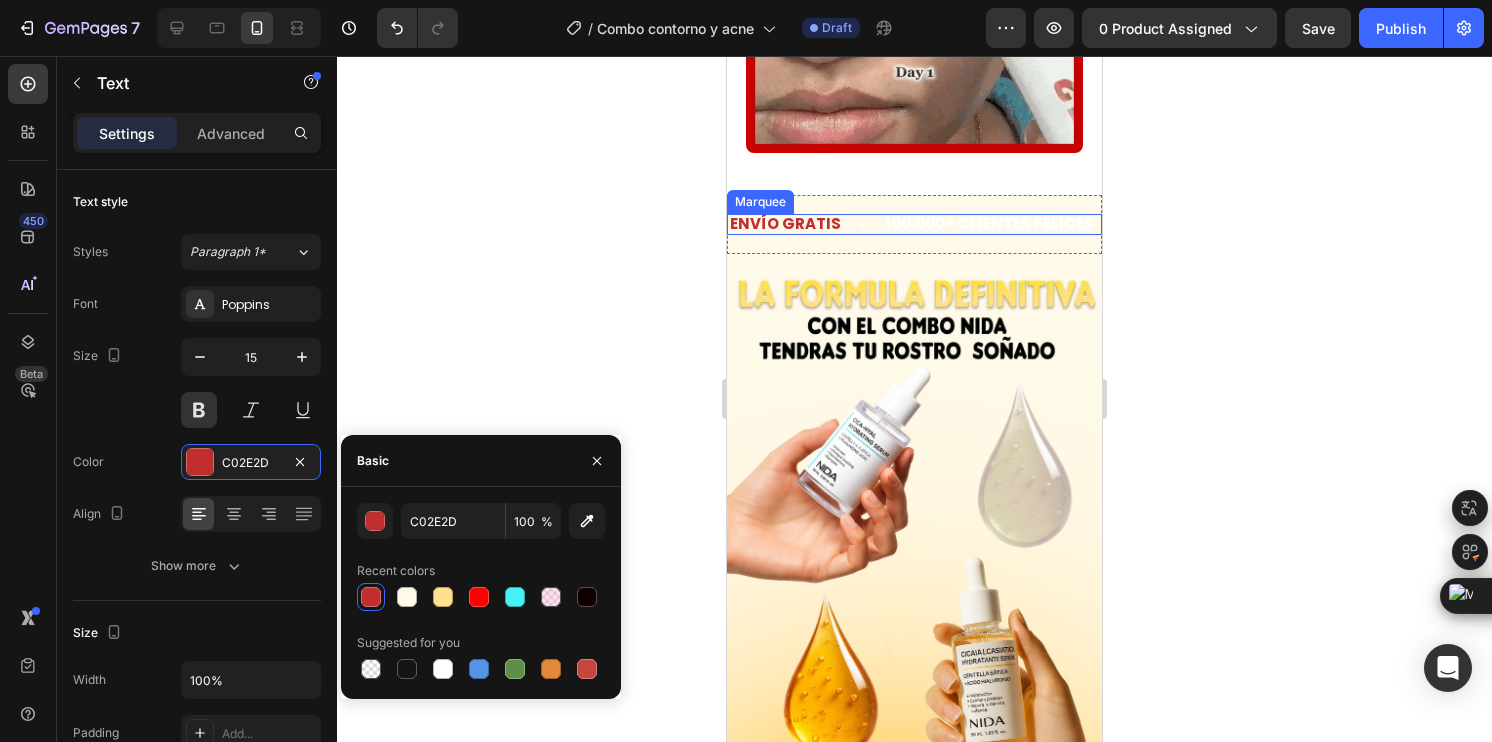 click on "ENVÍO GRATIS Text" at bounding box center [805, 224] 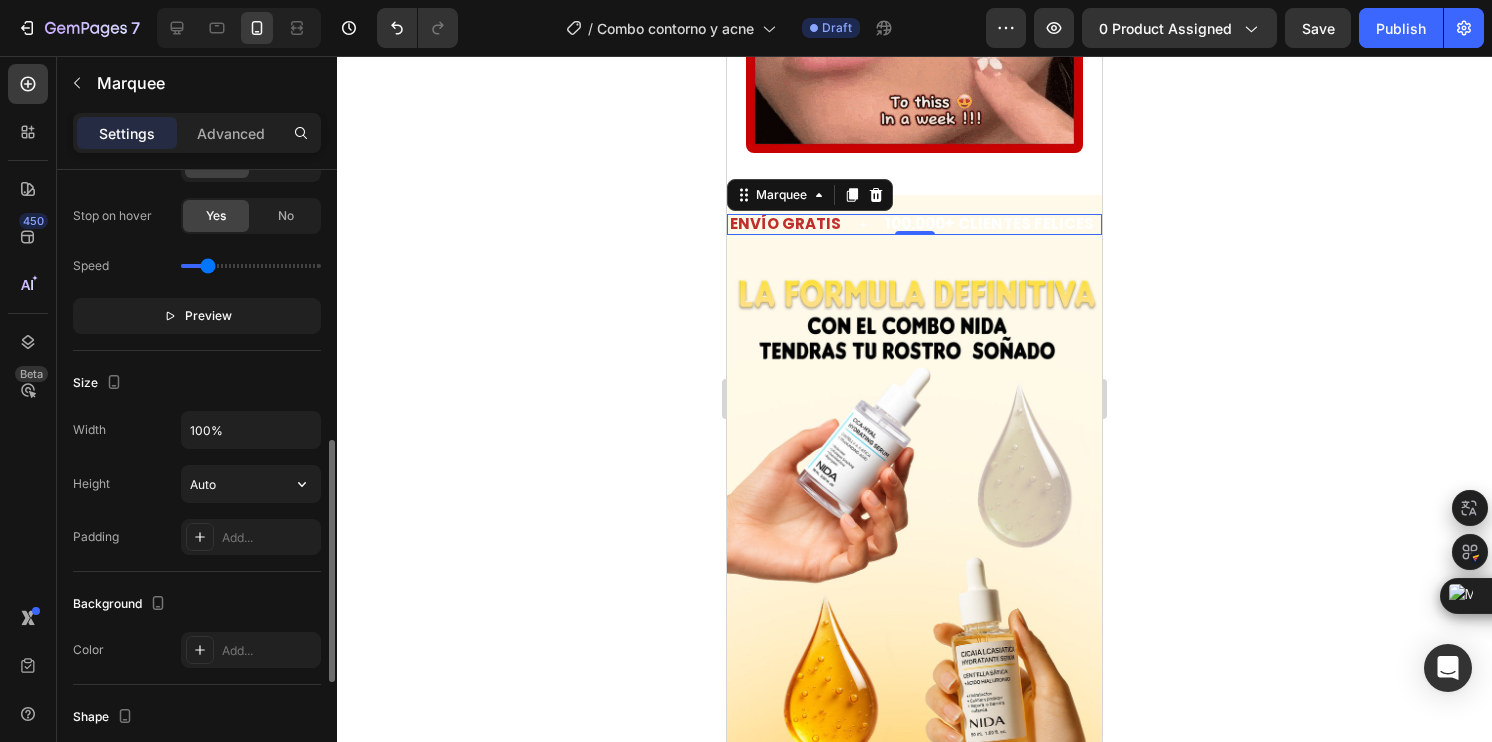 scroll, scrollTop: 1000, scrollLeft: 0, axis: vertical 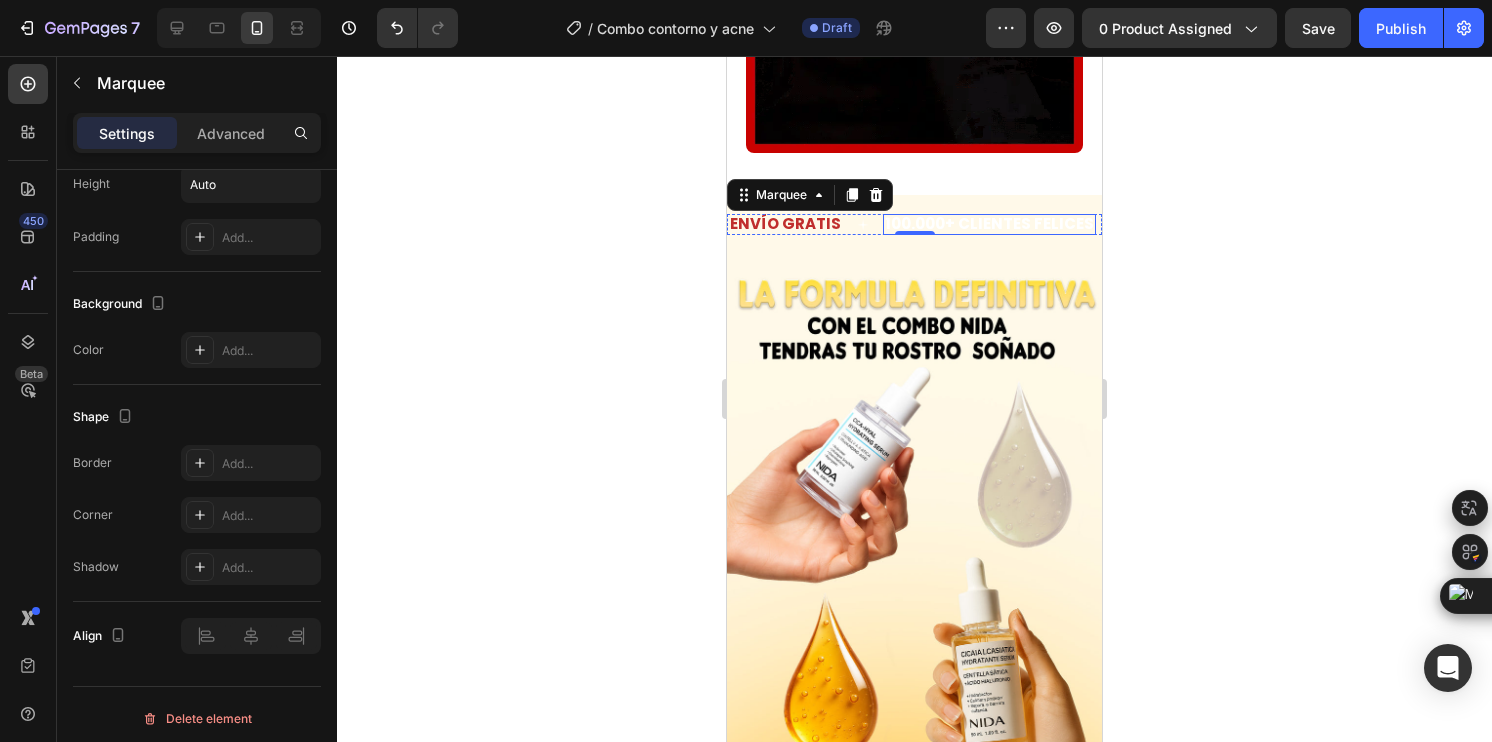 click on "100.000+ CLIENTES FELICES" at bounding box center (989, 223) 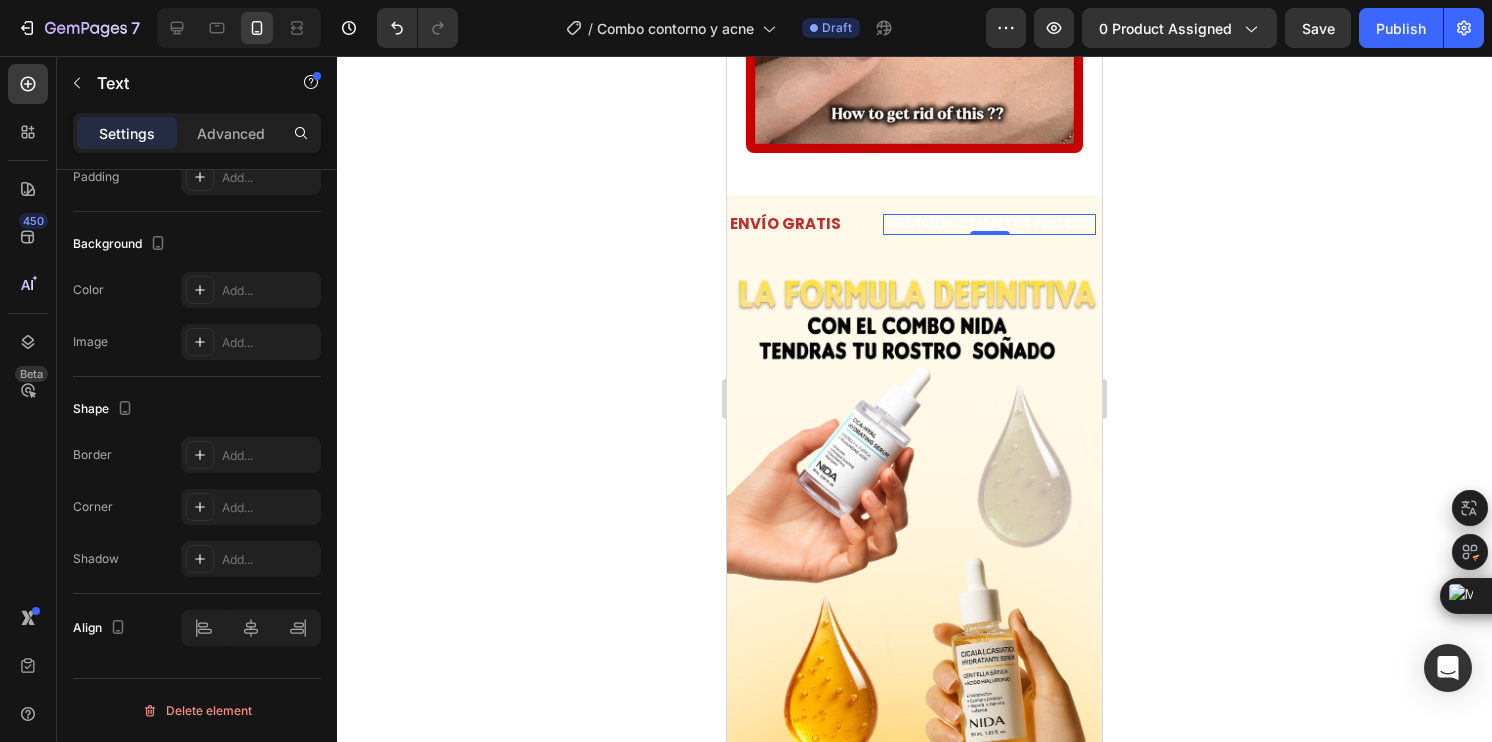 scroll, scrollTop: 0, scrollLeft: 0, axis: both 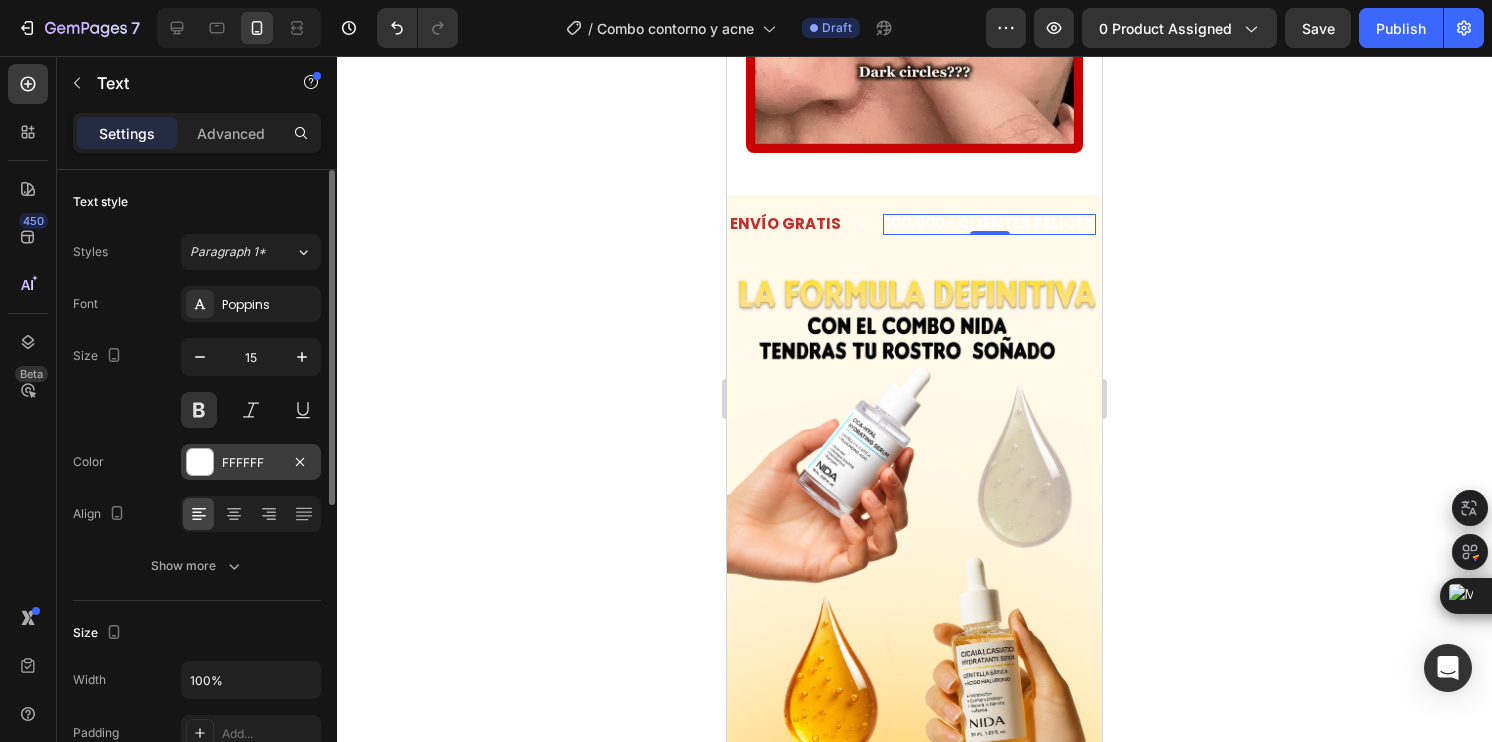 click at bounding box center (200, 462) 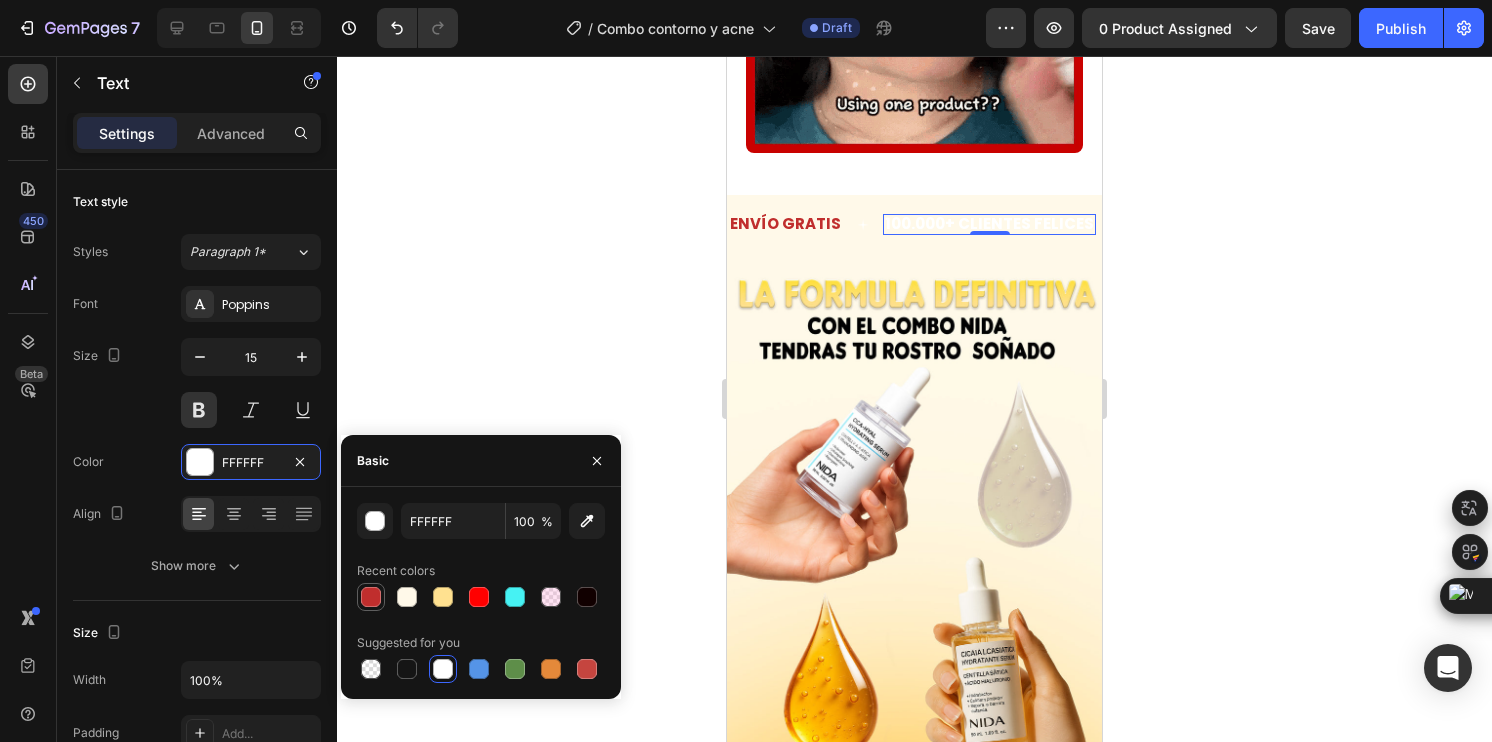 click at bounding box center (371, 597) 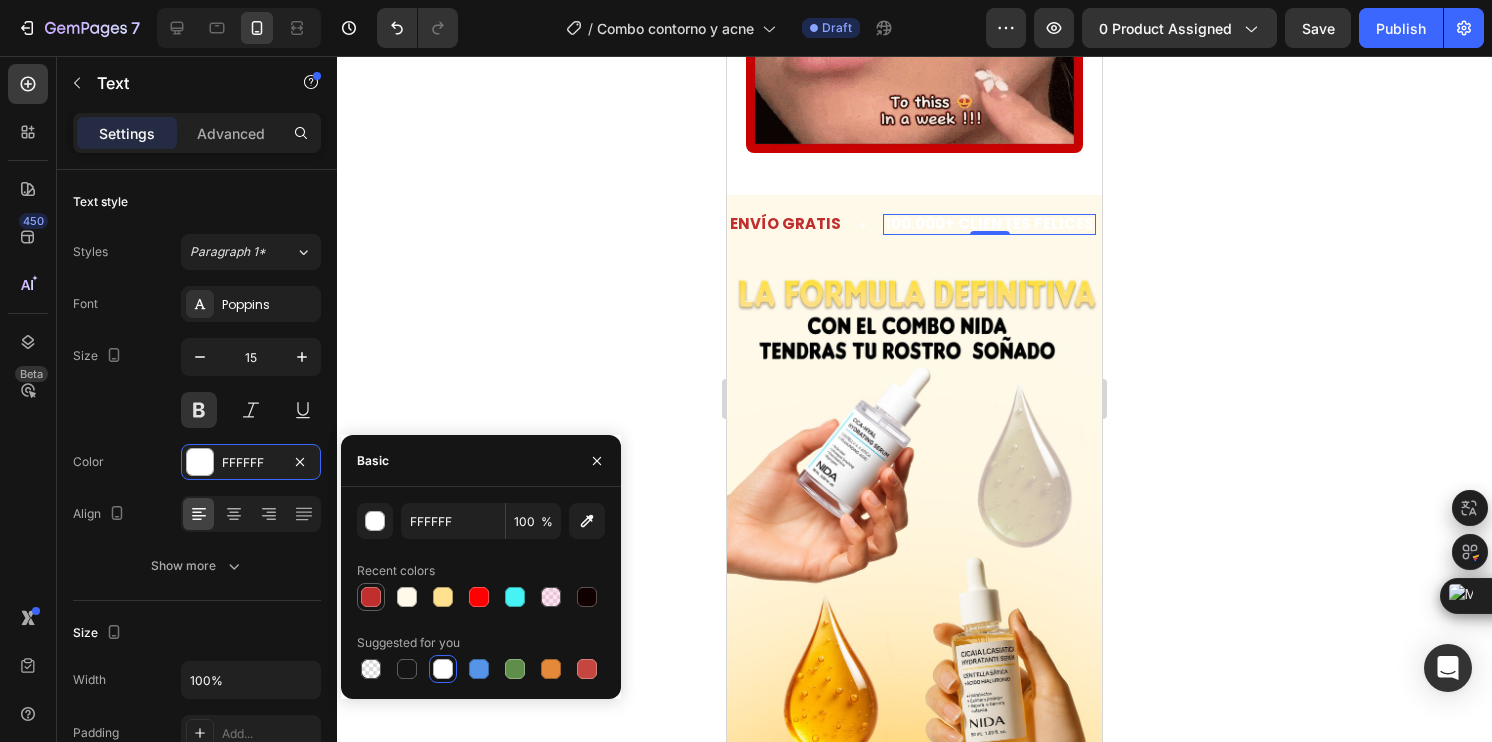 type on "C02E2D" 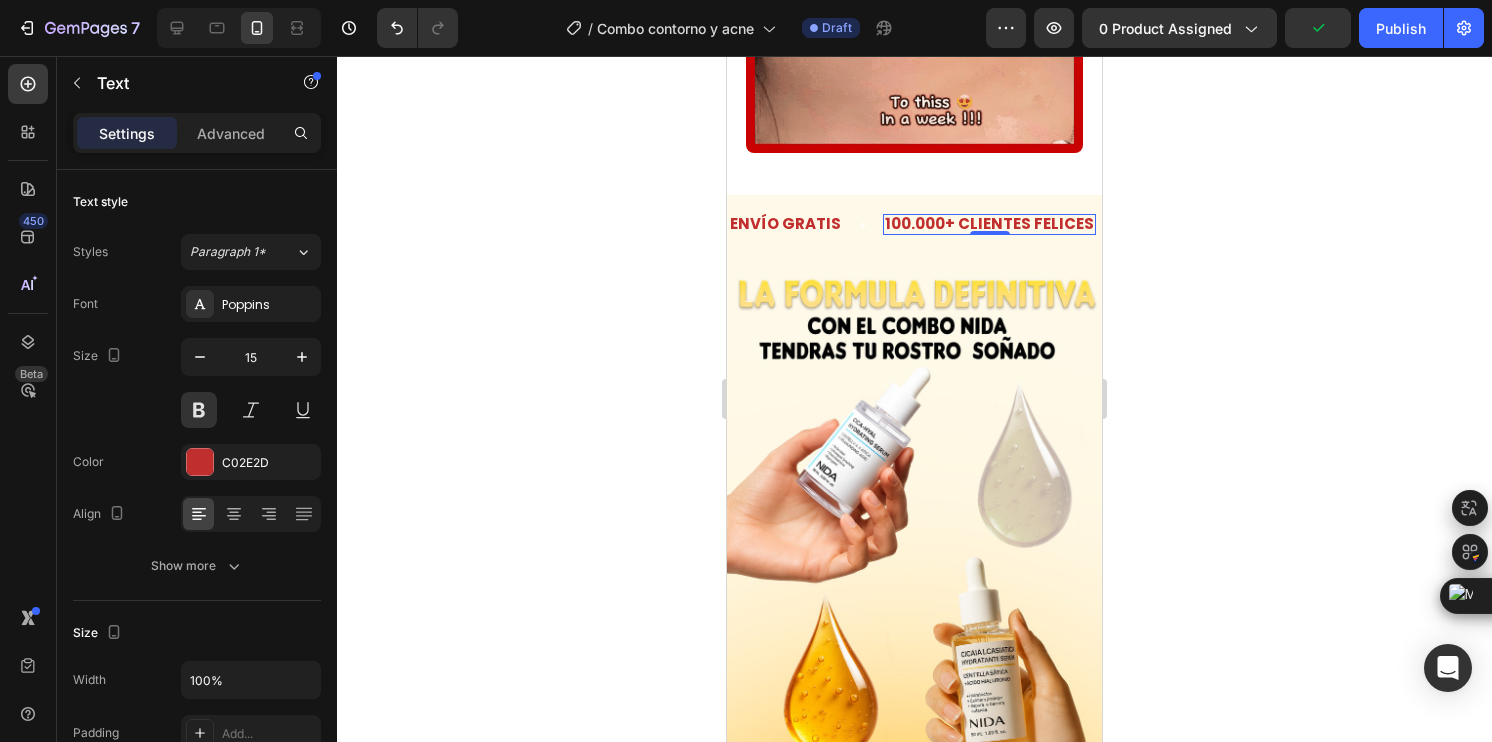 drag, startPoint x: 1229, startPoint y: 343, endPoint x: 117, endPoint y: 181, distance: 1123.7384 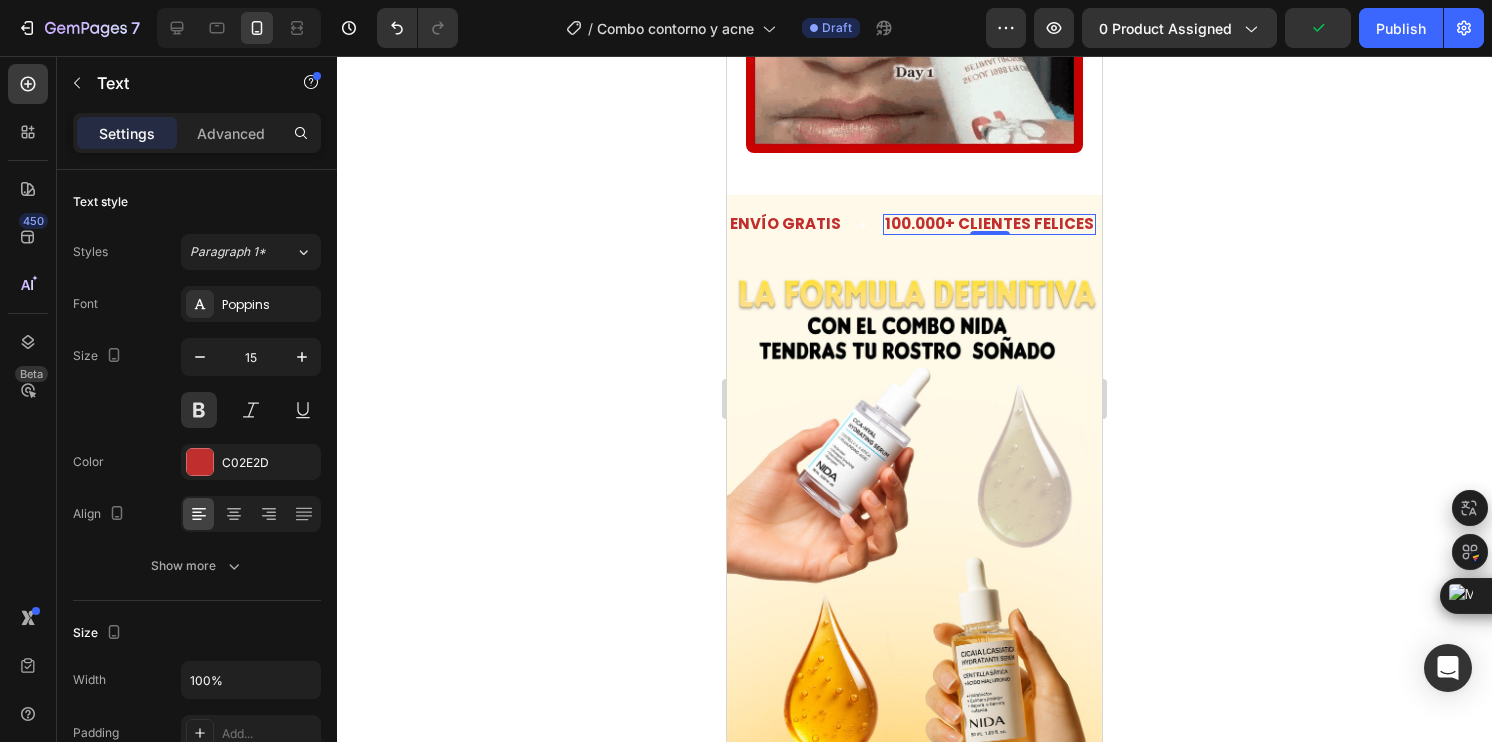 click 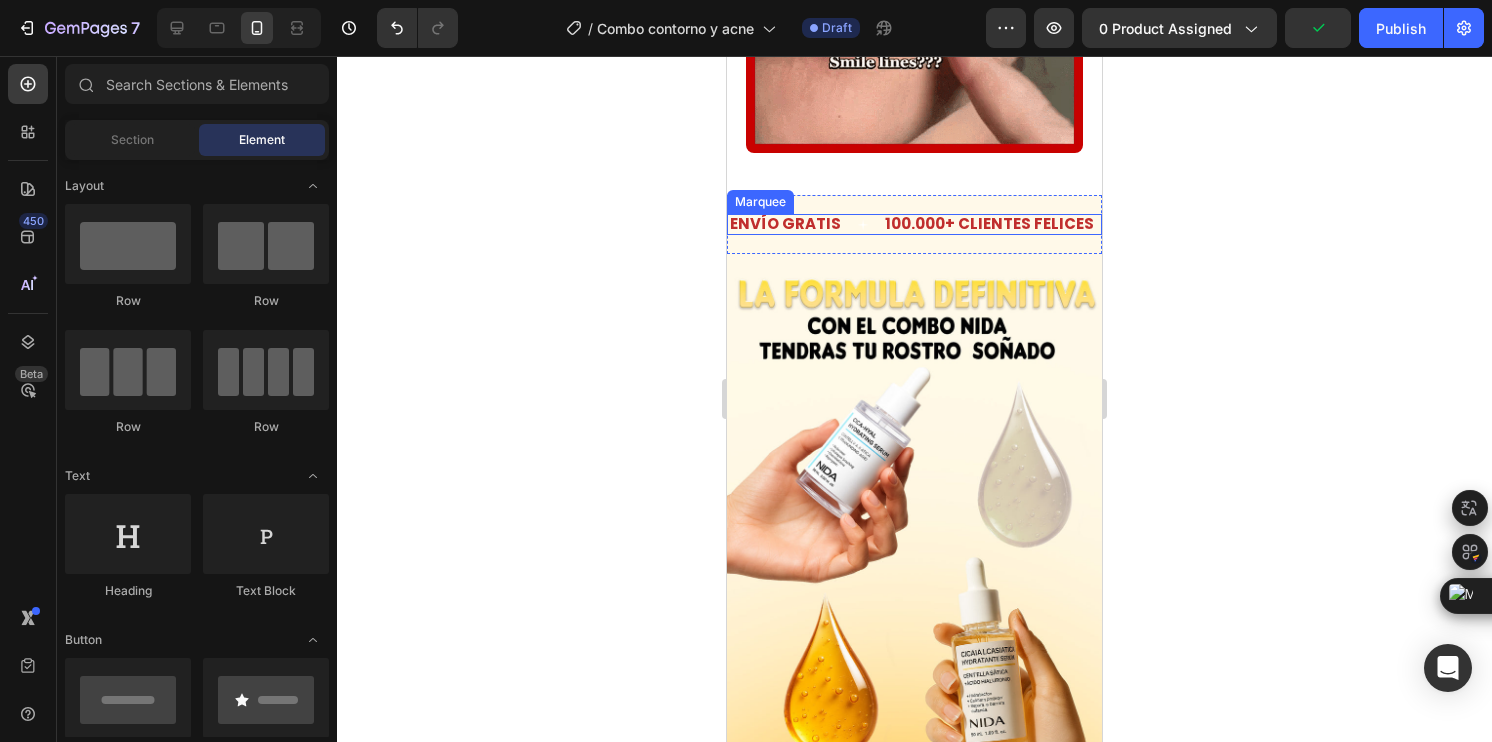 click 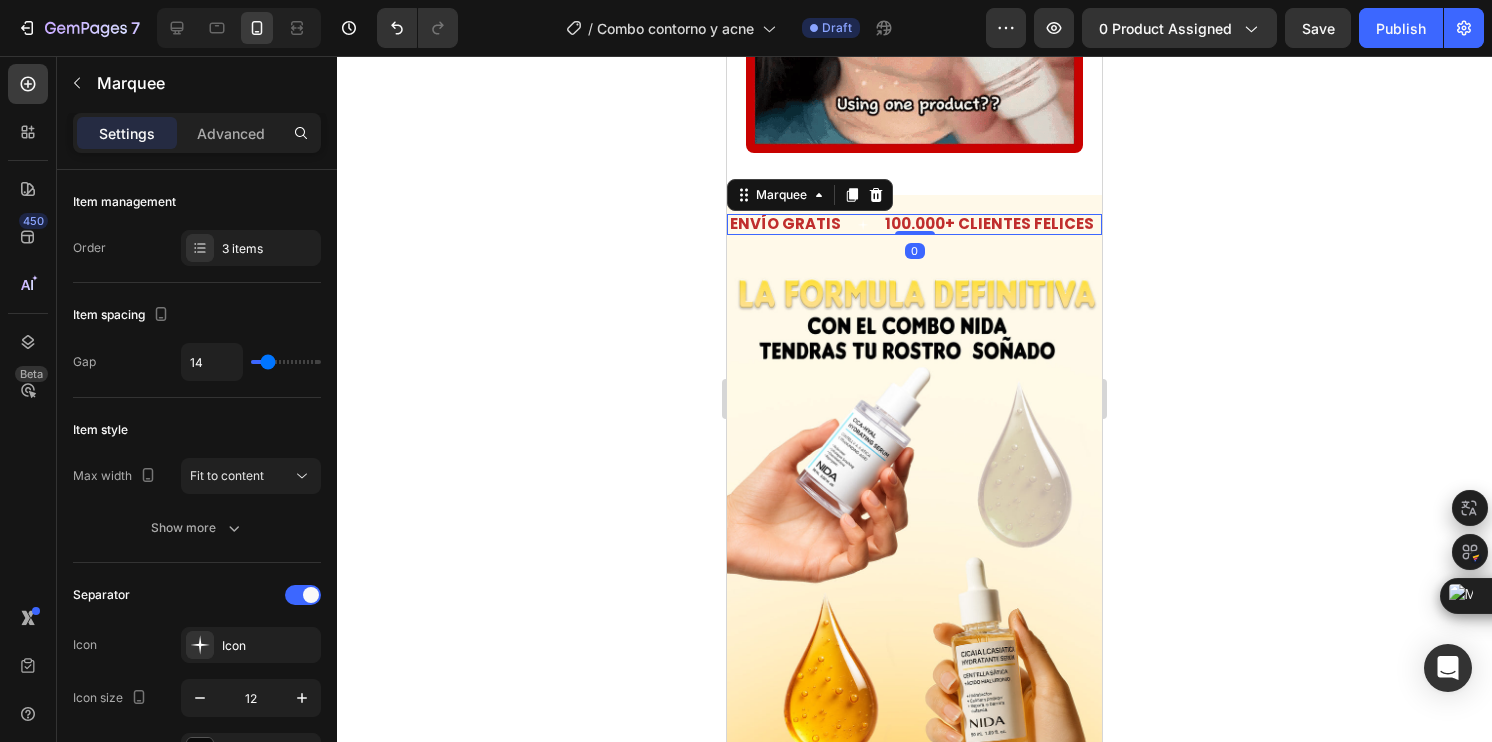 click 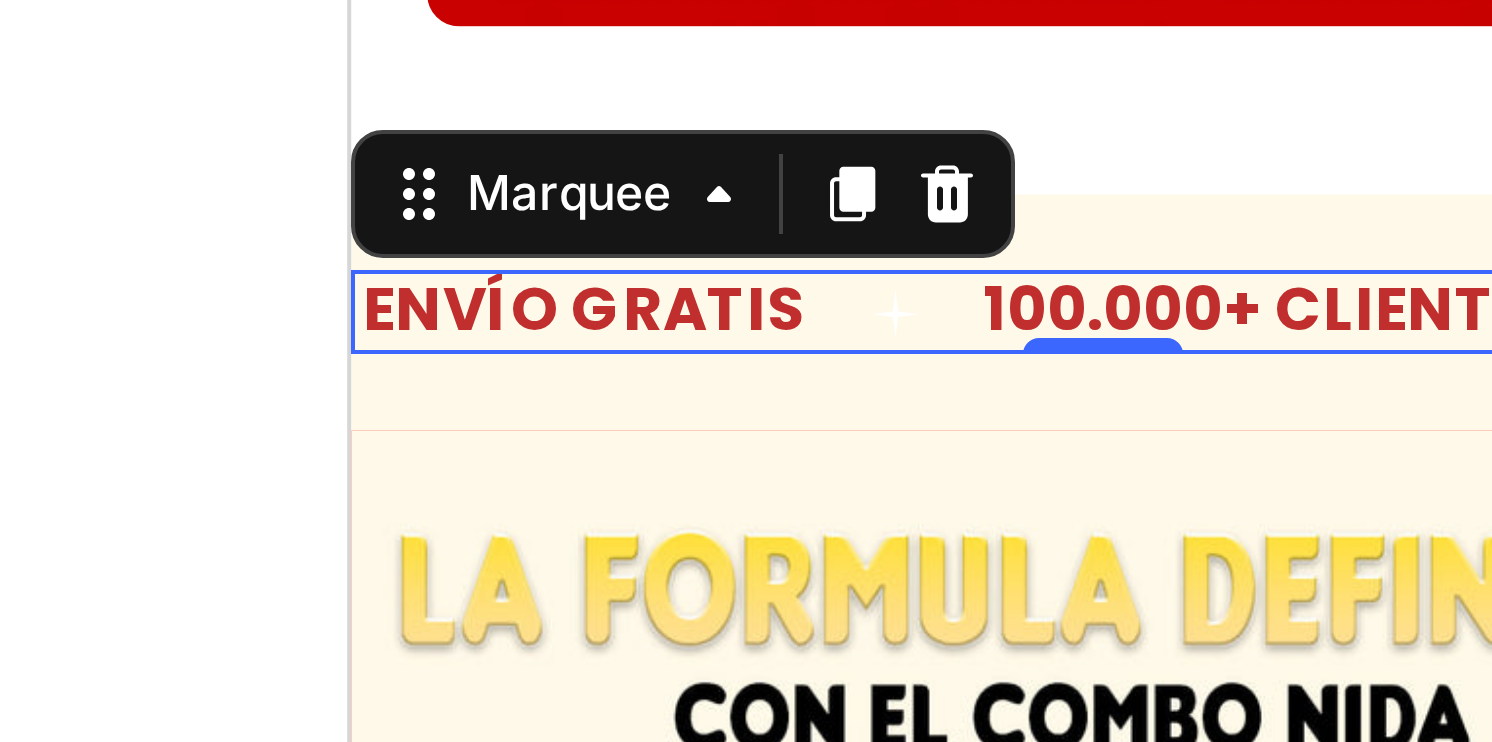 click 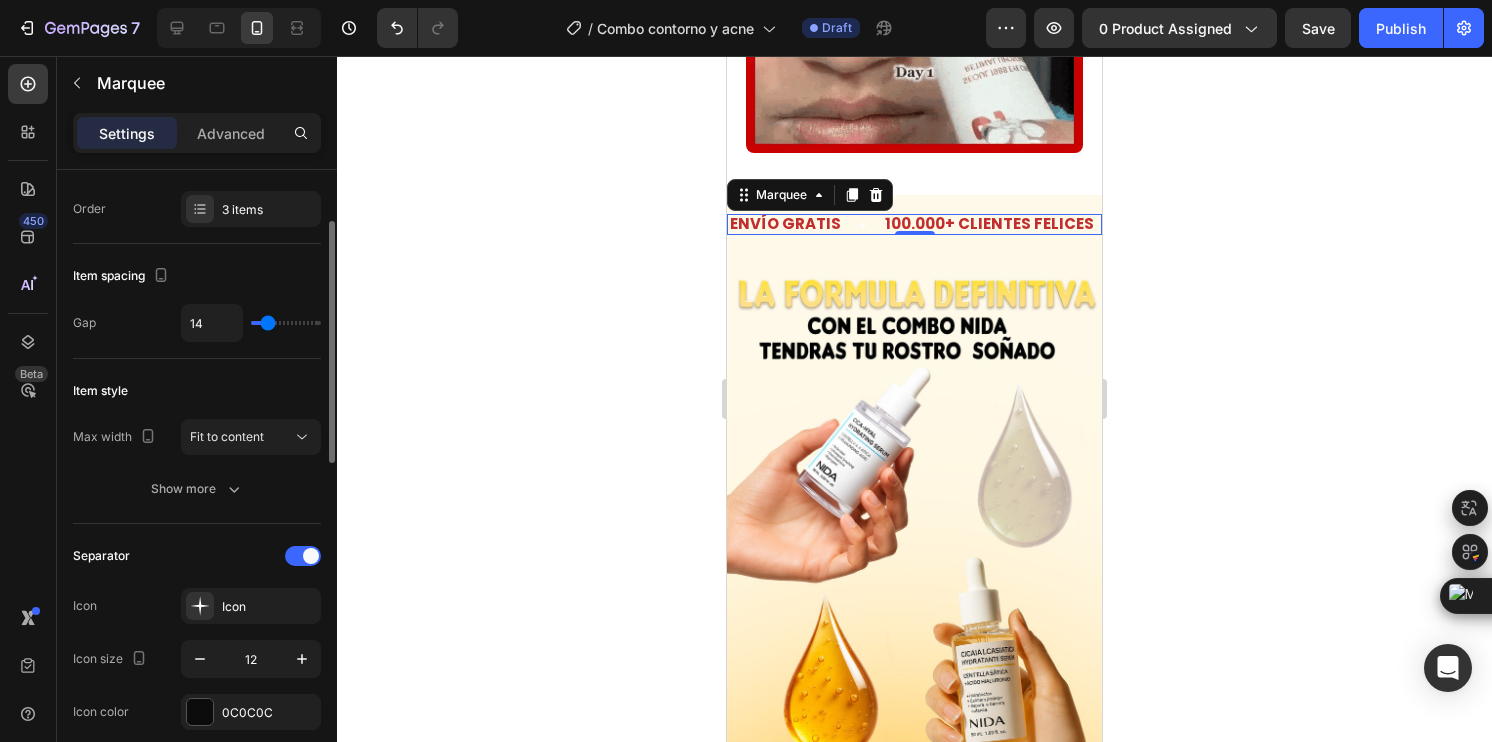 scroll, scrollTop: 0, scrollLeft: 0, axis: both 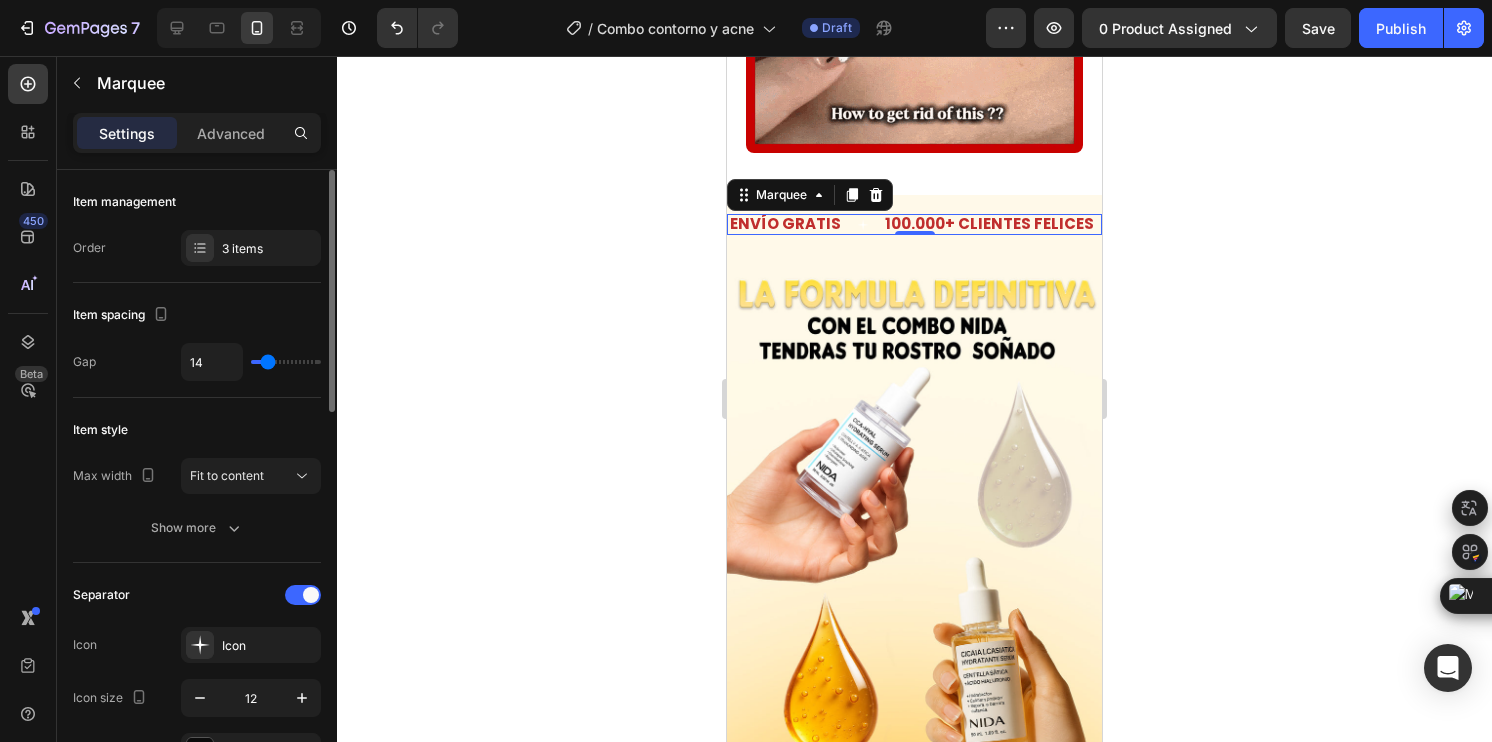 click 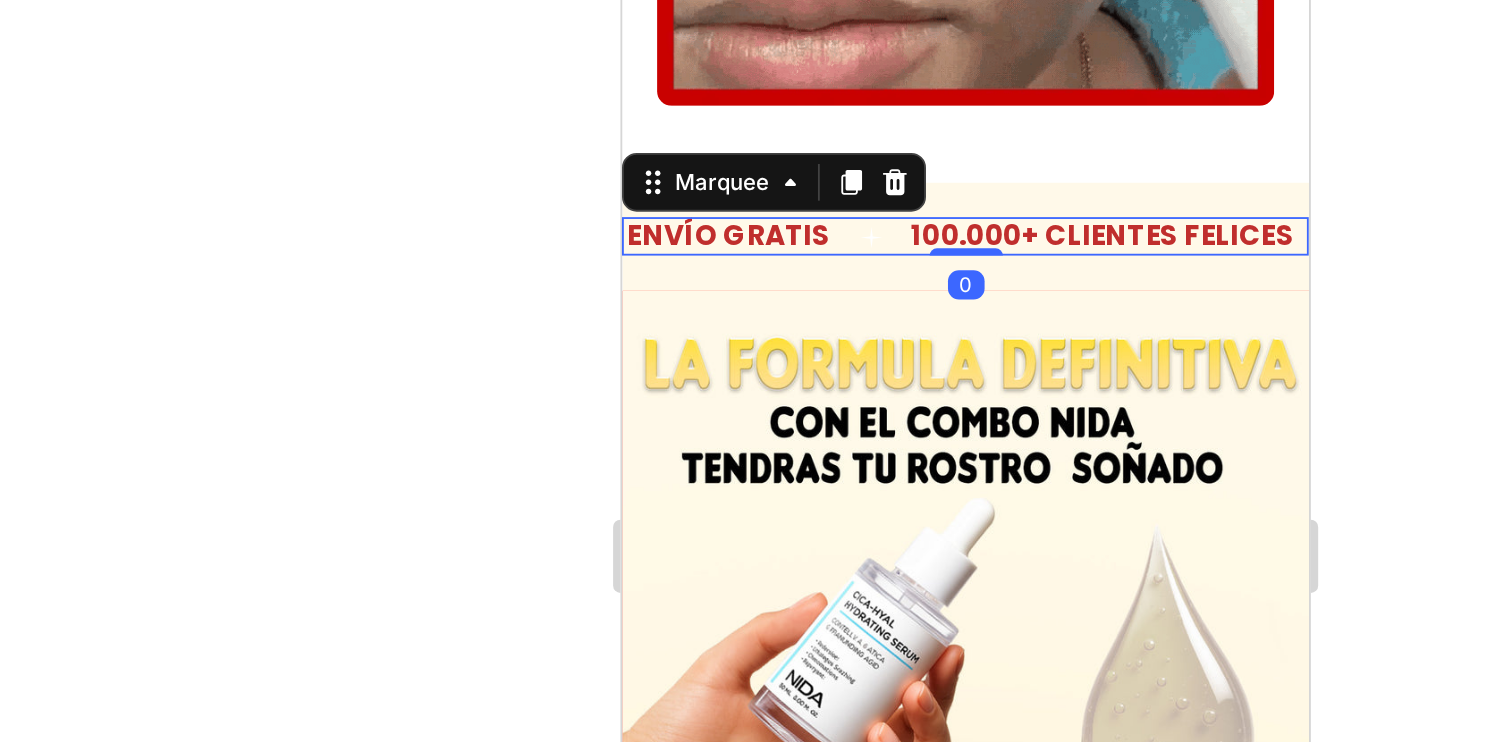 click 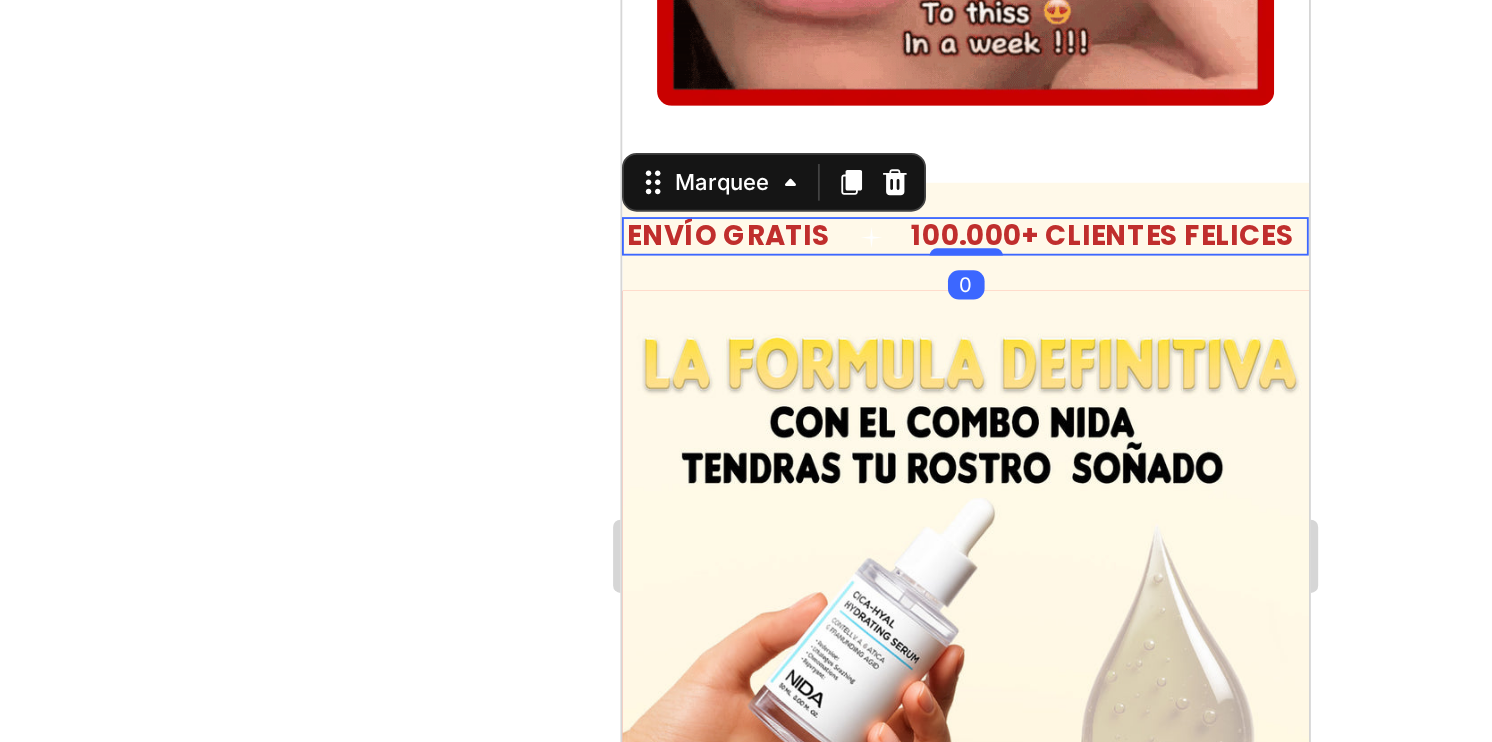 click 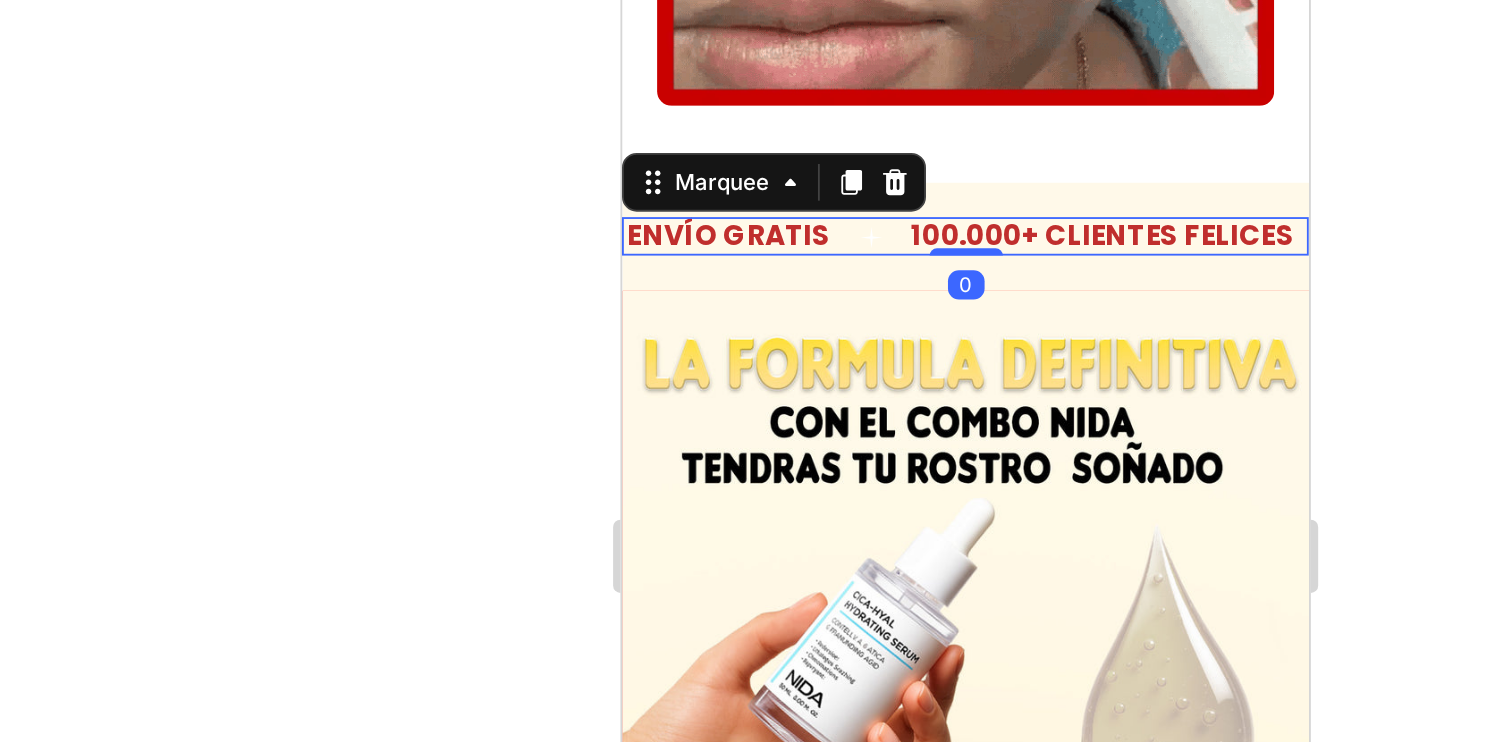 click 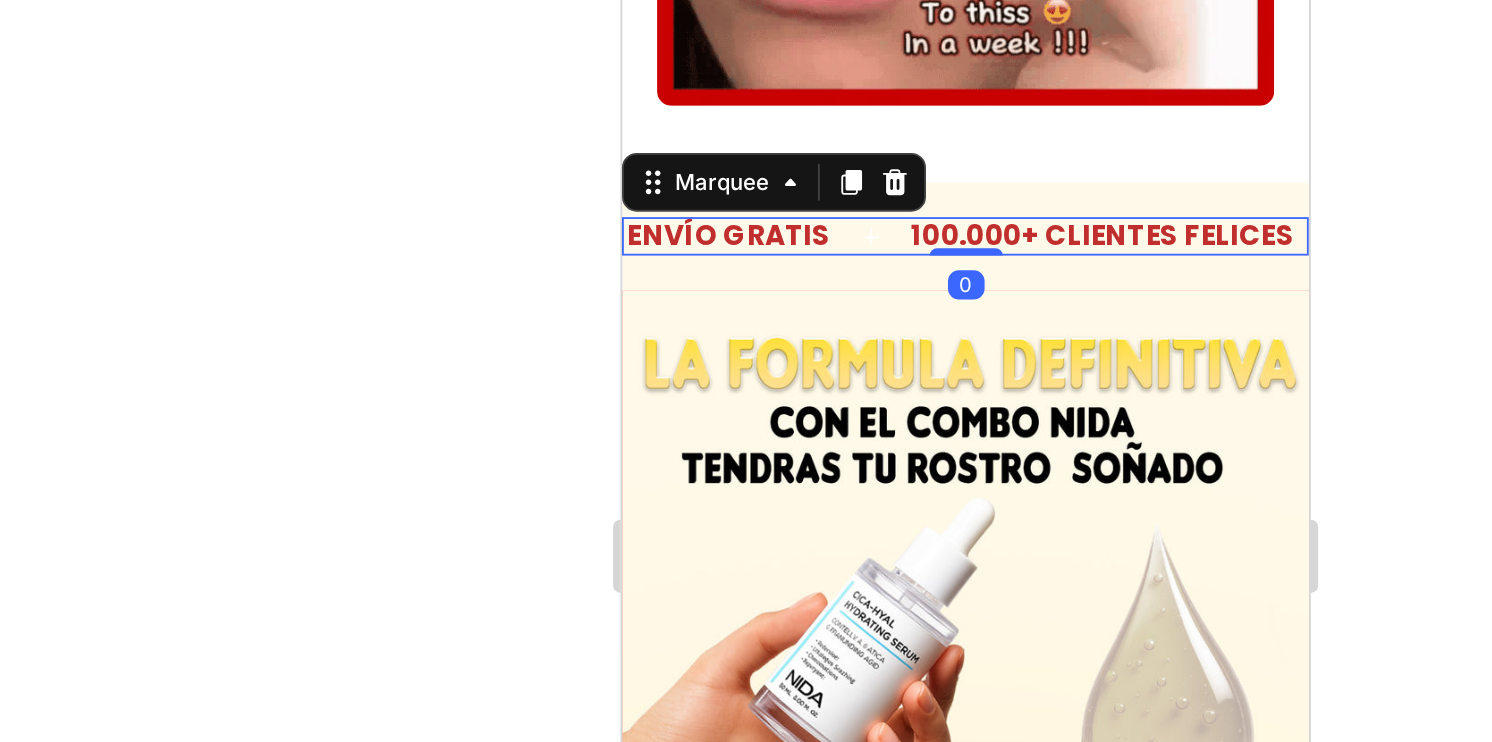 click on "ENVÍO GRATIS Text" at bounding box center [700, 97] 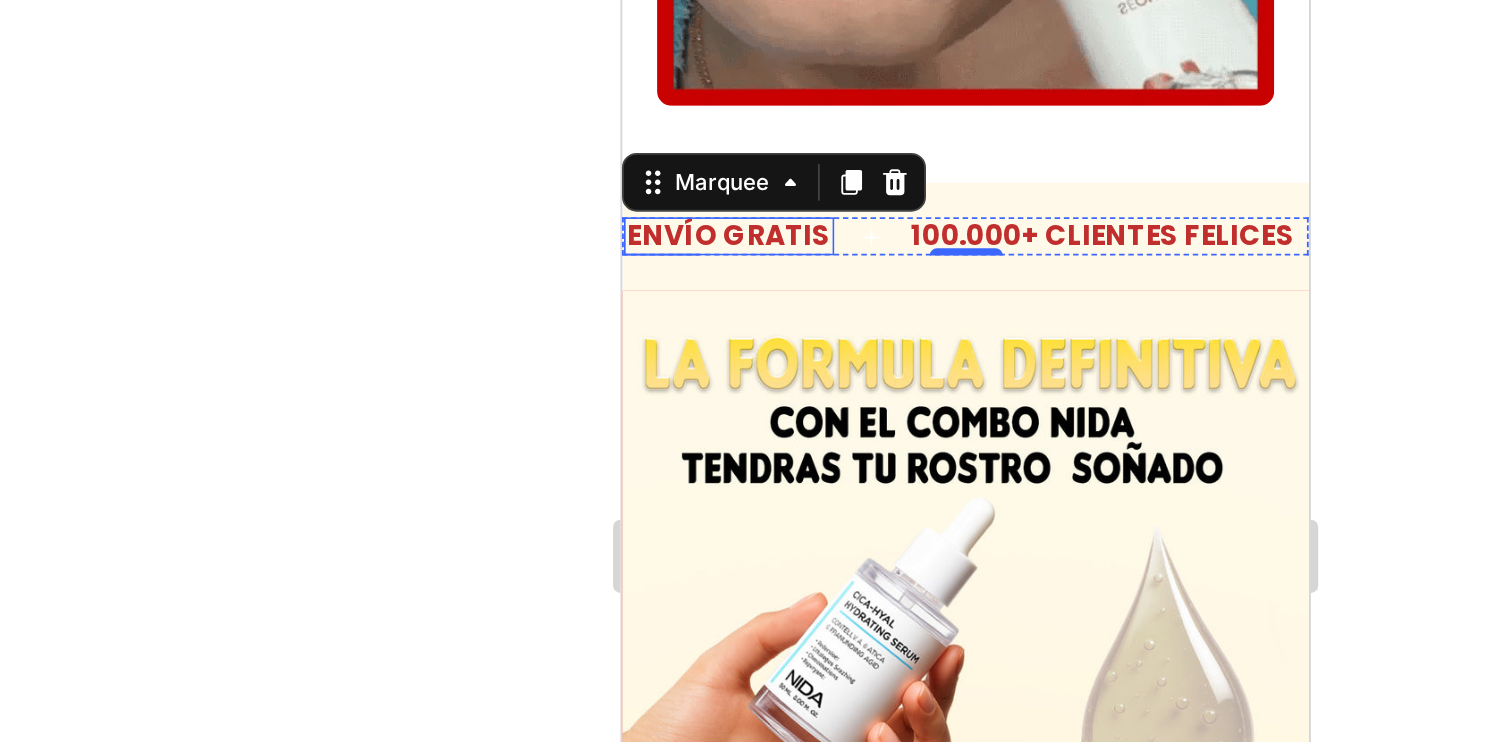 click on "ENVÍO GRATIS" at bounding box center (680, 97) 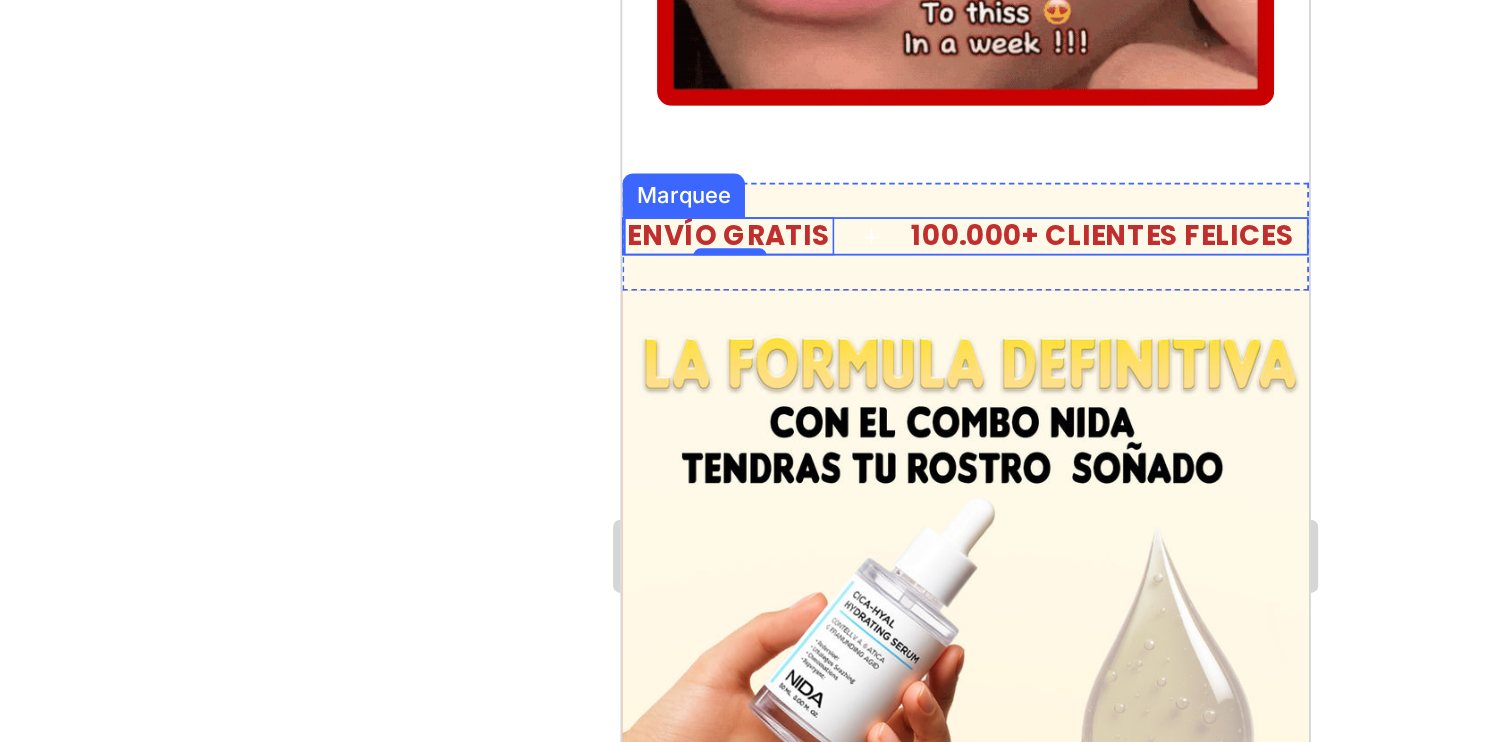 click on "ENVÍO GRATIS Text   0" at bounding box center (700, 97) 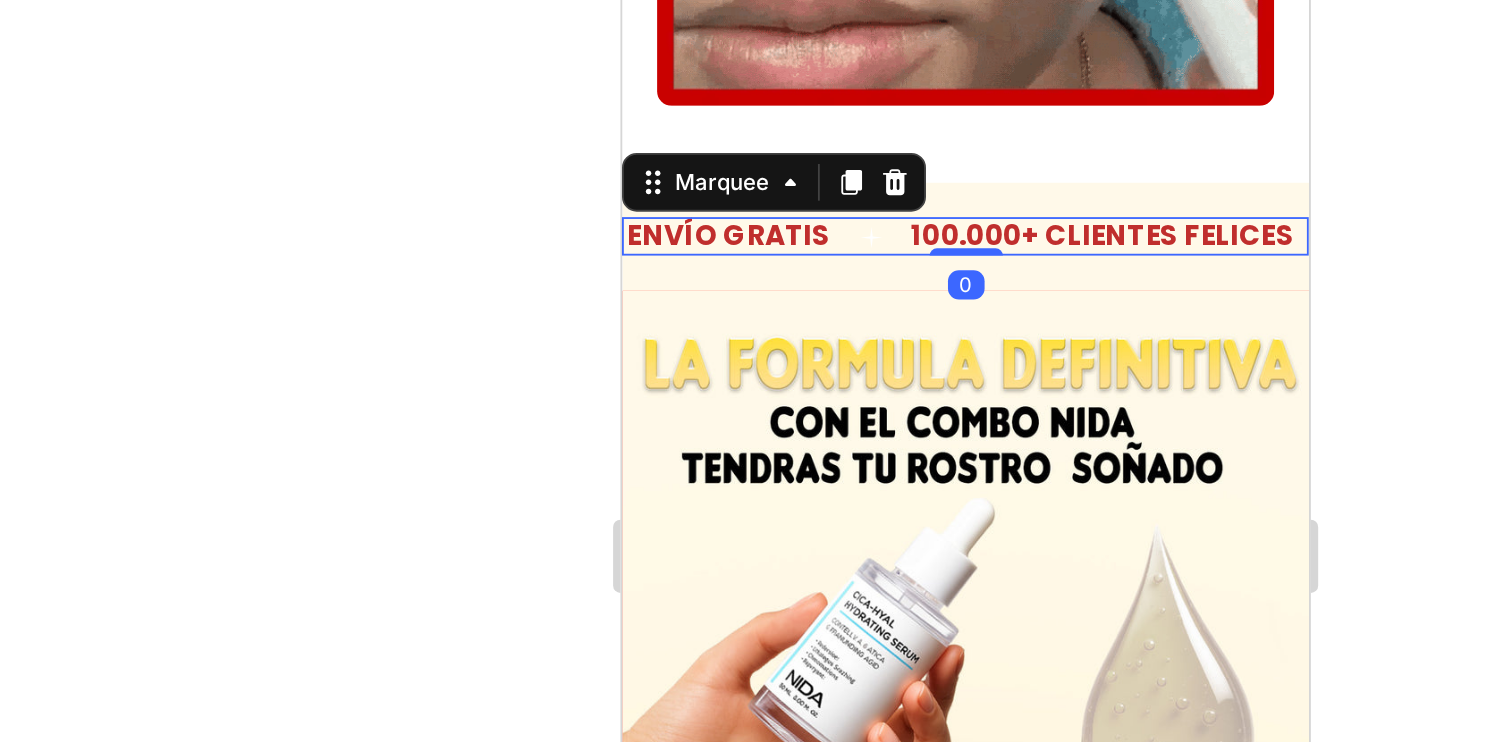 click 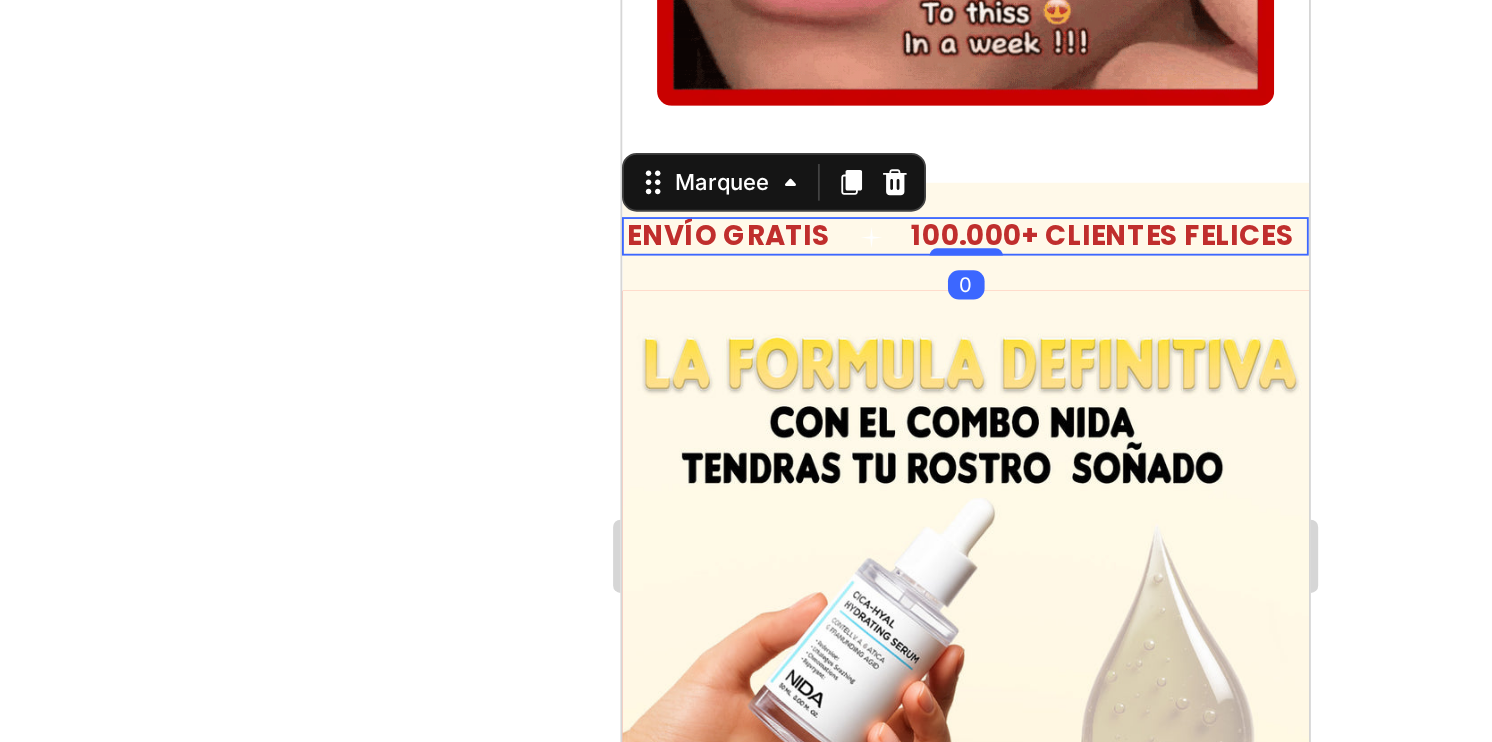 click 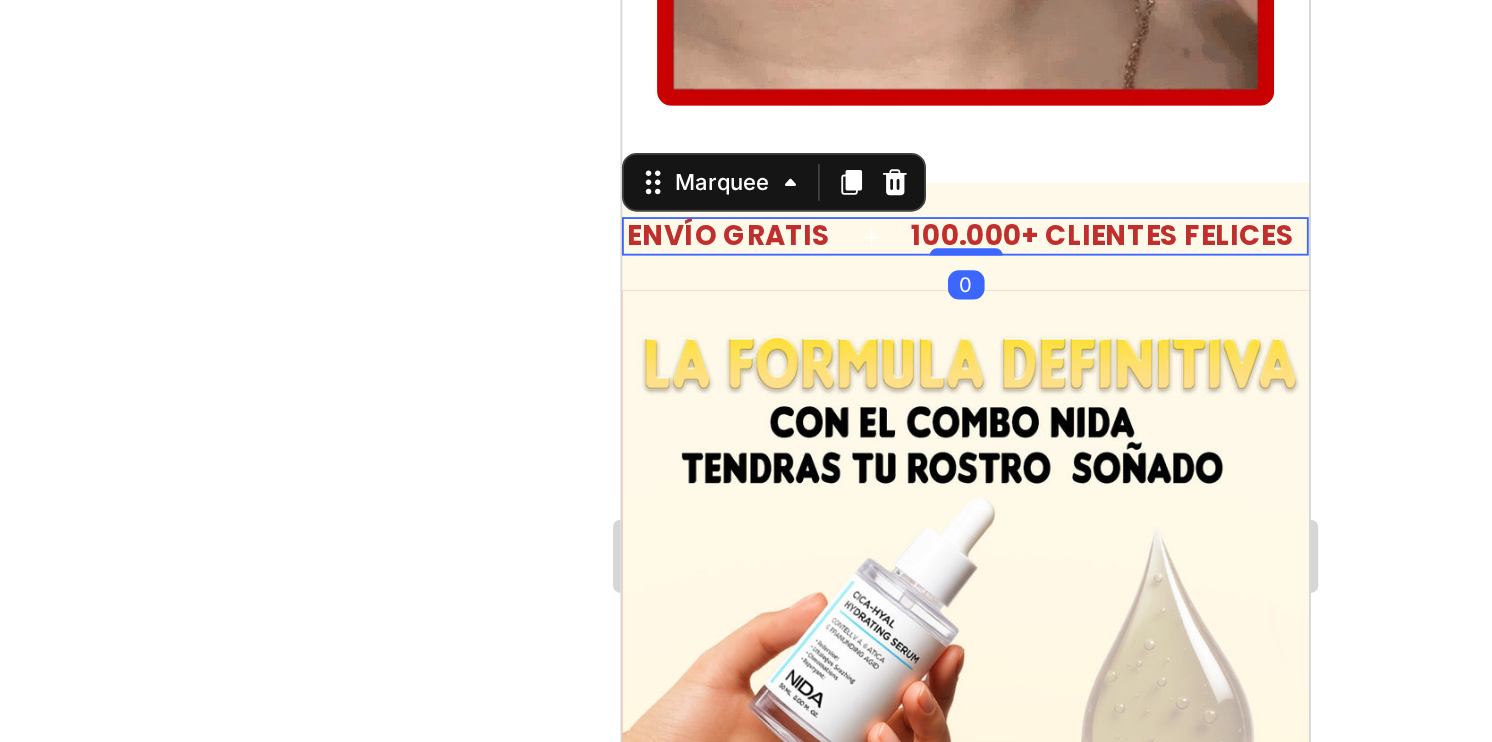 click on "ENVÍO GRATIS Text" at bounding box center (700, 97) 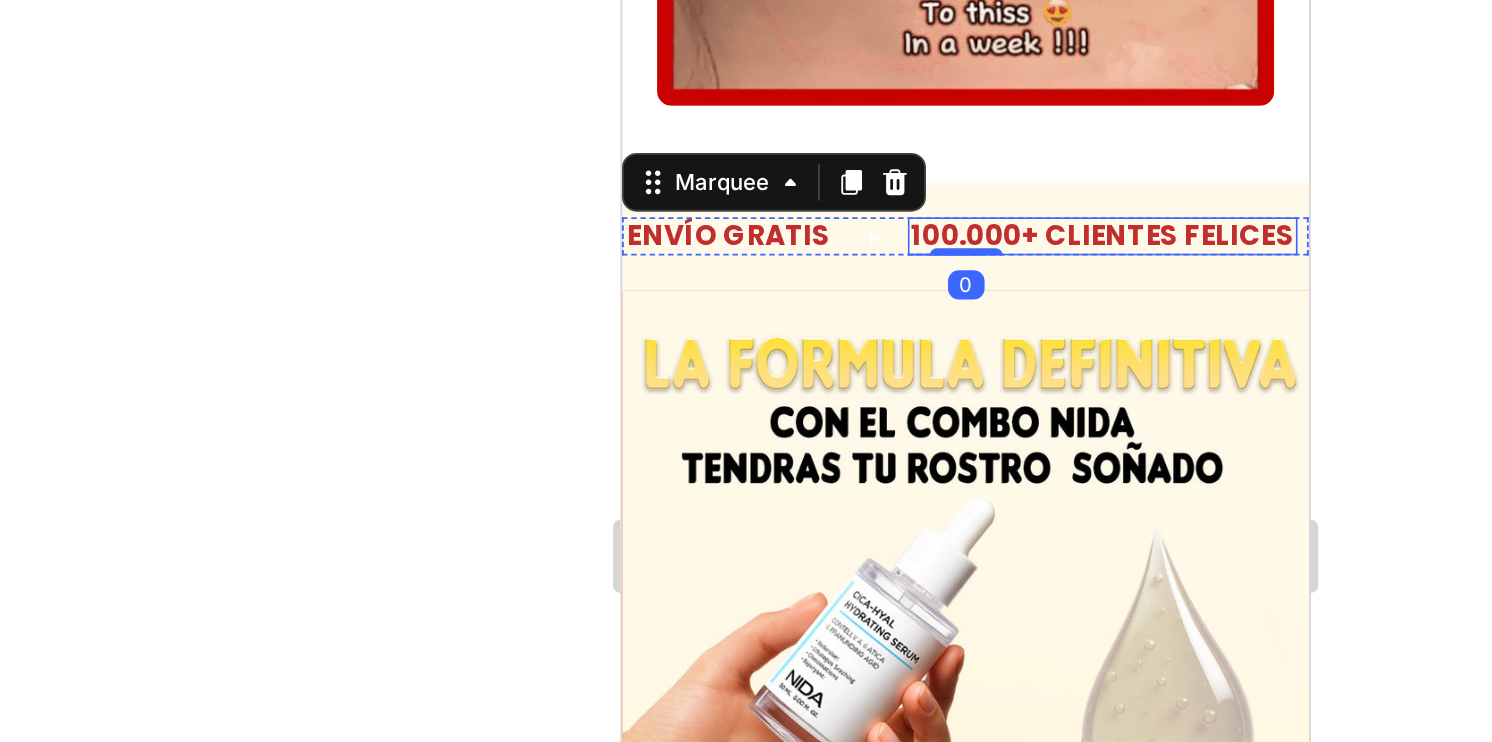 click on "100.000+ CLIENTES FELICES" at bounding box center (884, 96) 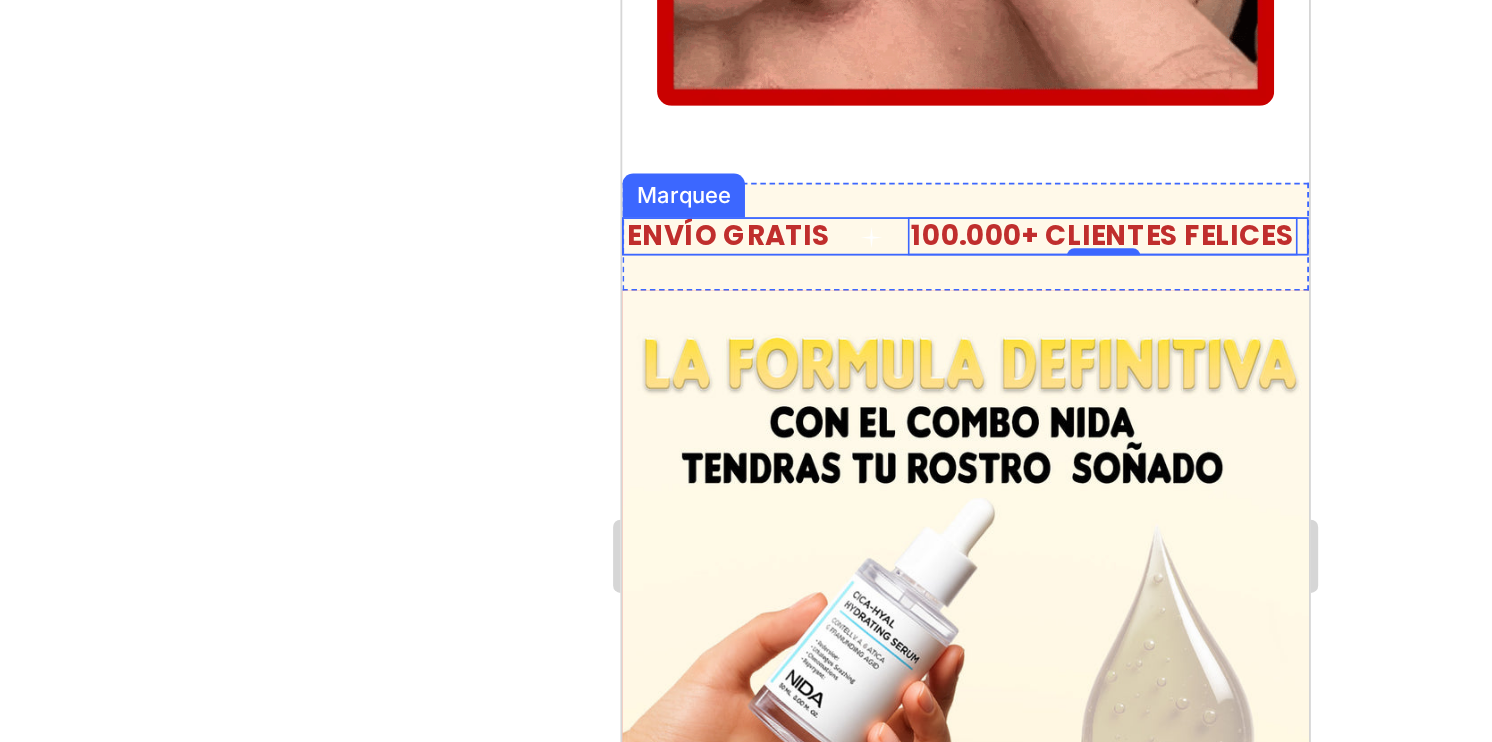 click 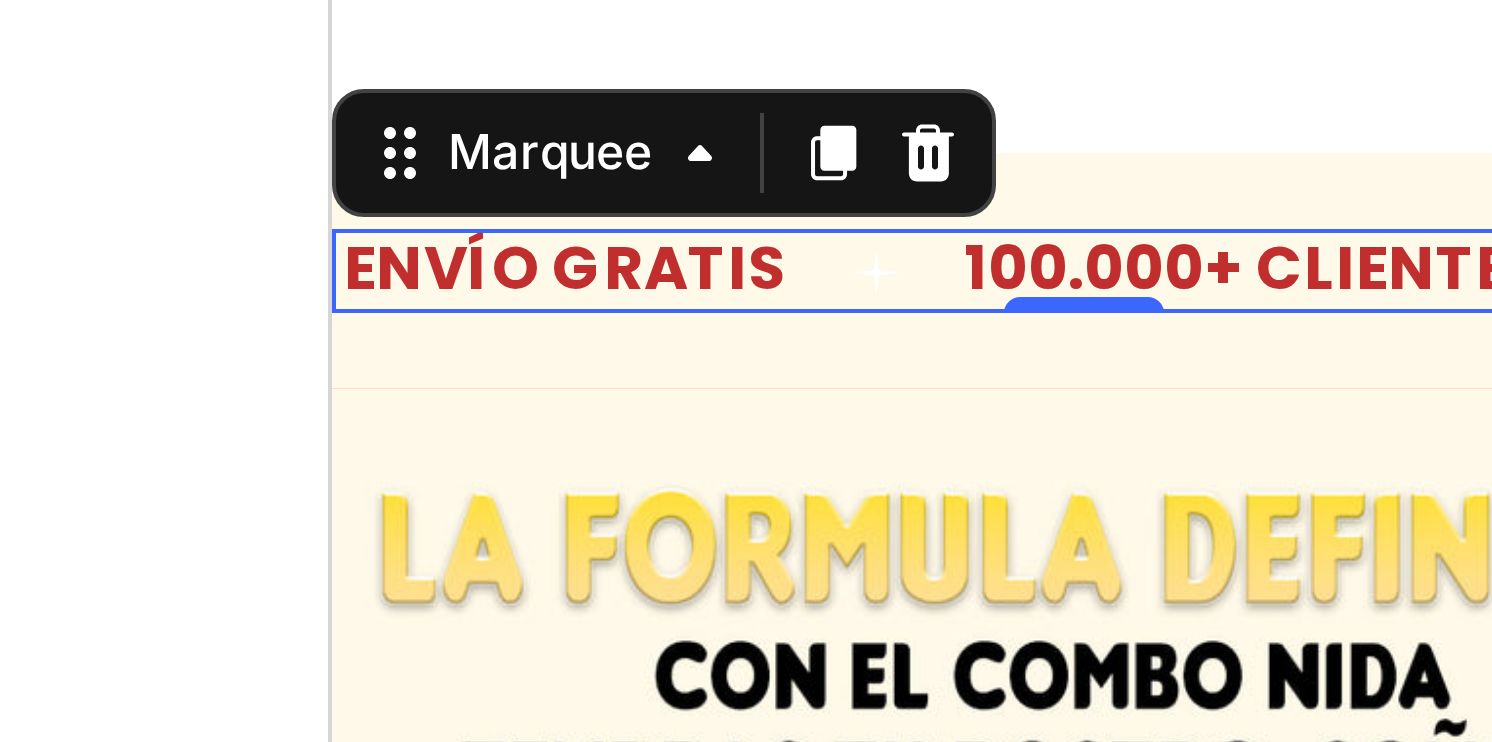 click 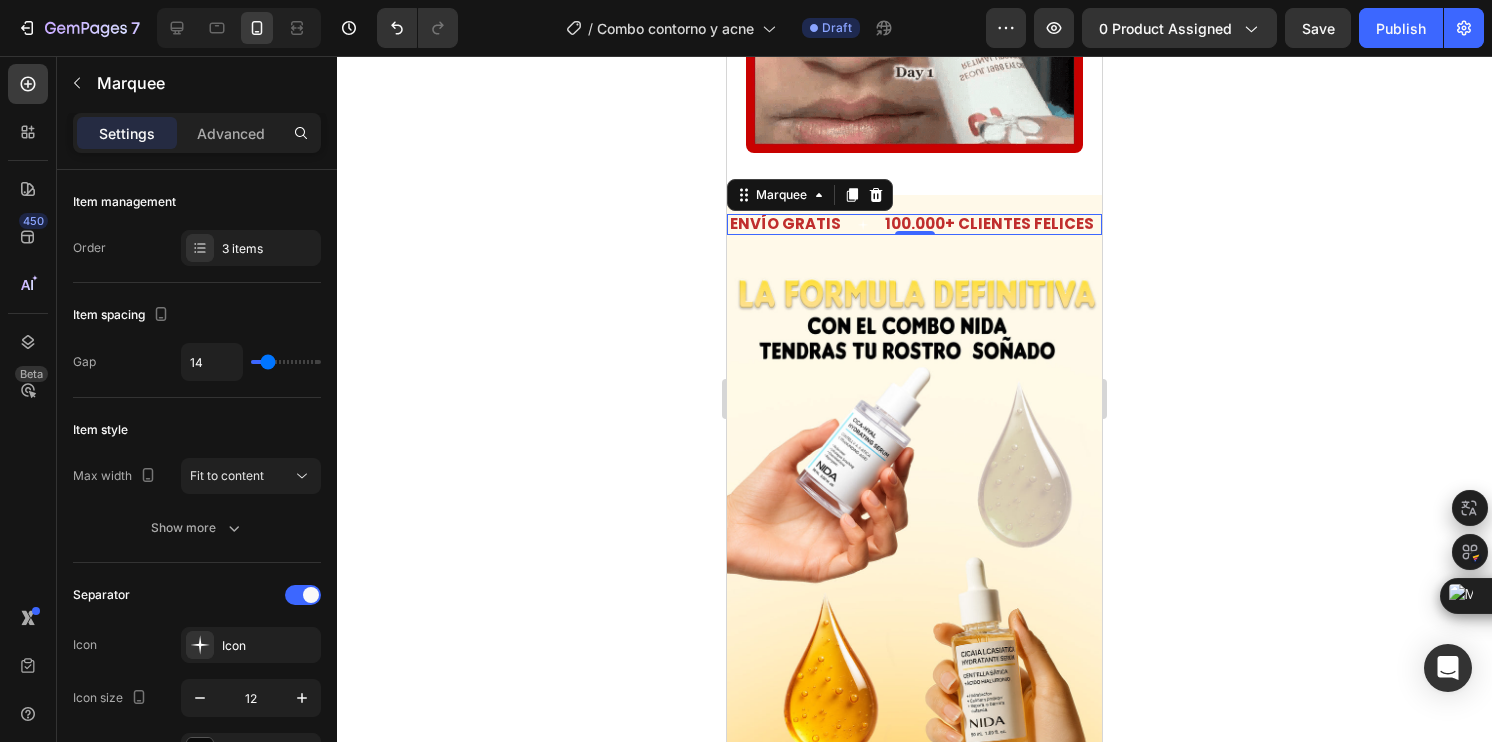 click on "ENVÍO GRATIS Text" at bounding box center (805, 224) 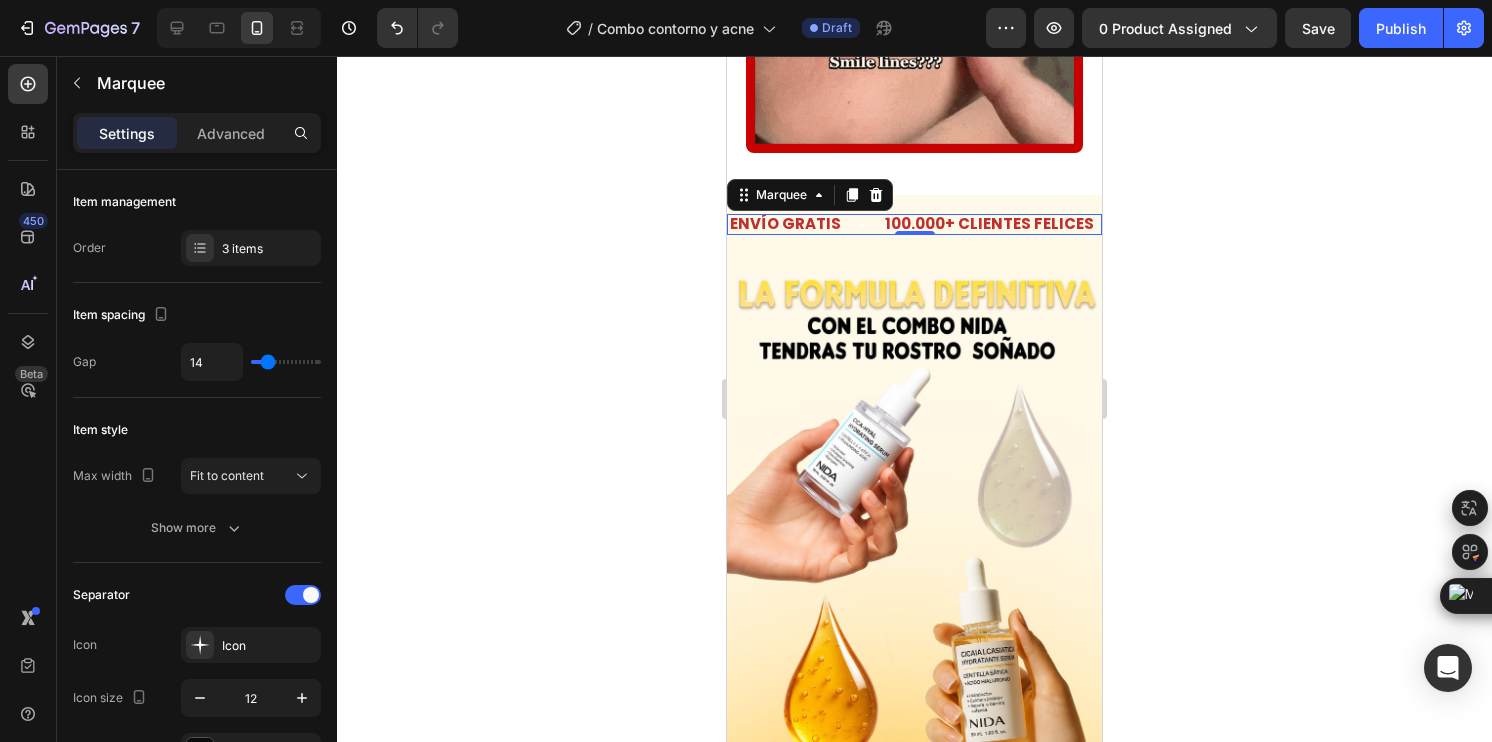 drag, startPoint x: 494, startPoint y: 316, endPoint x: 555, endPoint y: 302, distance: 62.58594 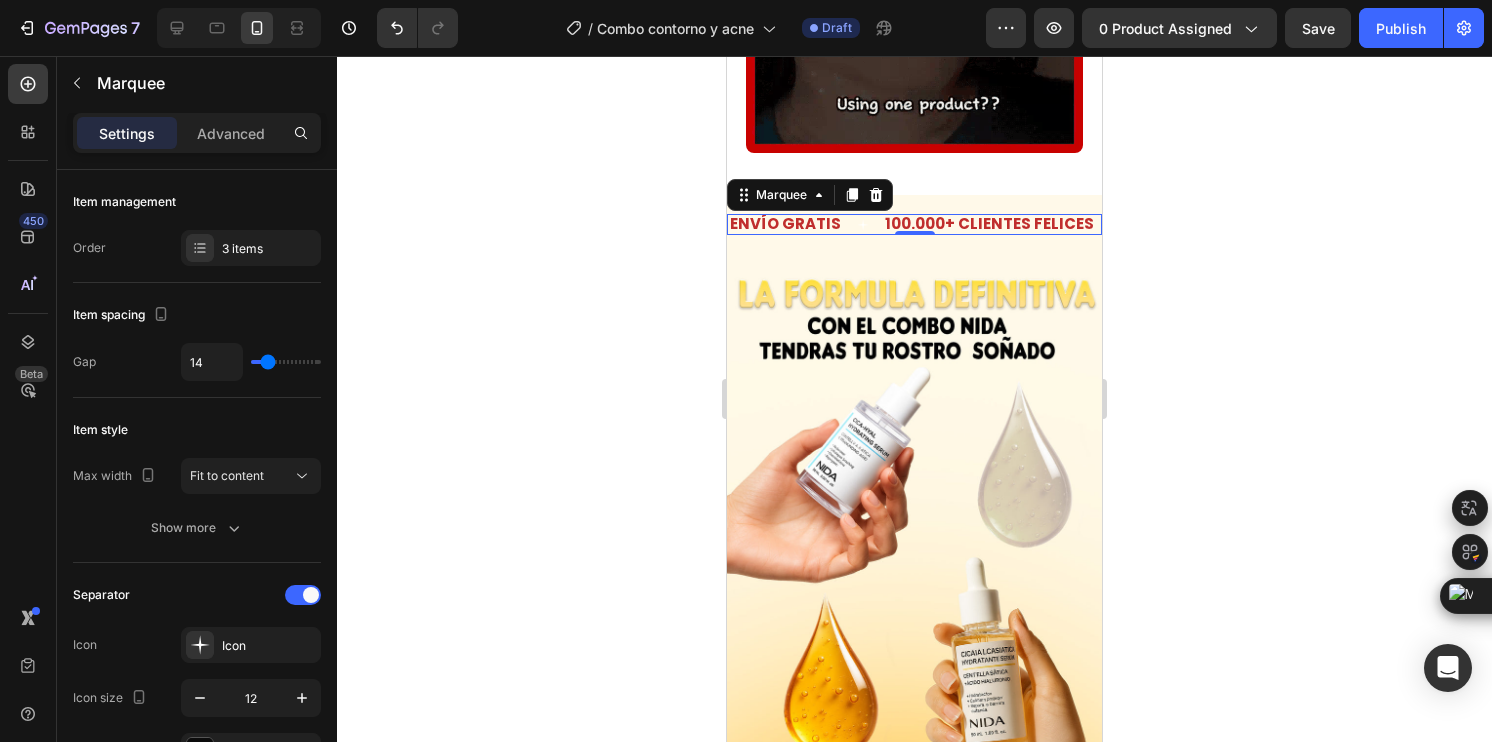 click 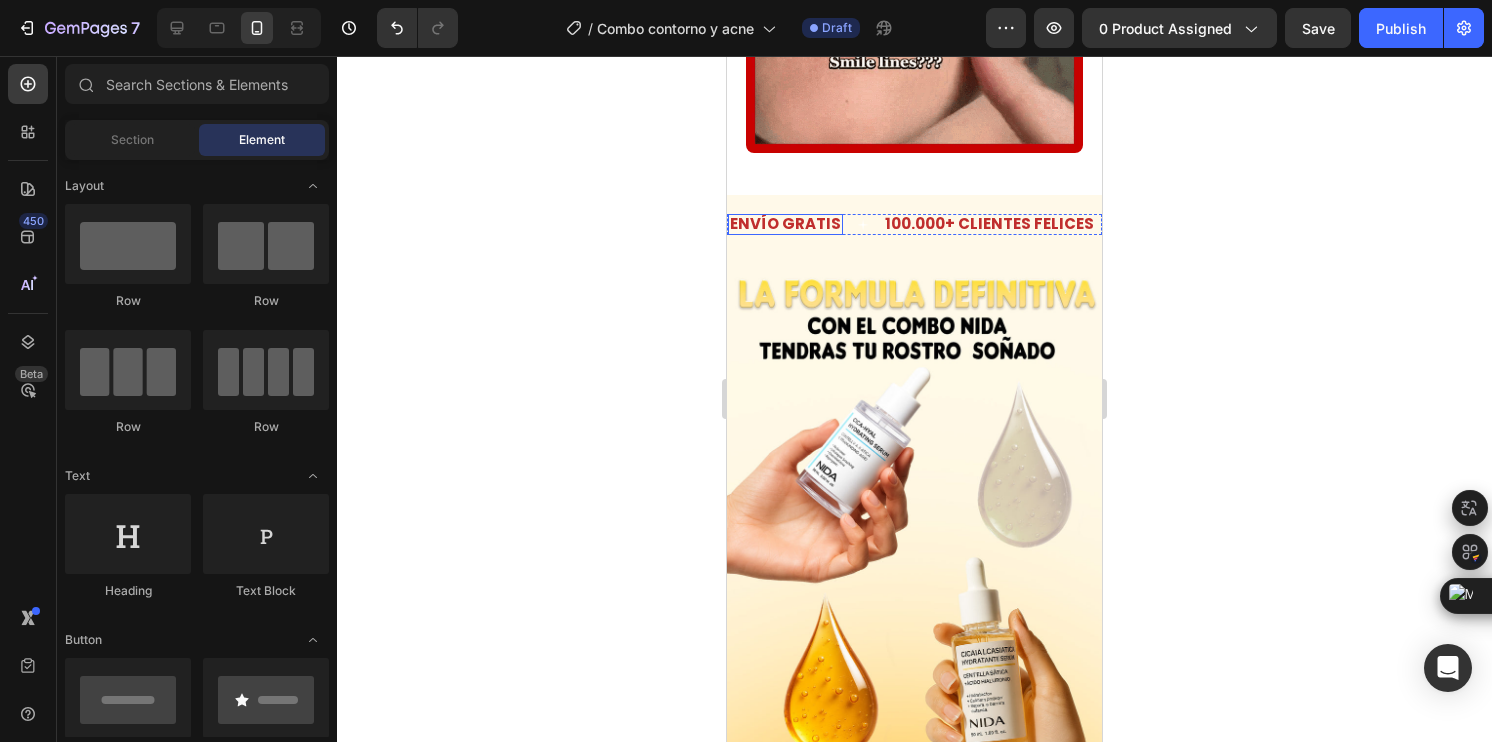 click on "ENVÍO GRATIS" at bounding box center [785, 224] 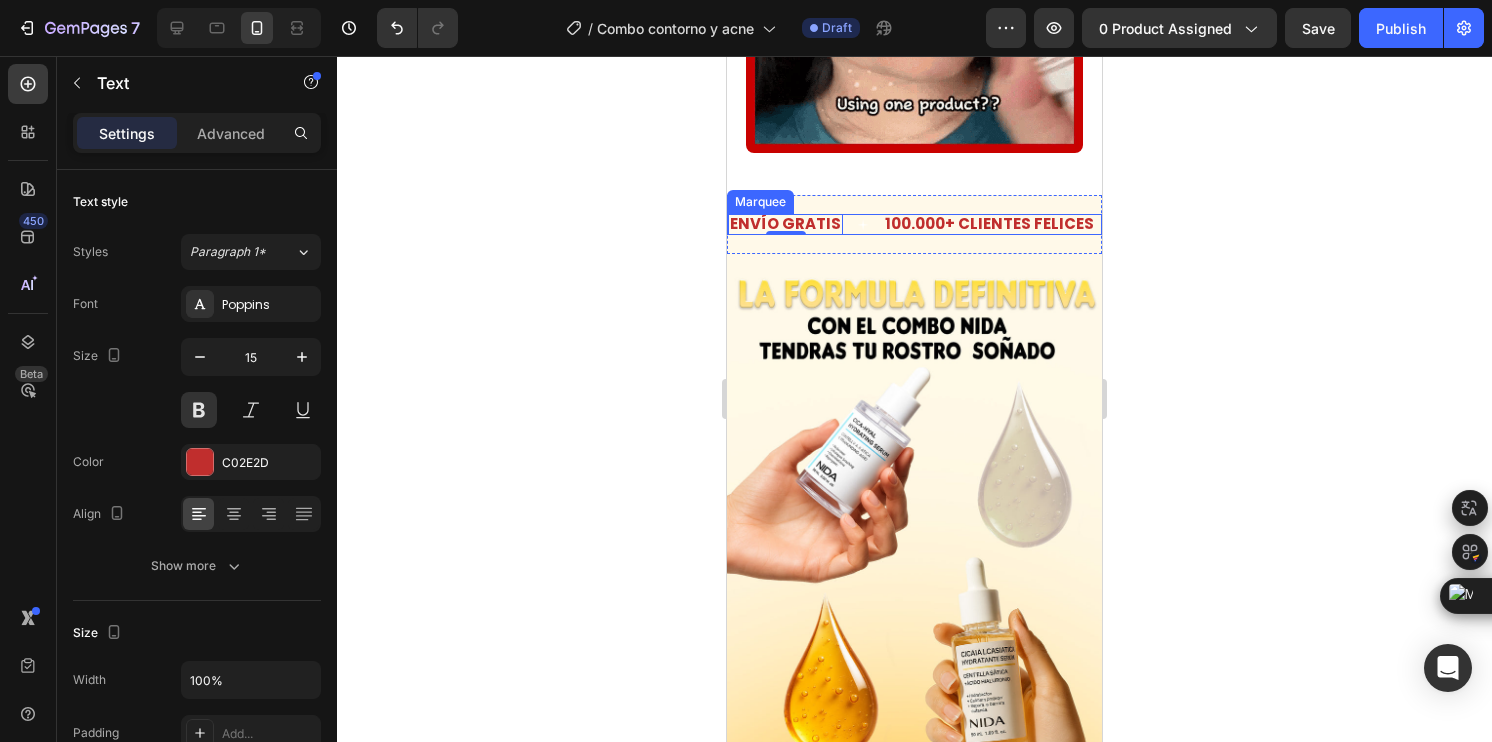 click on "ENVÍO GRATIS Text   0" at bounding box center (805, 224) 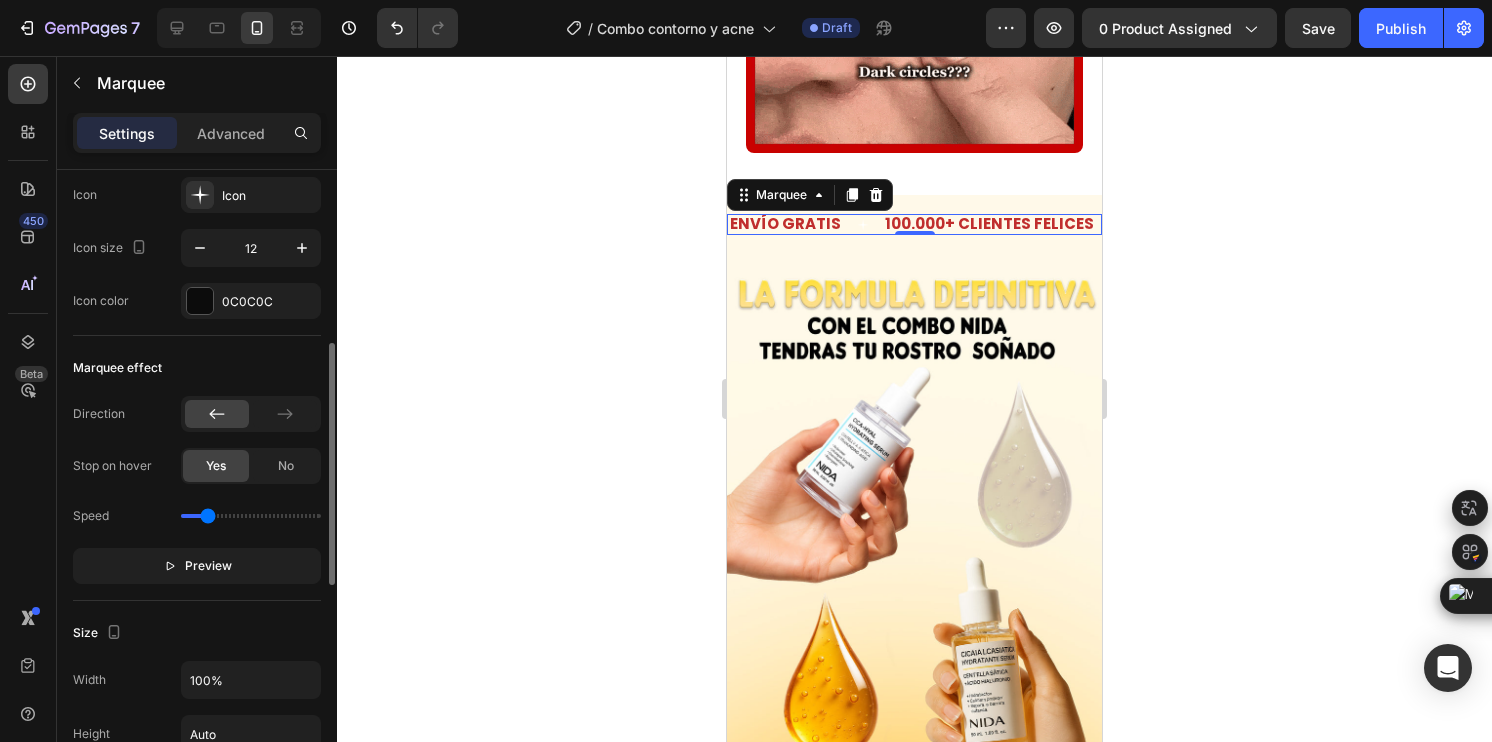 scroll, scrollTop: 347, scrollLeft: 0, axis: vertical 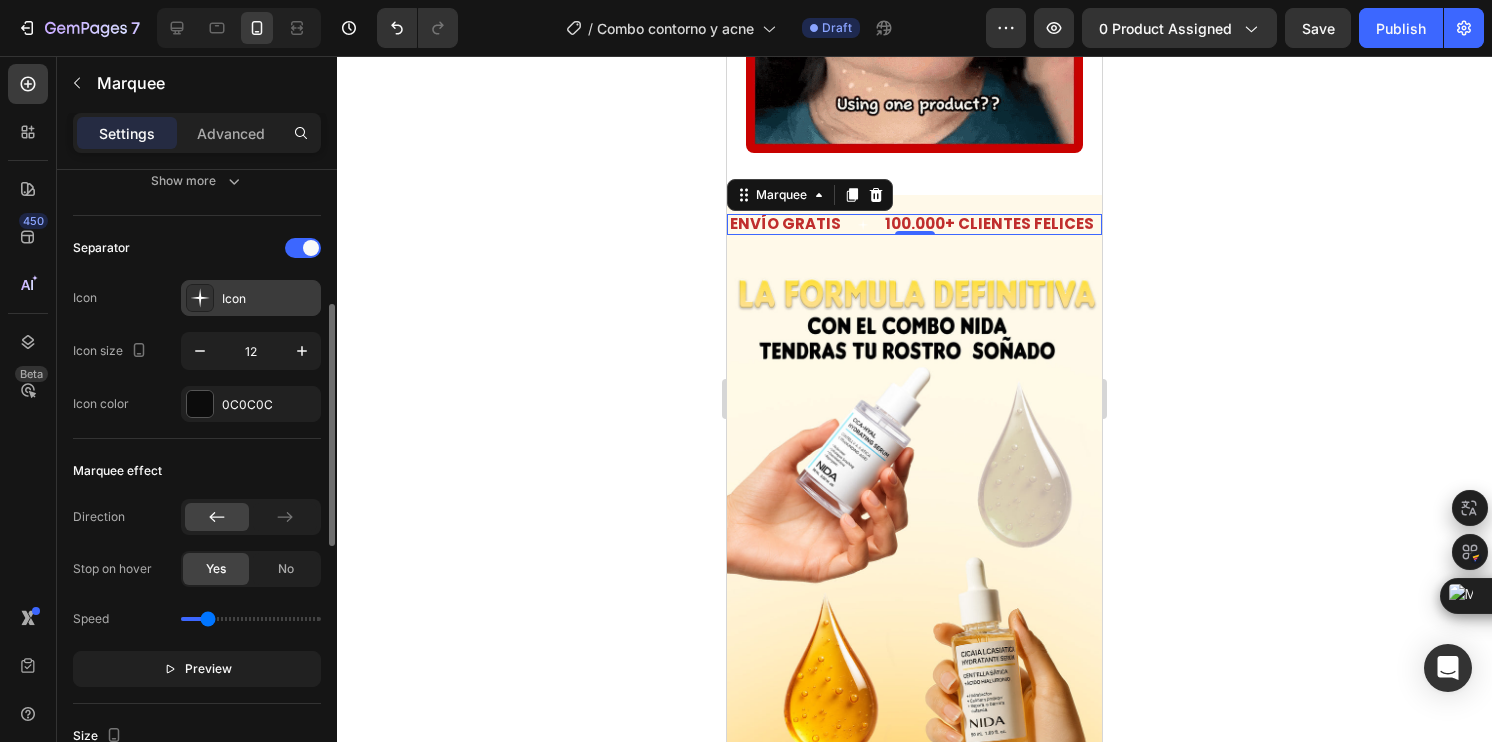 click 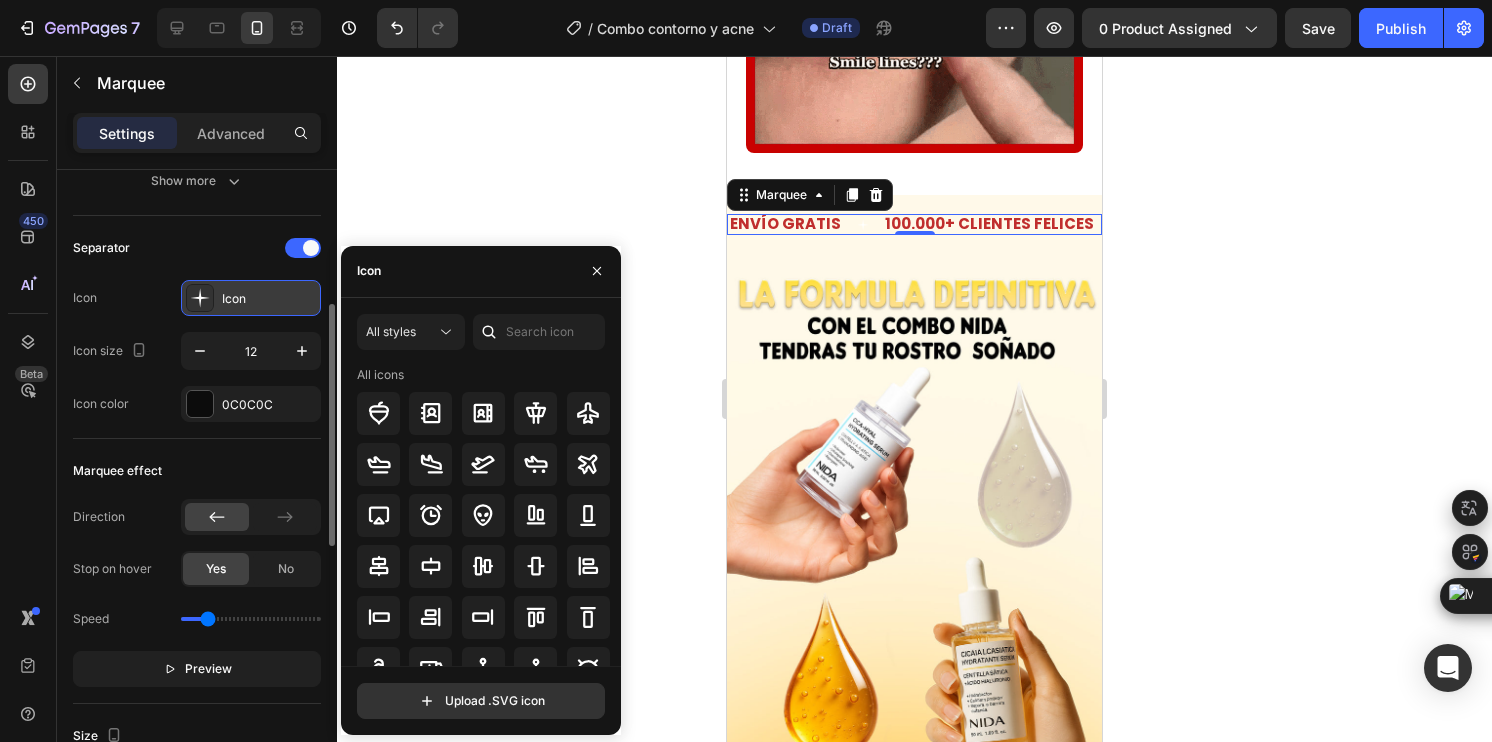 click 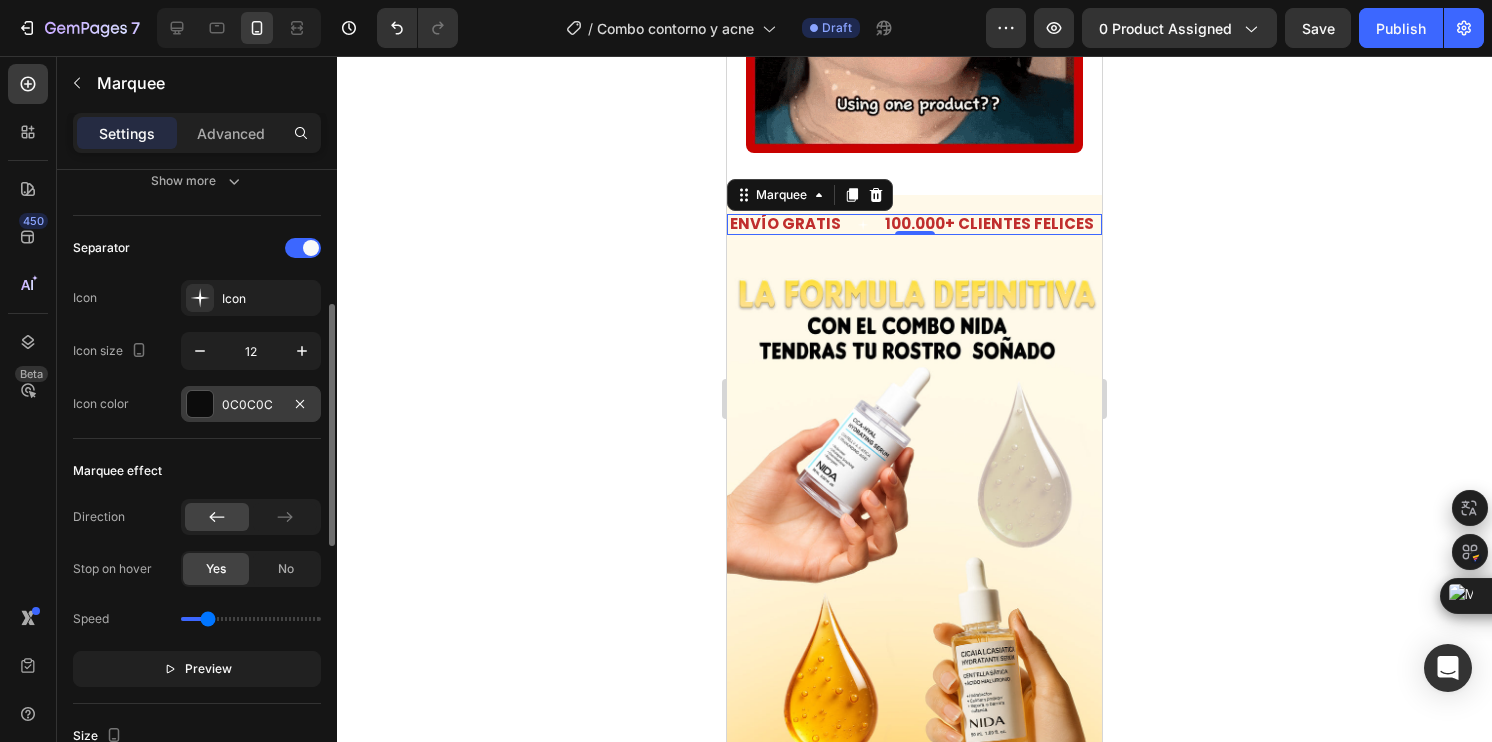 click at bounding box center (200, 404) 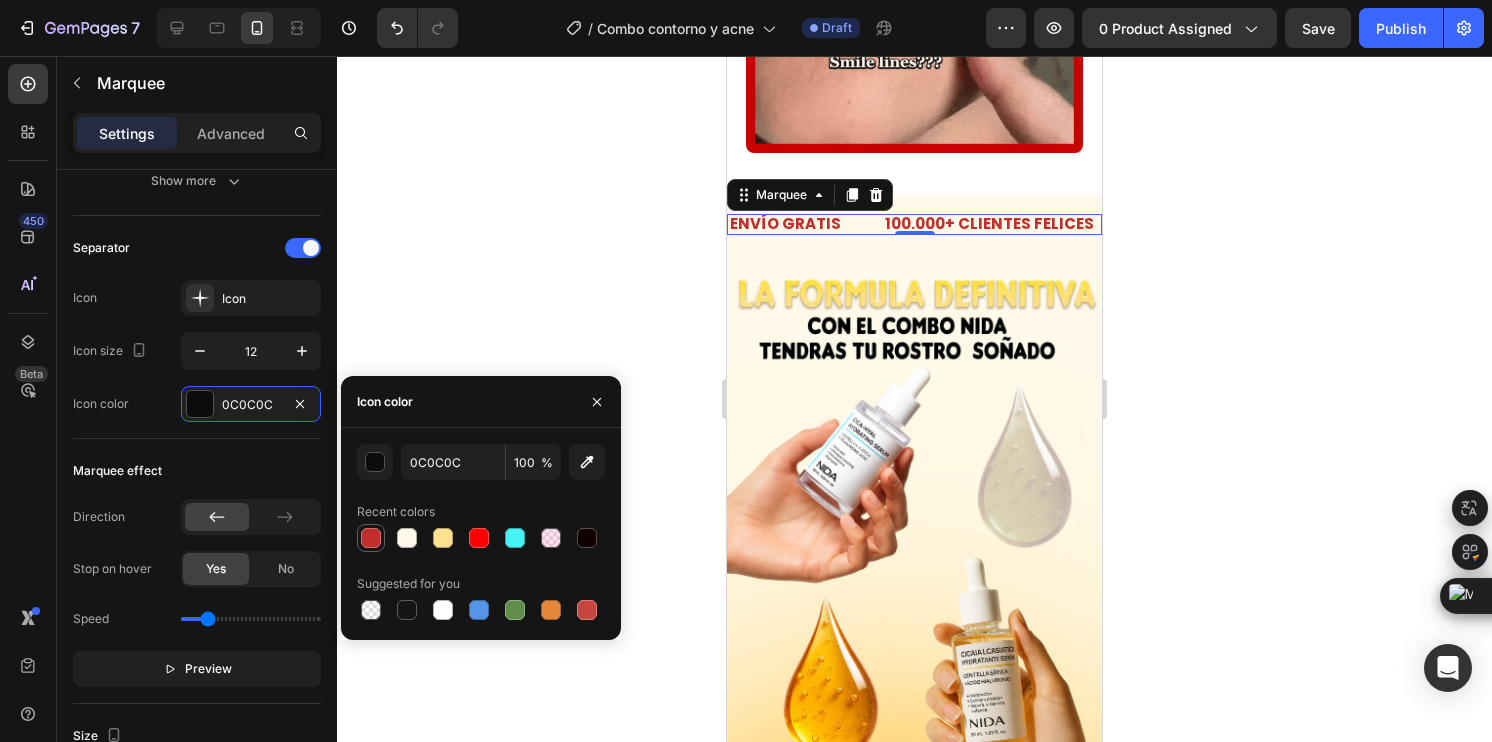 click at bounding box center [371, 538] 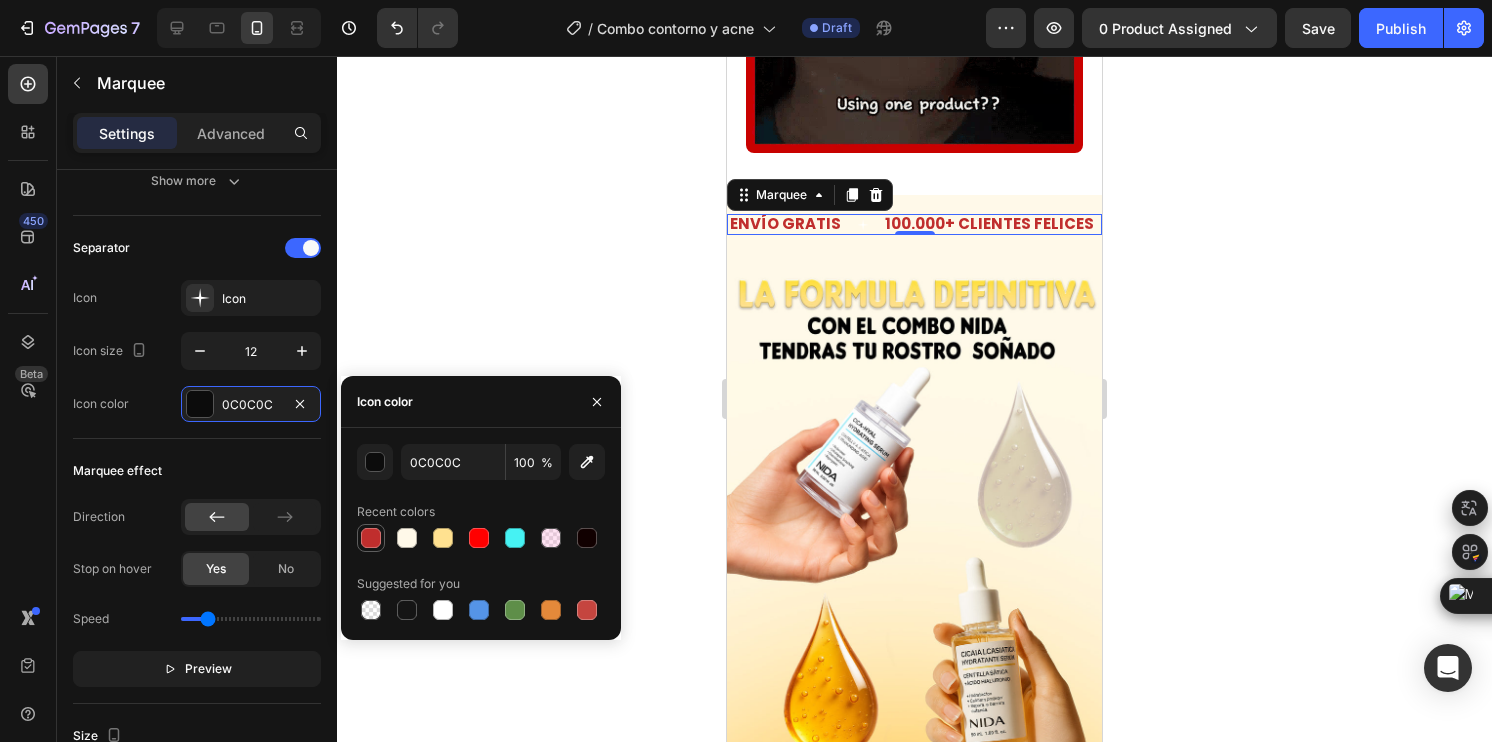 type on "C02E2D" 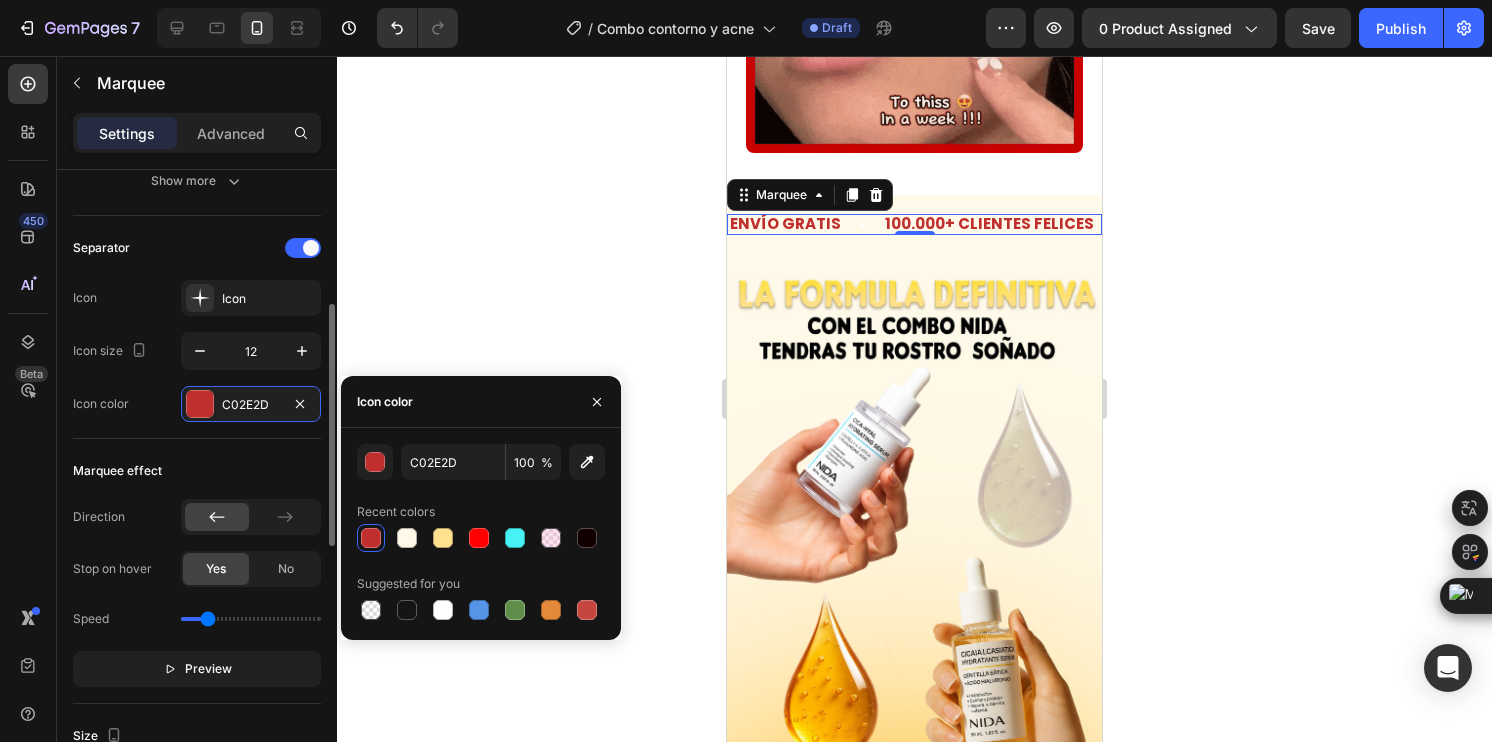 click on "Separator" at bounding box center [197, 248] 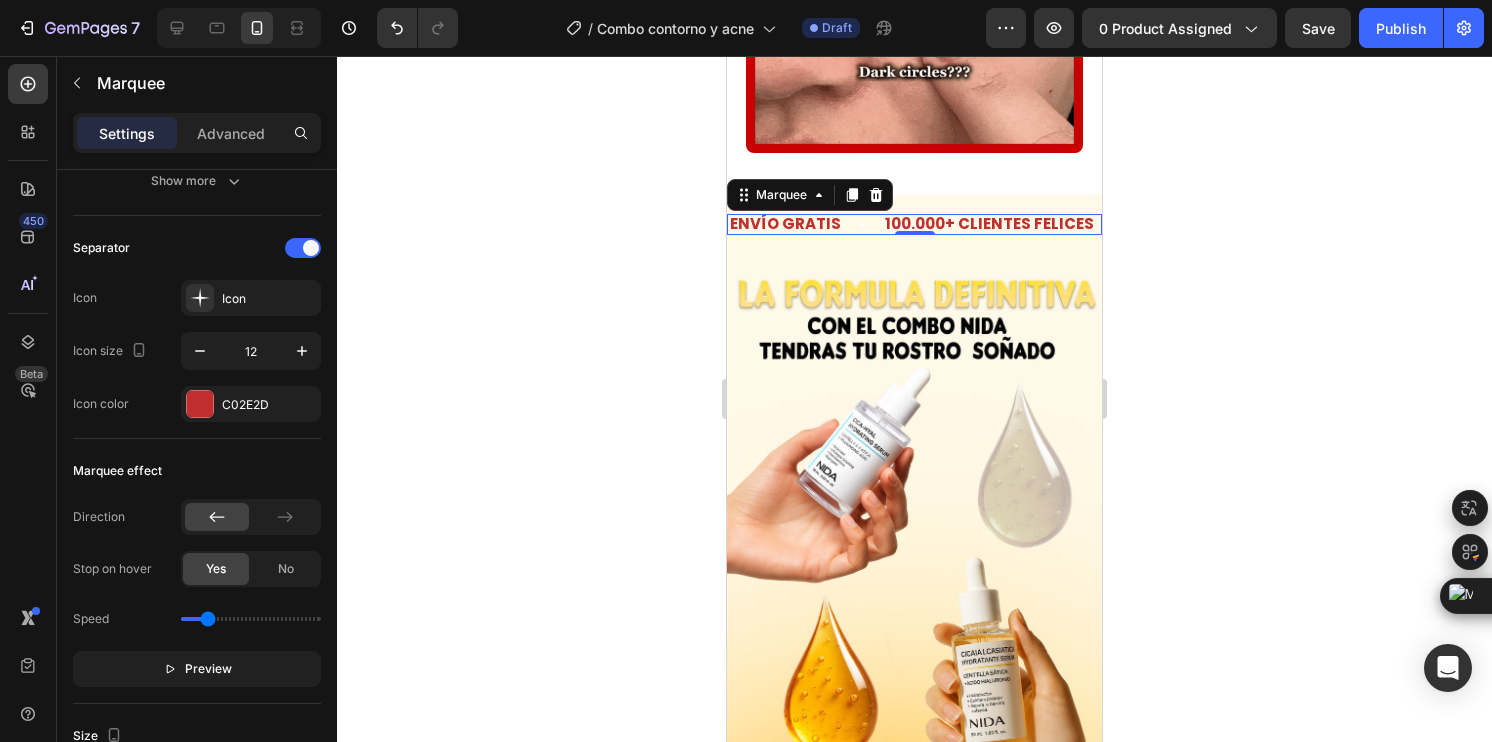 click 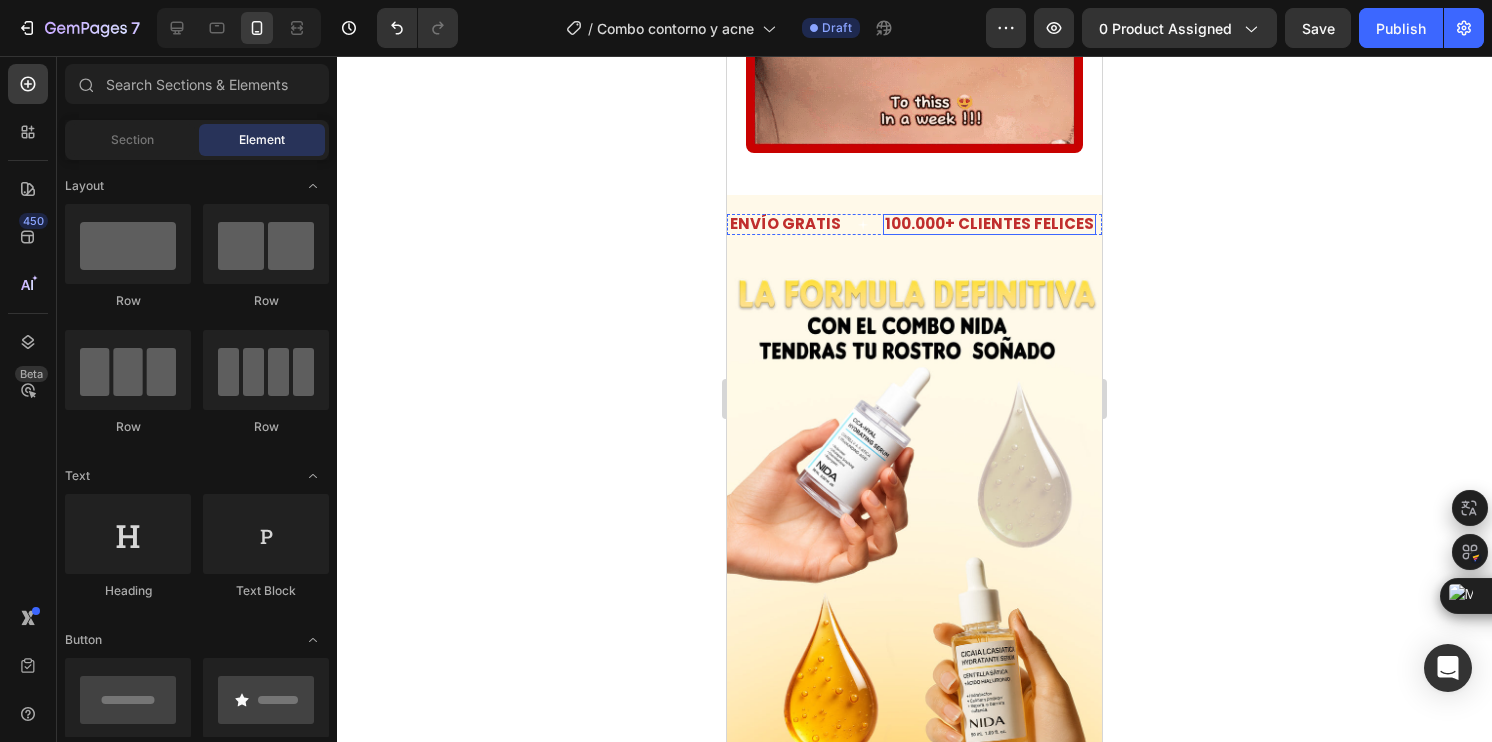click on "100.000+ CLIENTES FELICES" at bounding box center [989, 223] 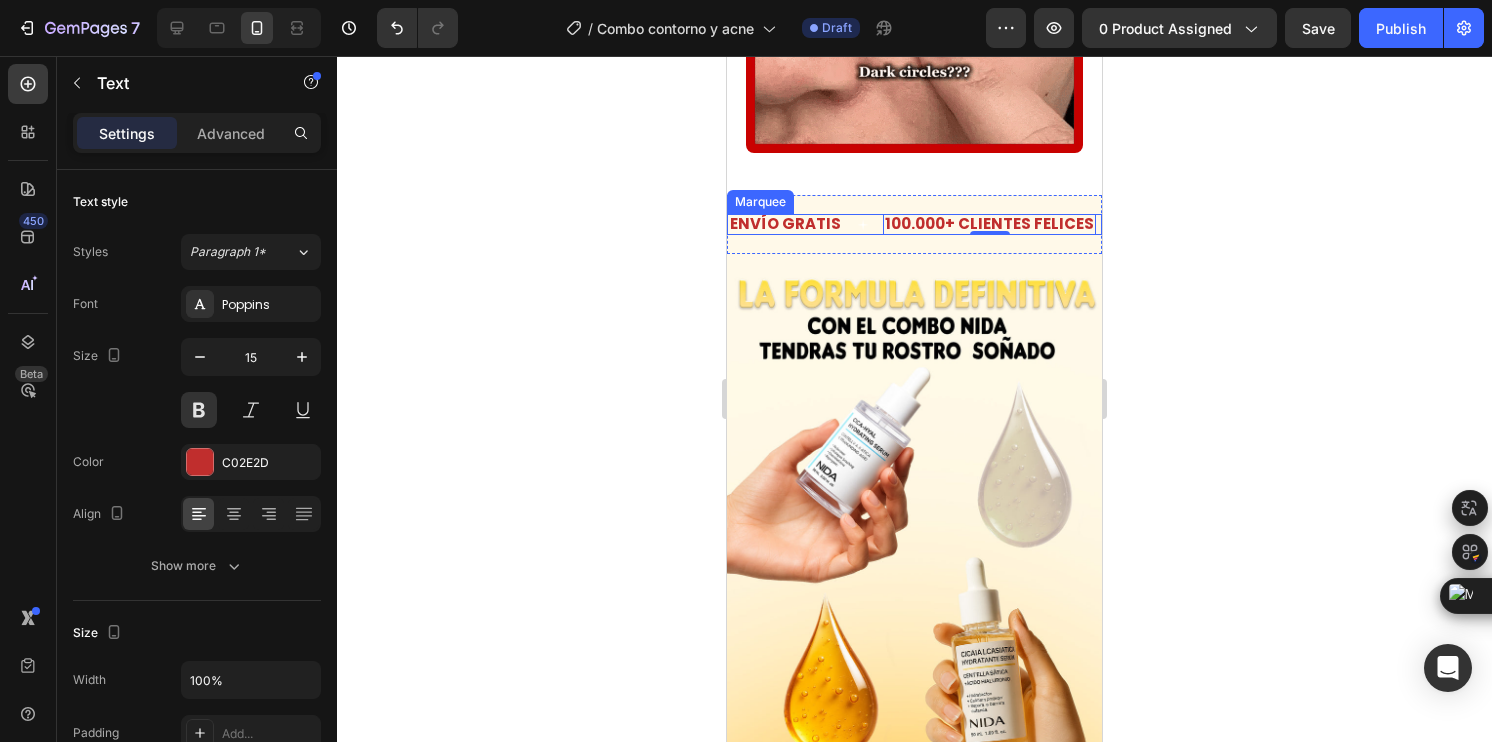 click 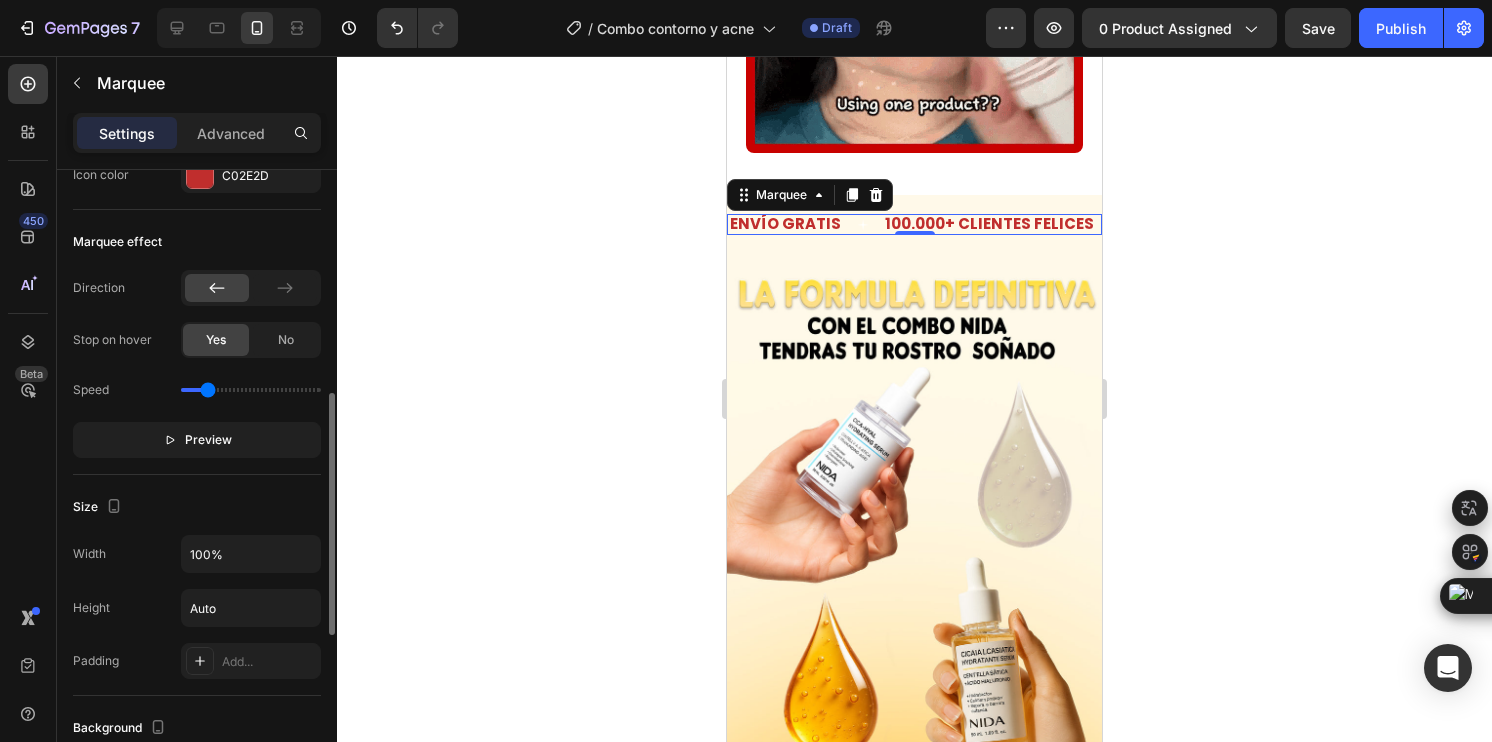 scroll, scrollTop: 580, scrollLeft: 0, axis: vertical 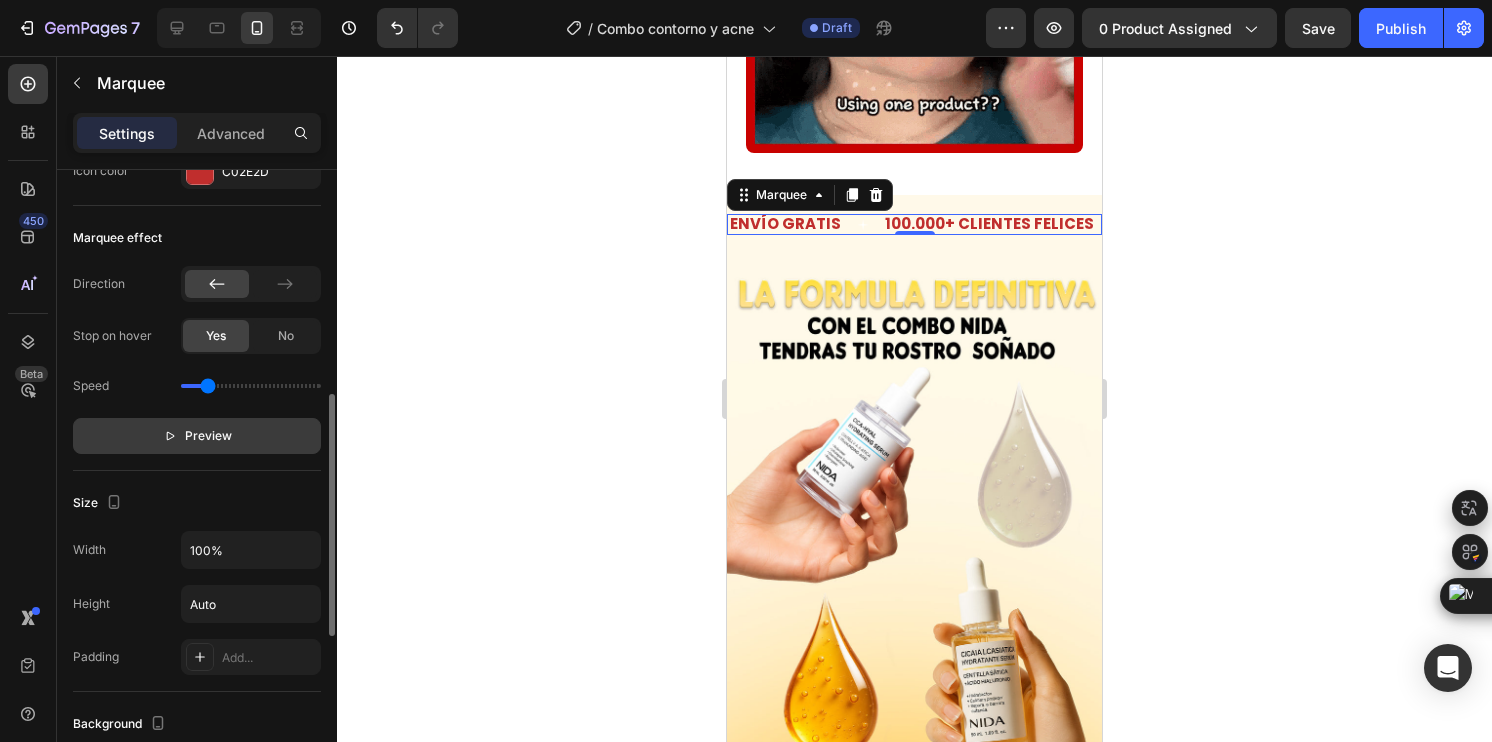 click 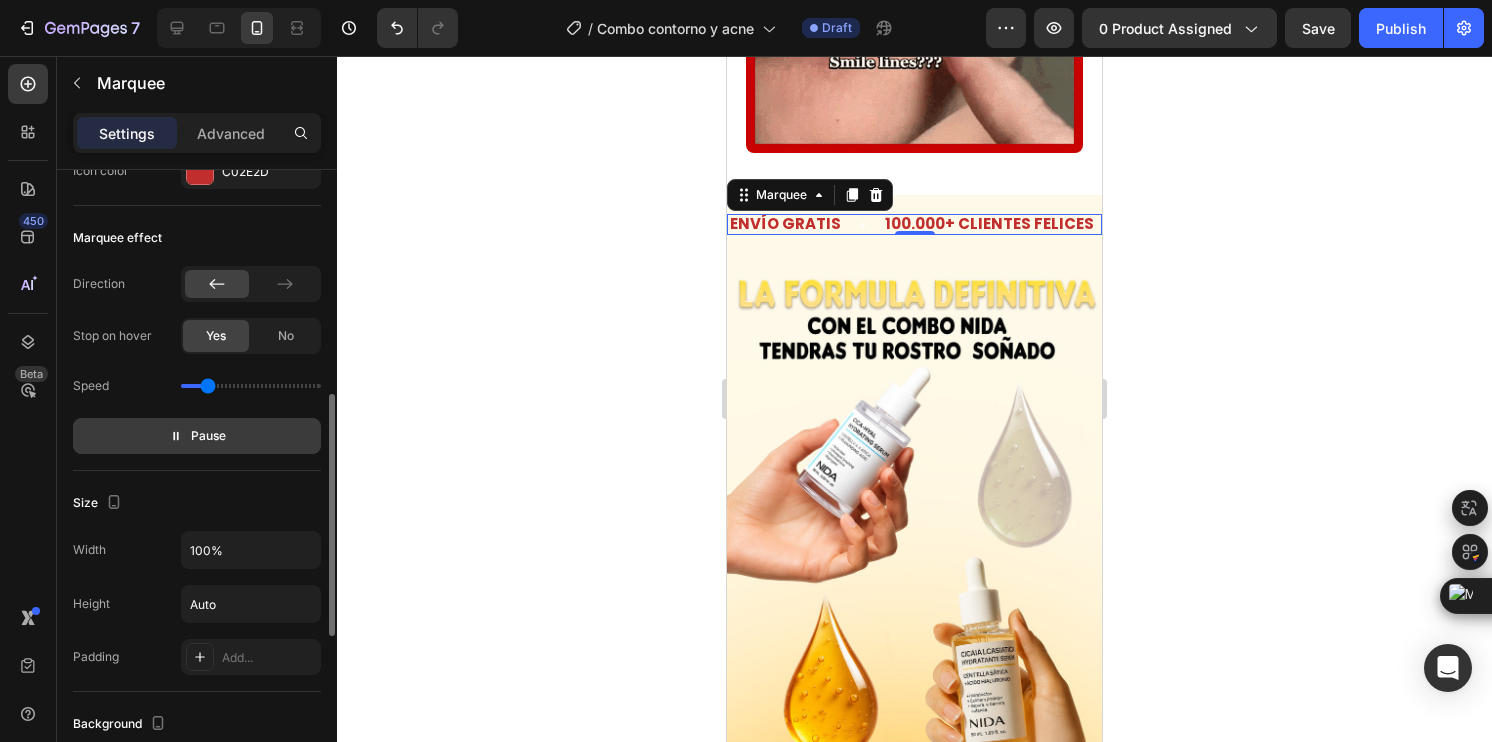 click on "Pause" at bounding box center (197, 436) 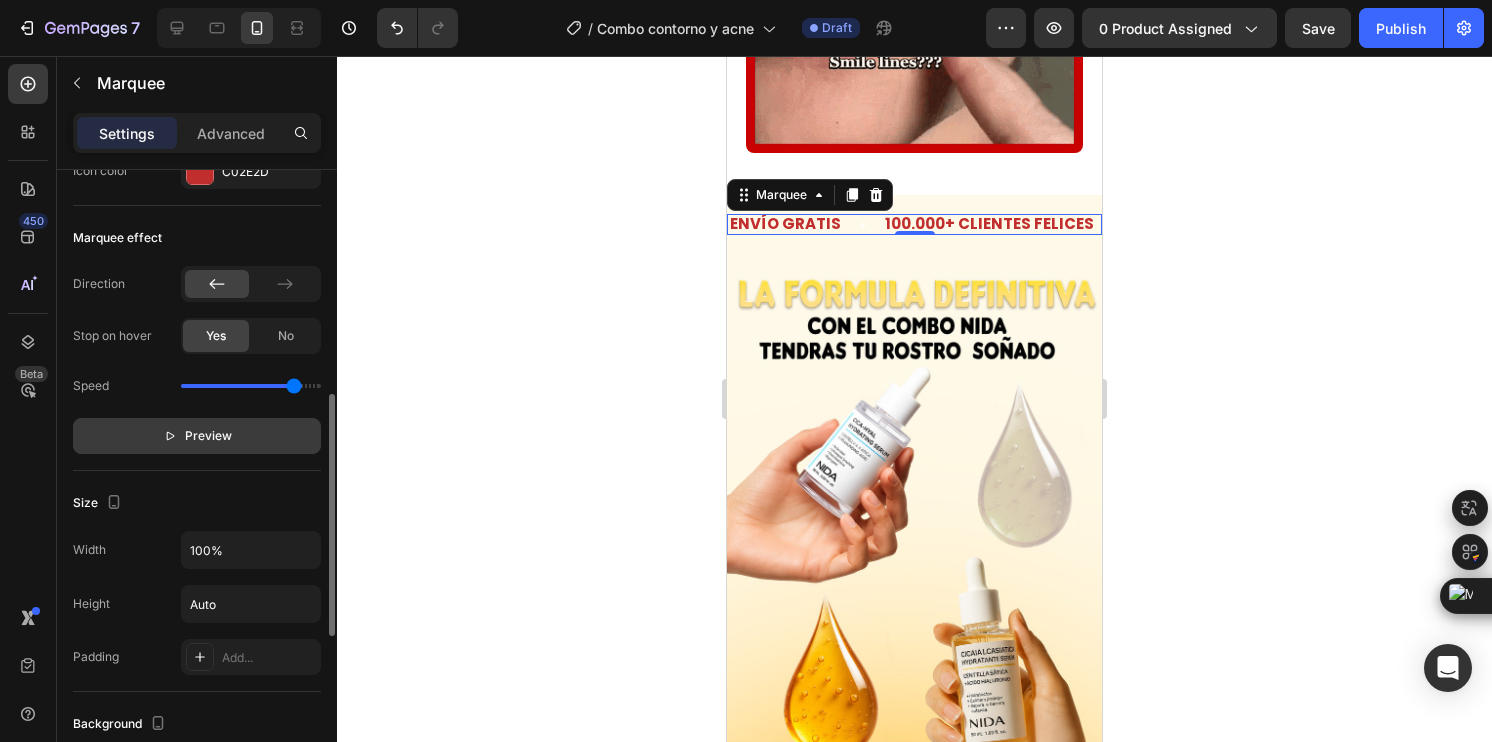 drag, startPoint x: 205, startPoint y: 385, endPoint x: 296, endPoint y: 399, distance: 92.070625 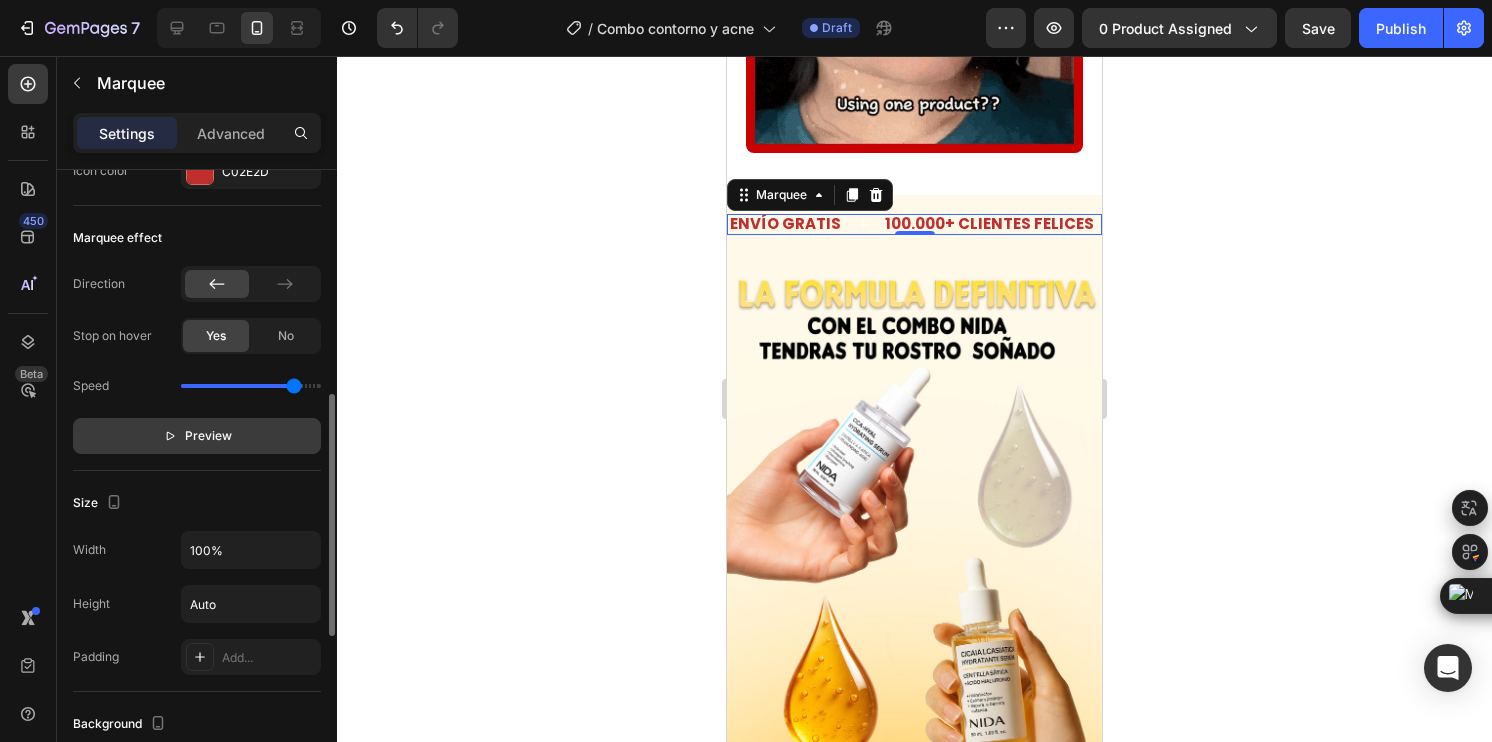 click at bounding box center [251, 386] 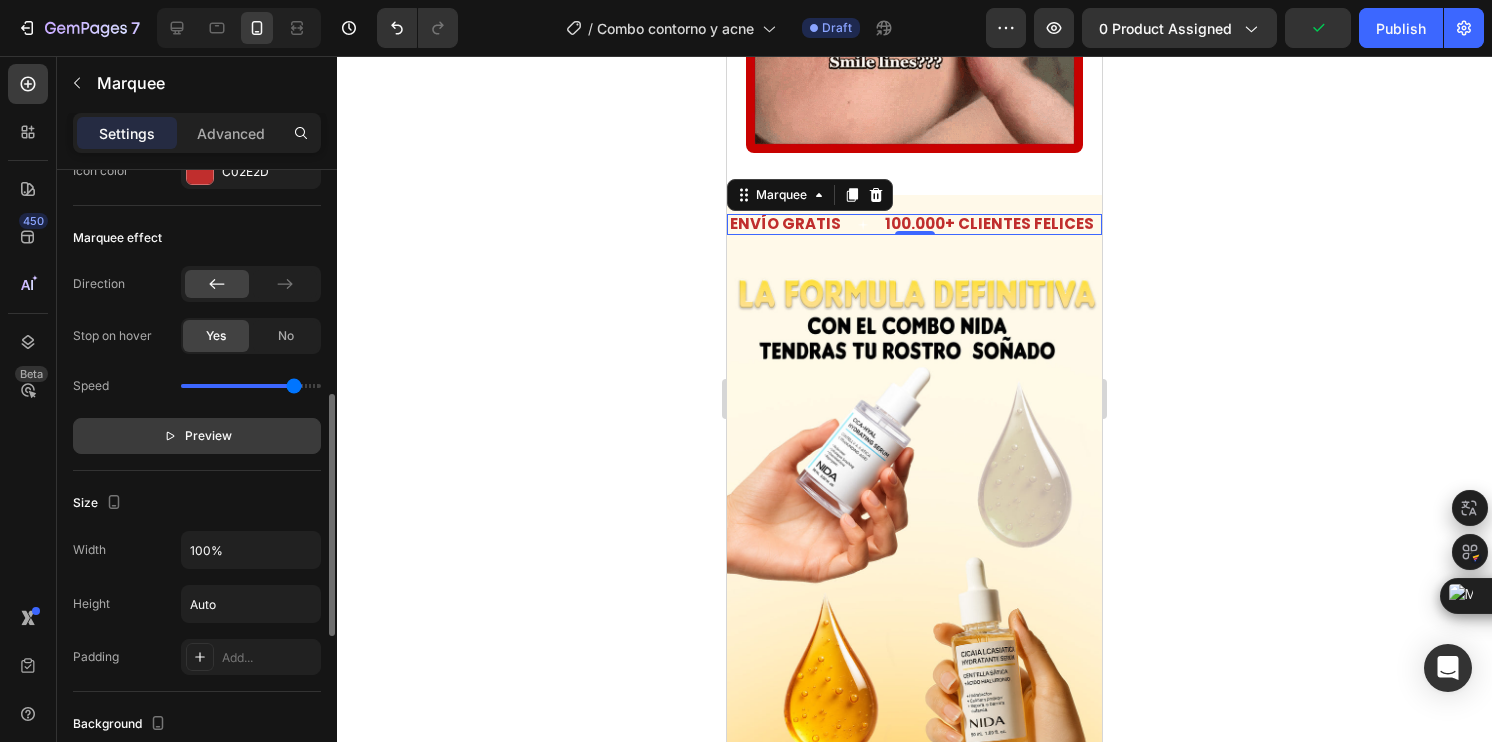 drag, startPoint x: 291, startPoint y: 386, endPoint x: 279, endPoint y: 386, distance: 12 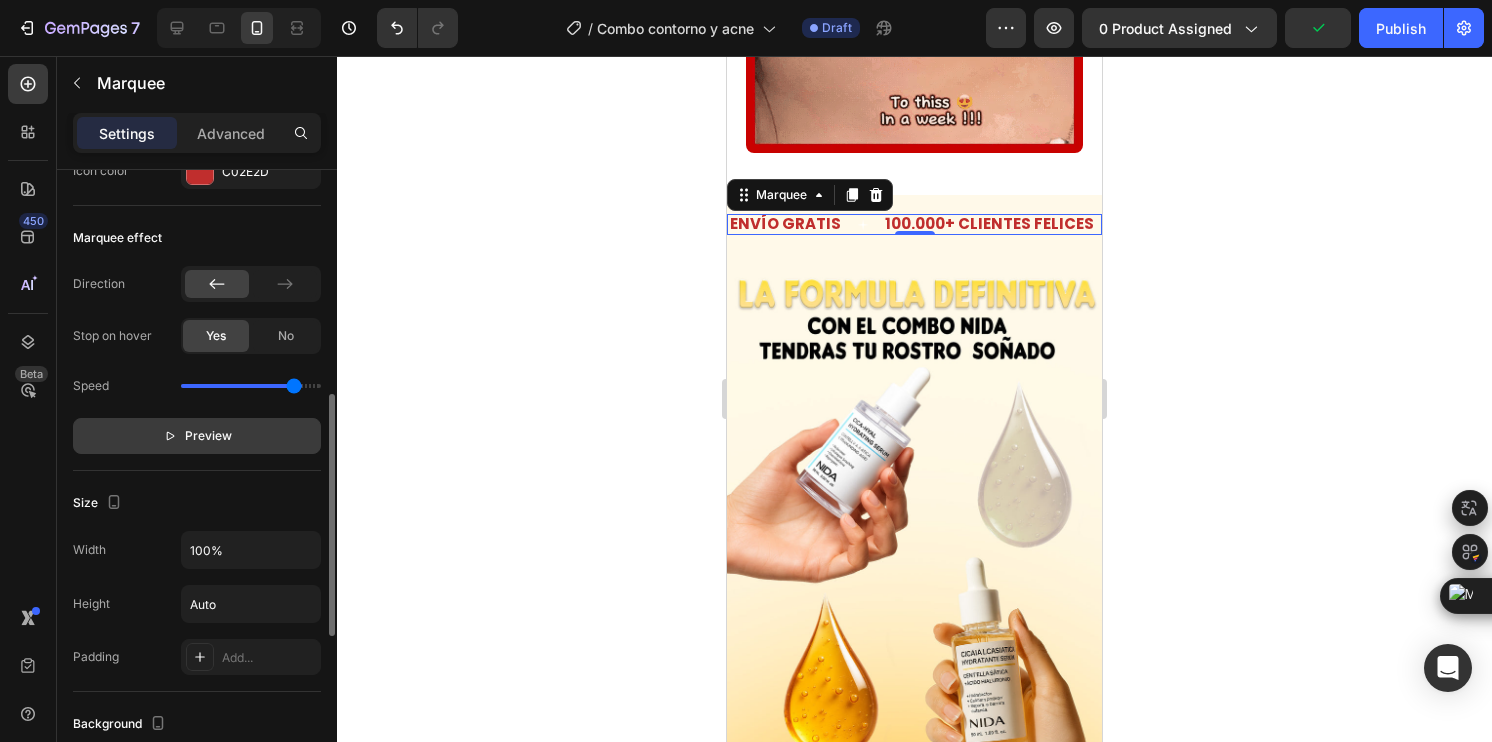 click on "Speed" at bounding box center [197, 386] 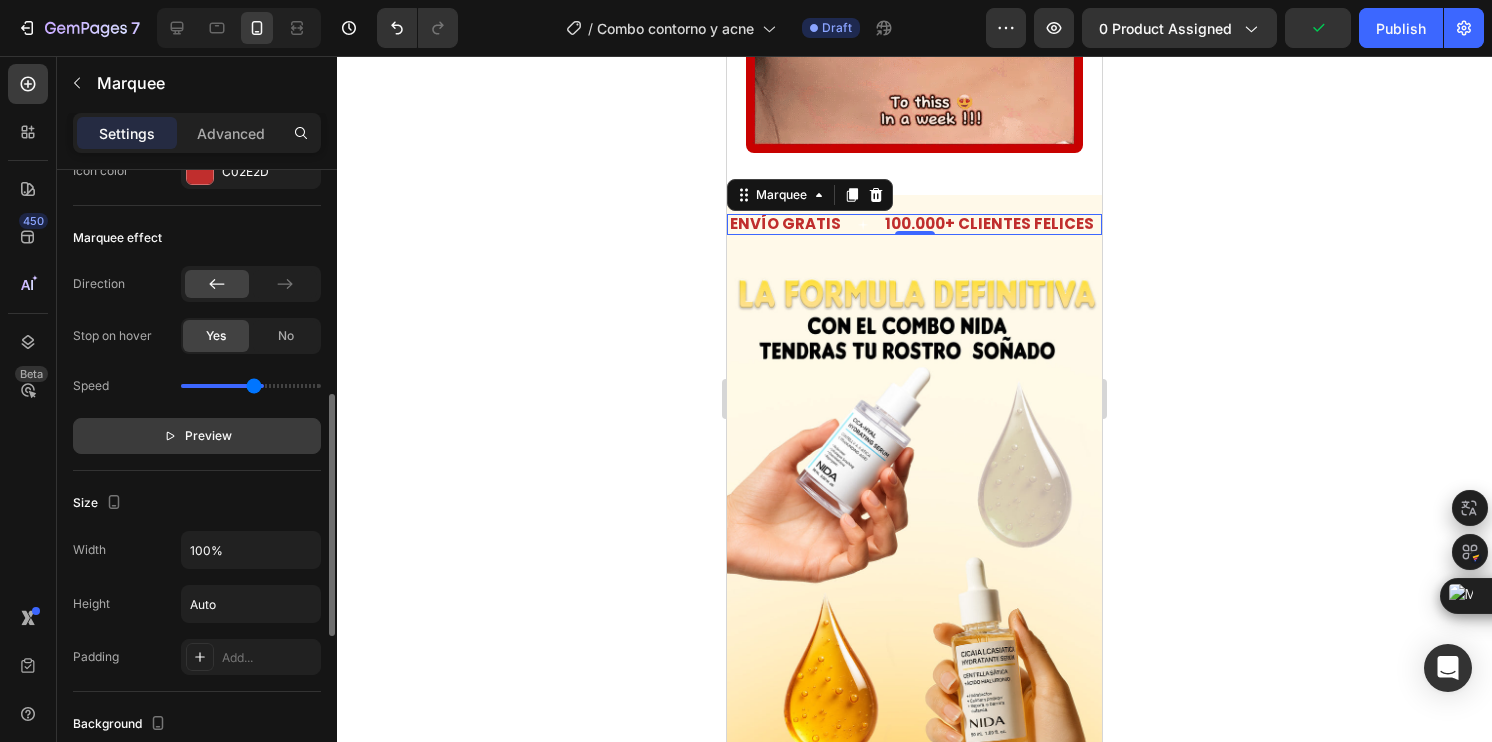drag, startPoint x: 300, startPoint y: 385, endPoint x: 252, endPoint y: 383, distance: 48.04165 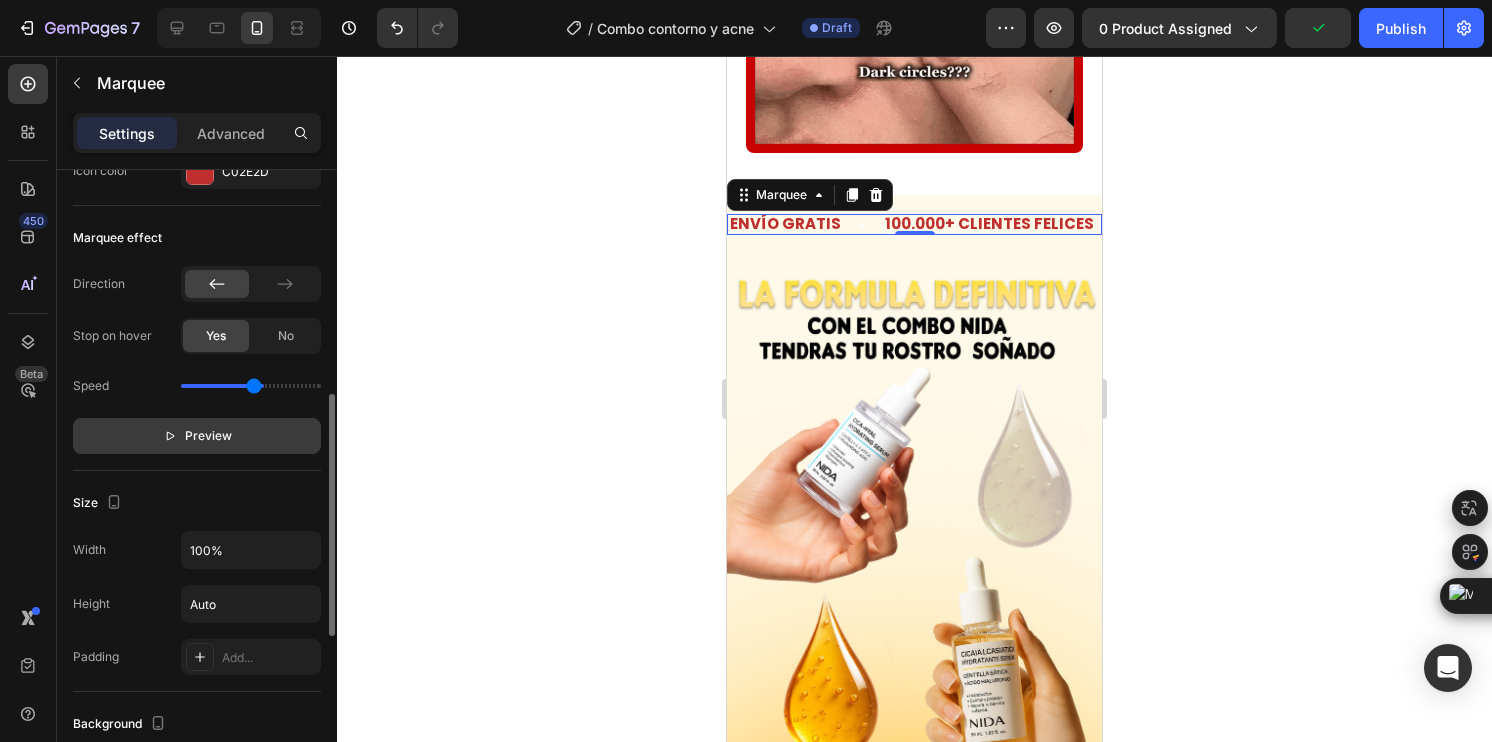 type on "2" 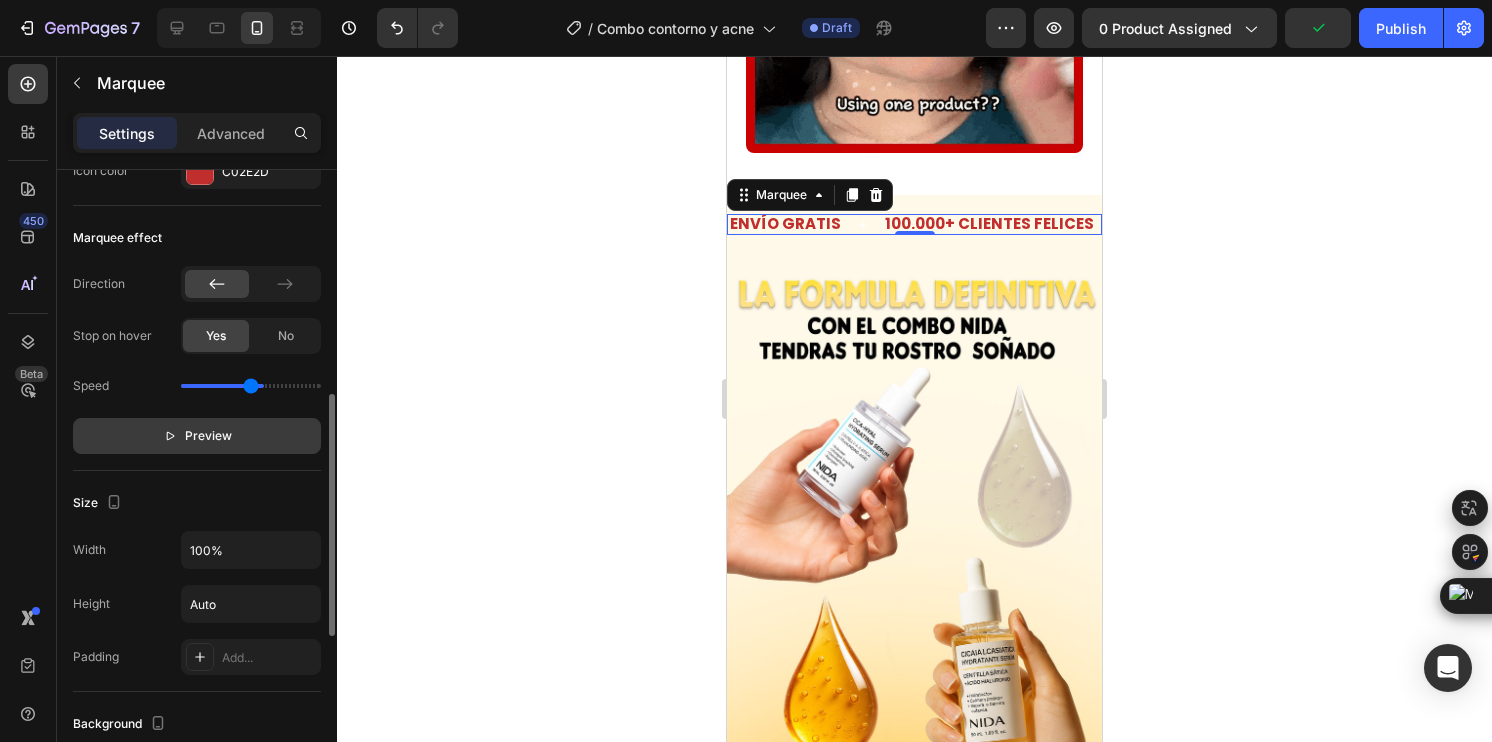 click at bounding box center (251, 386) 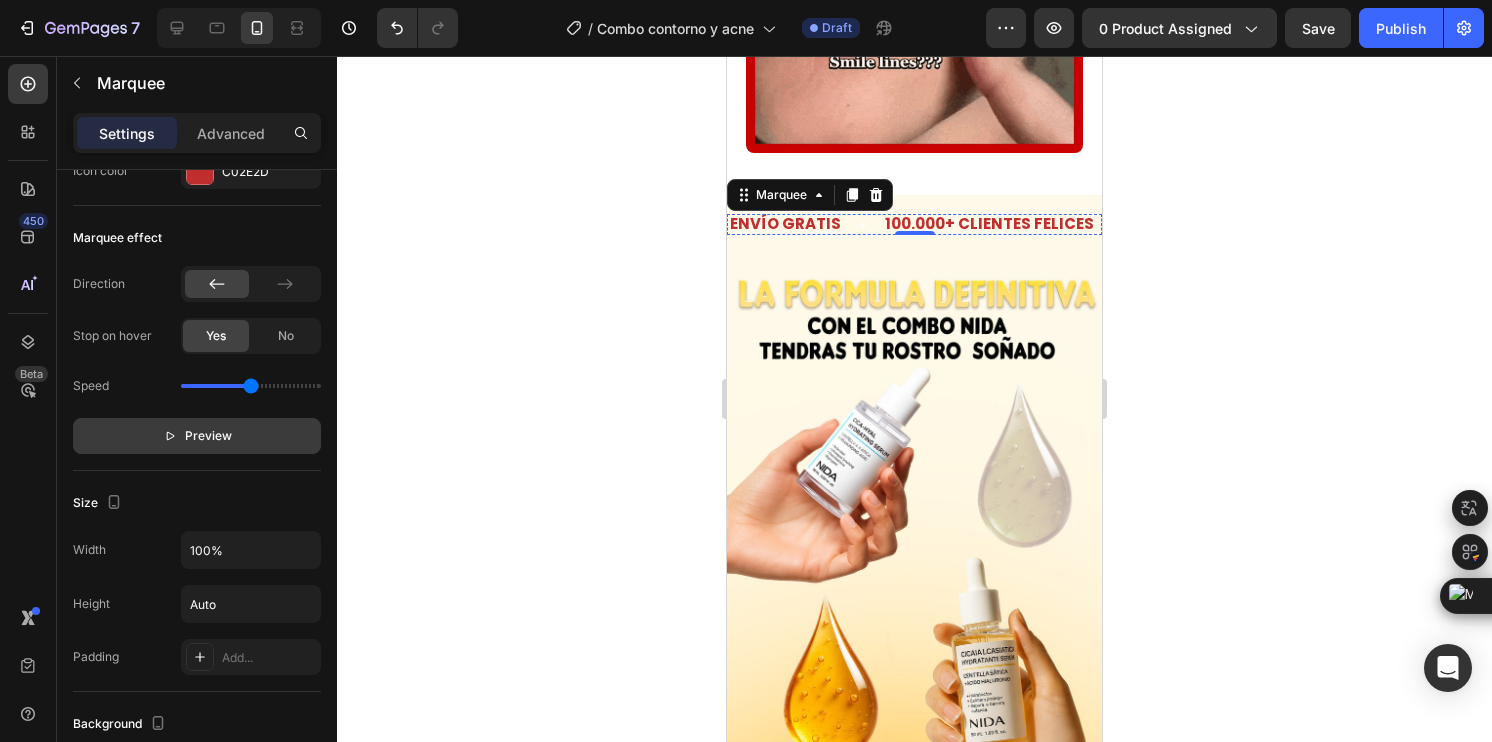 click on "100.000+ CLIENTES FELICES" at bounding box center [1546, 223] 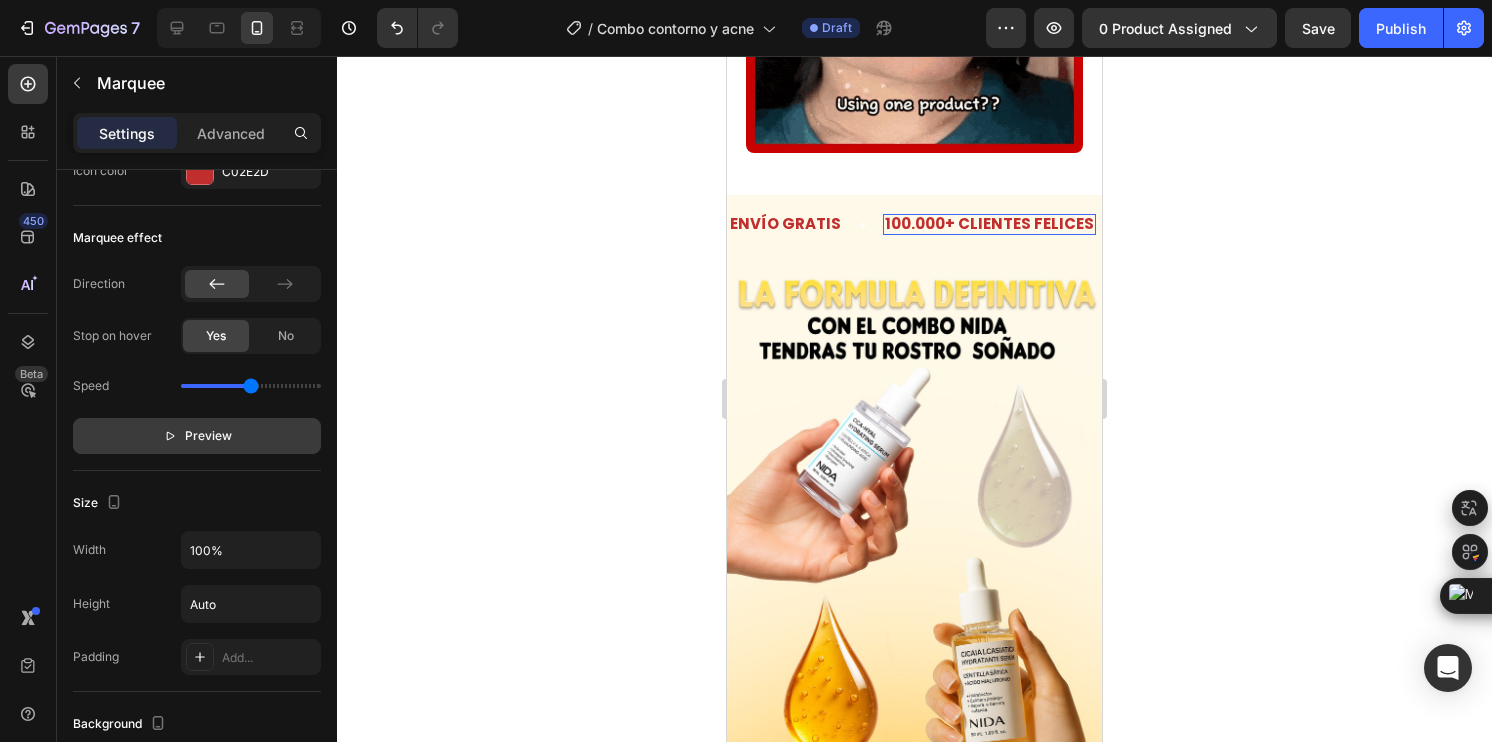 scroll, scrollTop: 0, scrollLeft: 0, axis: both 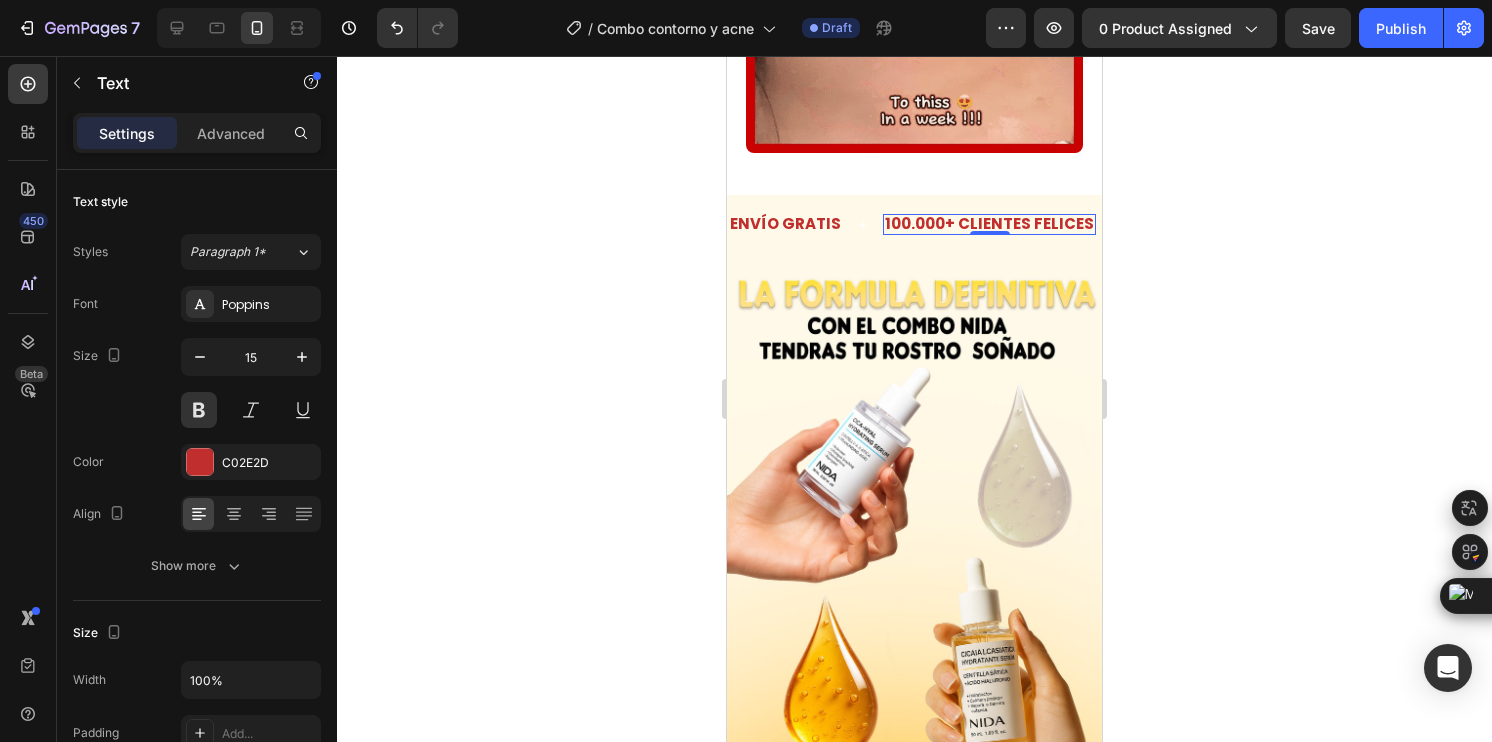 click 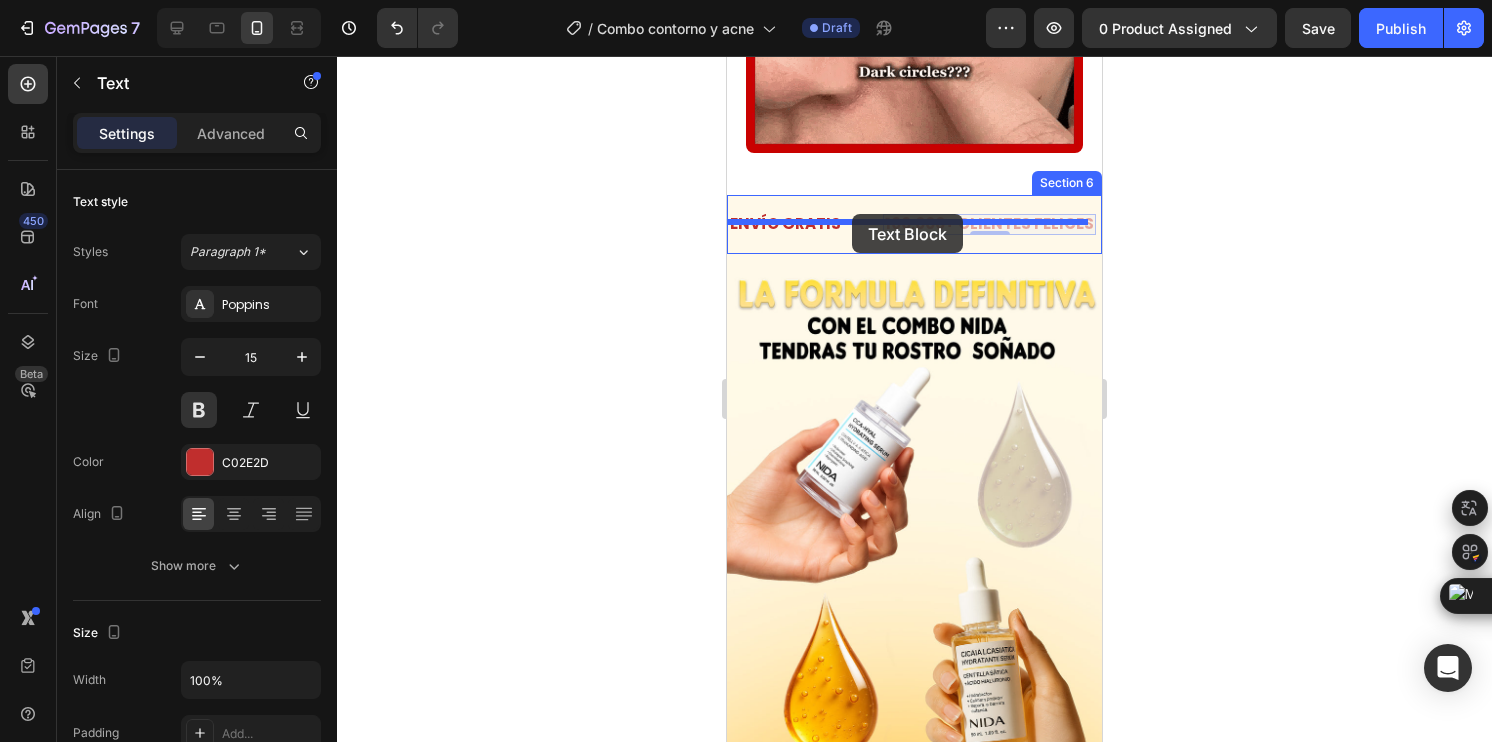 drag, startPoint x: 940, startPoint y: 213, endPoint x: 851, endPoint y: 214, distance: 89.005615 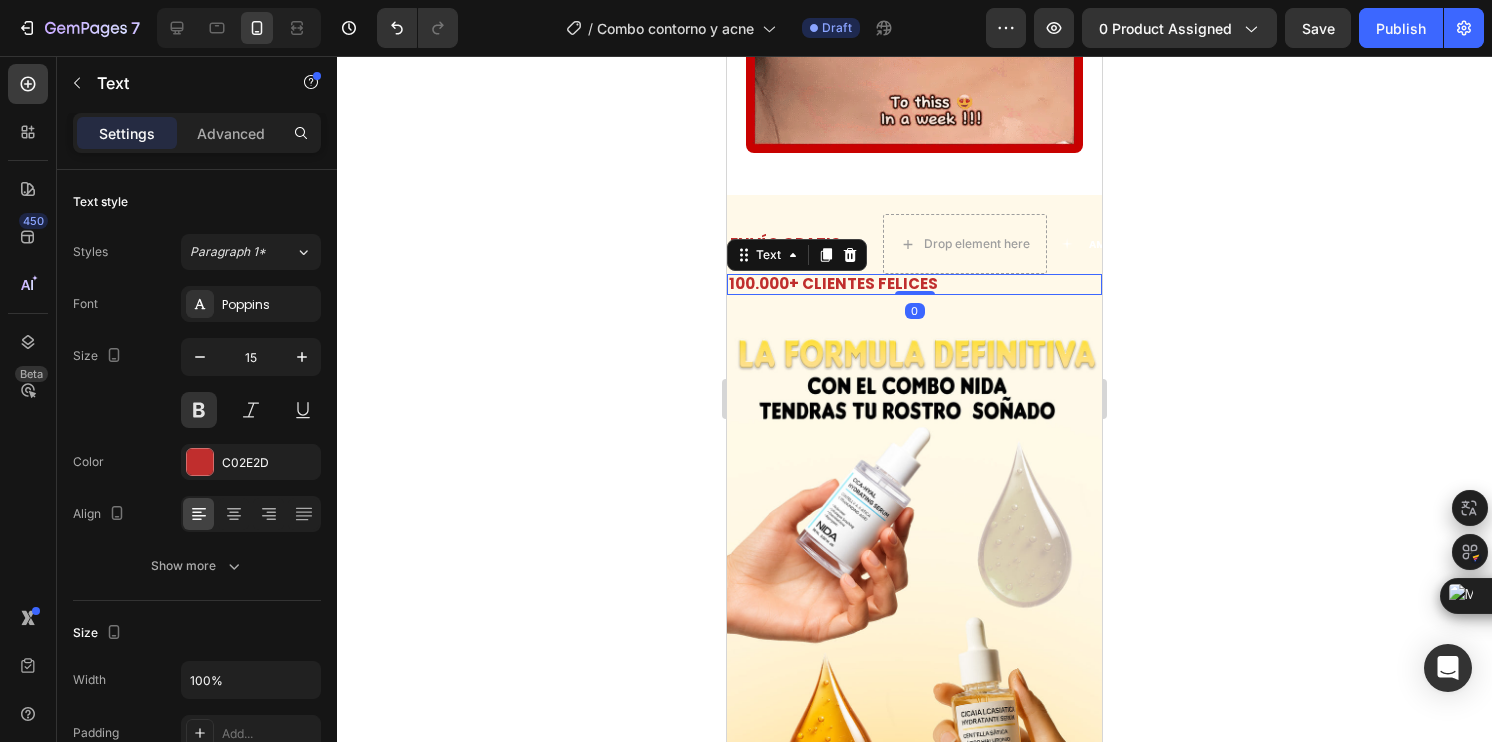 click 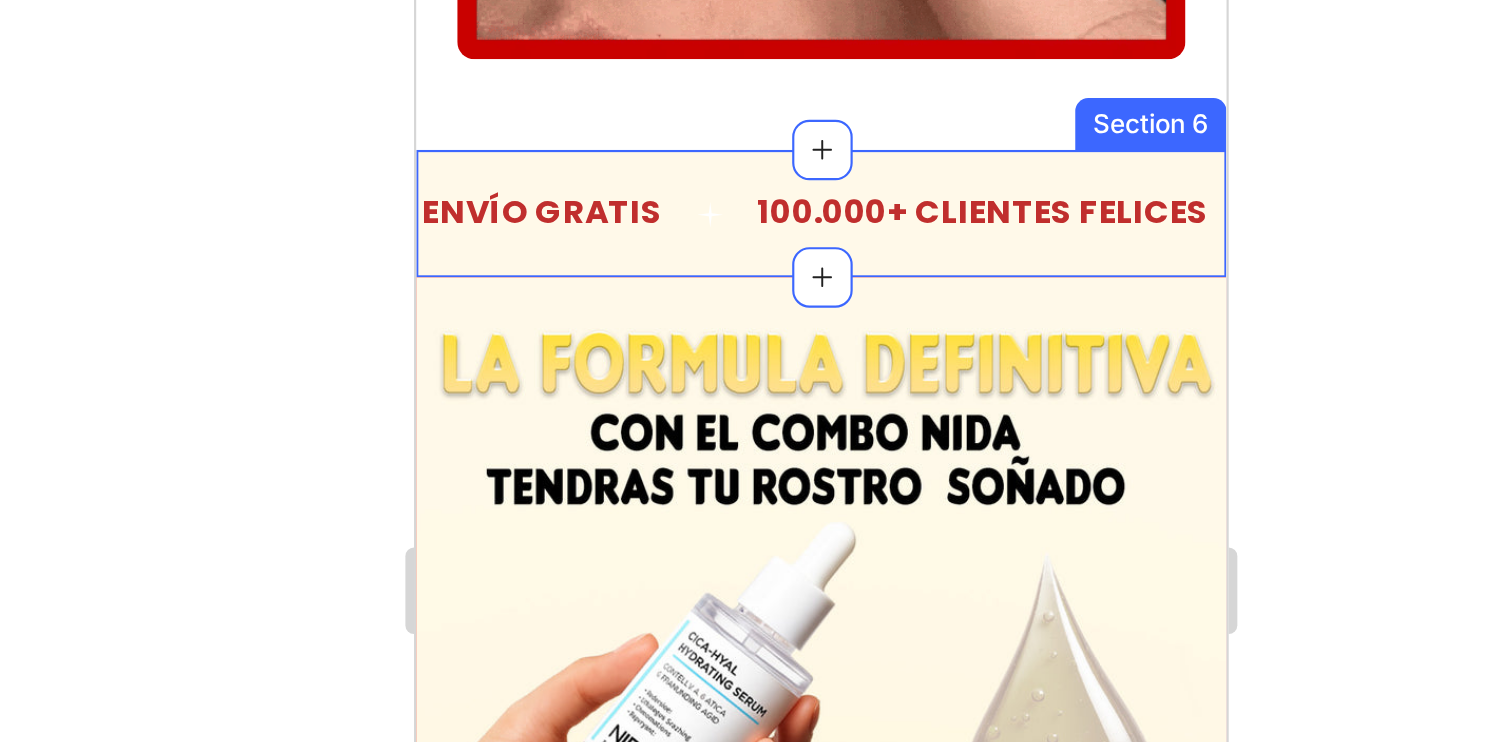 click on "100.000+ CLIENTES FELICES" at bounding box center [640, 17] 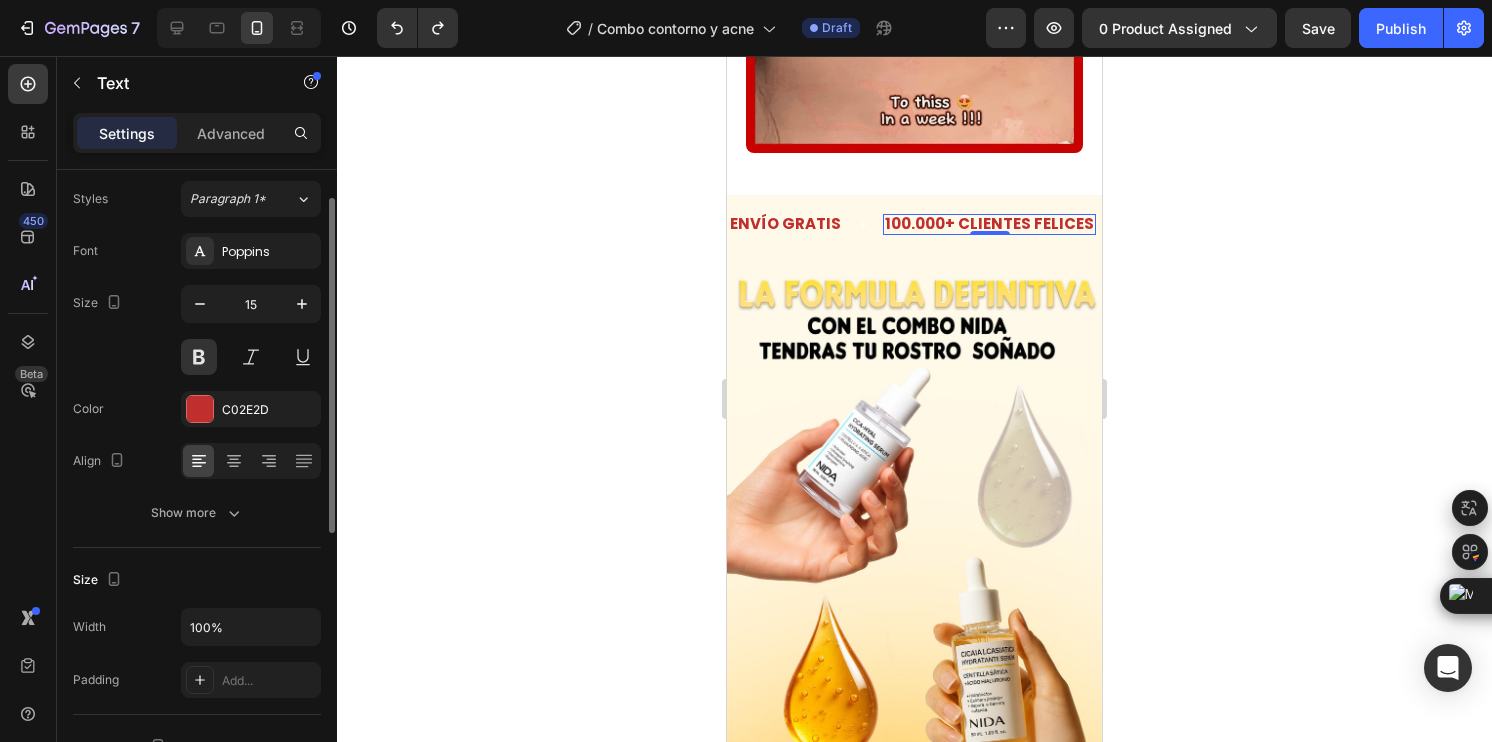 scroll, scrollTop: 0, scrollLeft: 0, axis: both 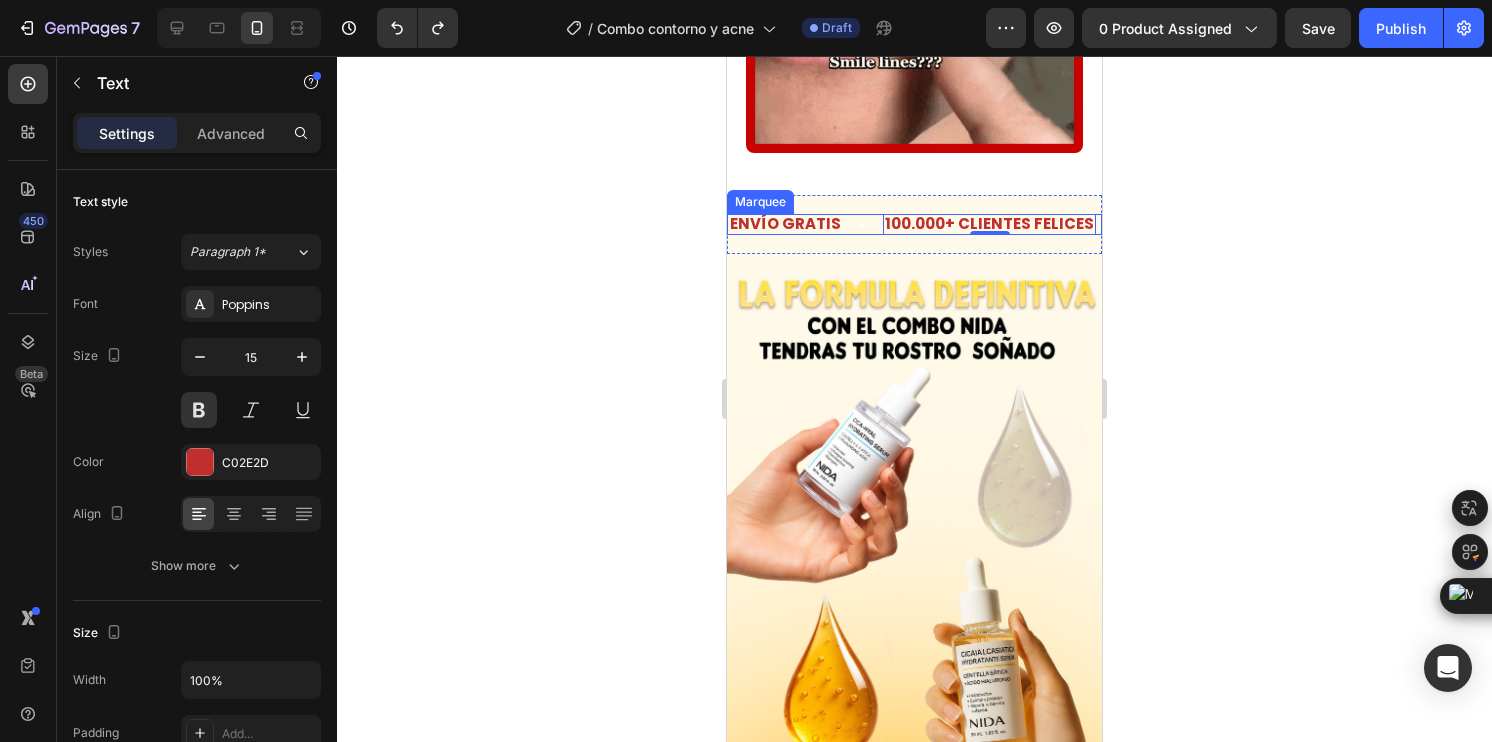 click on "ENVÍO GRATIS Text" at bounding box center (795, 224) 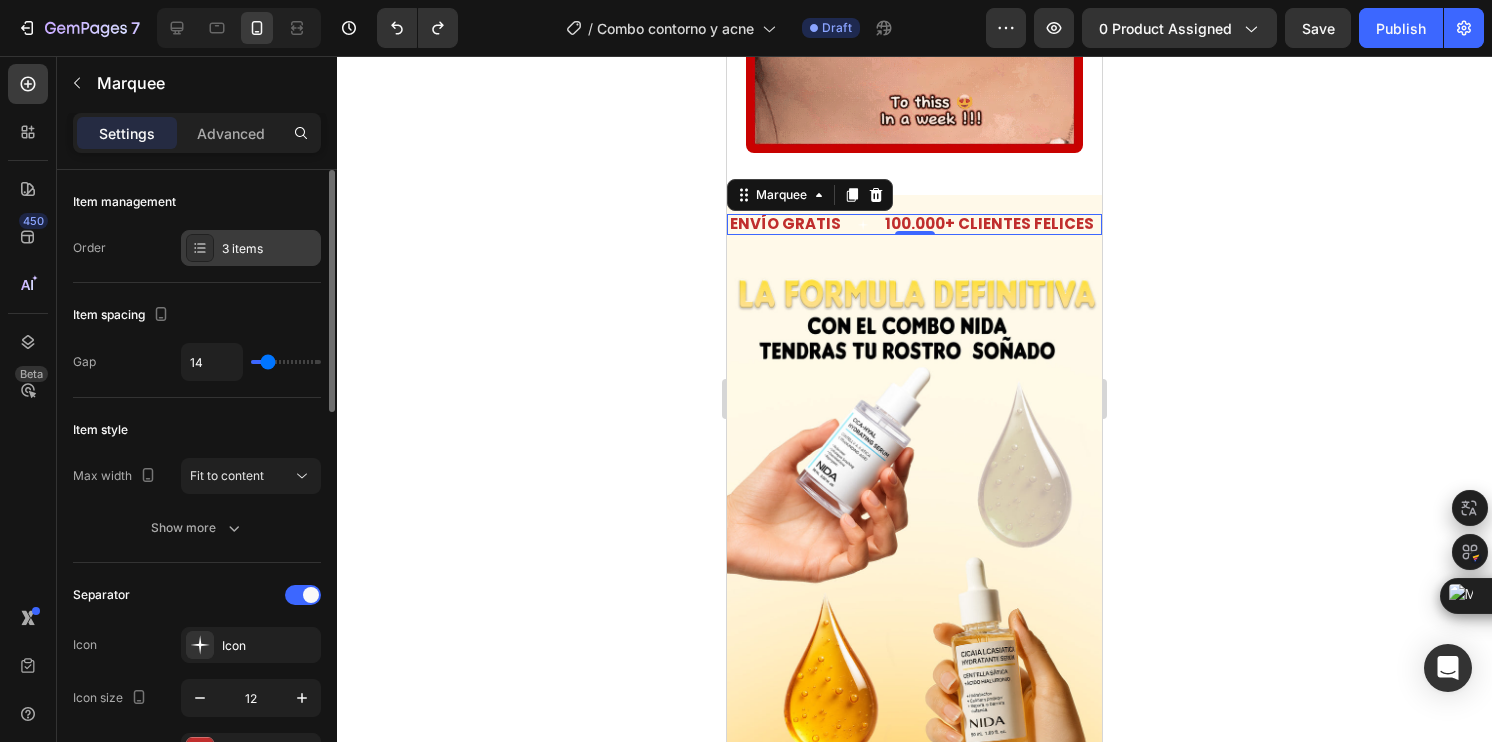 click at bounding box center (200, 248) 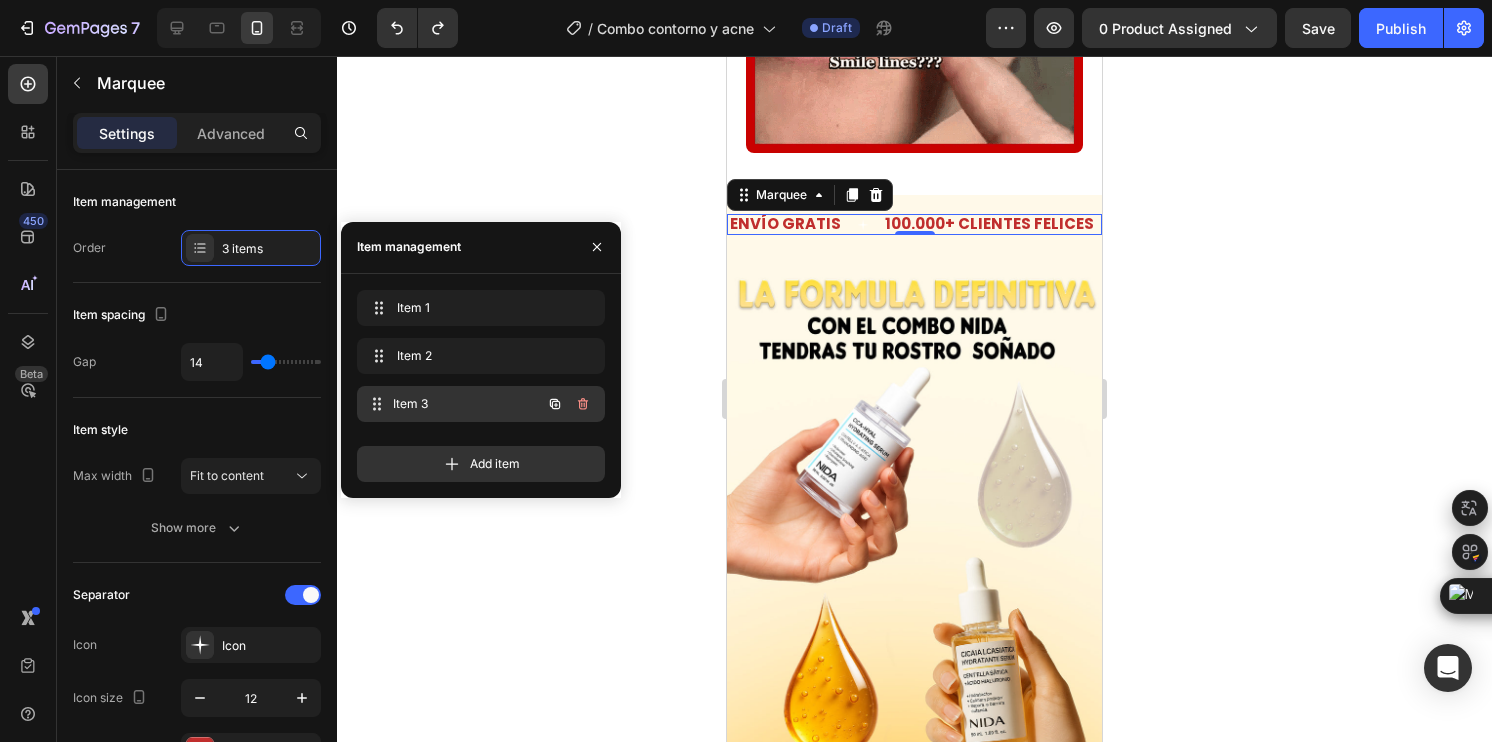 click on "Item 3" at bounding box center (467, 404) 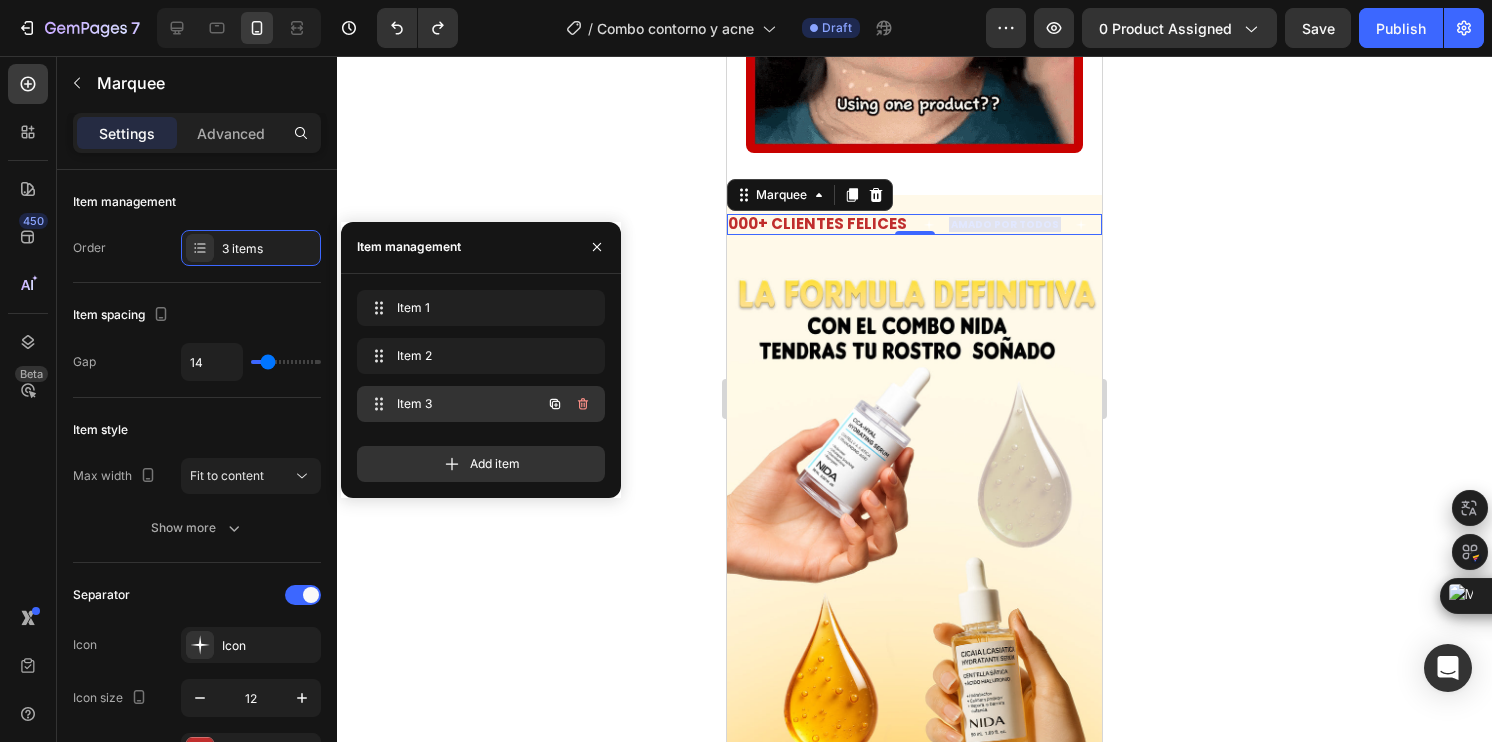 scroll, scrollTop: 0, scrollLeft: 264, axis: horizontal 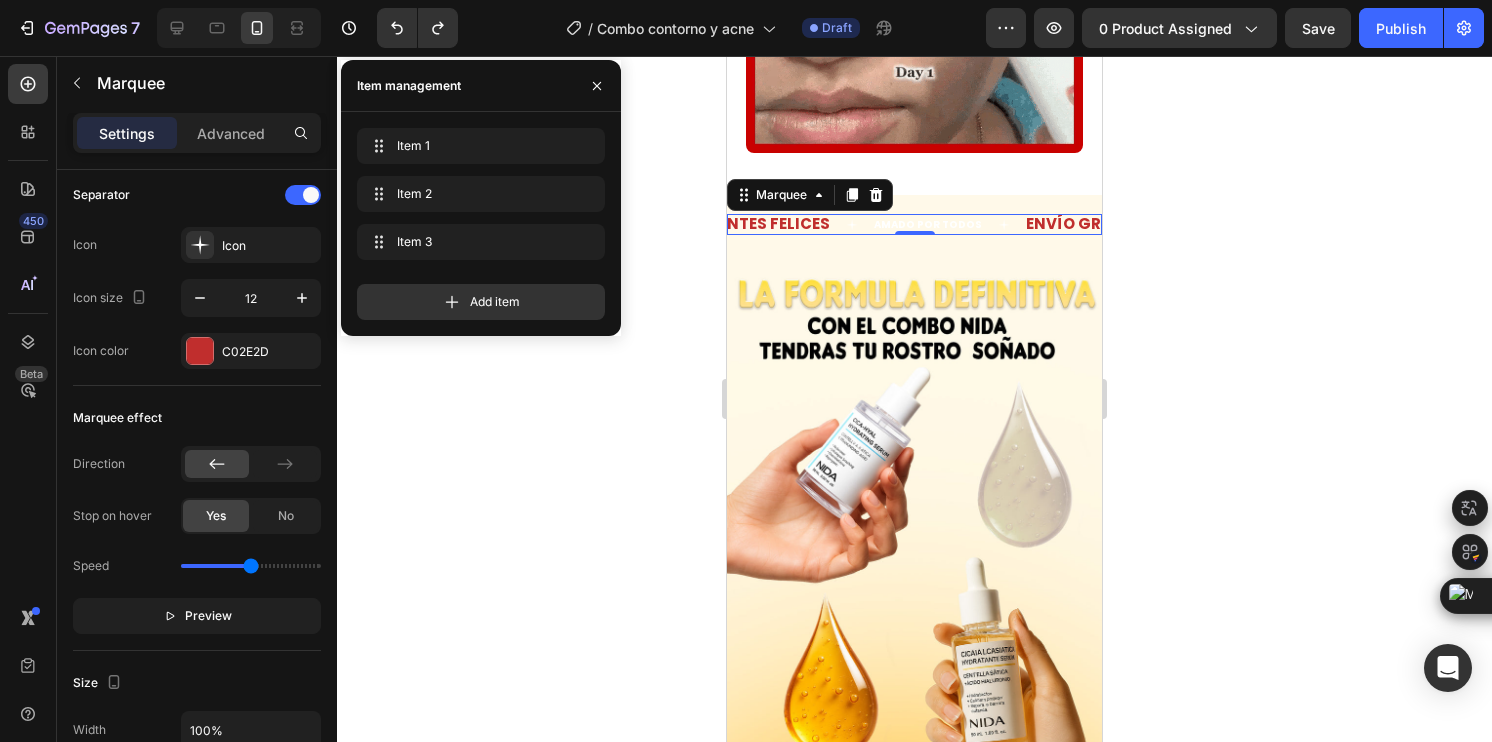click on "ENVÍO GRATIS Text
100.000+ CLIENTES FELICES Text
AMADO POR TODOS Text" at bounding box center [692, 224] 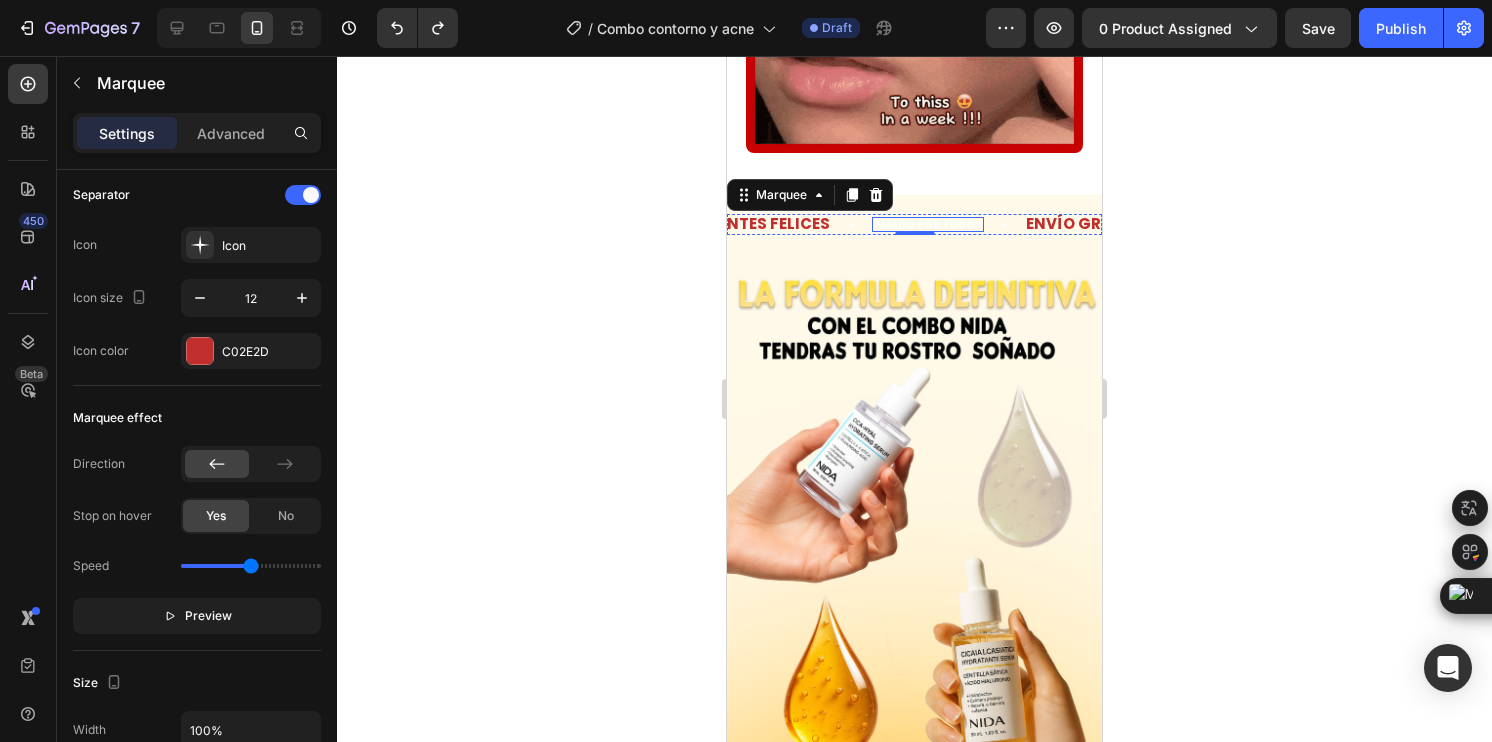 click on "AMADO POR TODOS" at bounding box center (911, 224) 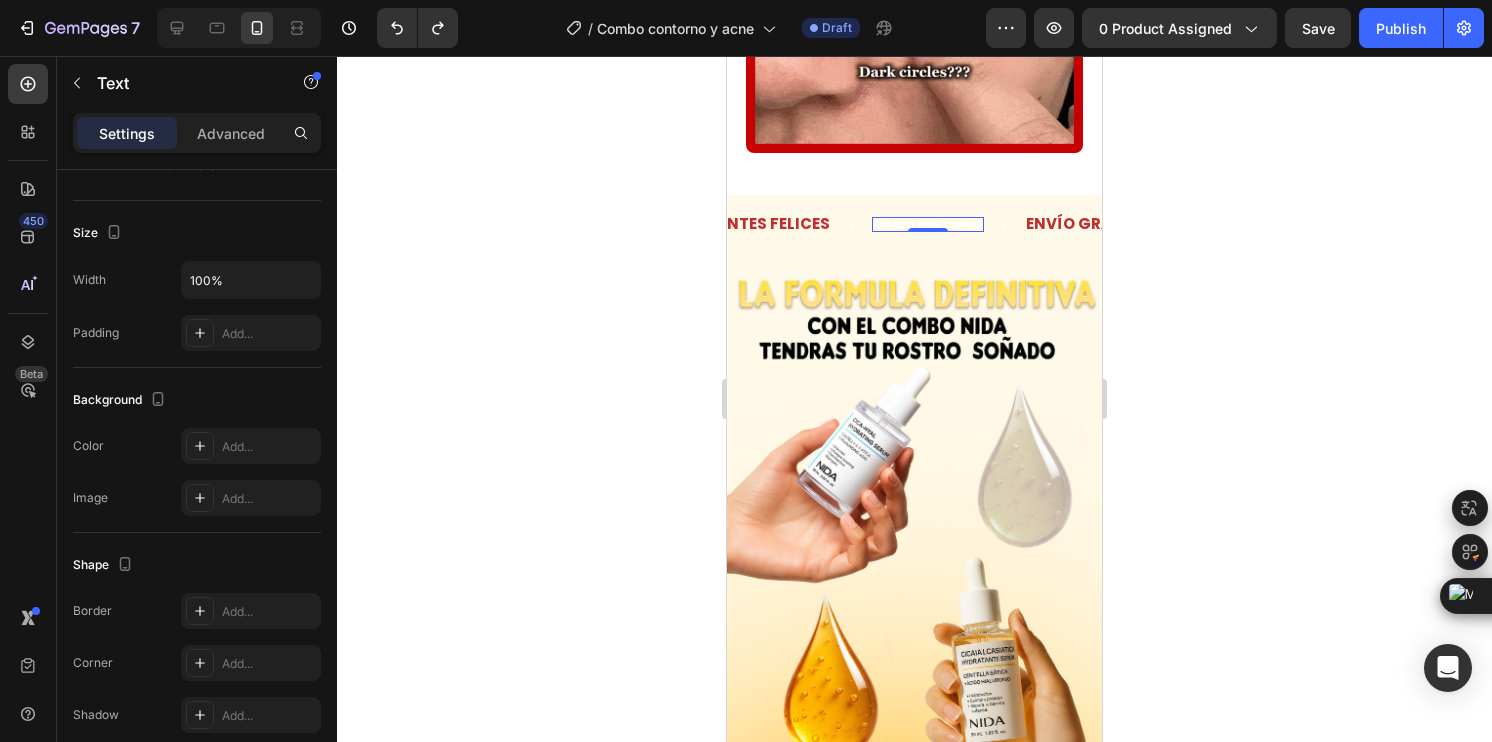 scroll, scrollTop: 0, scrollLeft: 0, axis: both 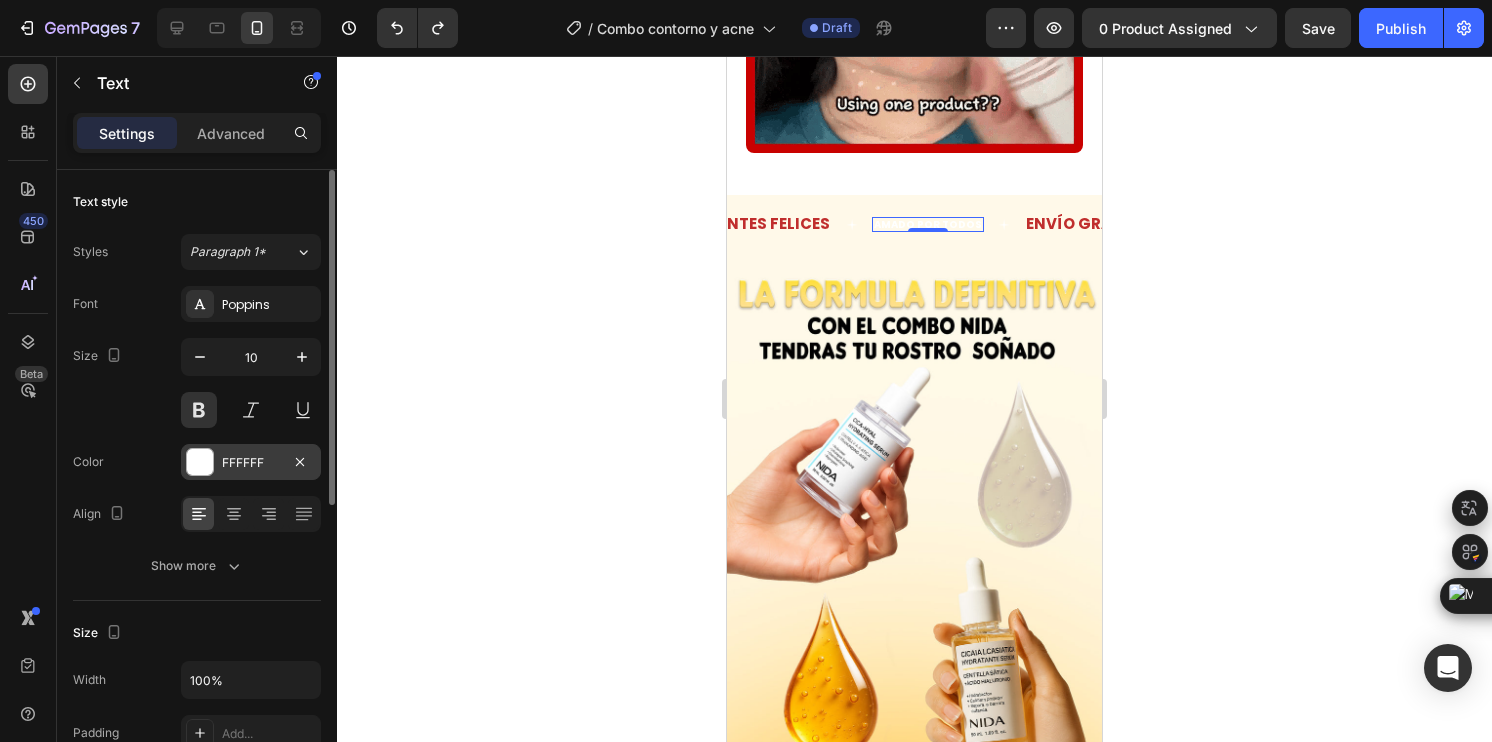 click at bounding box center (200, 462) 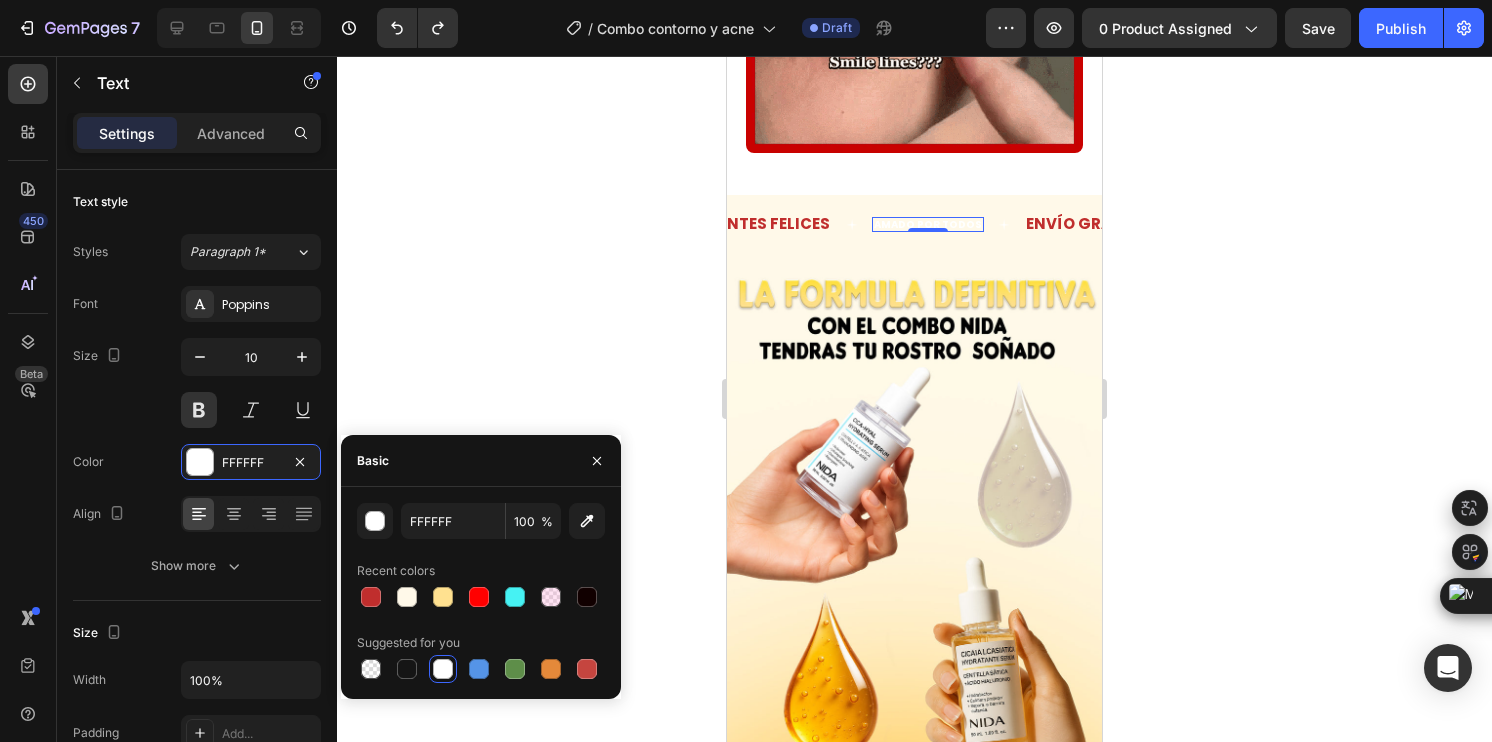 click 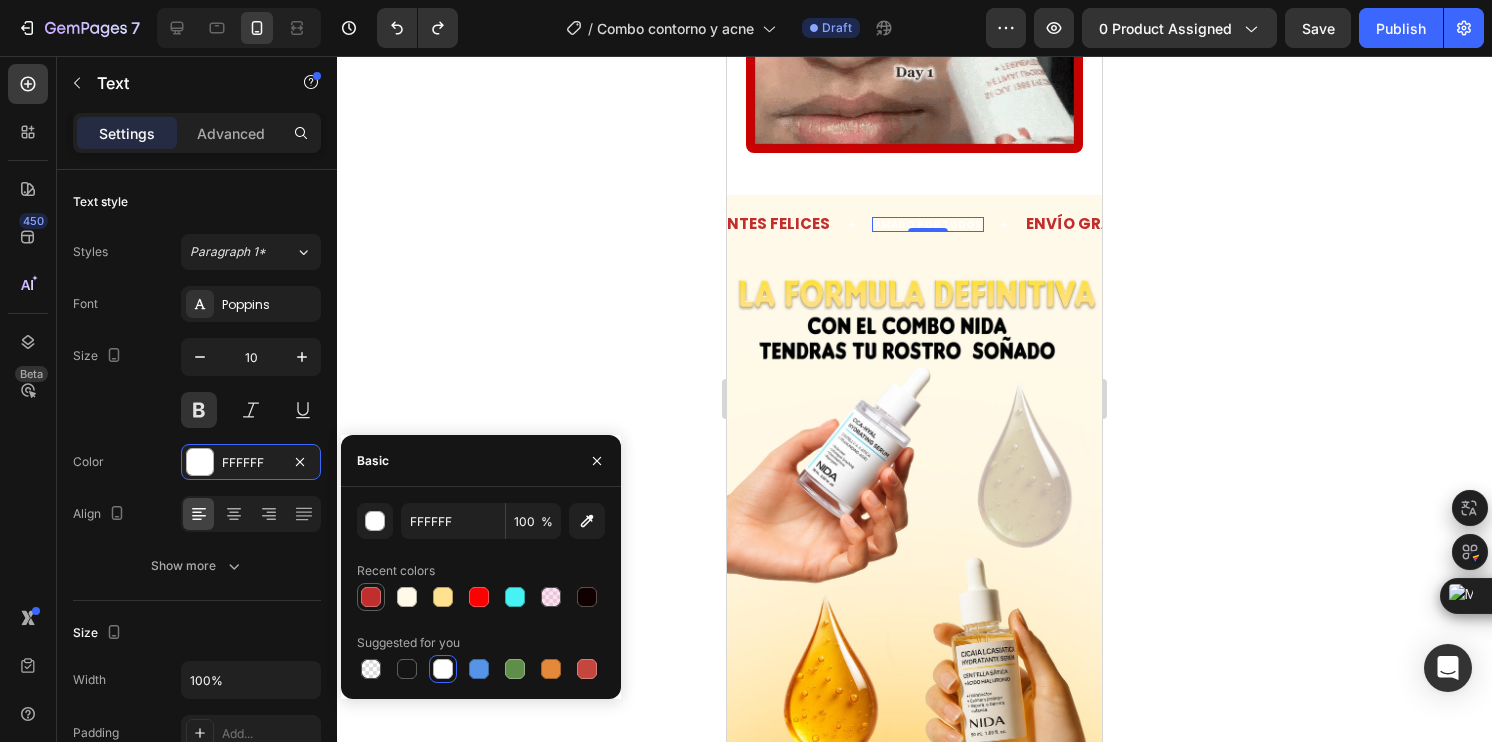click at bounding box center [371, 597] 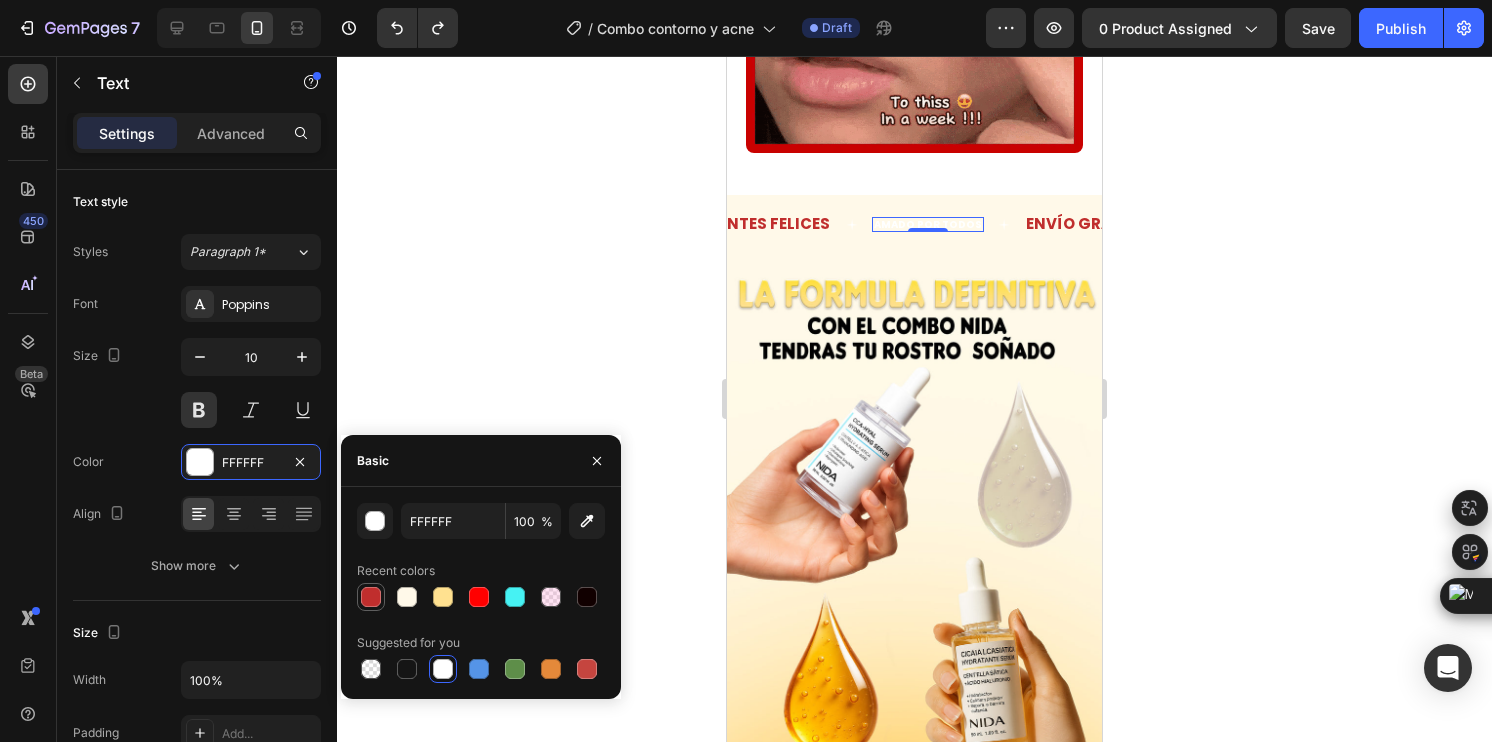 type on "C02E2D" 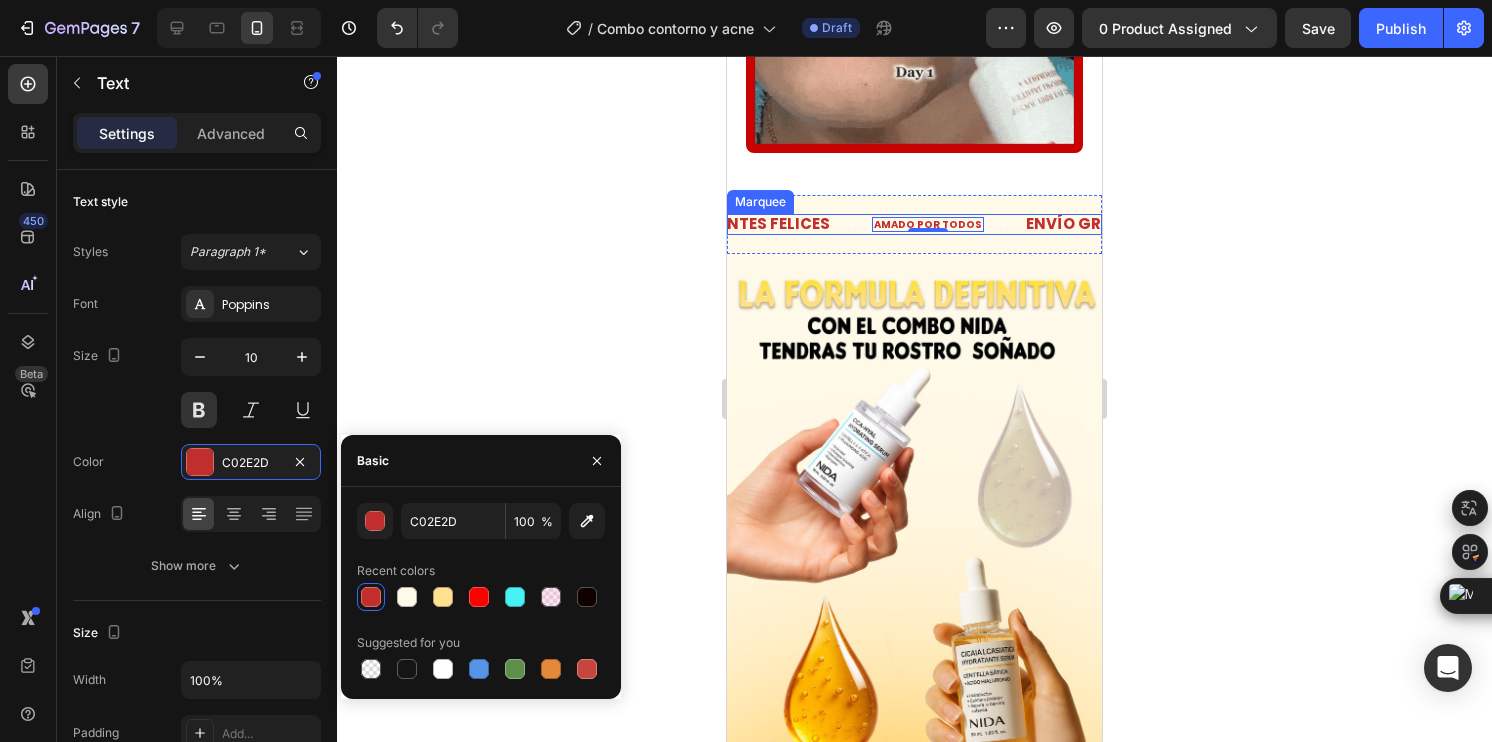 click 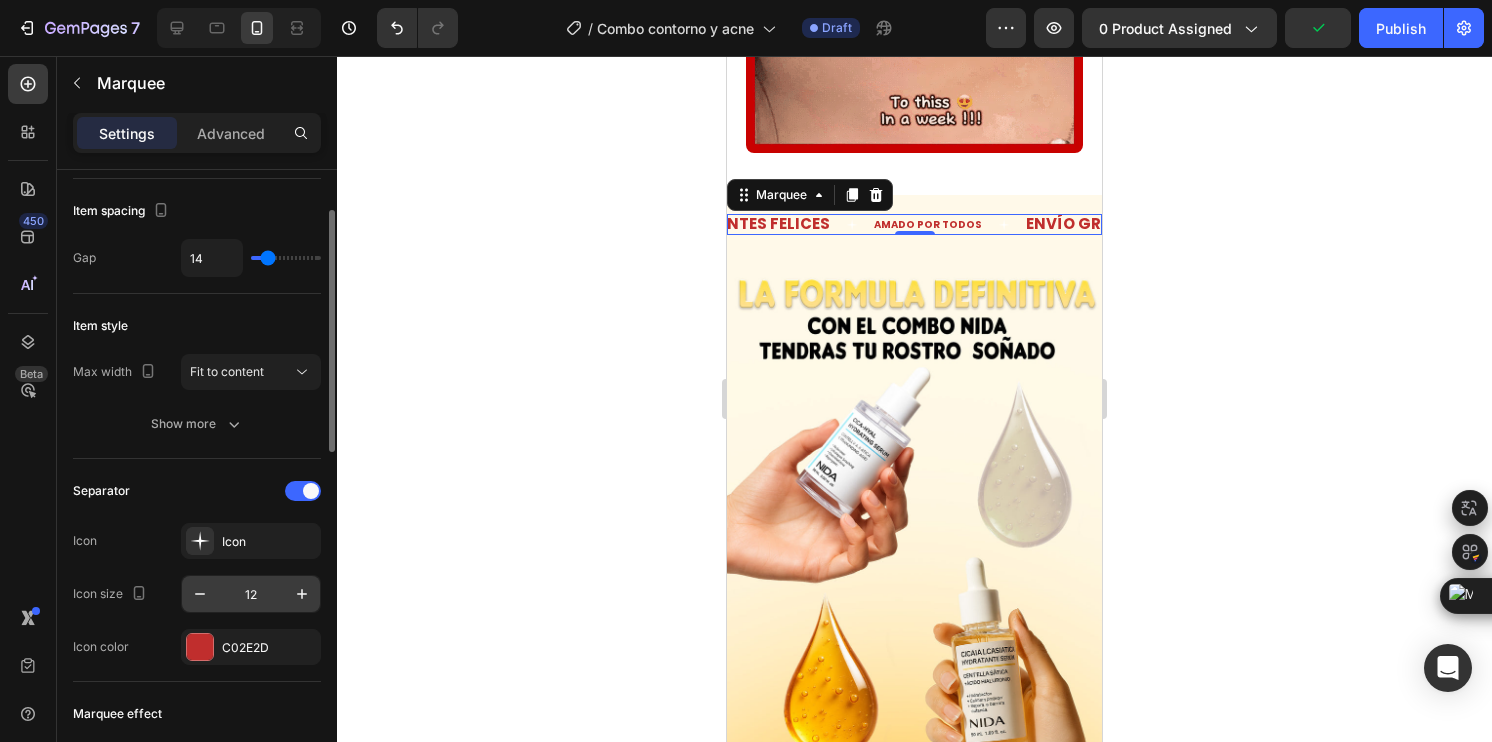 scroll, scrollTop: 204, scrollLeft: 0, axis: vertical 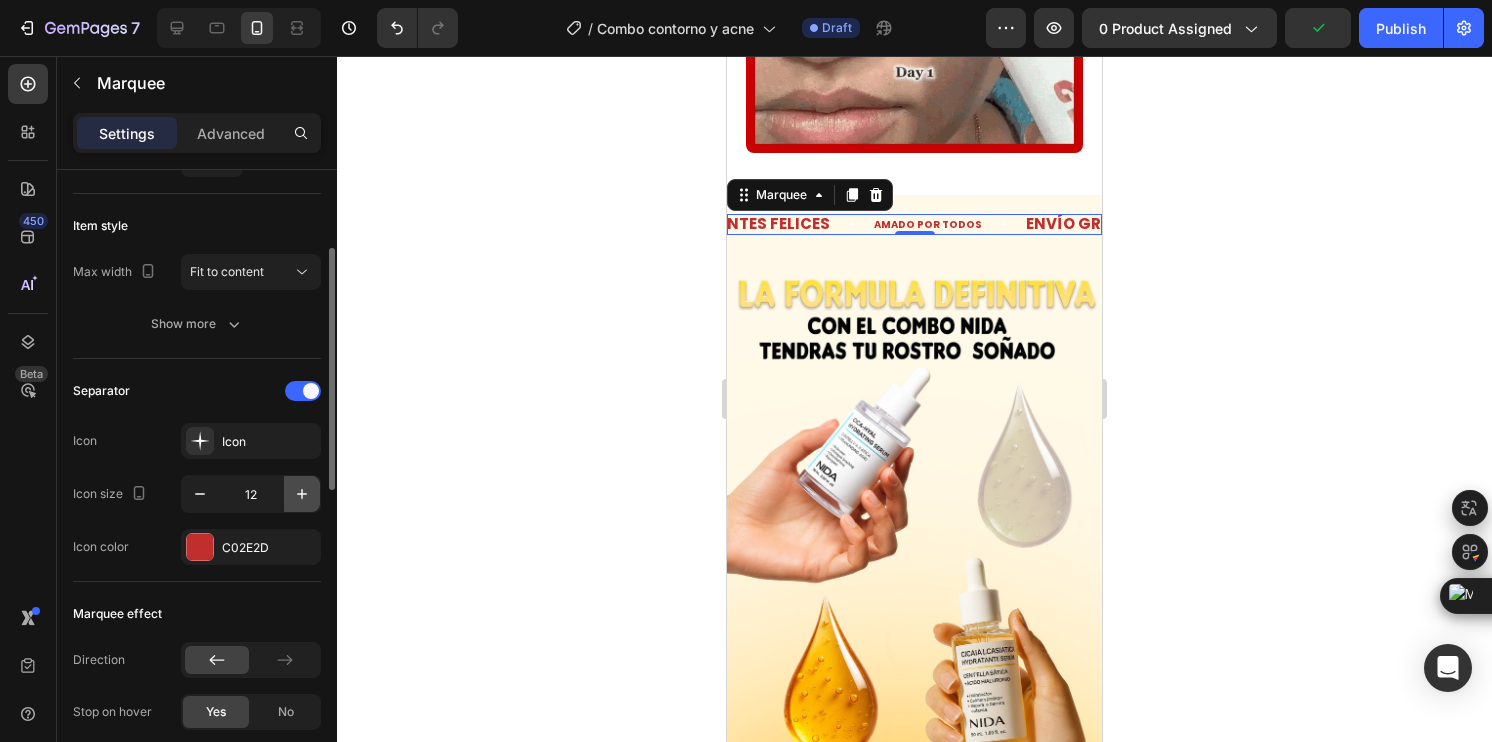 click 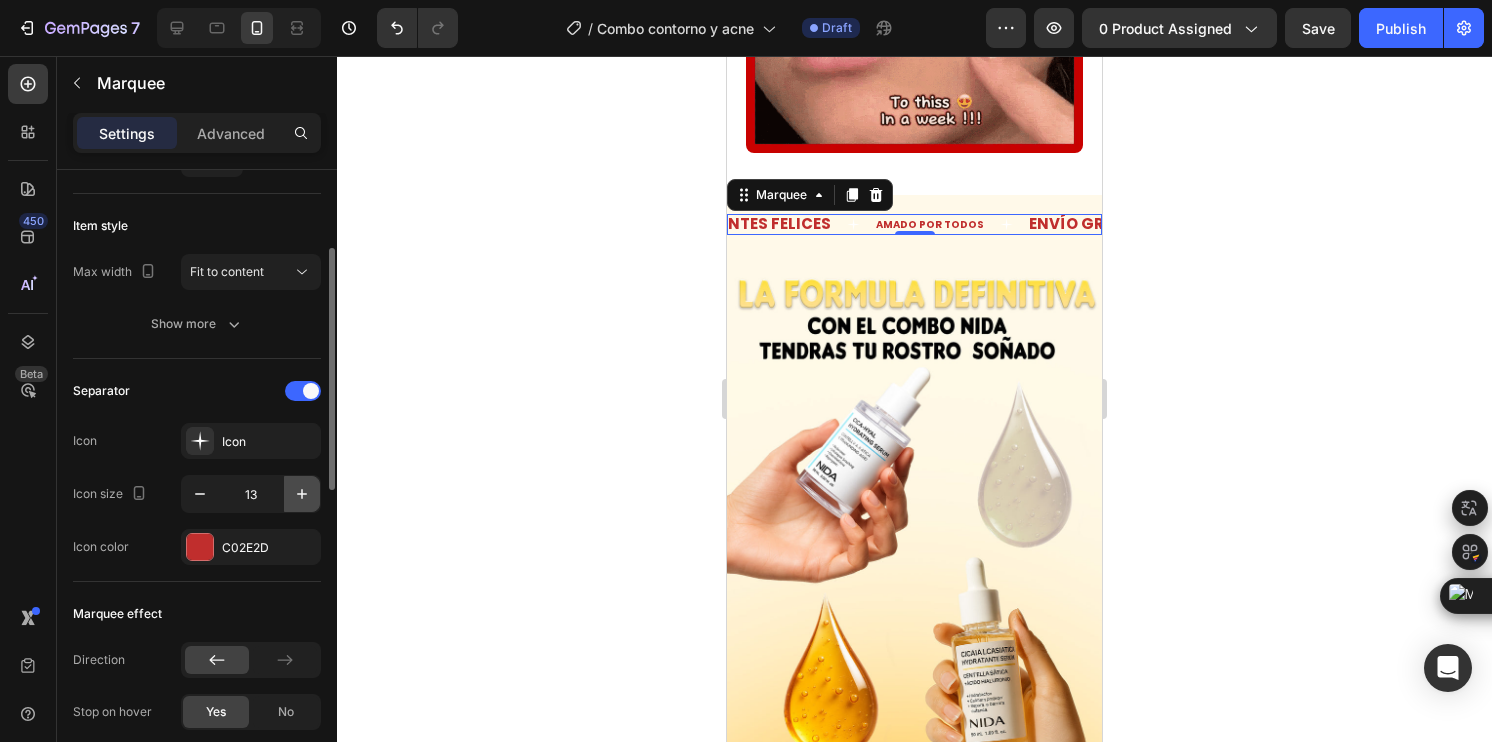 click 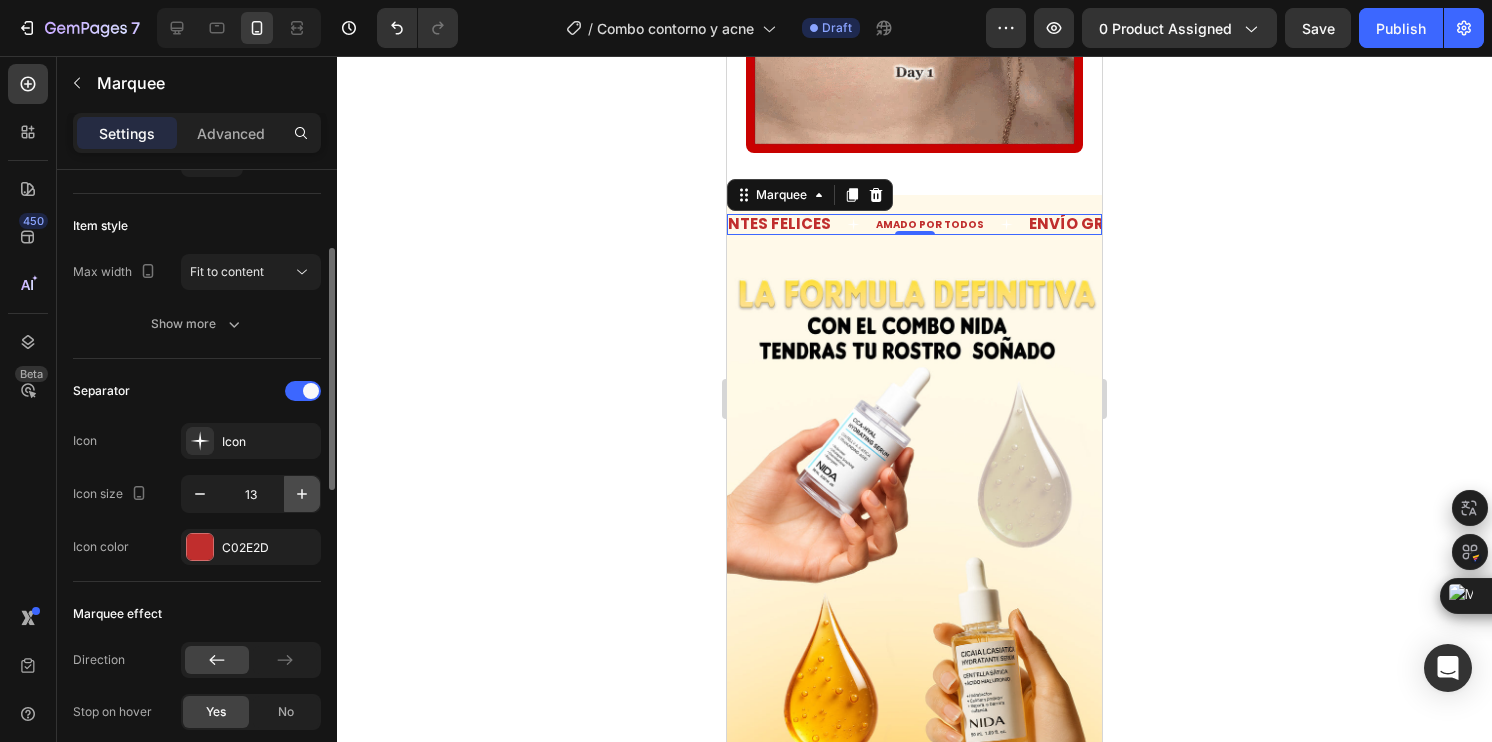 type on "14" 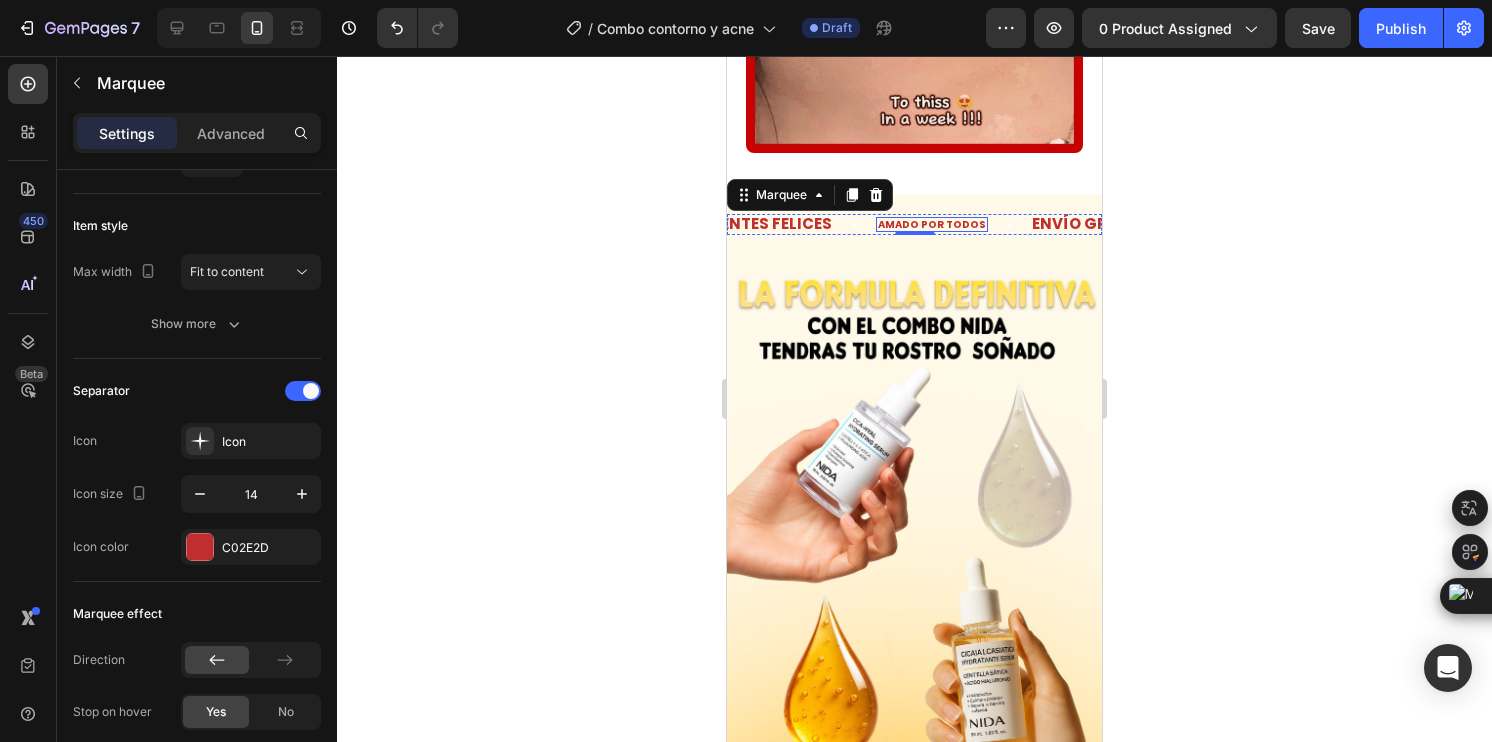 click on "AMADO POR TODOS" at bounding box center [914, 224] 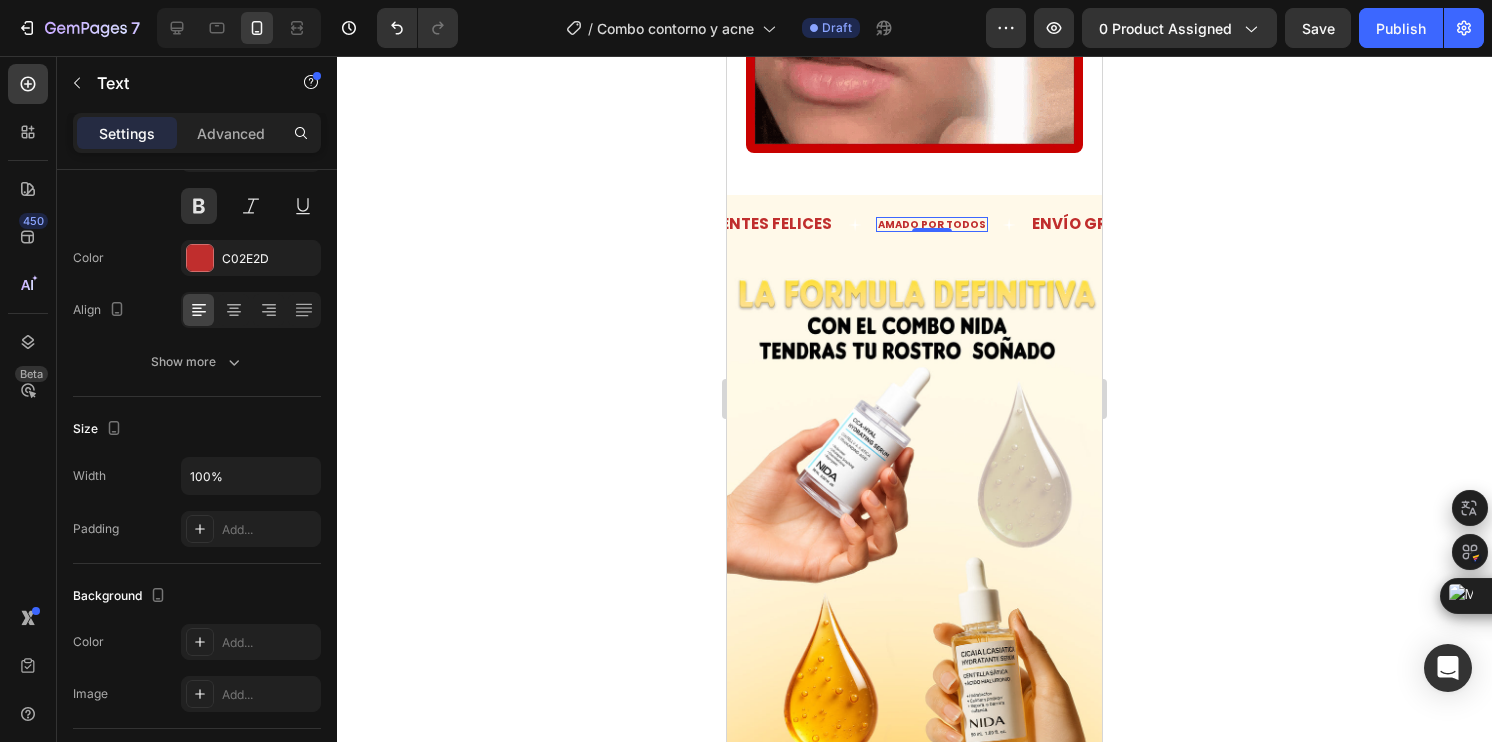 scroll, scrollTop: 0, scrollLeft: 0, axis: both 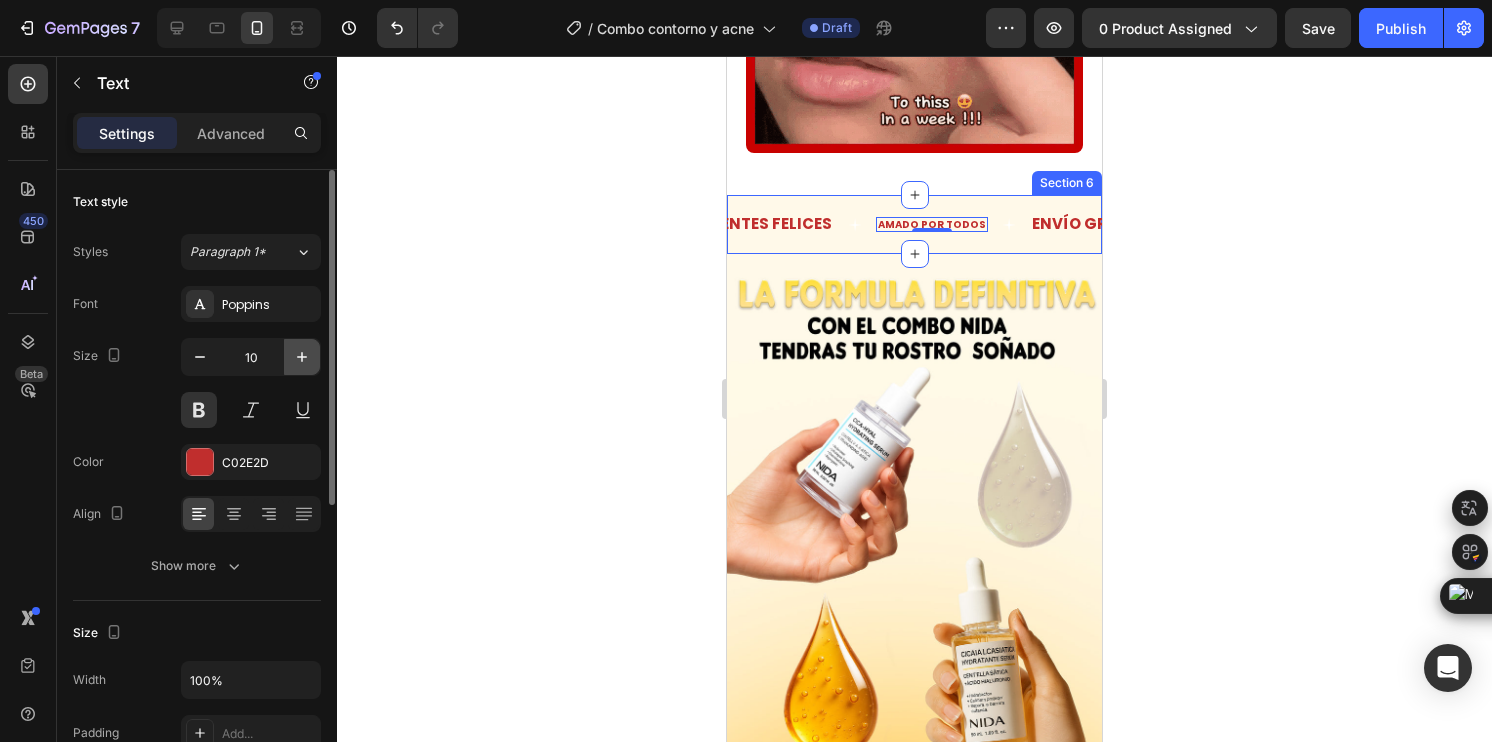 click 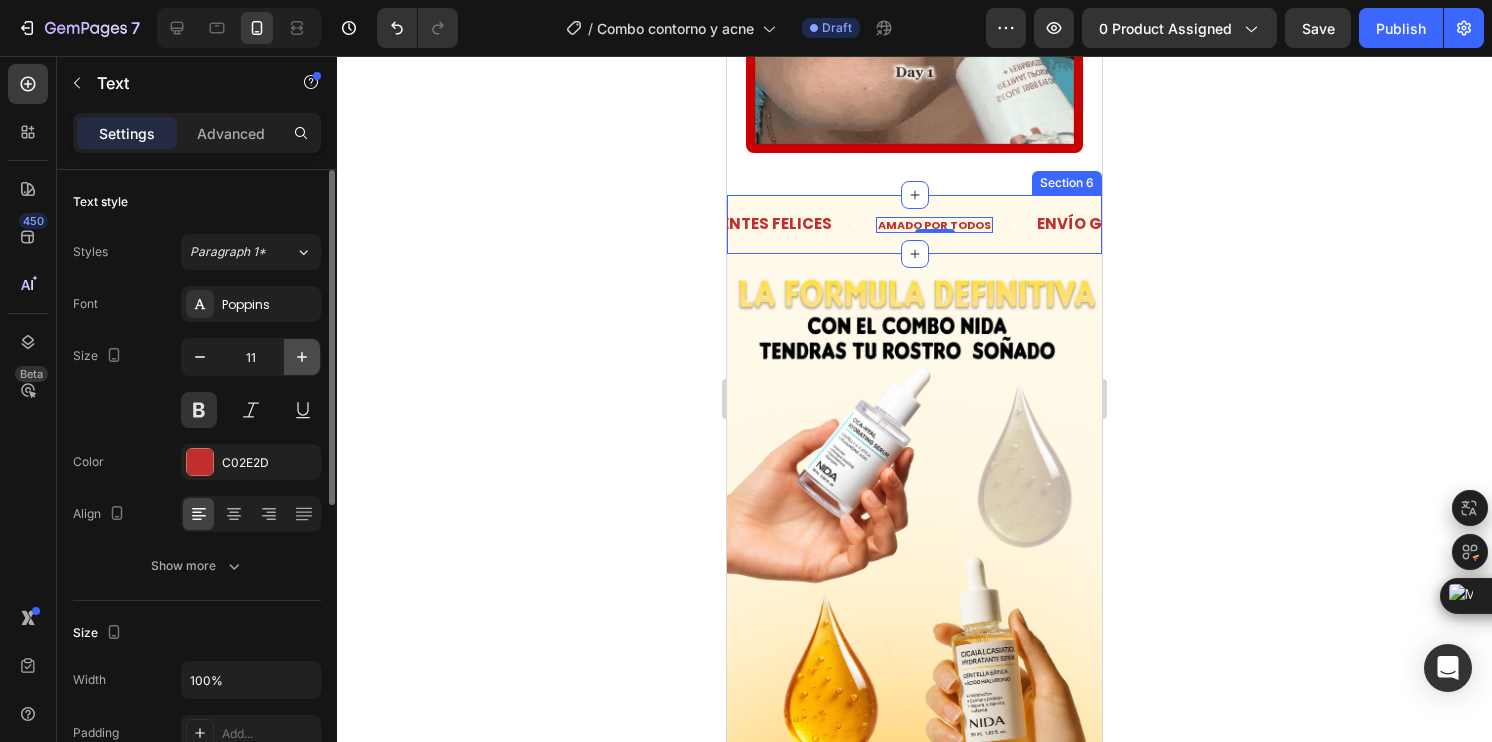 click 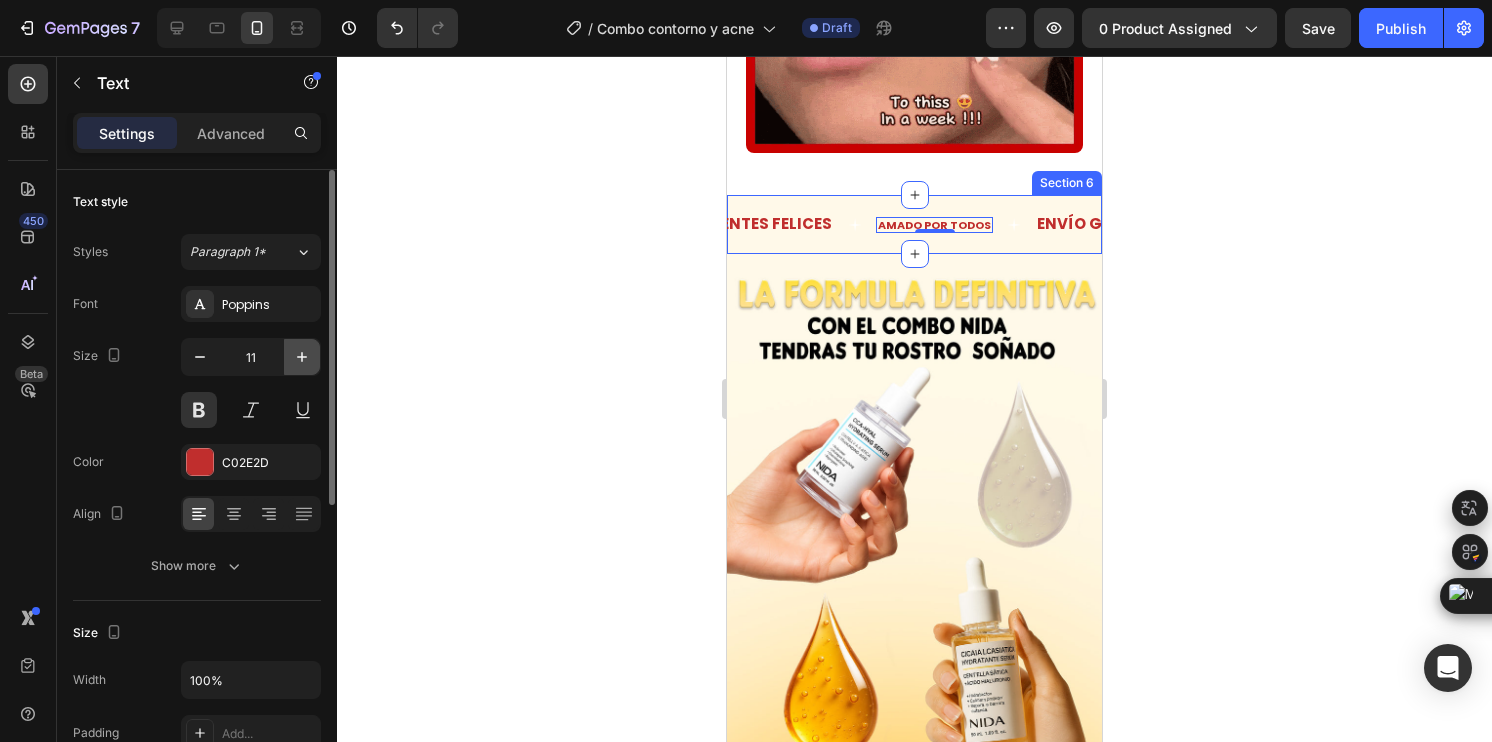 click 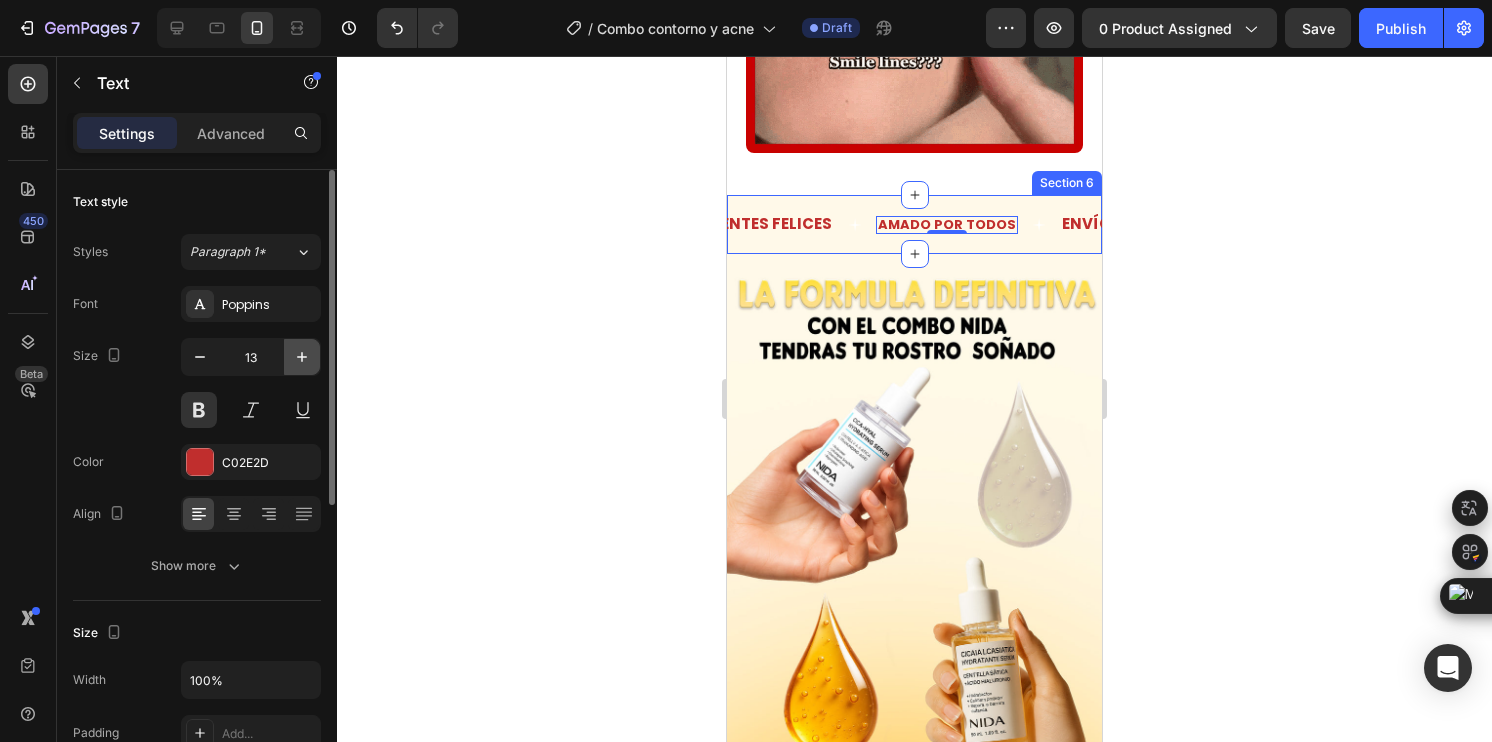 click 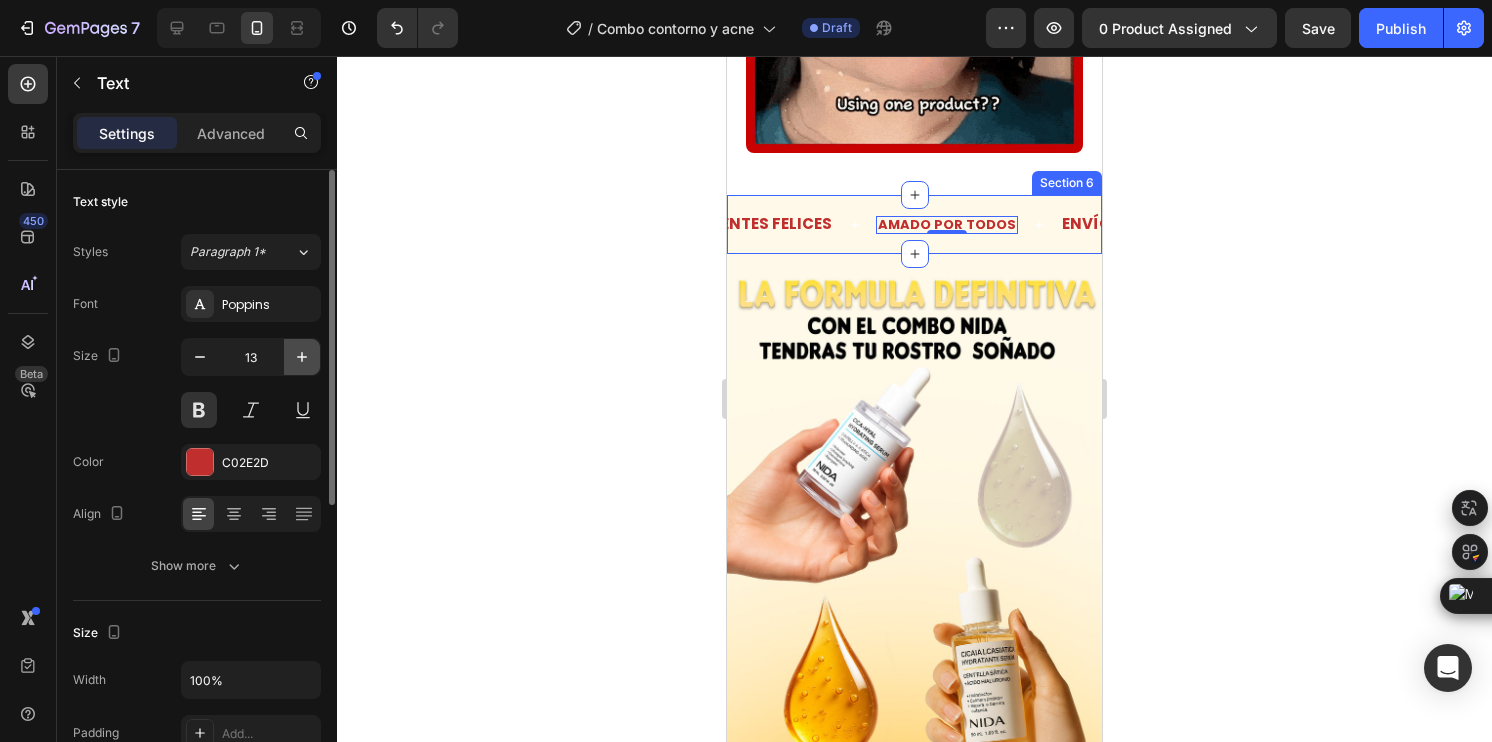 type on "14" 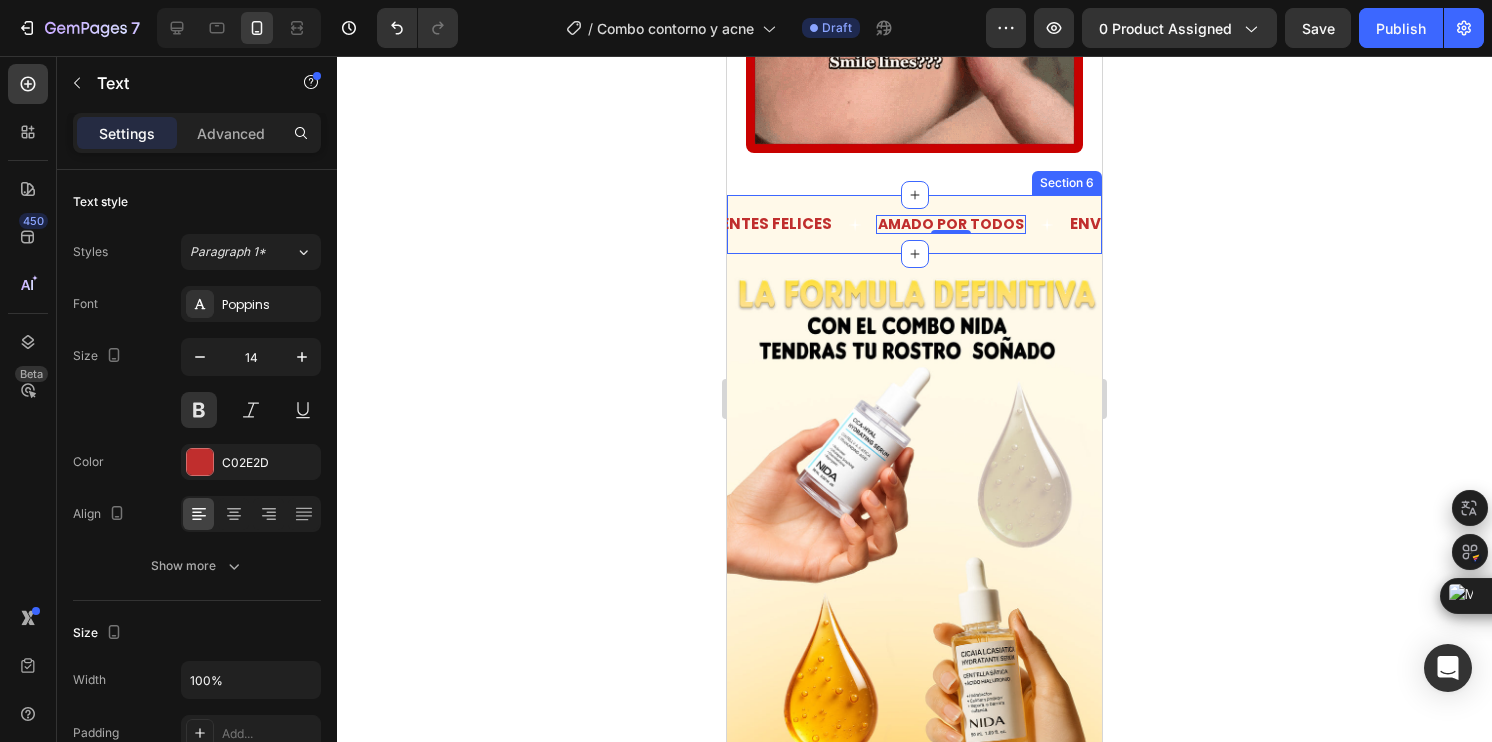 click 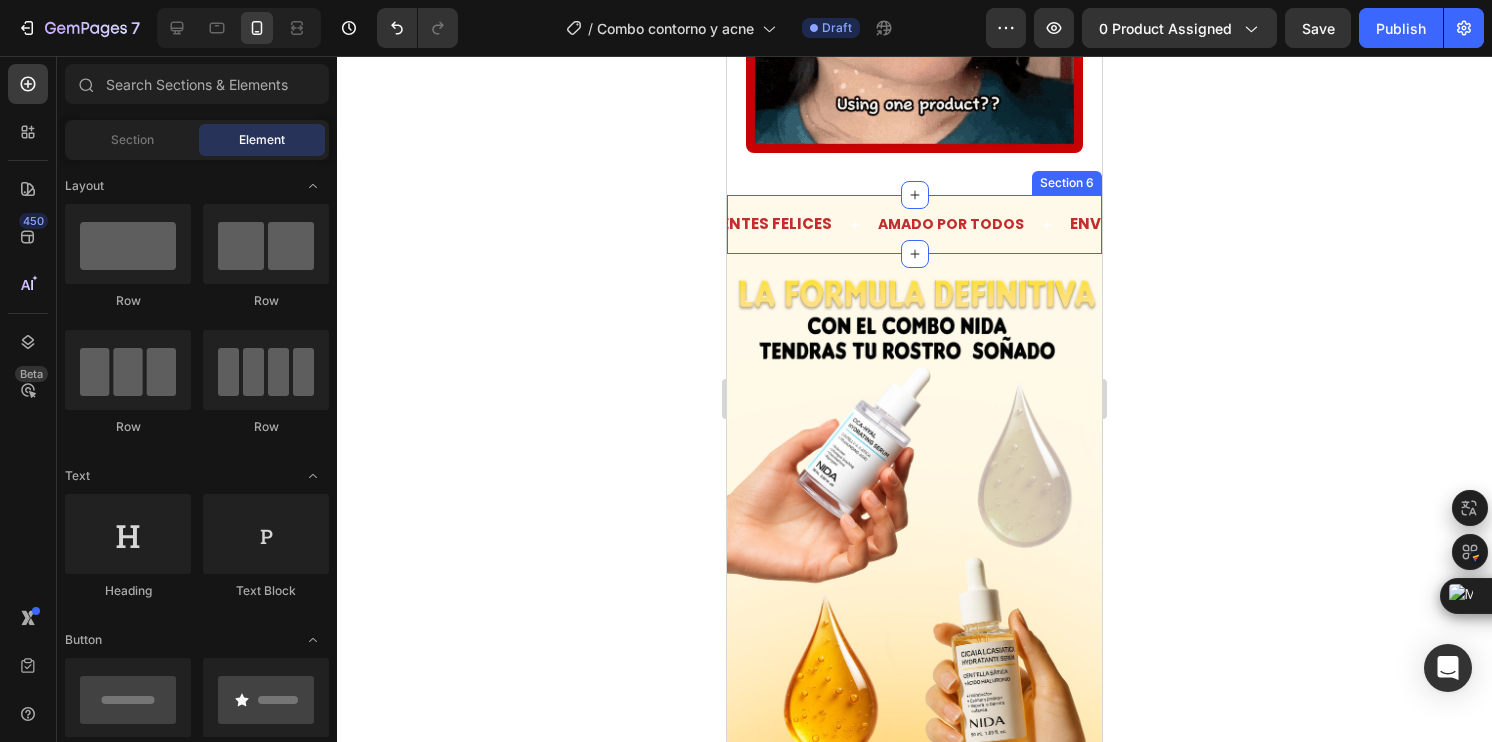 click on "ENVÍO GRATIS Text
100.000+ CLIENTES FELICES Text
AMADO POR TODOS Text
ENVÍO GRATIS Text
100.000+ CLIENTES FELICES Text
AMADO POR TODOS Text
Marquee Section 6" at bounding box center [914, 224] 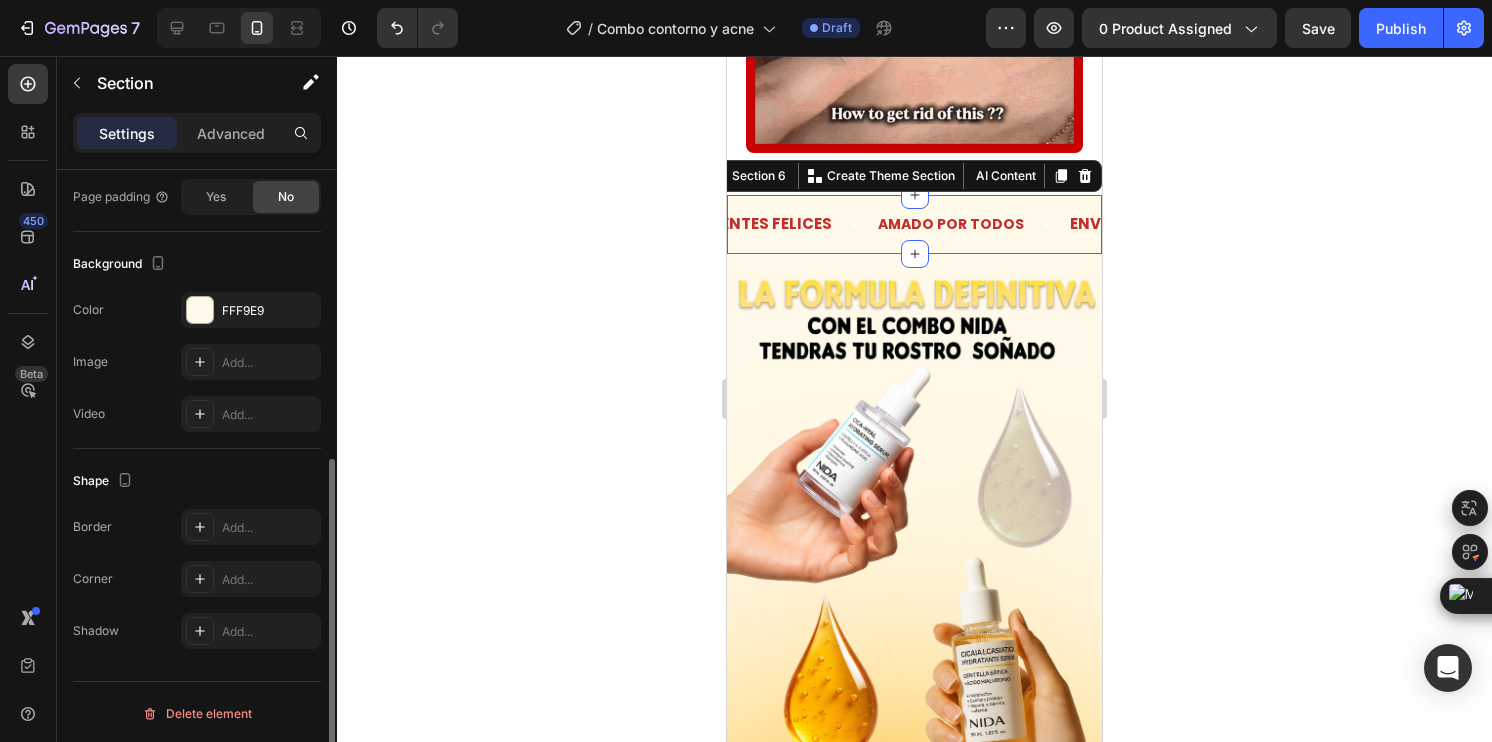 scroll, scrollTop: 0, scrollLeft: 0, axis: both 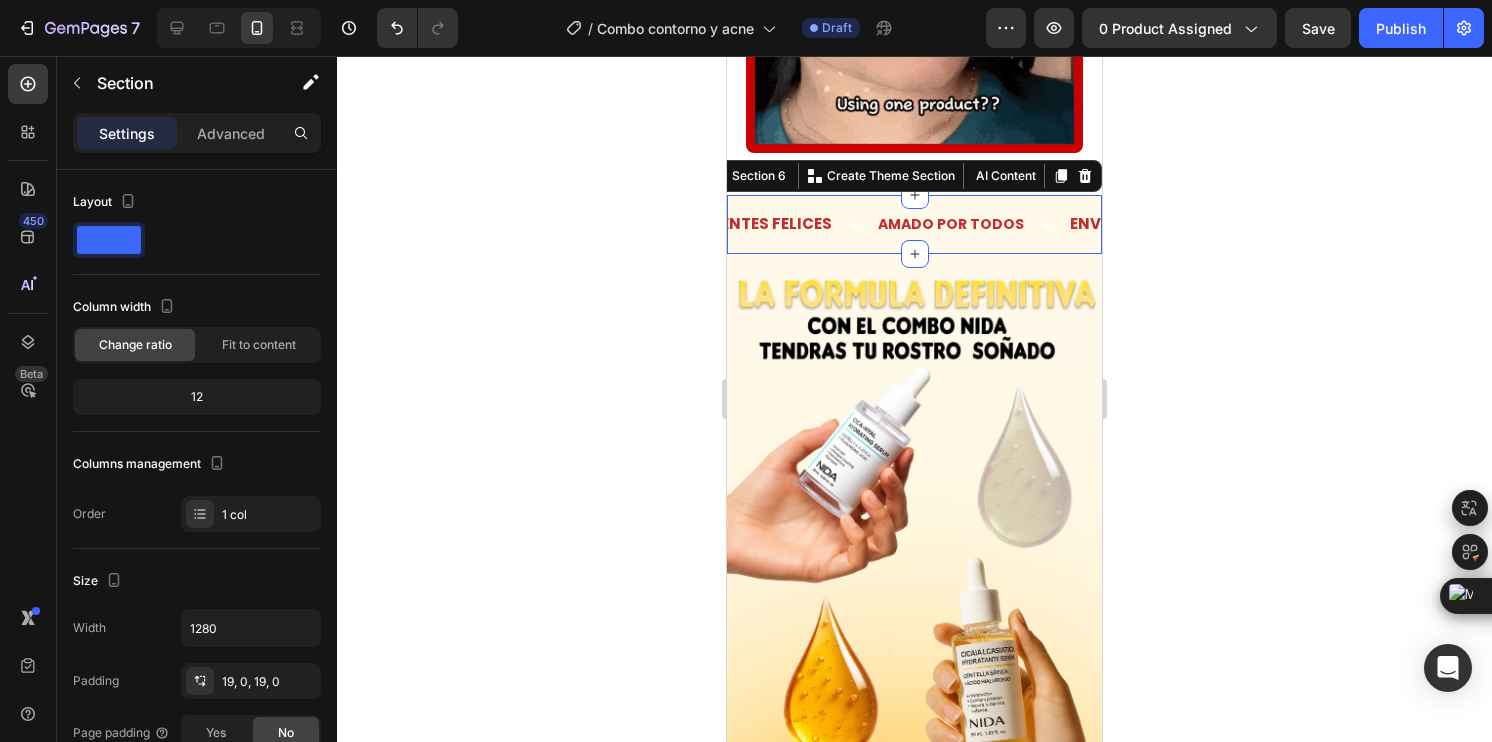 click 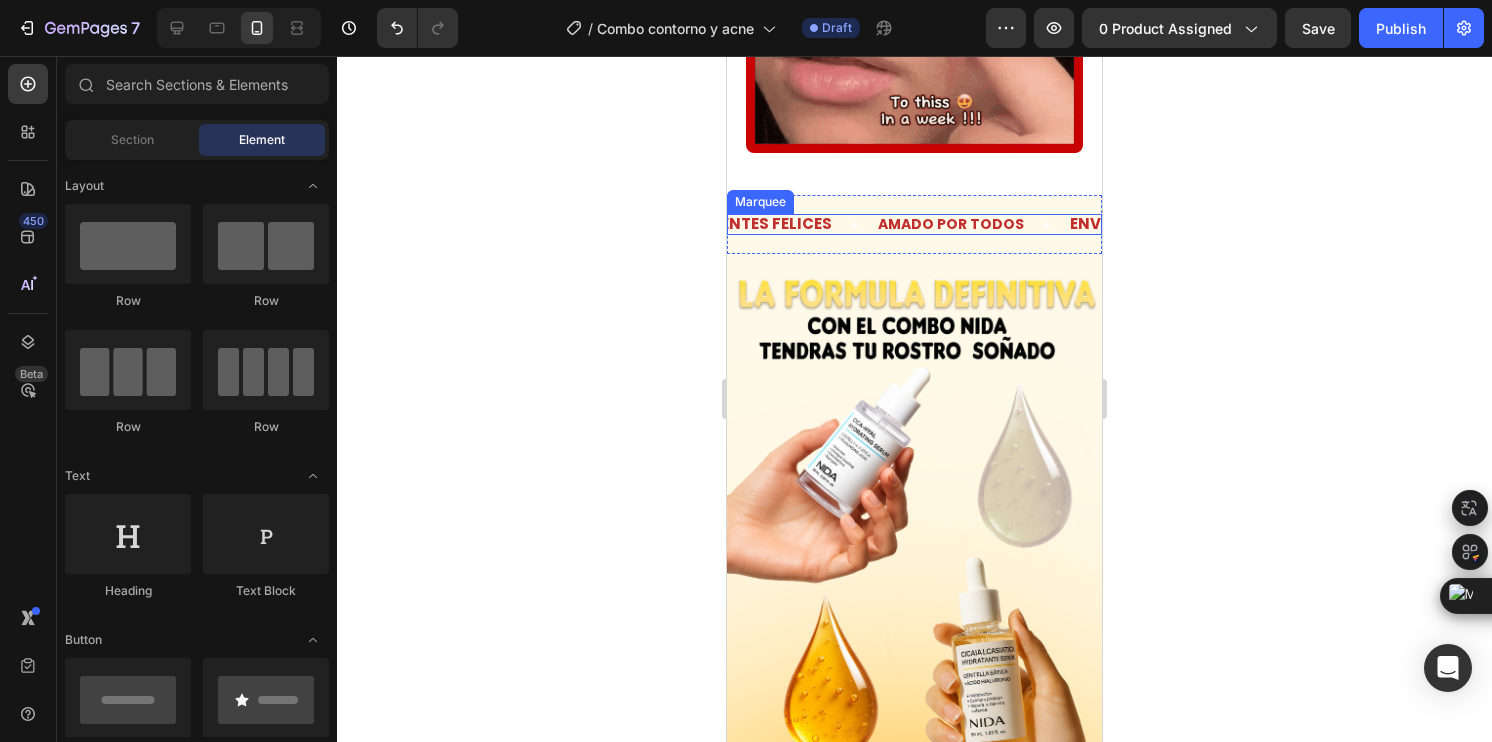 click 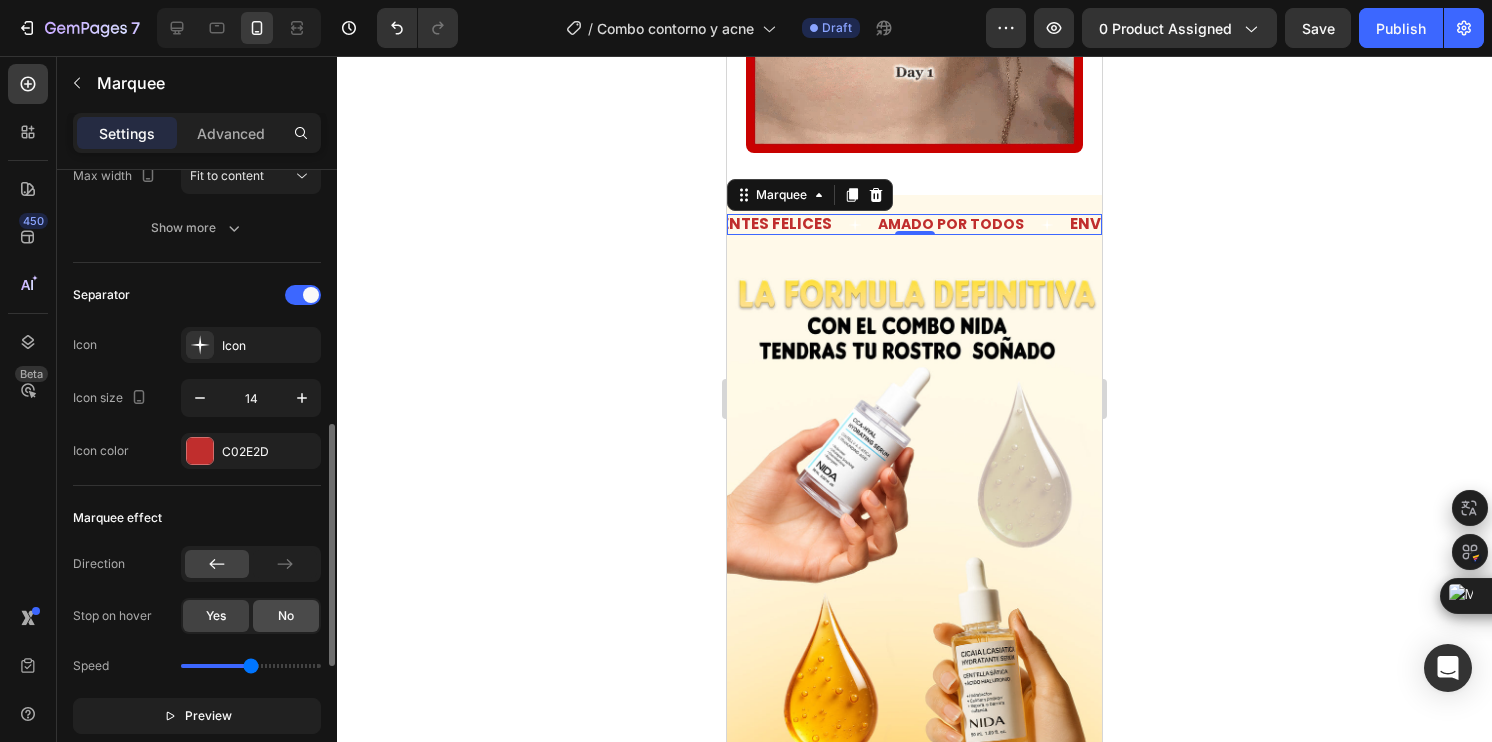 scroll, scrollTop: 400, scrollLeft: 0, axis: vertical 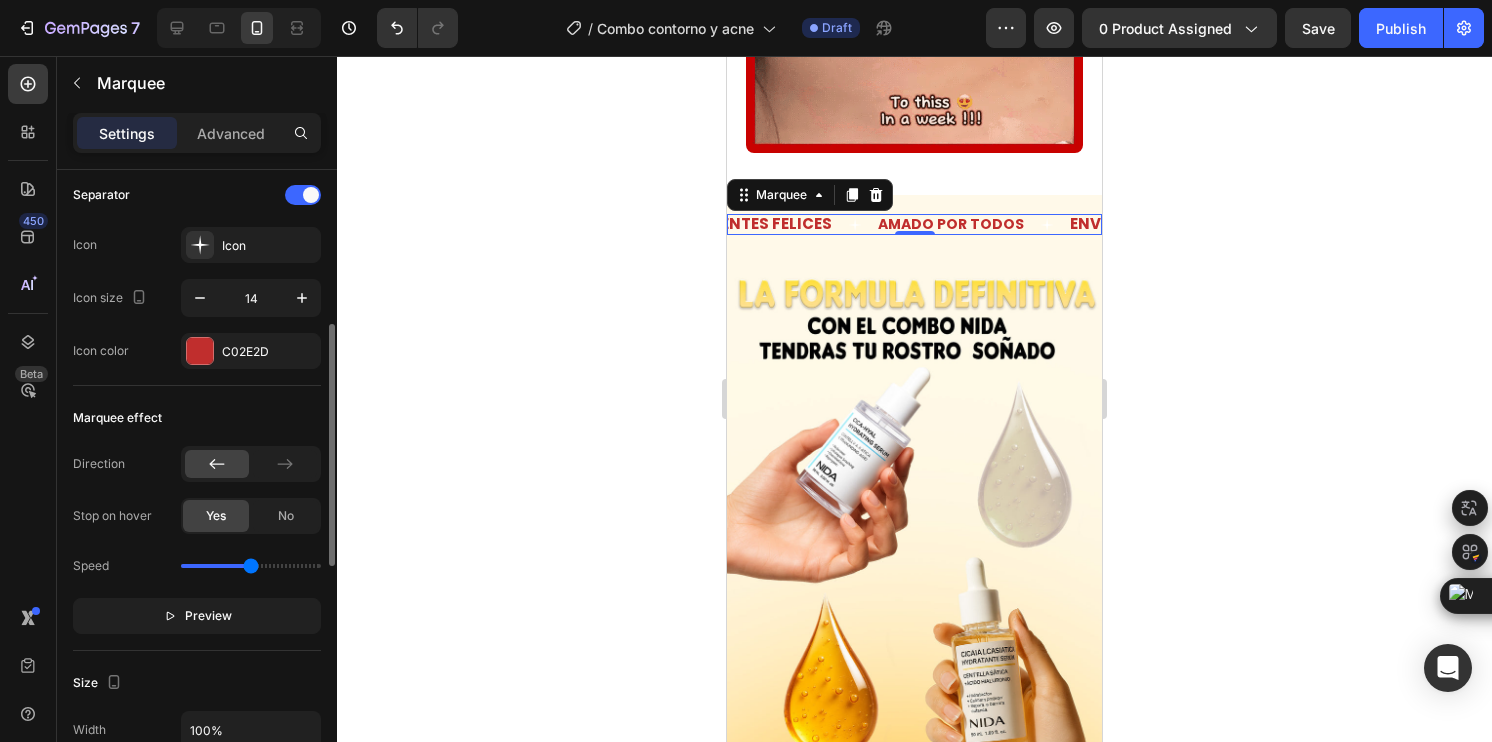 drag, startPoint x: 226, startPoint y: 573, endPoint x: 213, endPoint y: 567, distance: 14.3178215 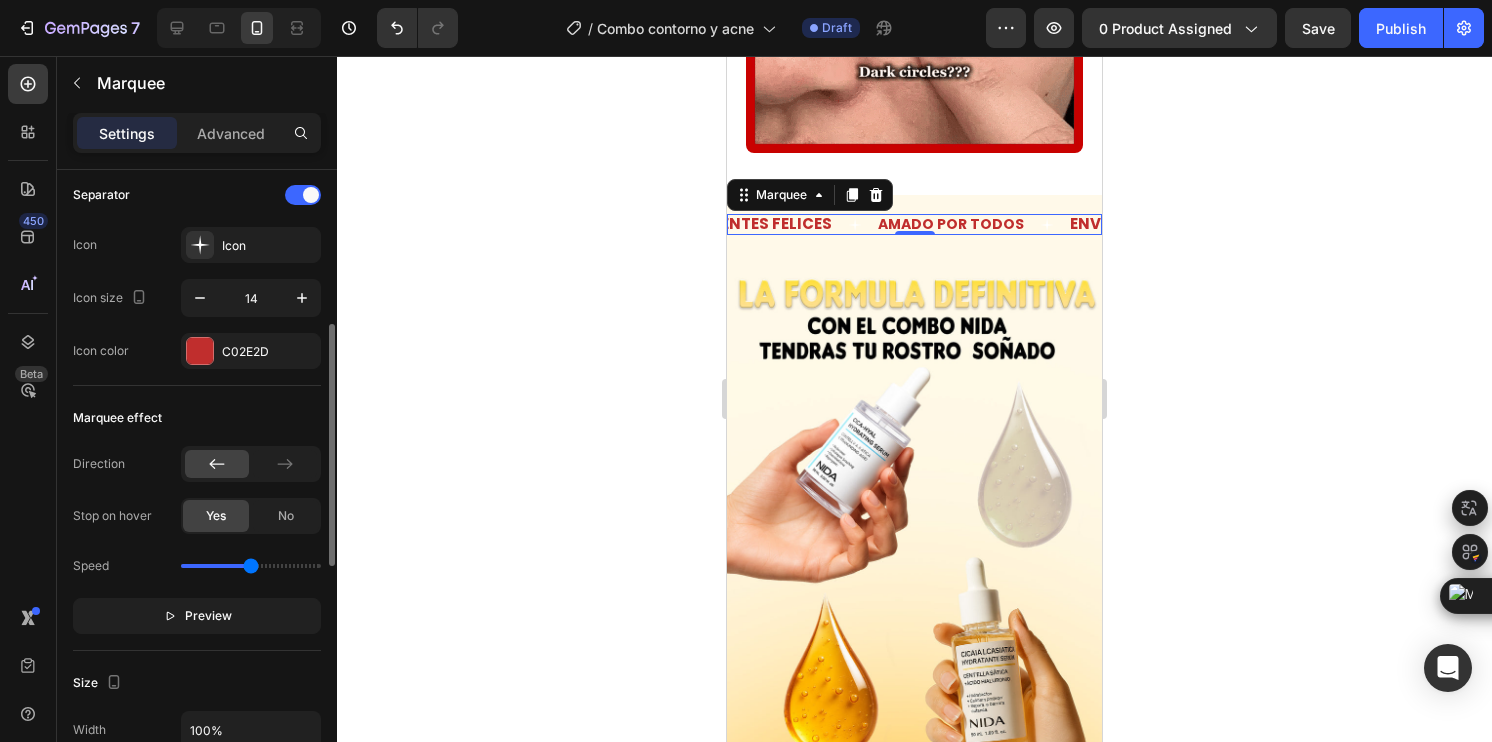 click on "Speed" at bounding box center (197, 566) 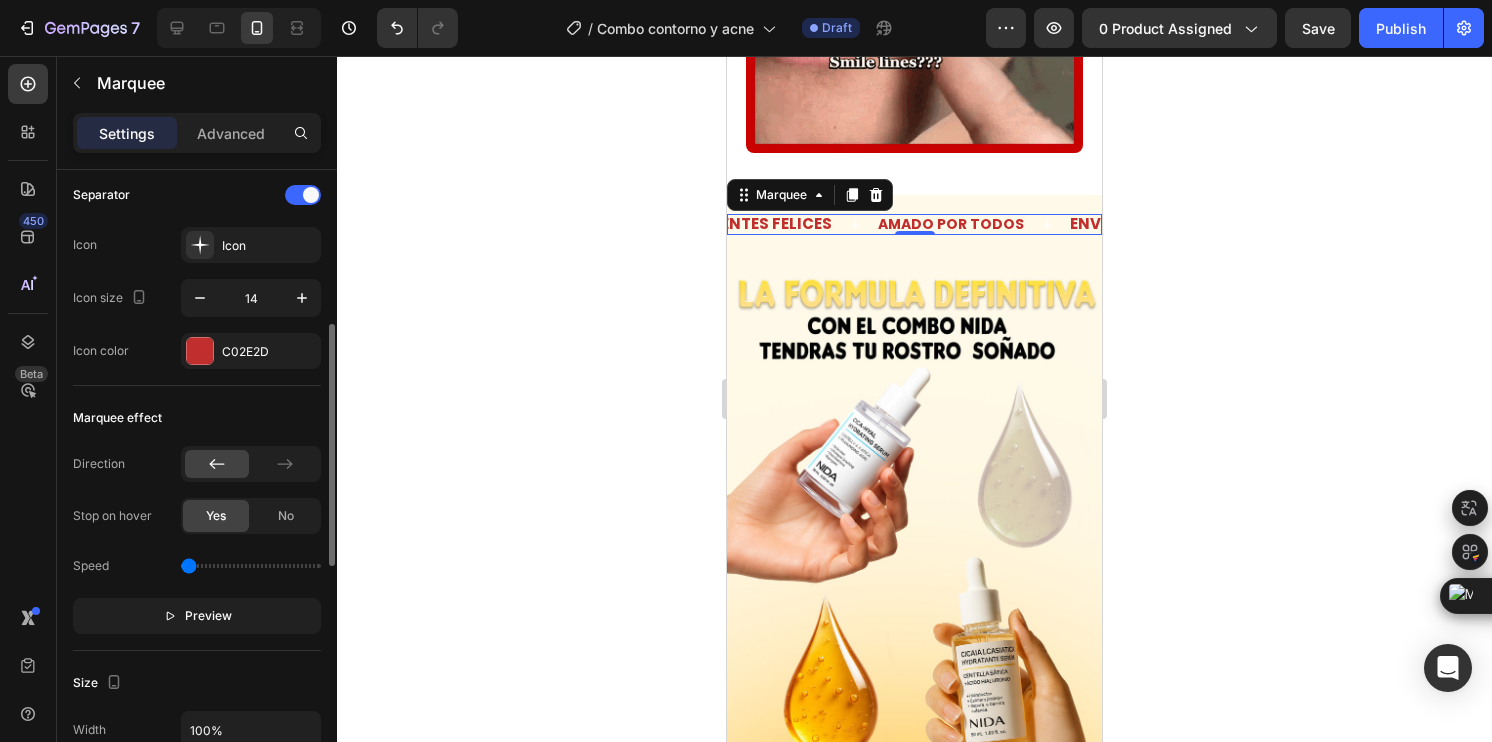 scroll, scrollTop: 0, scrollLeft: 0, axis: both 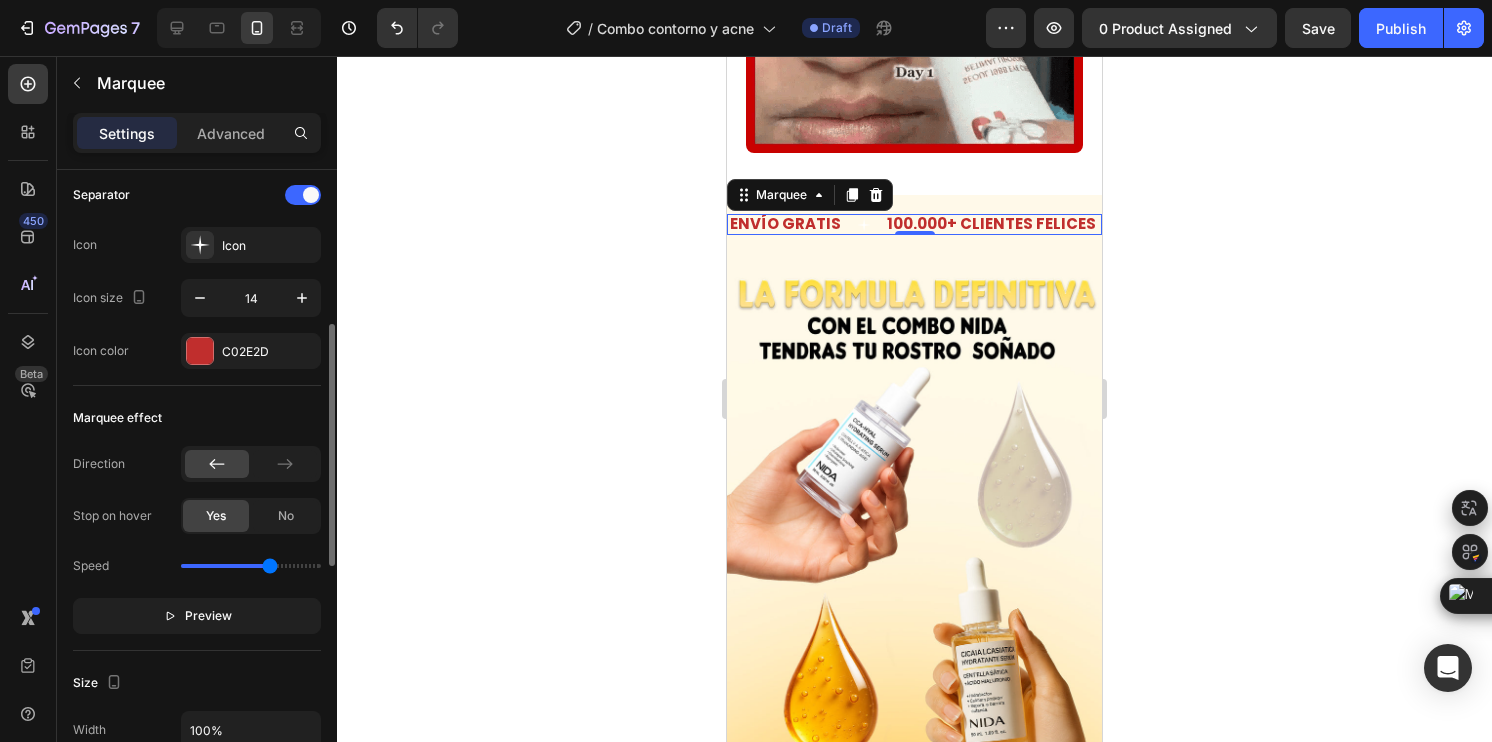 drag, startPoint x: 250, startPoint y: 561, endPoint x: 268, endPoint y: 564, distance: 18.248287 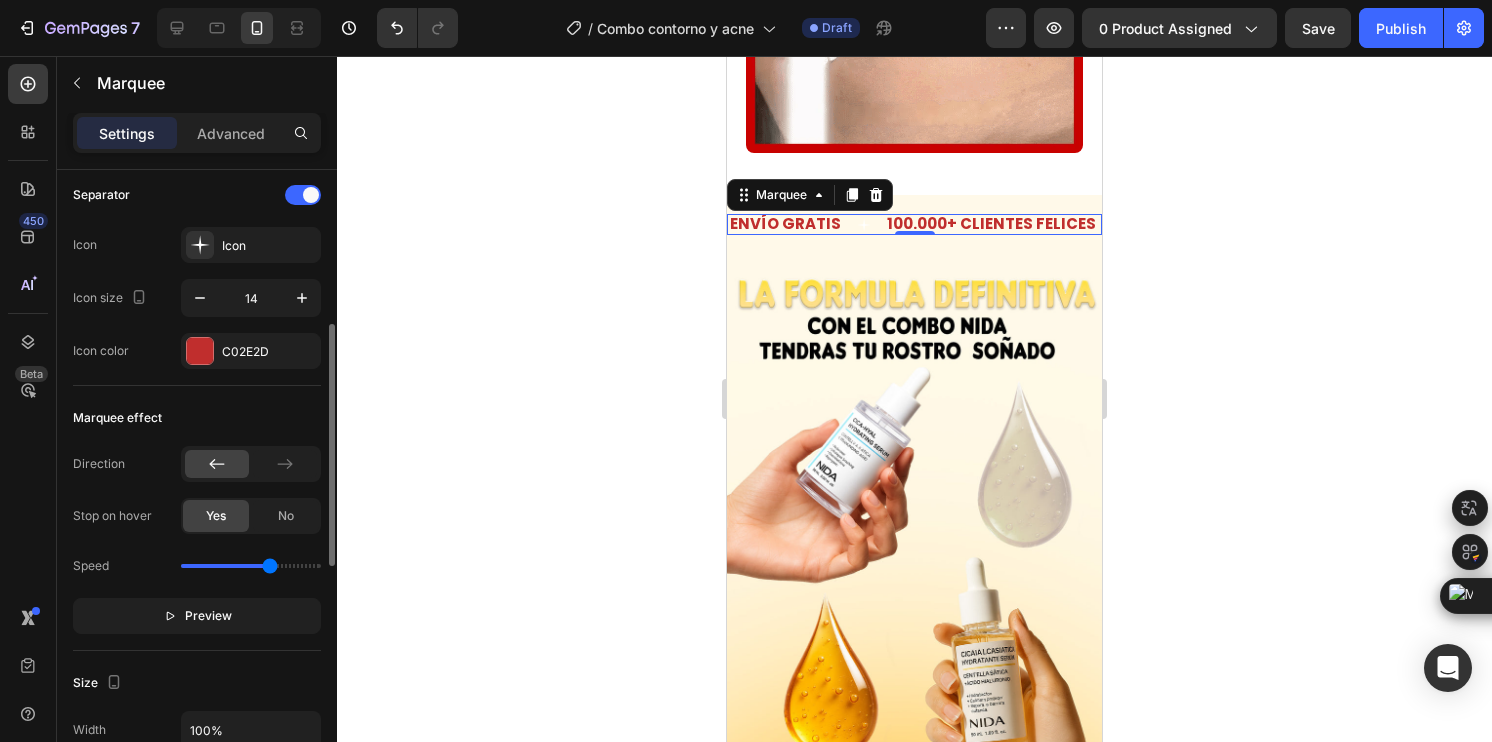 type on "2.6" 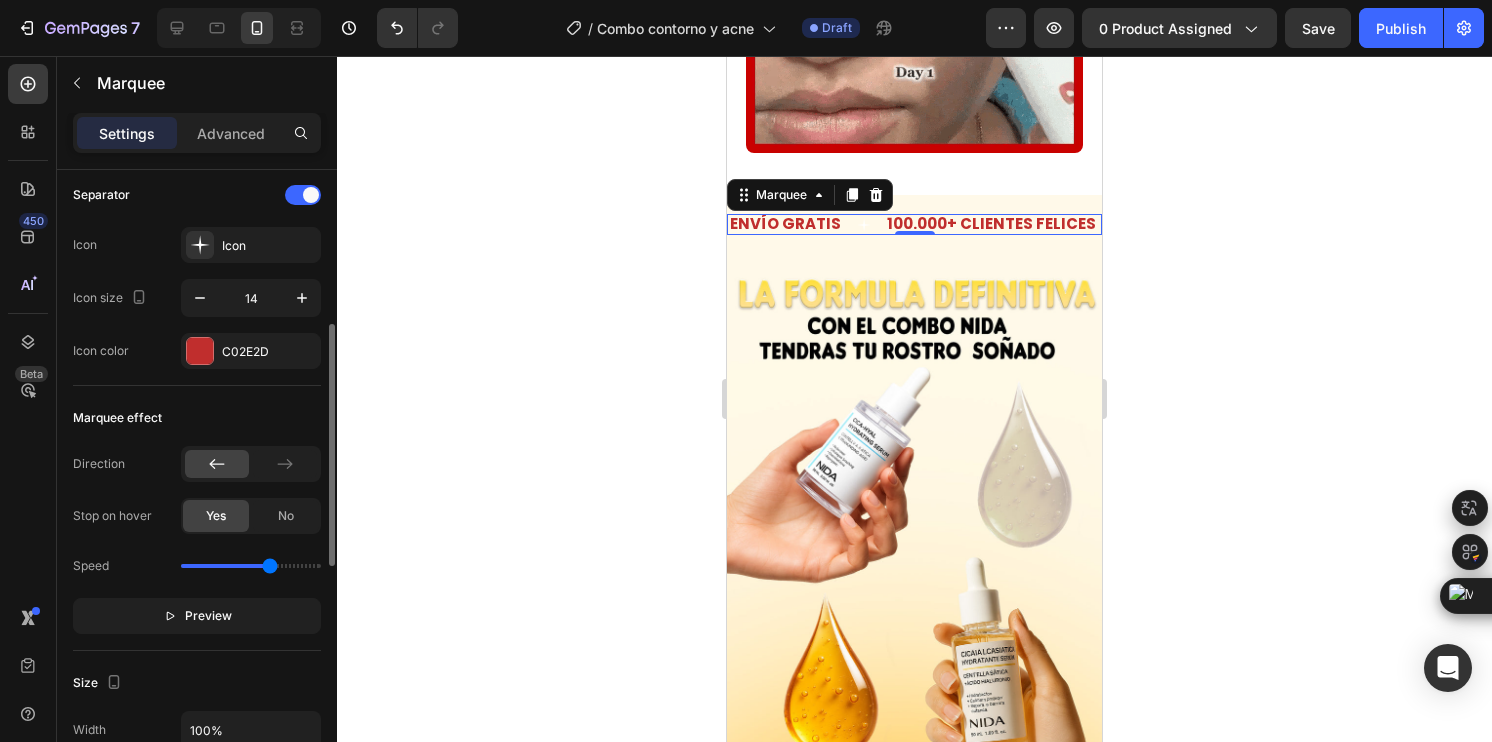 click at bounding box center [251, 566] 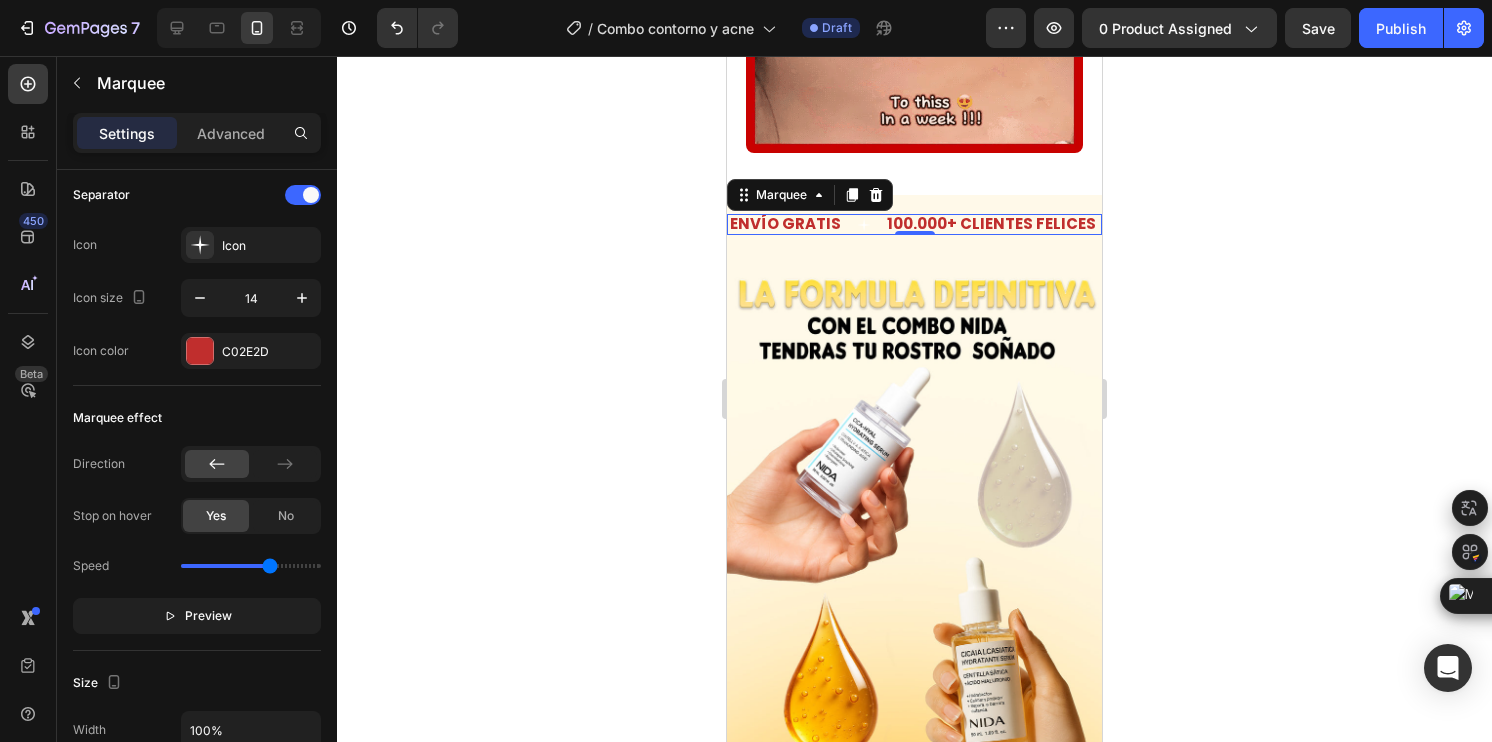 click 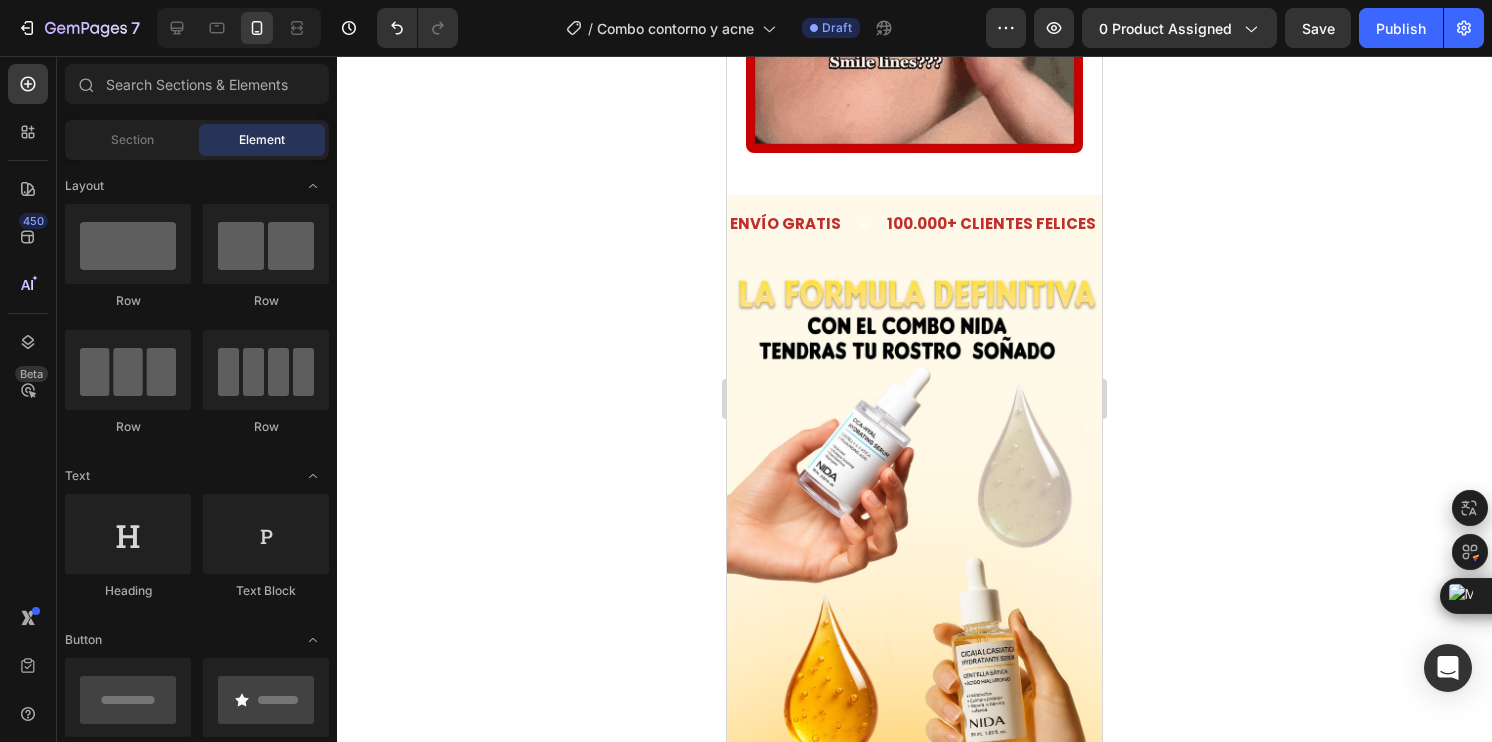 click 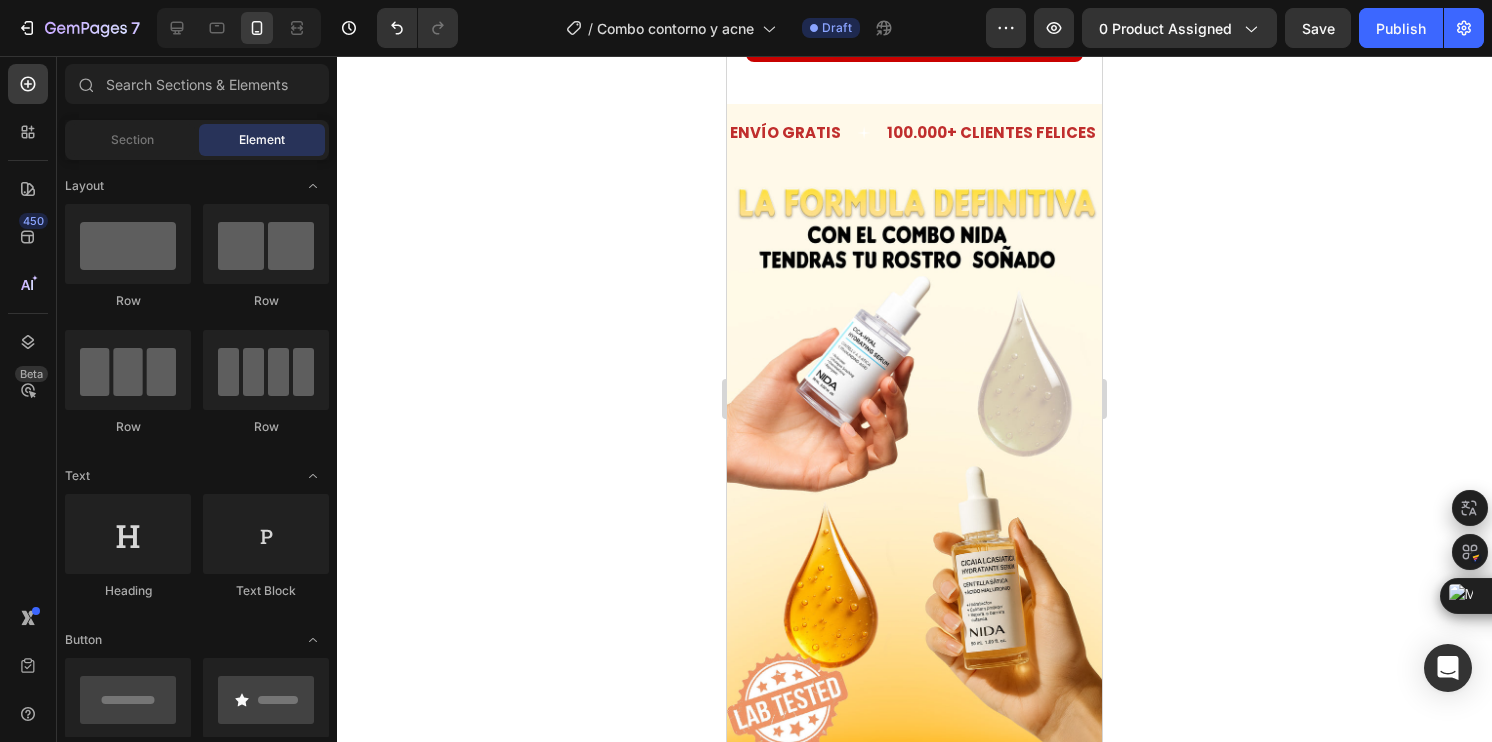 scroll, scrollTop: 4521, scrollLeft: 0, axis: vertical 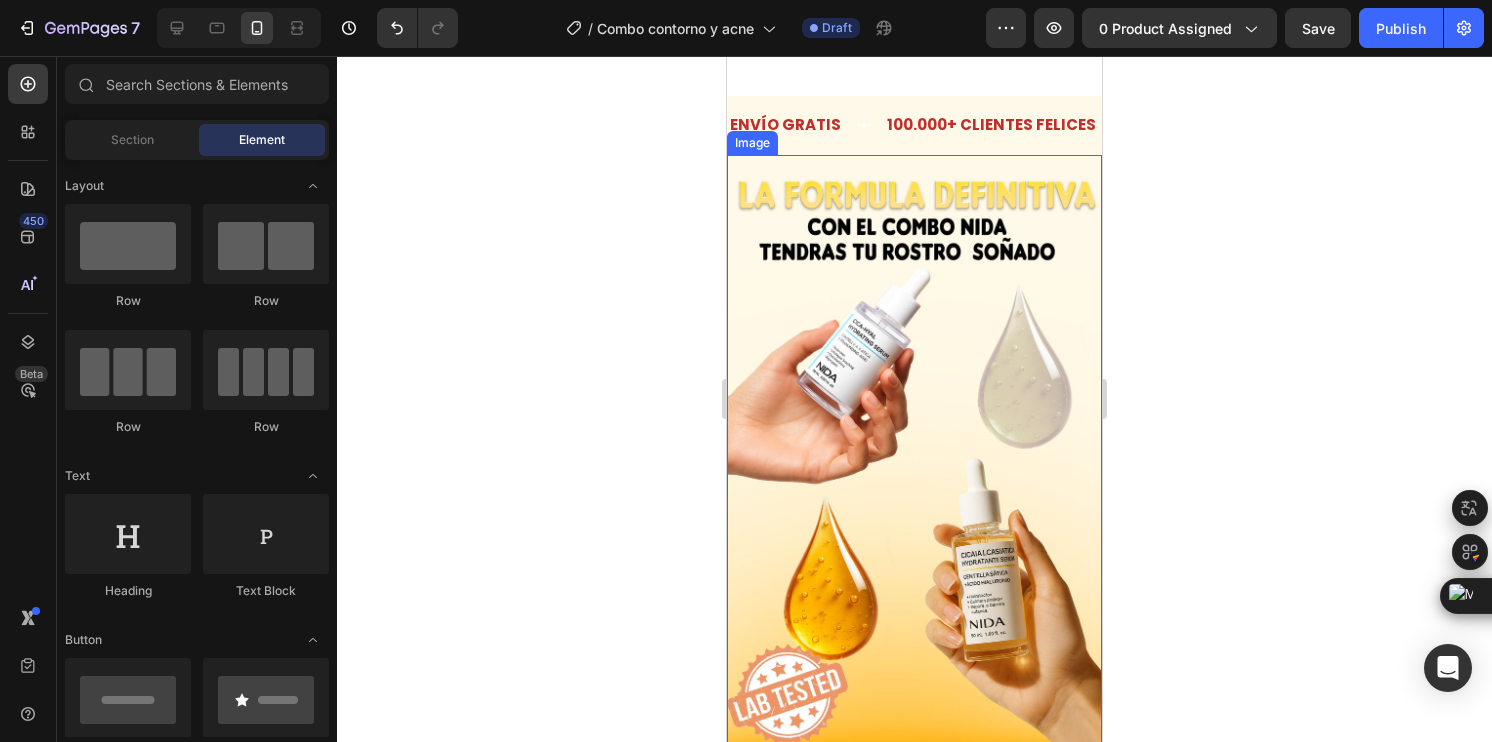 click at bounding box center (914, 488) 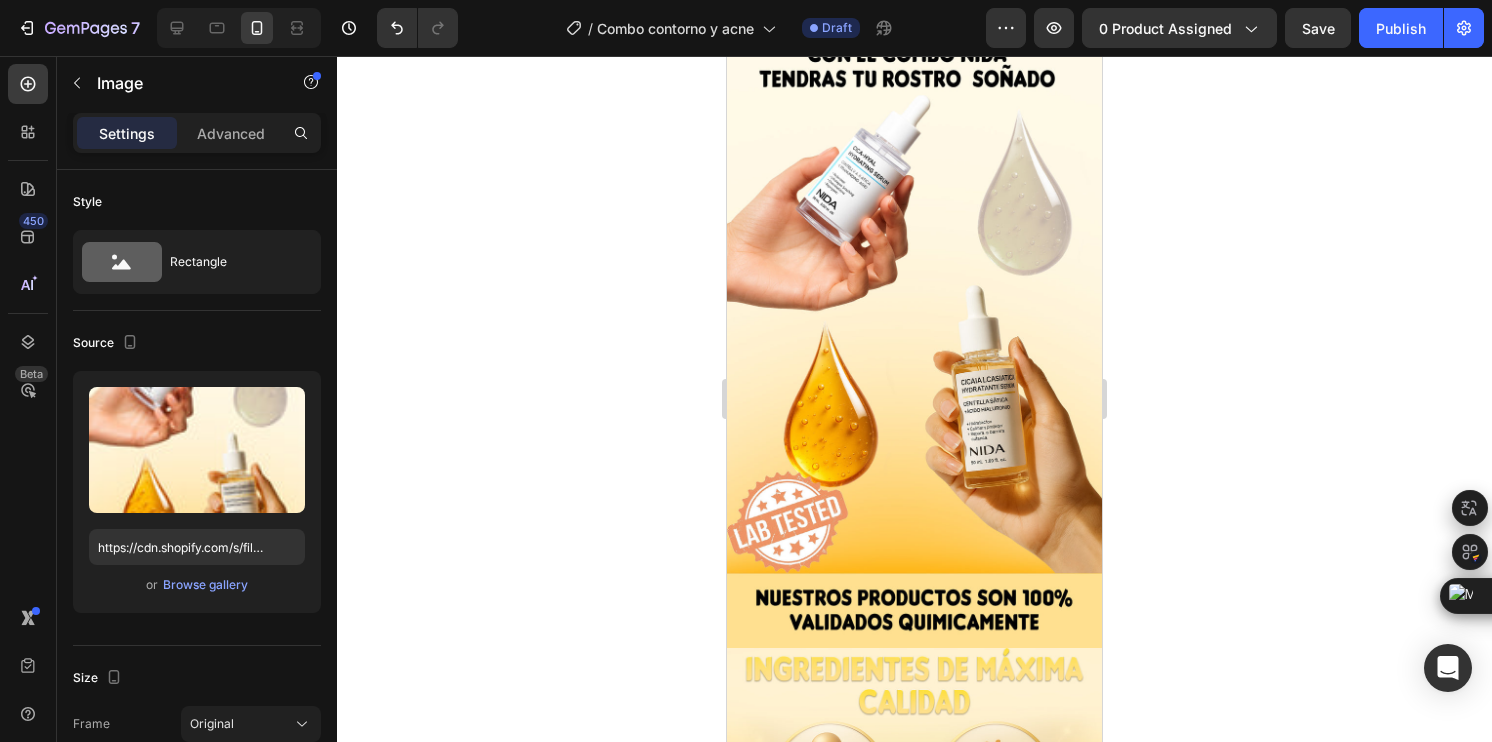 scroll, scrollTop: 4700, scrollLeft: 0, axis: vertical 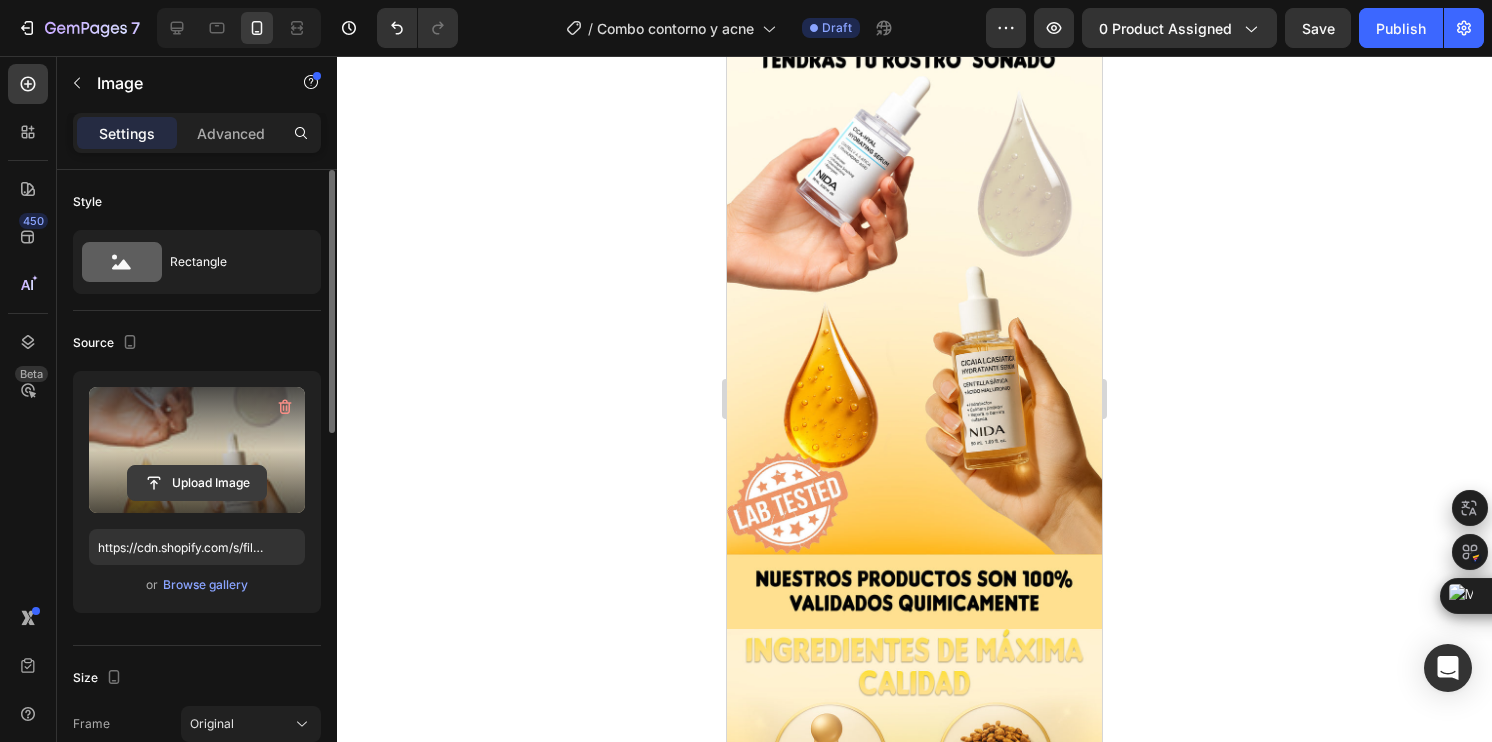 click 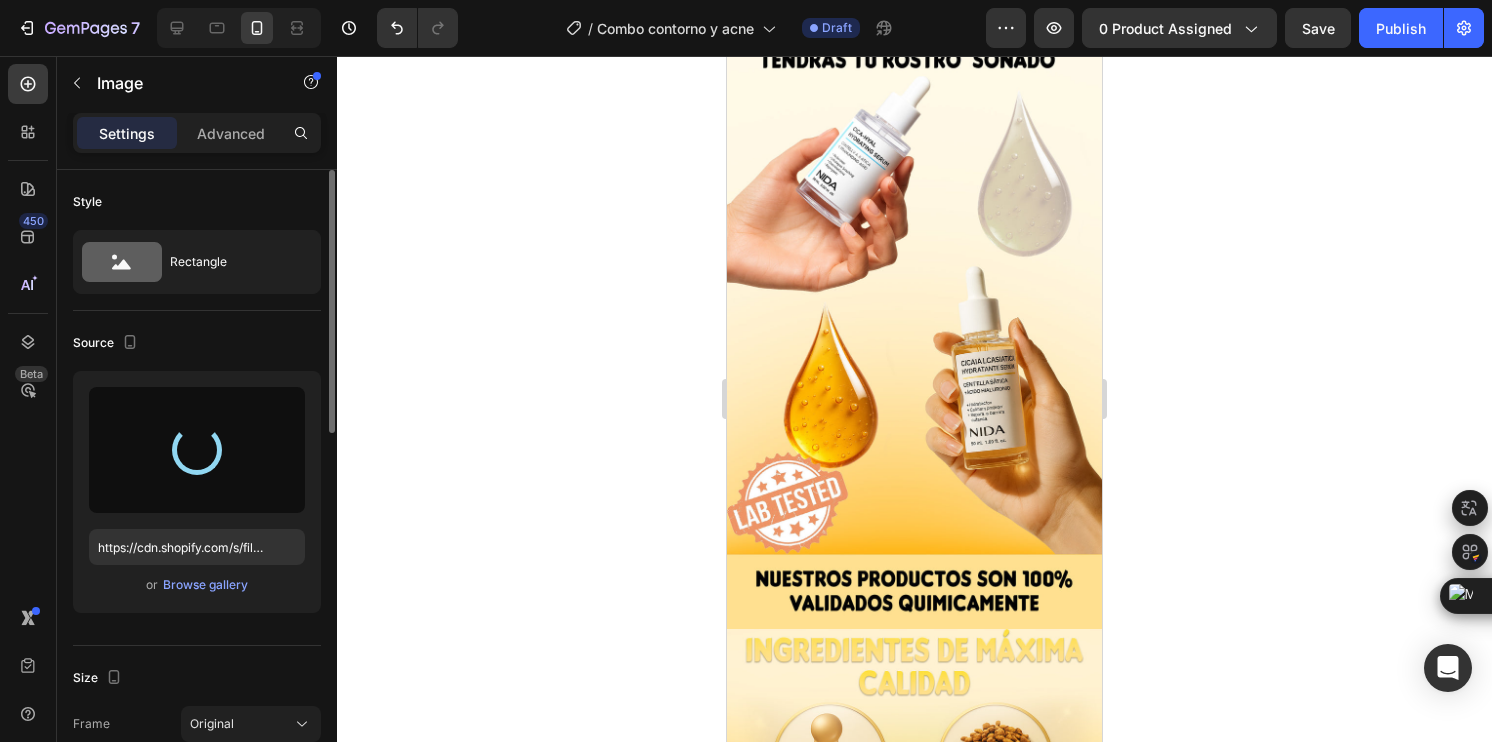 type on "https://cdn.shopify.com/s/files/1/0744/7950/1565/files/gempages_575031653676614431-a283694c-ec35-4e86-a911-e392f1be6553.jpg" 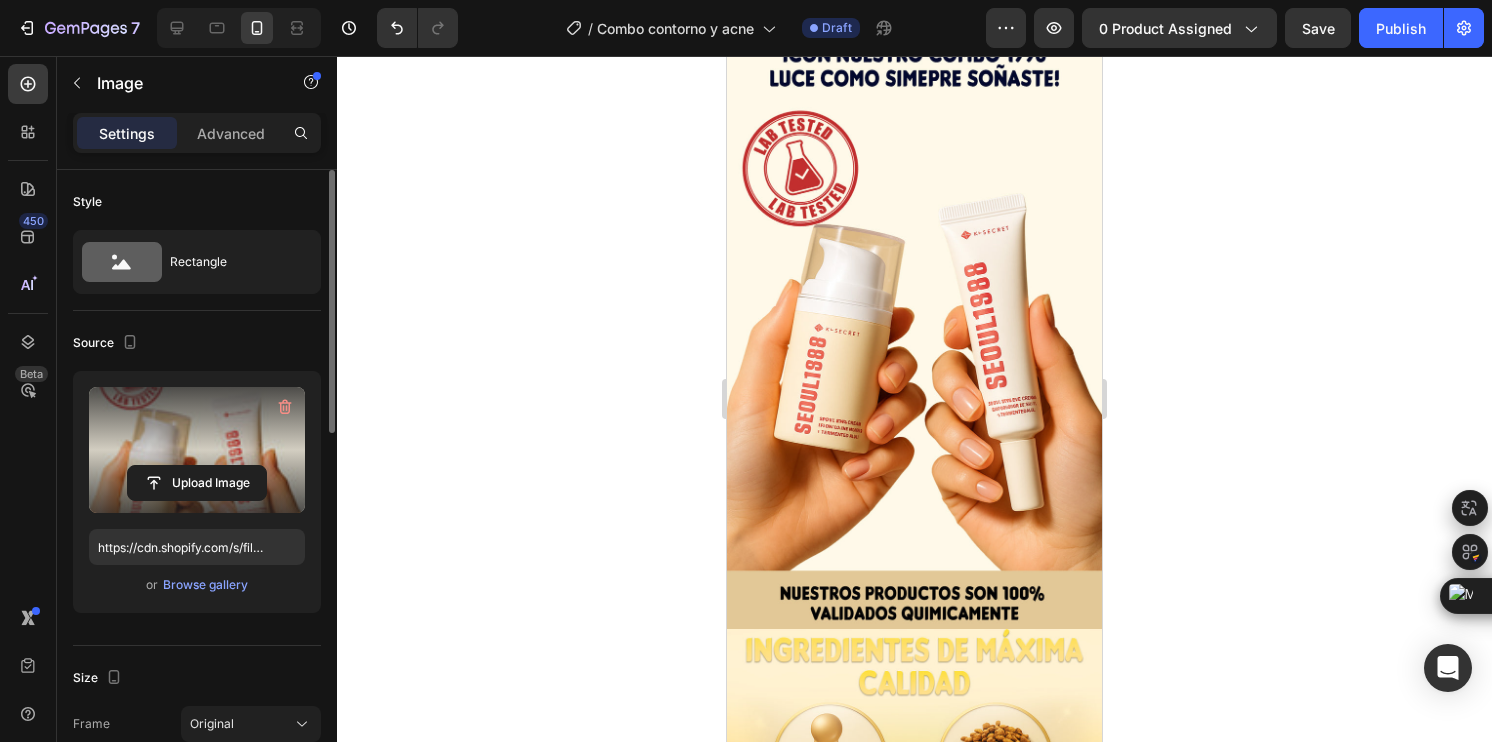 click 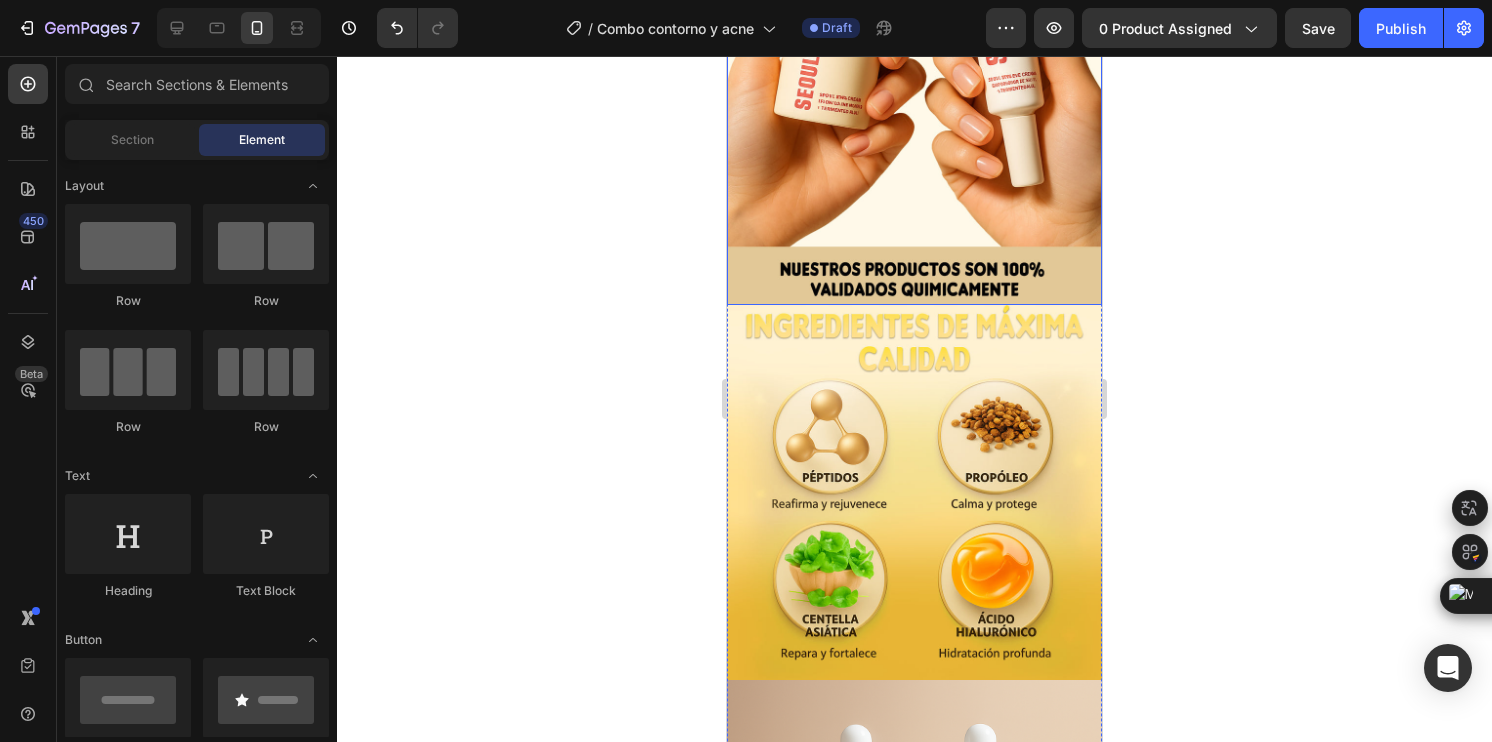 scroll, scrollTop: 5026, scrollLeft: 0, axis: vertical 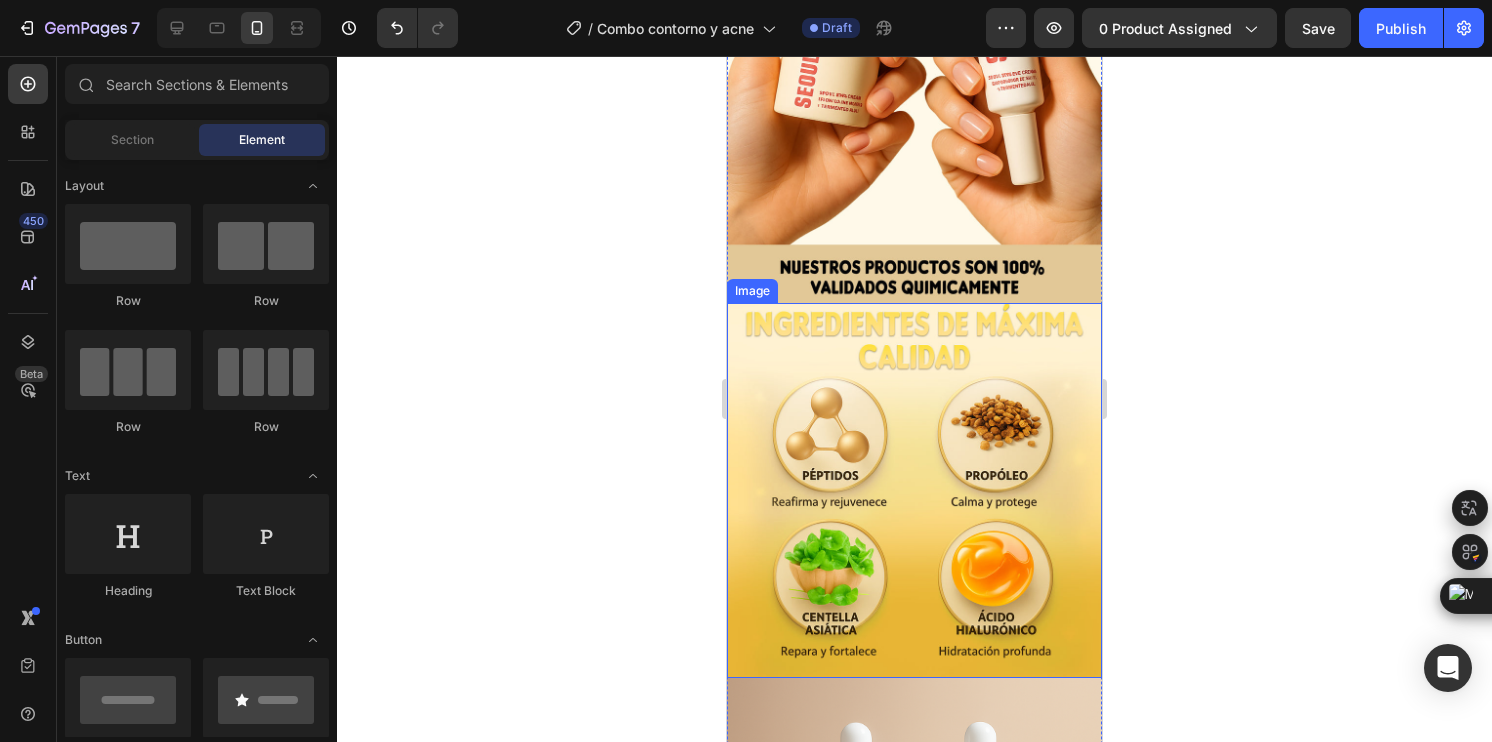 click 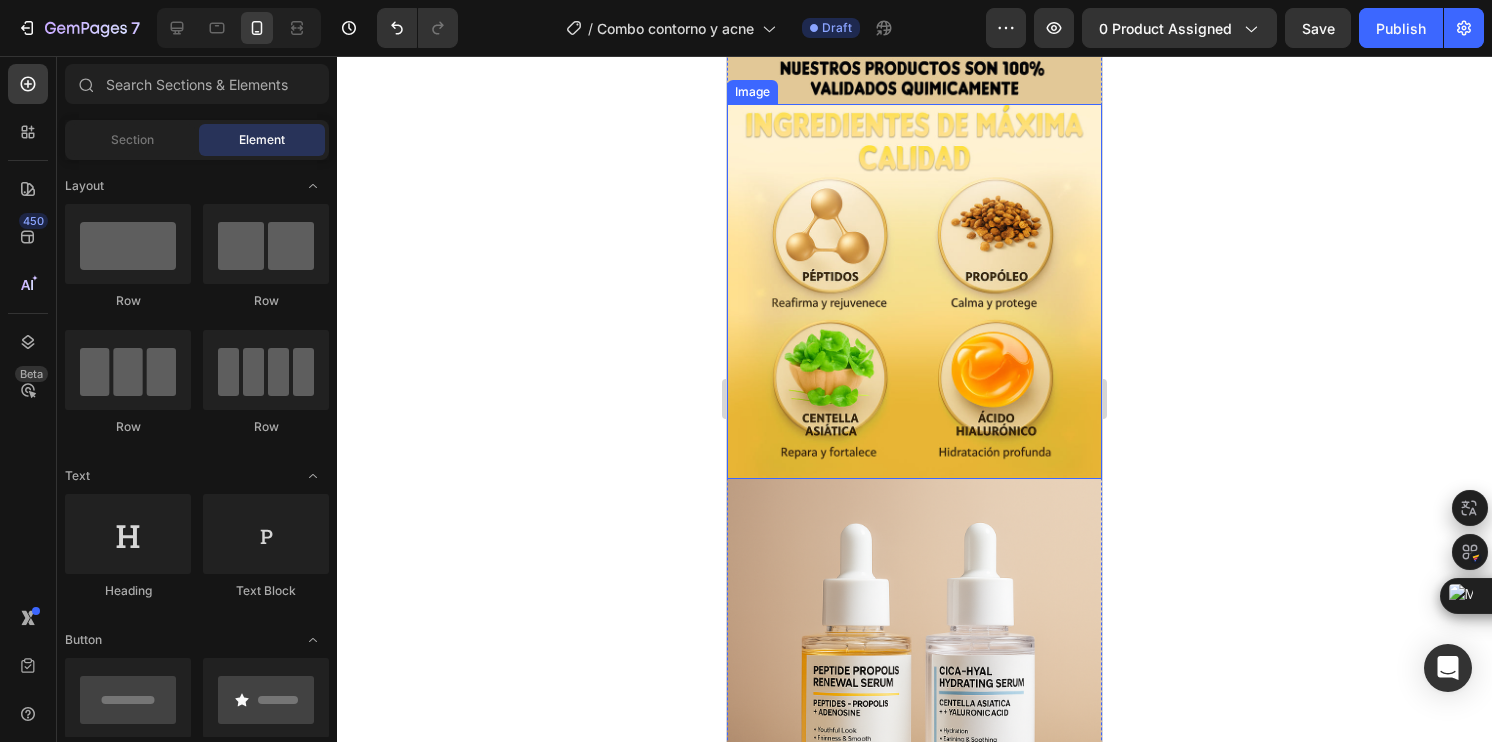 scroll, scrollTop: 5226, scrollLeft: 0, axis: vertical 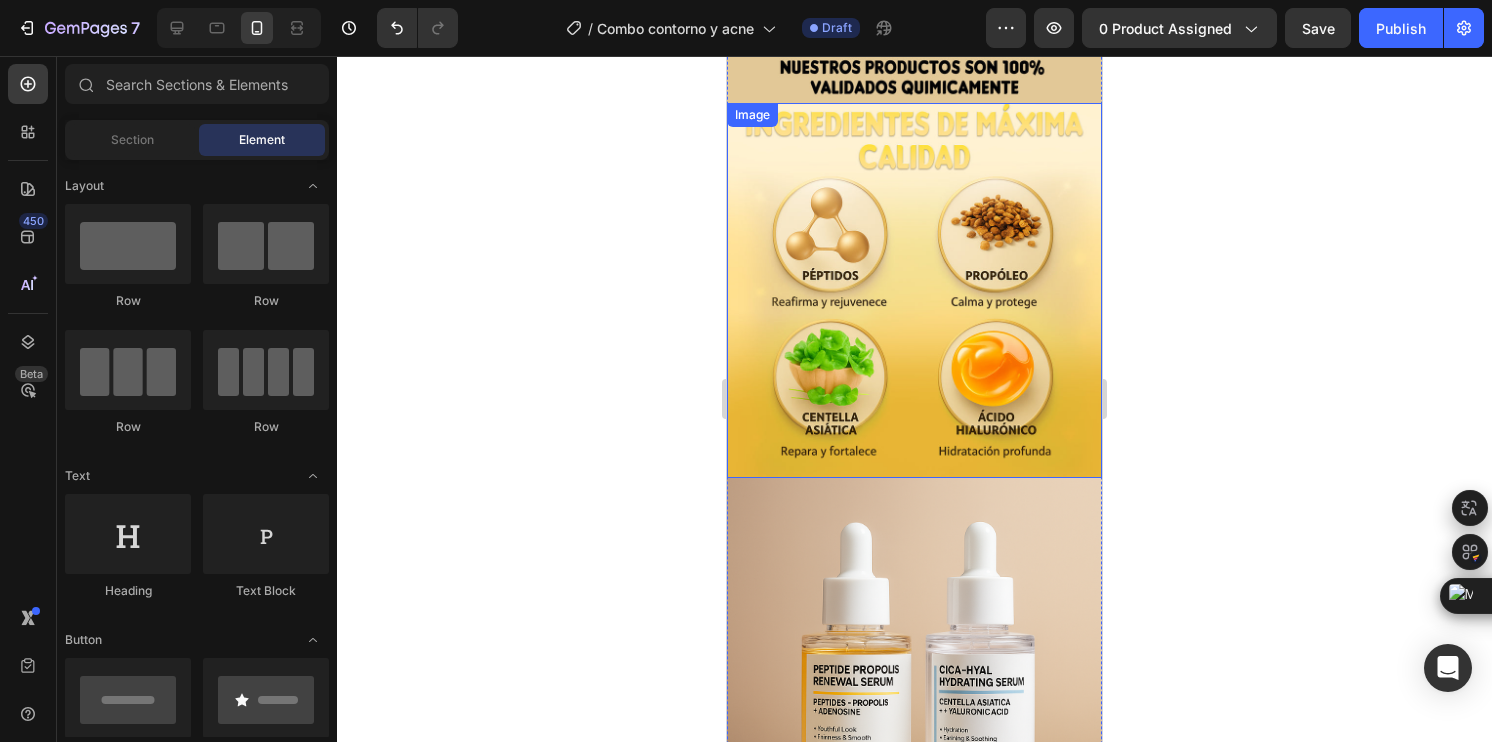 click at bounding box center (914, 290) 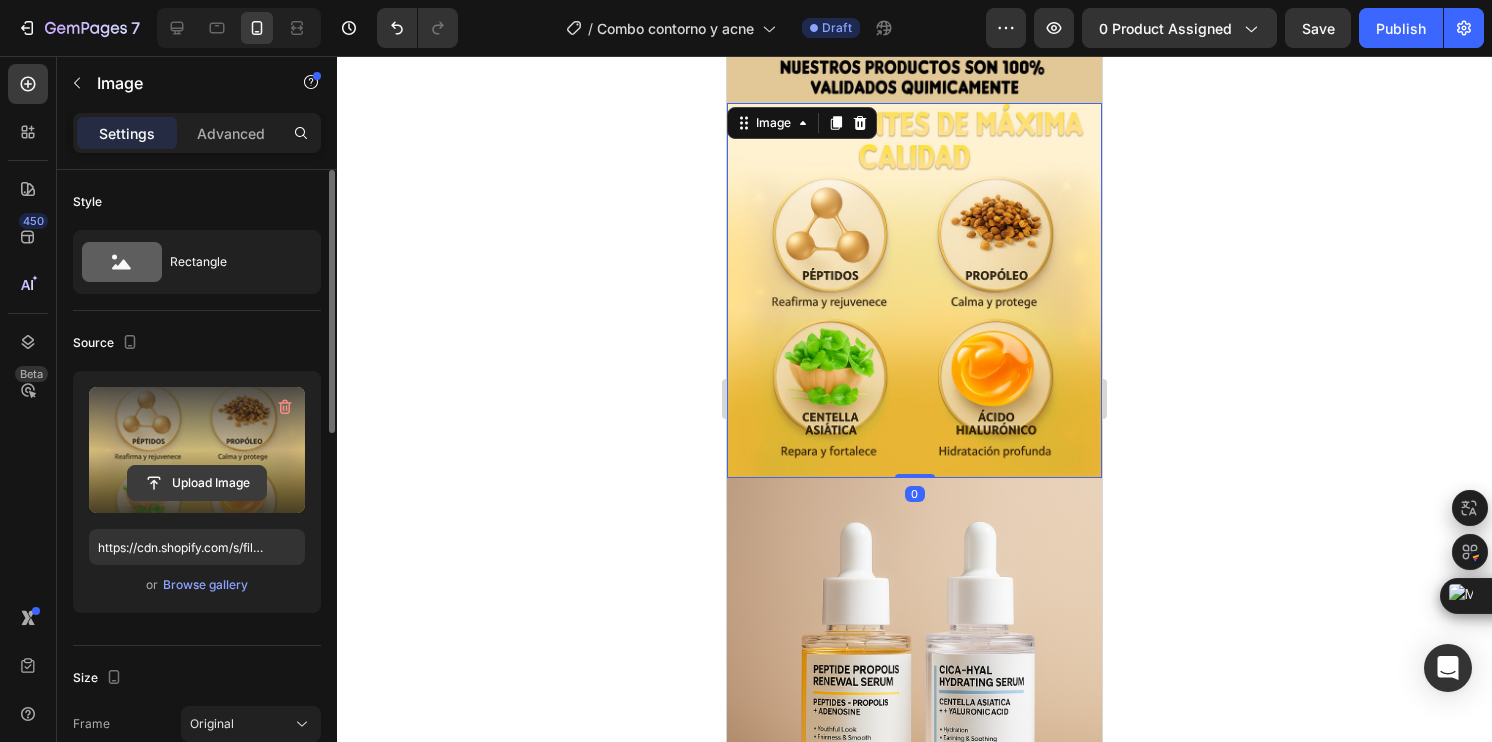 click 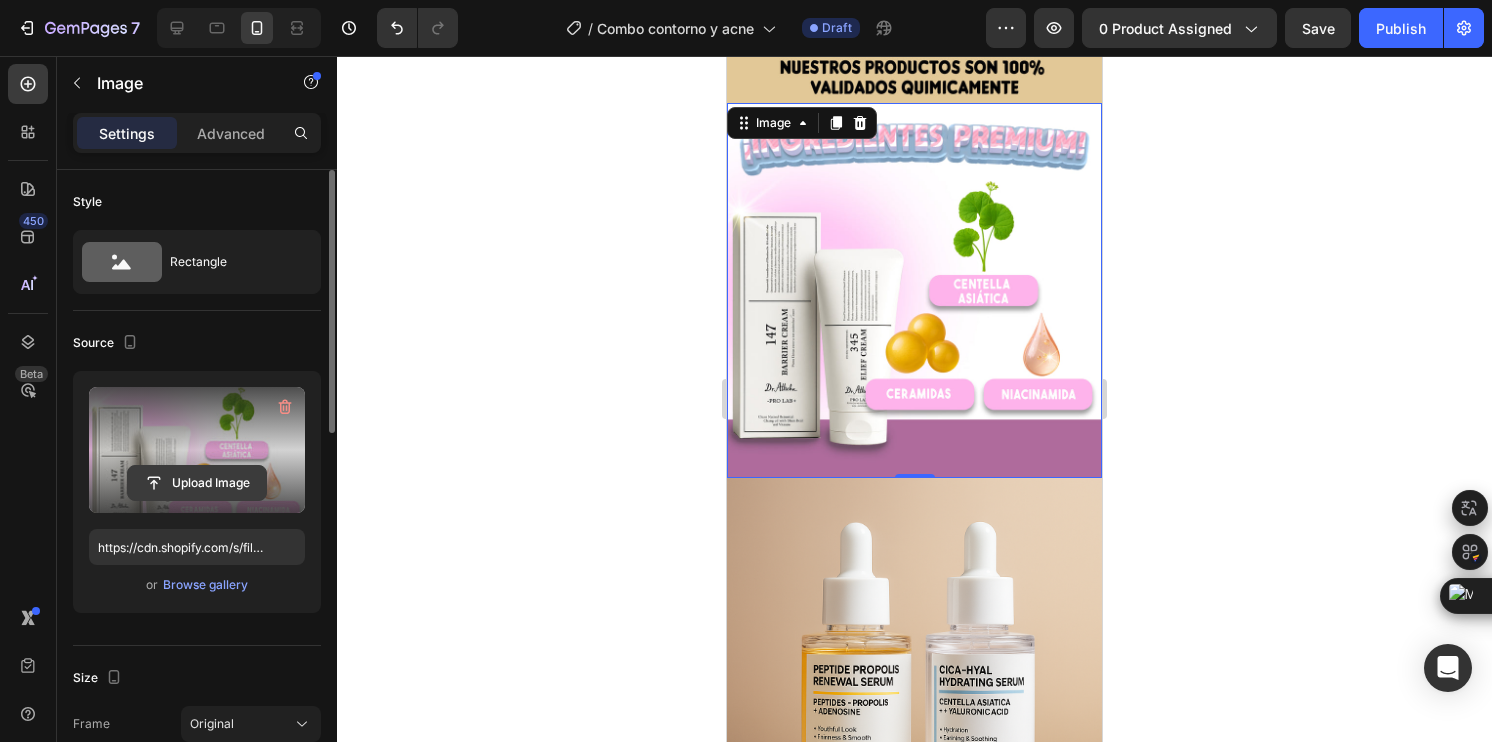 click 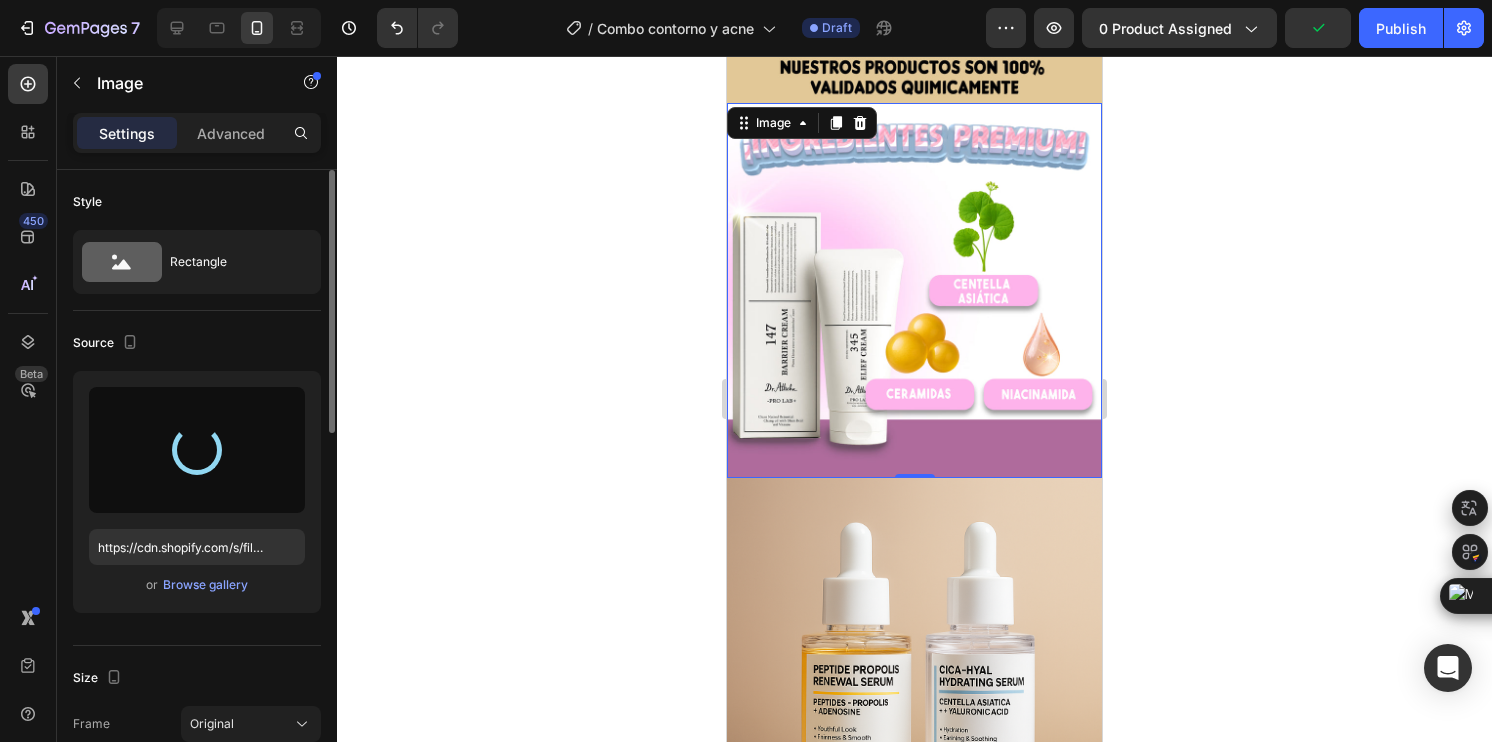 type on "https://cdn.shopify.com/s/files/1/0744/7950/1565/files/gempages_575031653676614431-078b27e5-d1b2-44e0-af98-c4cd5bb4404f.jpg" 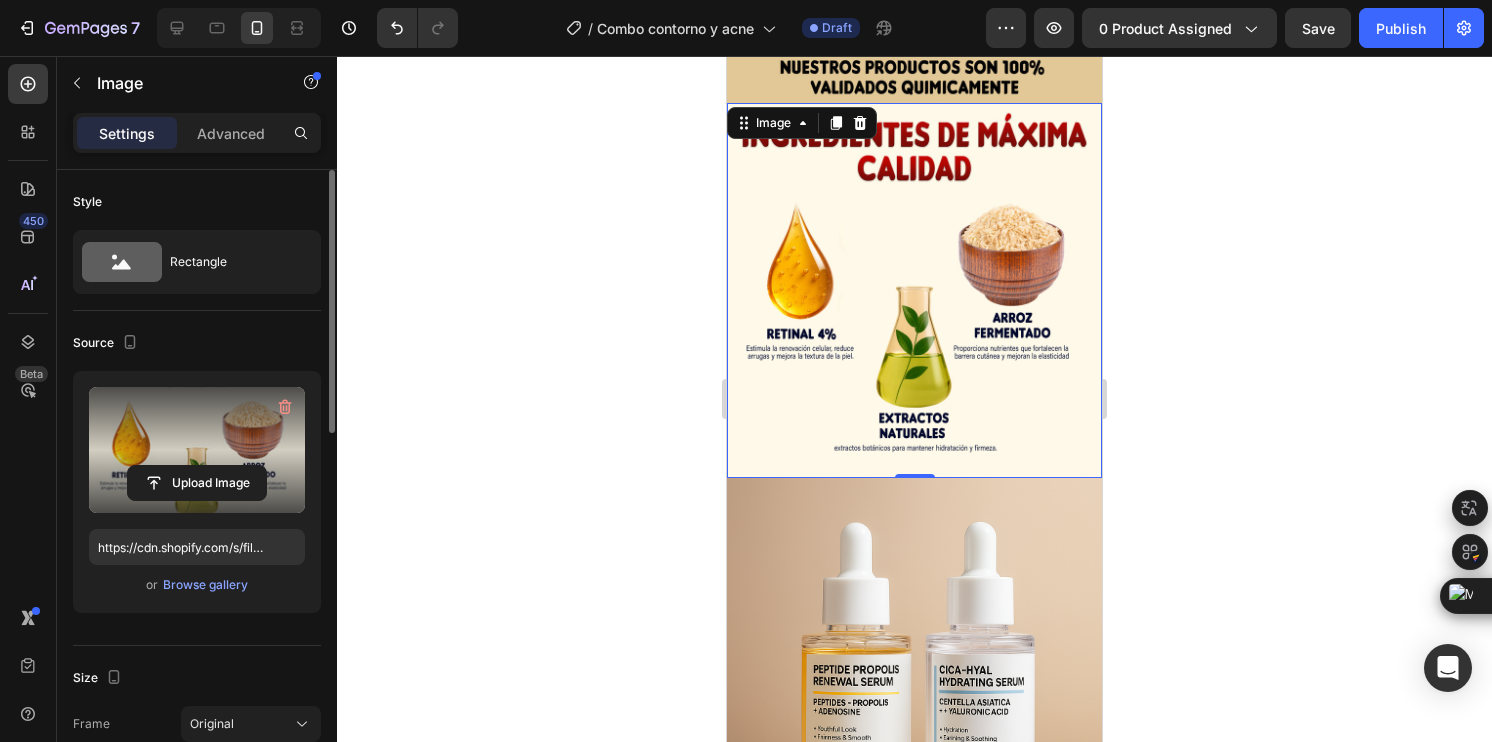 click 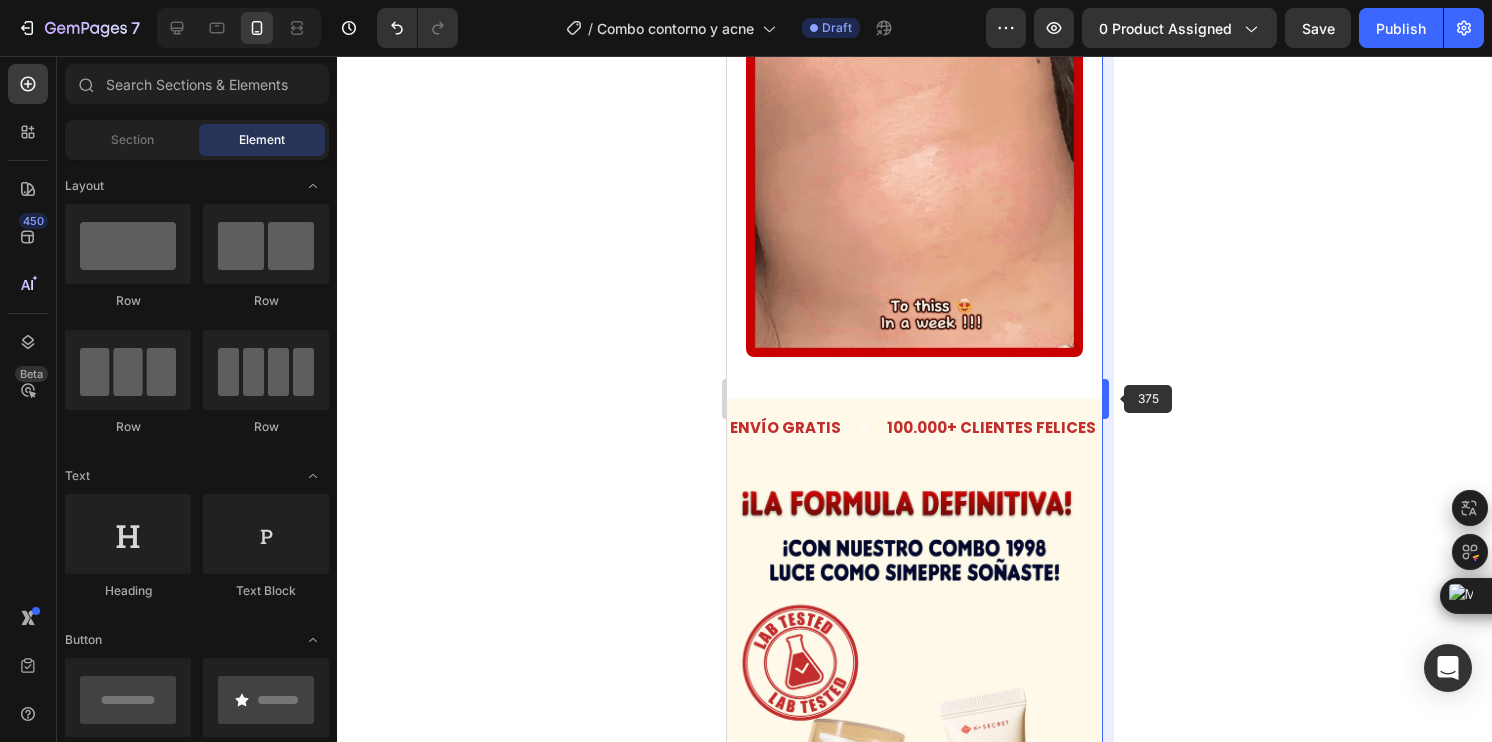scroll, scrollTop: 2900, scrollLeft: 0, axis: vertical 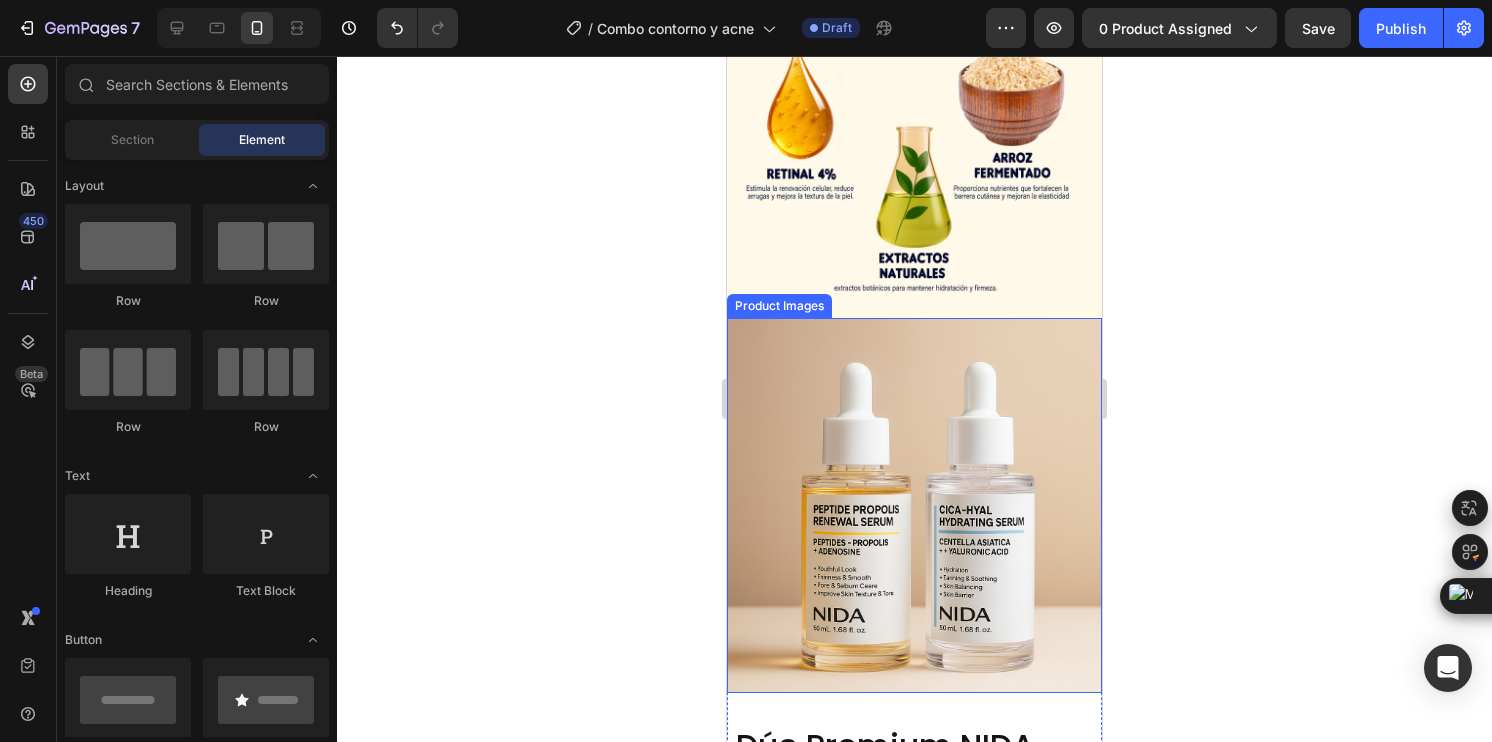 click at bounding box center [914, 505] 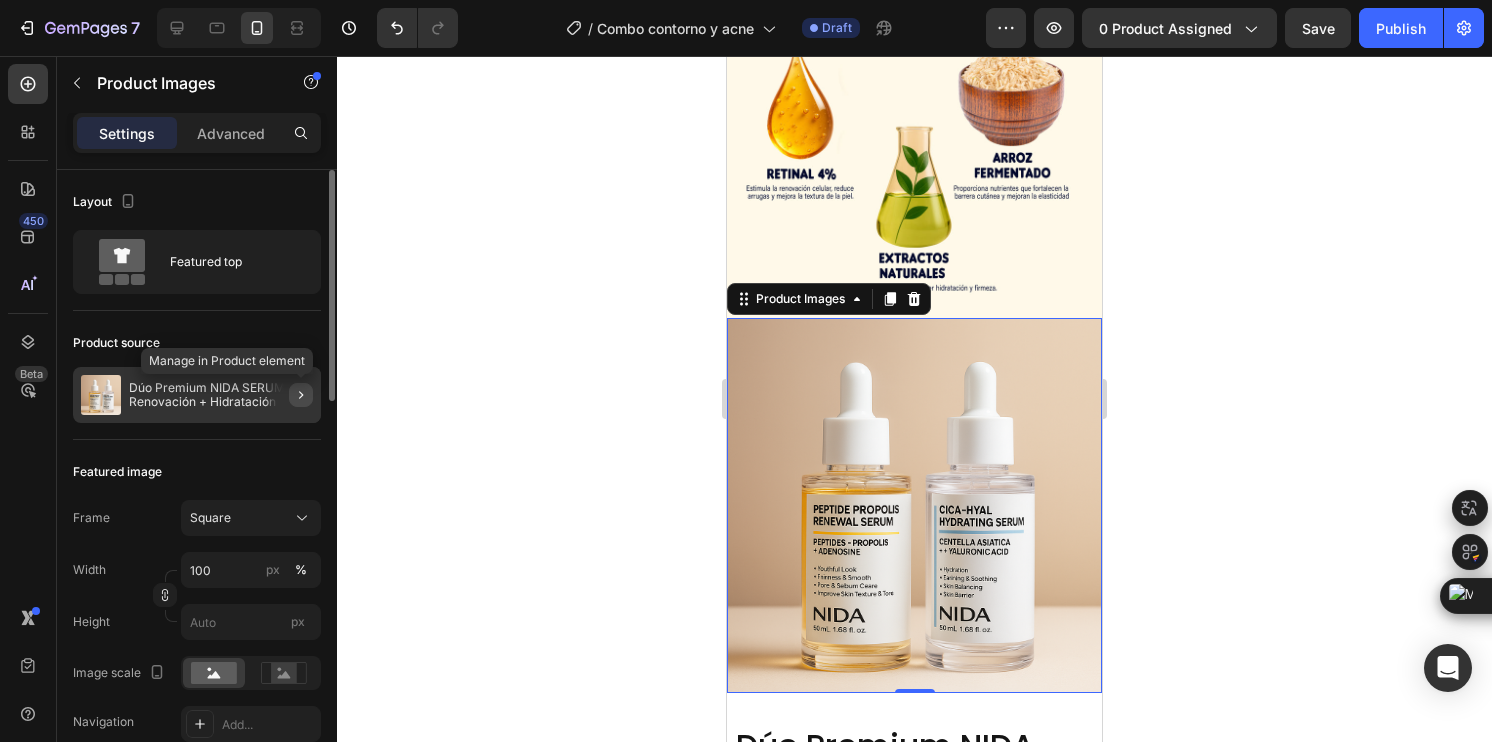 click 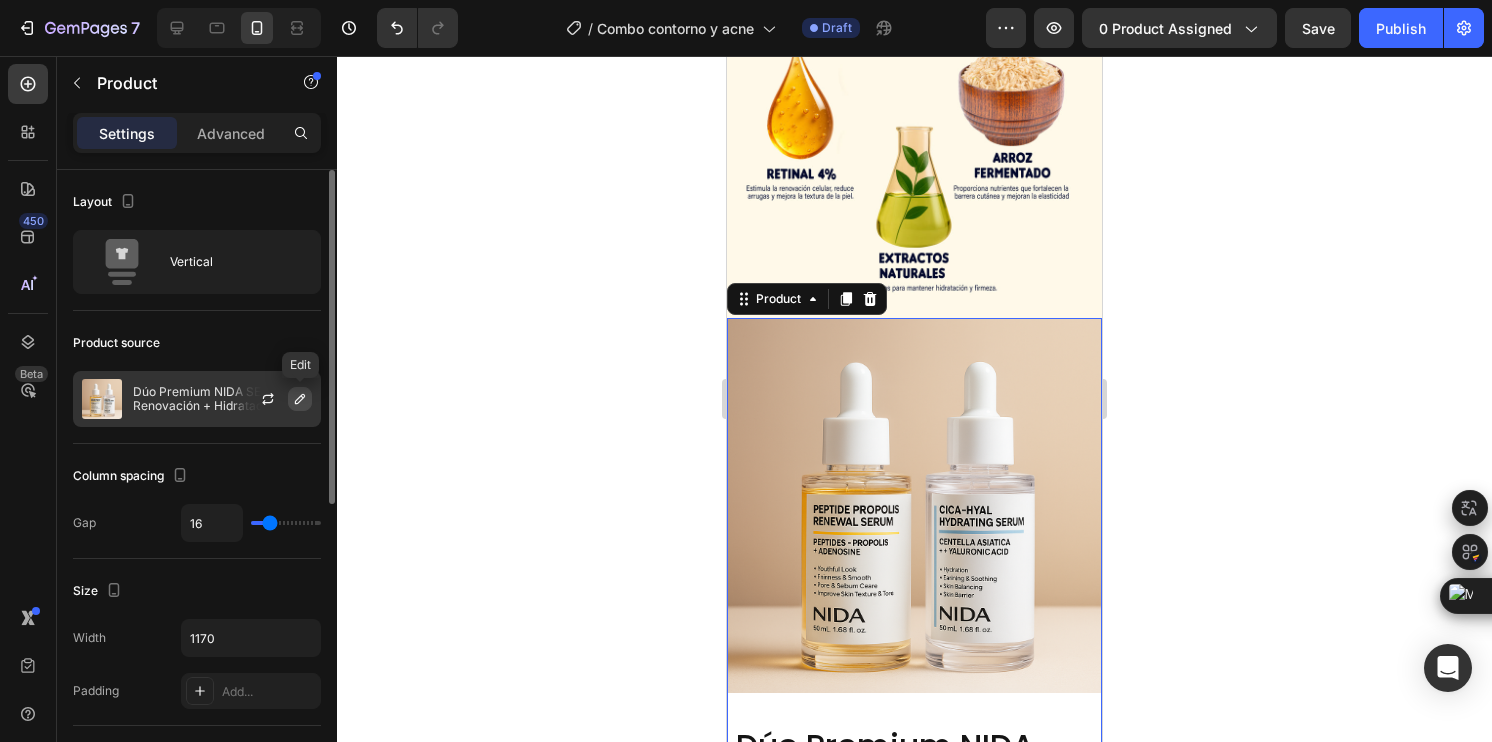 click 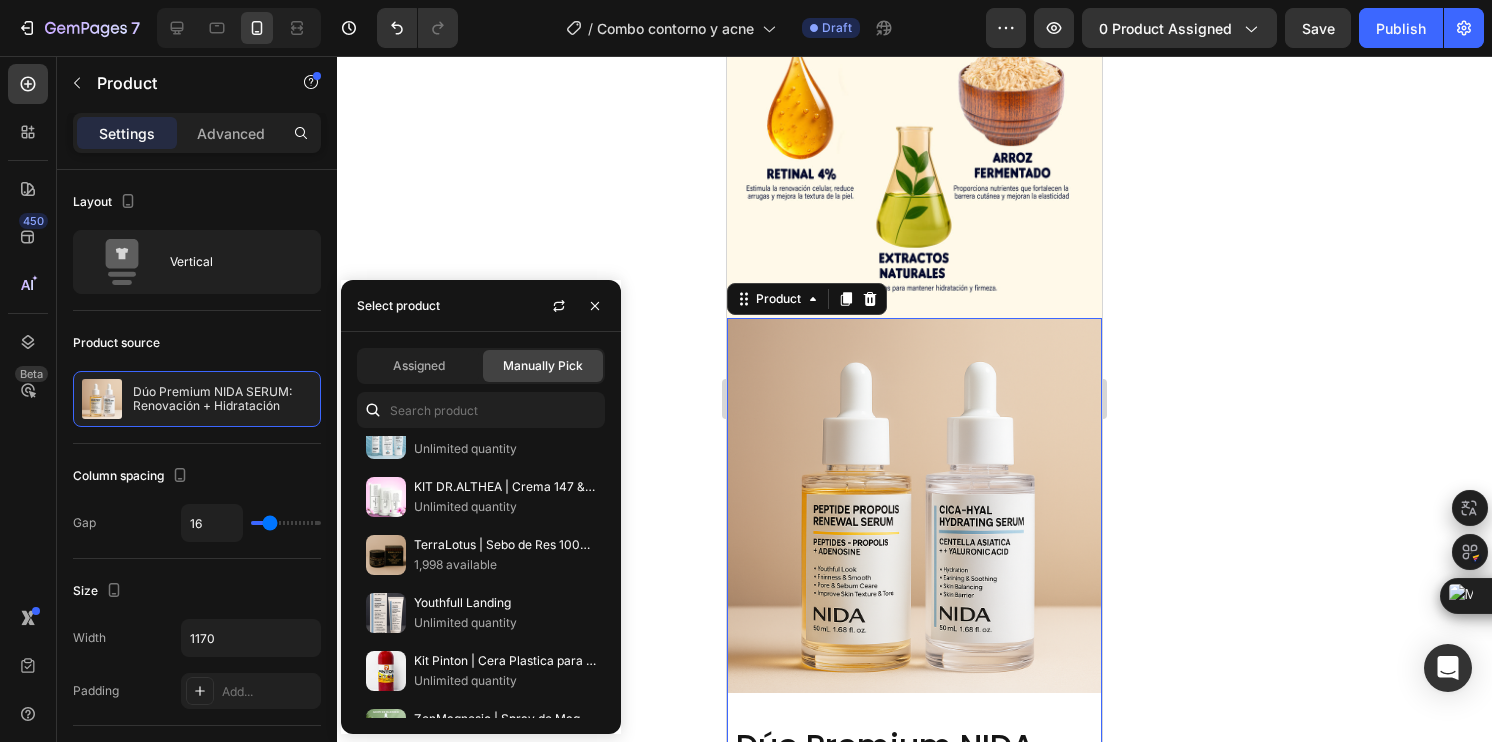 scroll, scrollTop: 0, scrollLeft: 0, axis: both 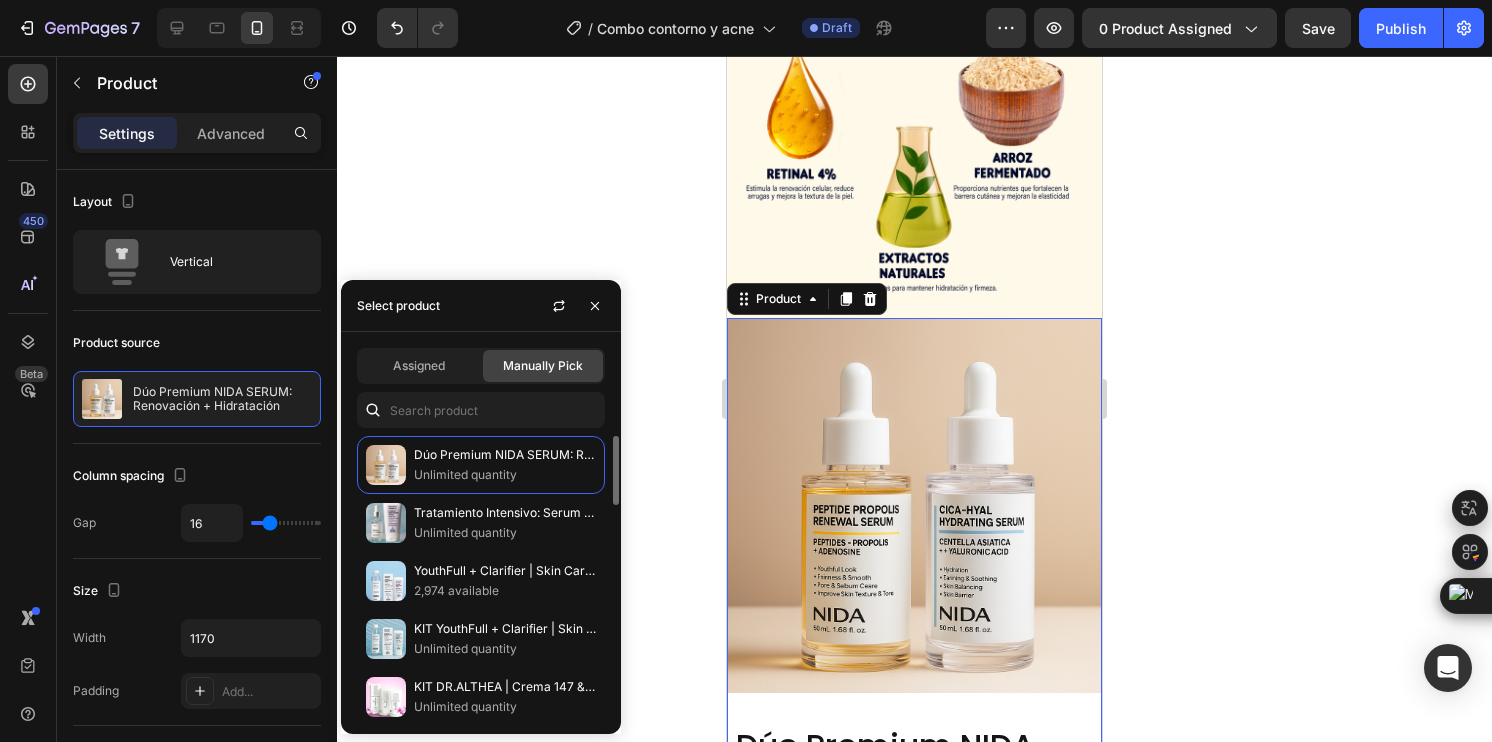 click 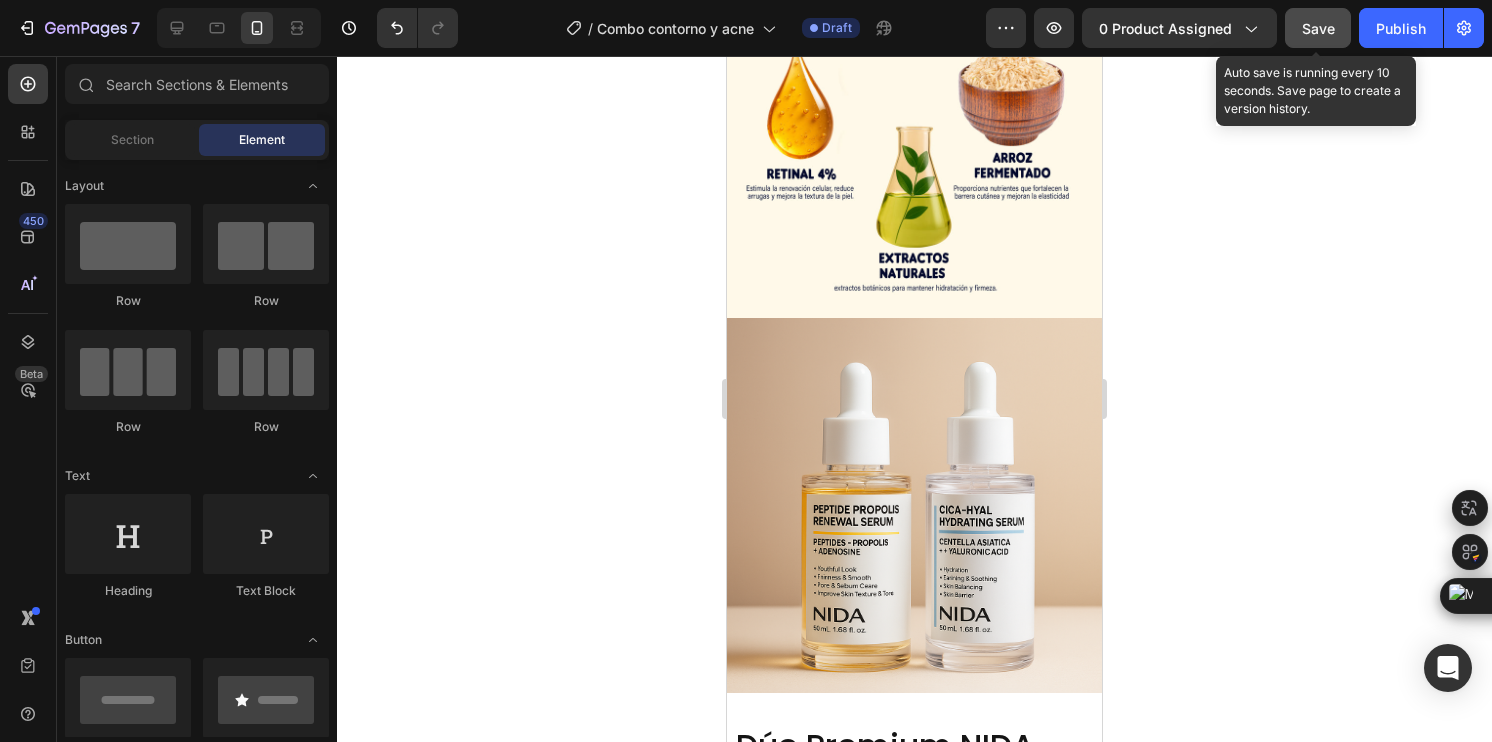 click on "Save" at bounding box center (1318, 28) 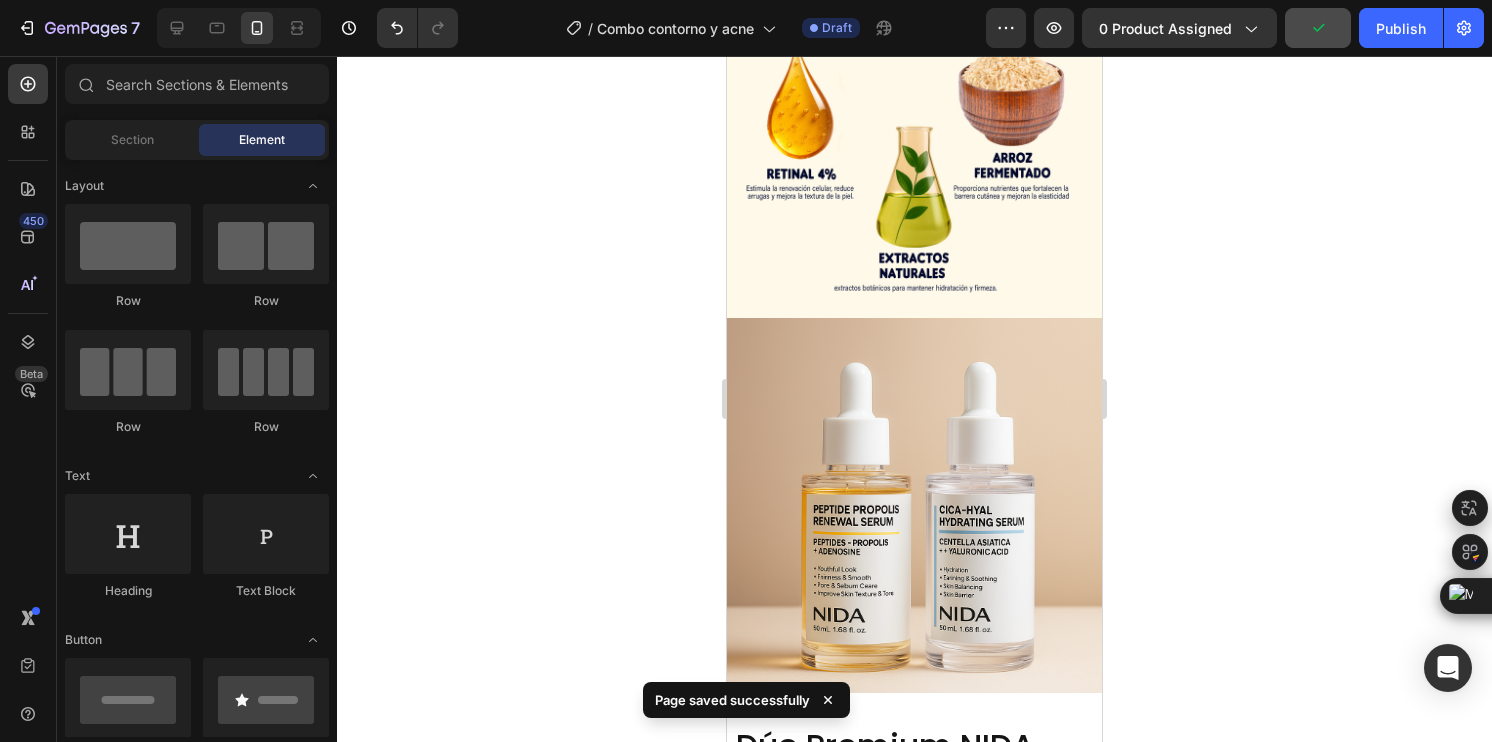 type 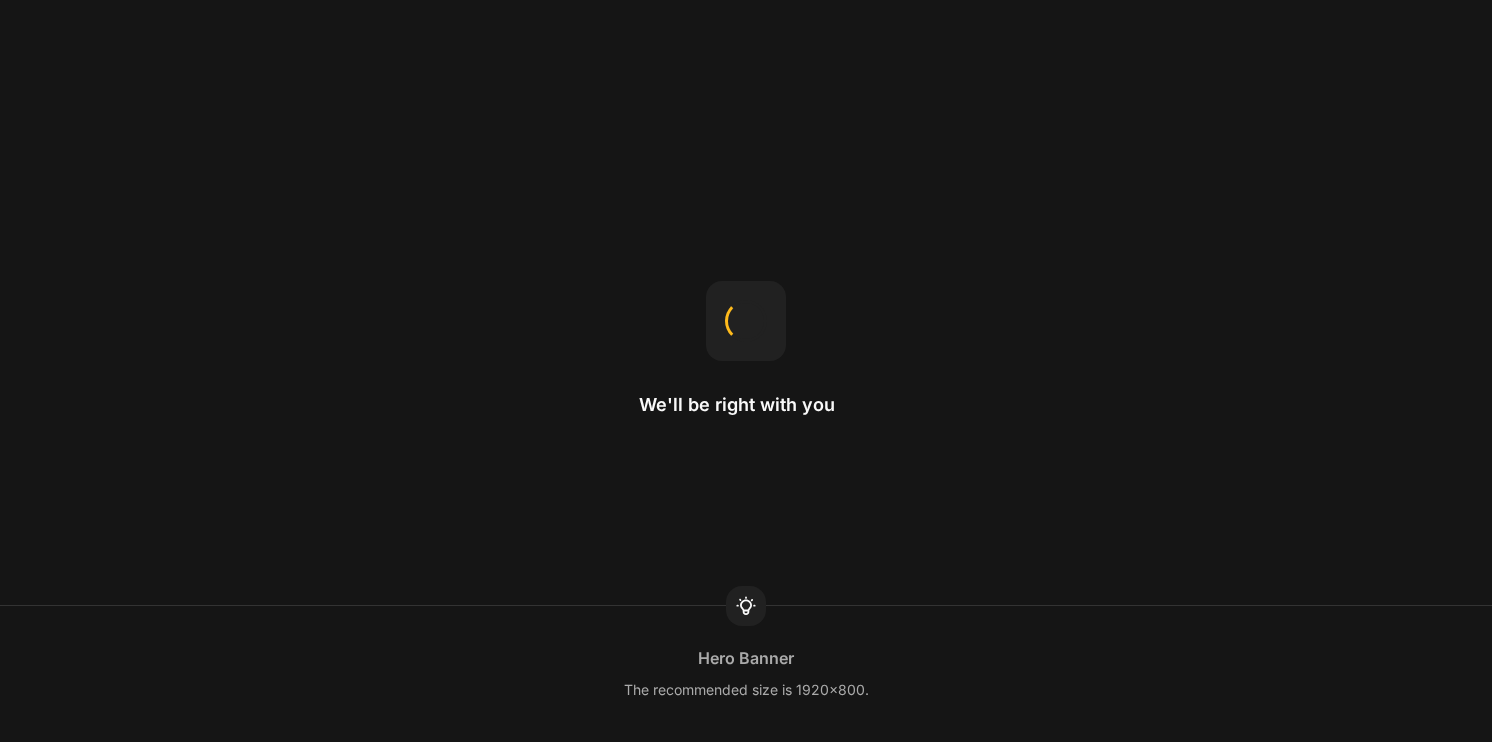 scroll, scrollTop: 0, scrollLeft: 0, axis: both 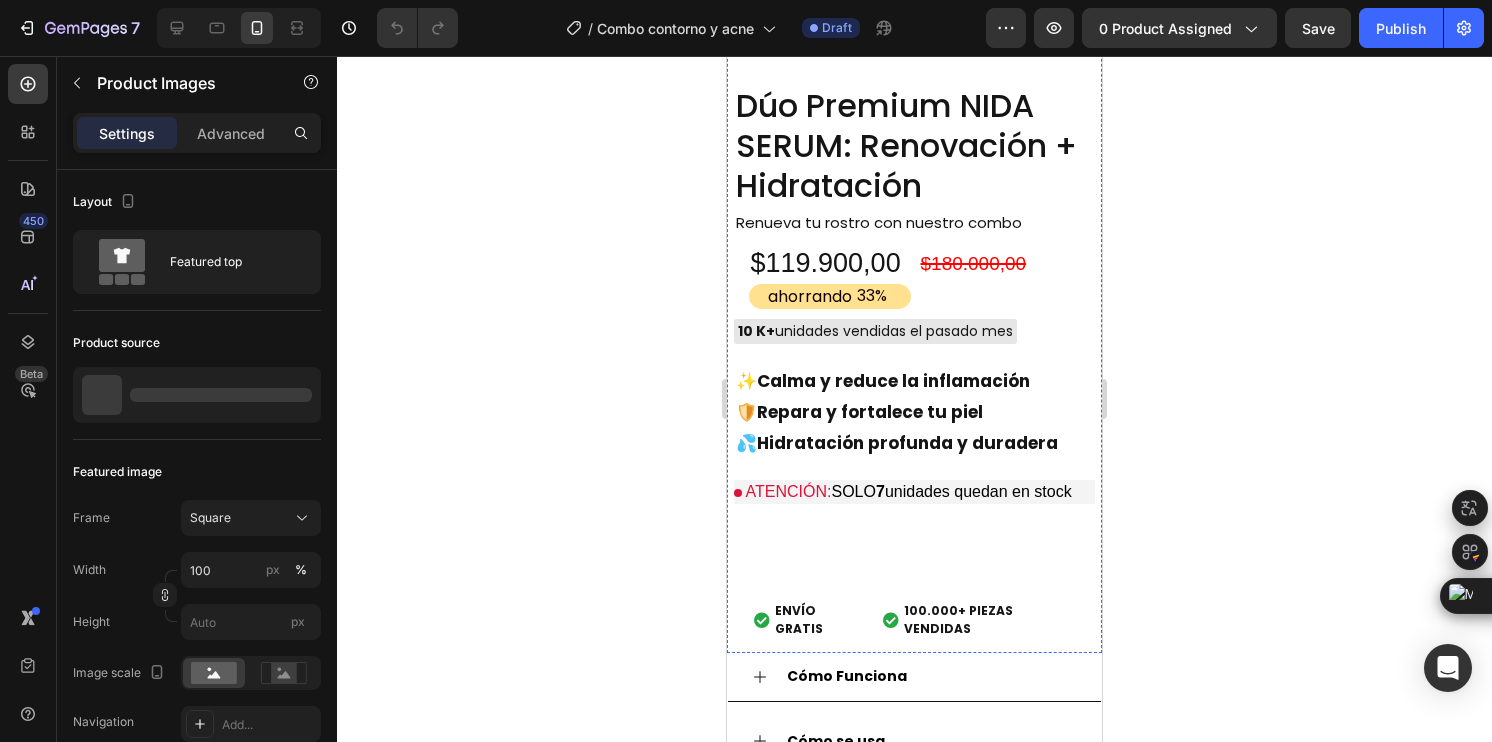 click at bounding box center [914, -135] 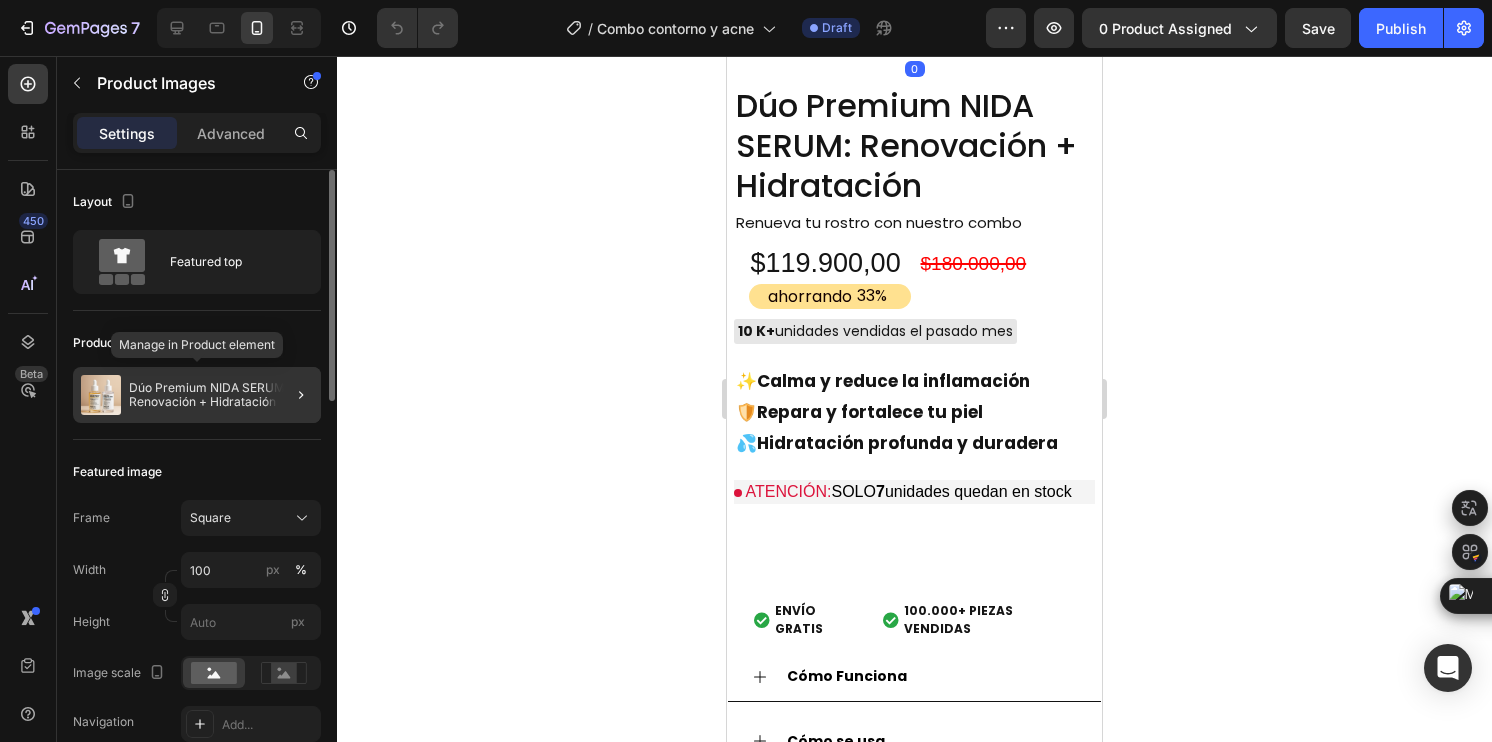 click on "Dúo Premium NIDA SERUM: Renovación + Hidratación" 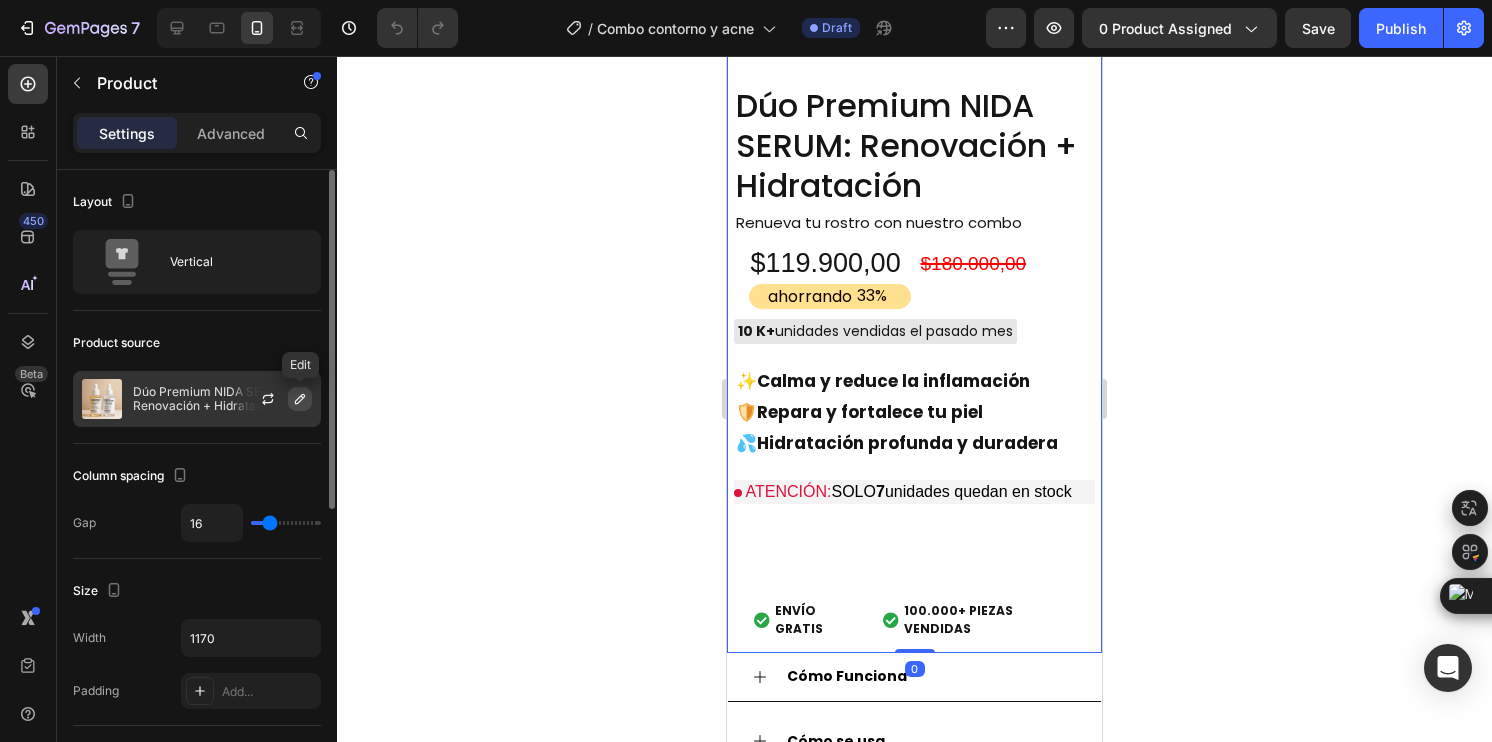 click 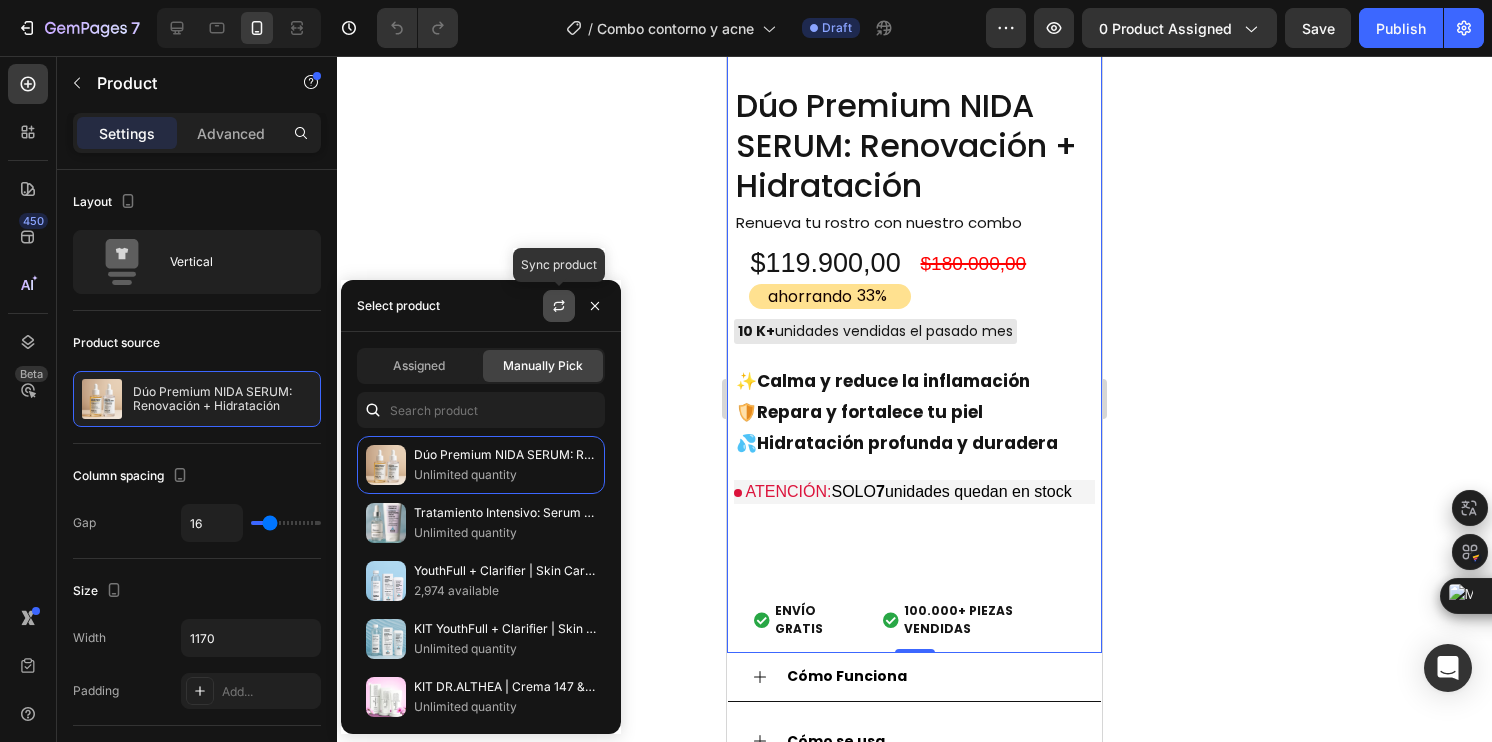 click 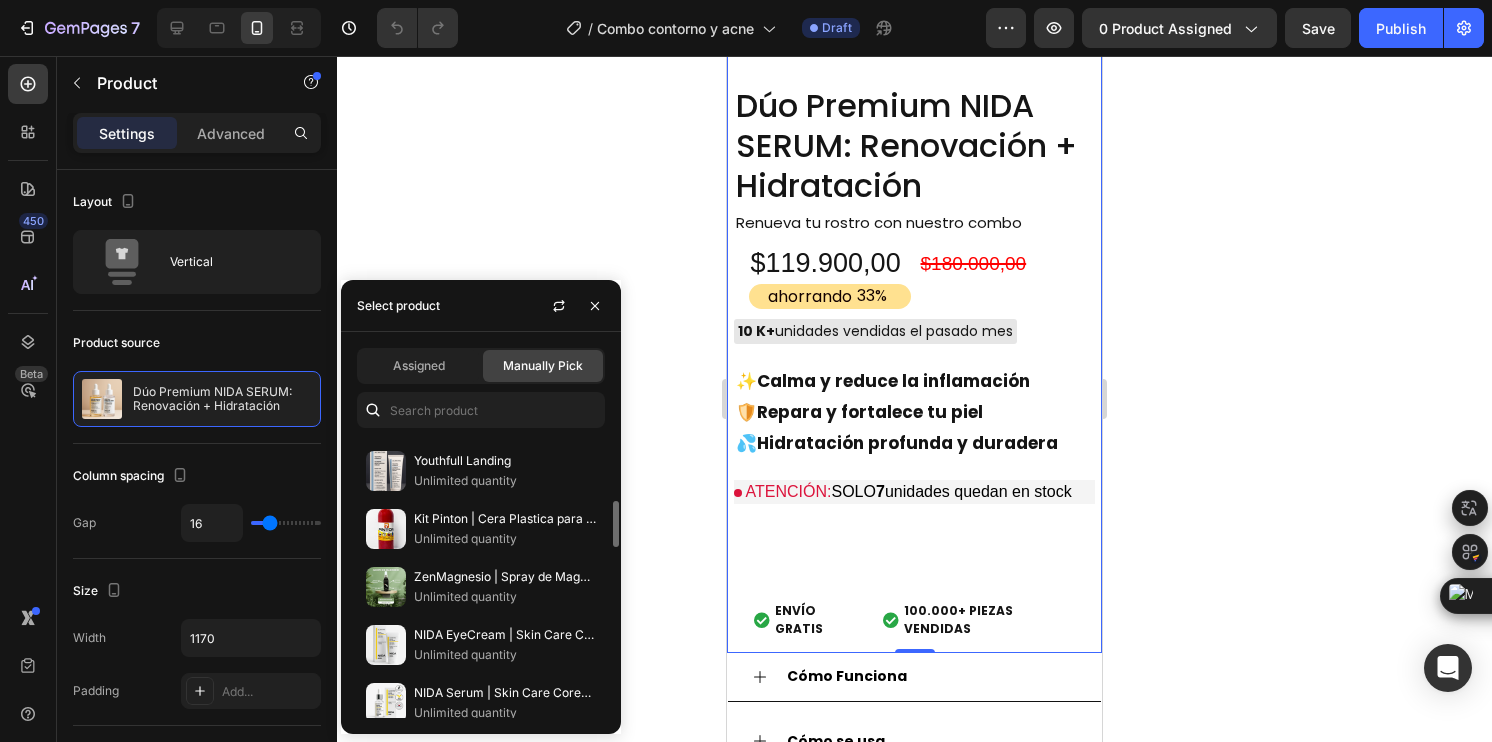 scroll, scrollTop: 0, scrollLeft: 0, axis: both 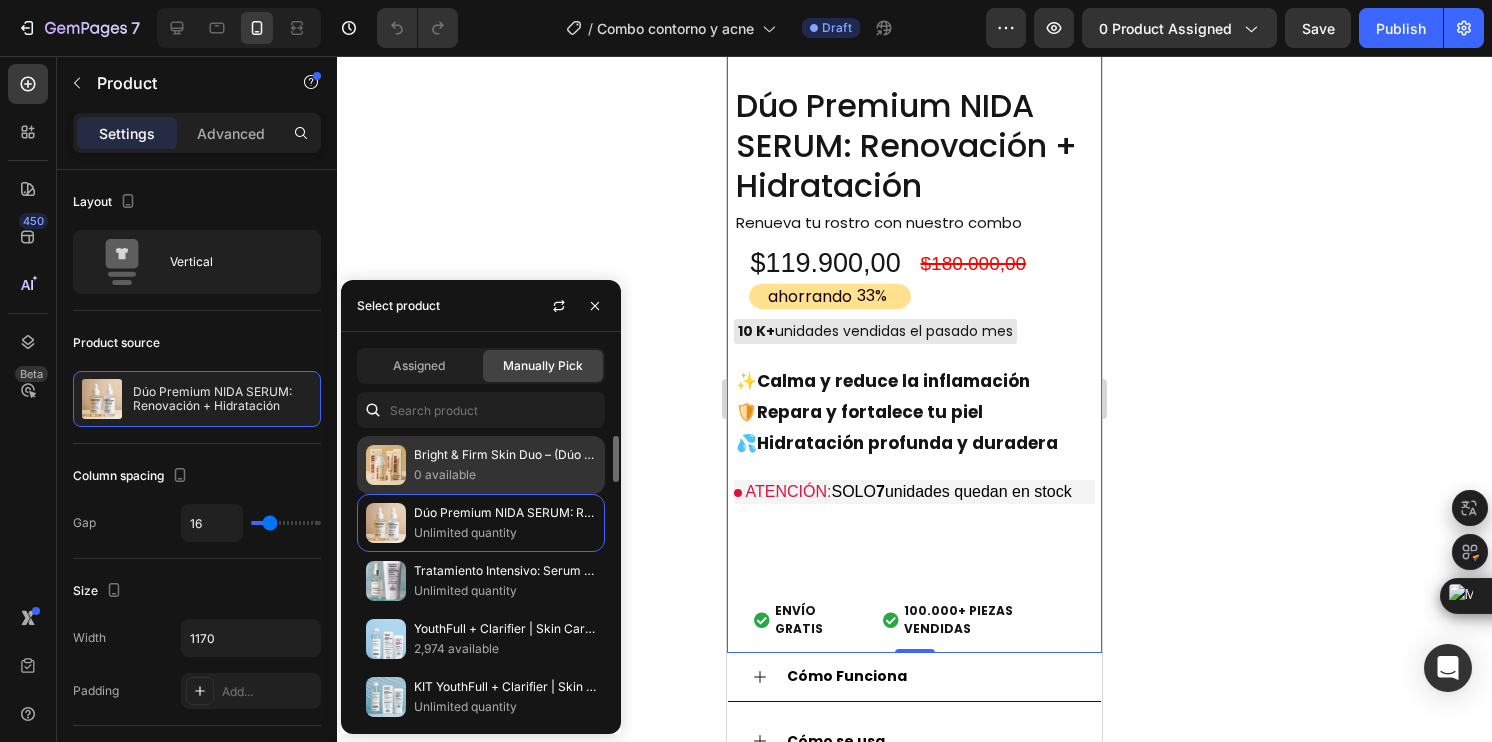 click on "0 available" at bounding box center [505, 475] 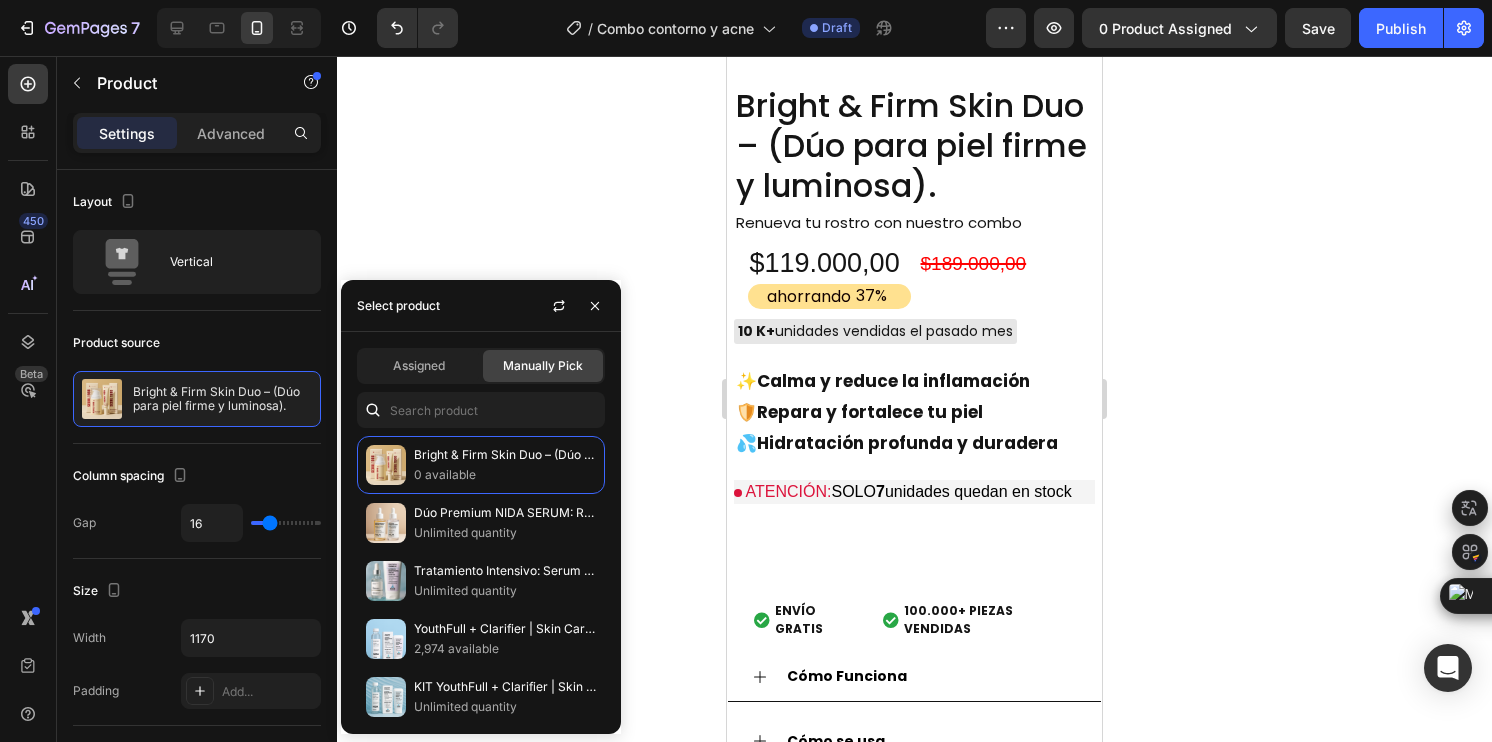 click 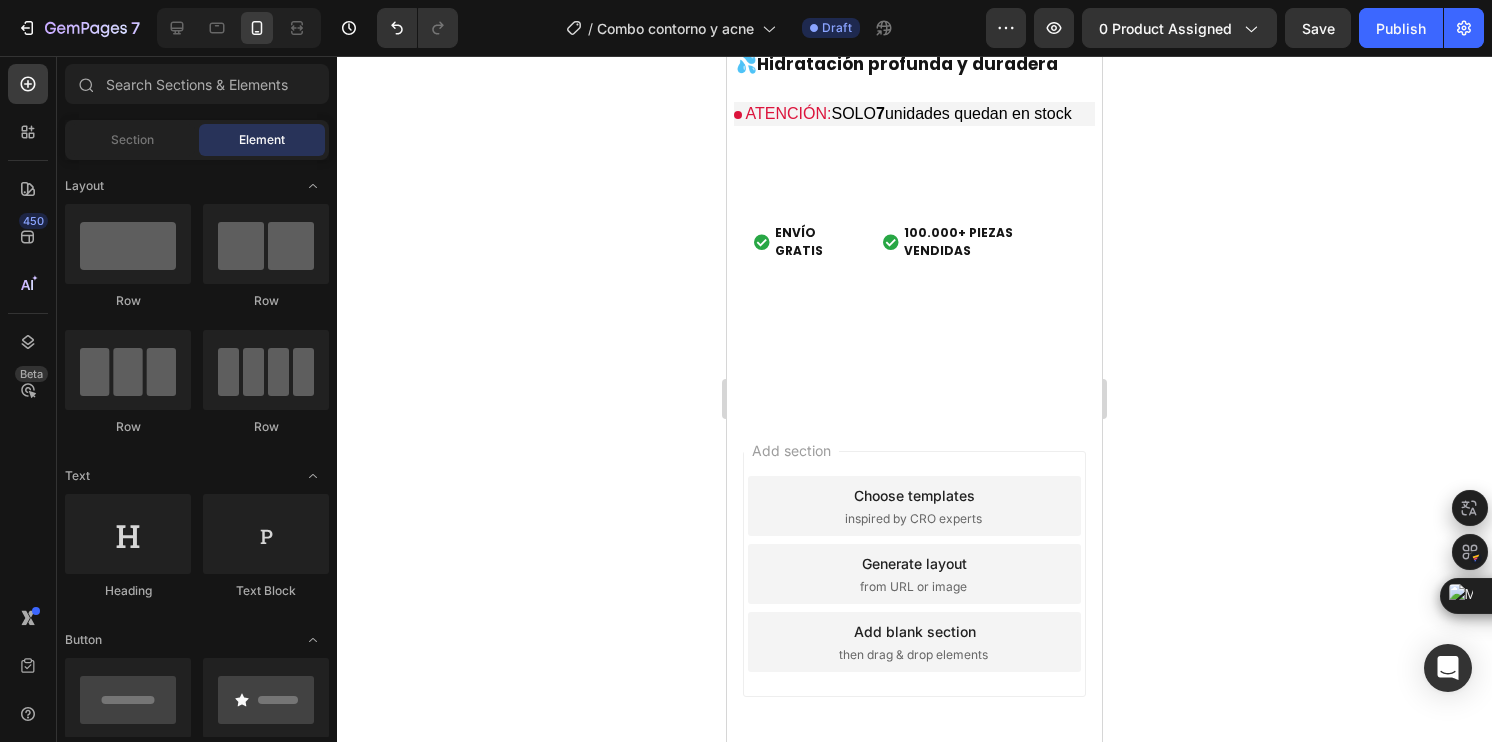scroll, scrollTop: 5400, scrollLeft: 0, axis: vertical 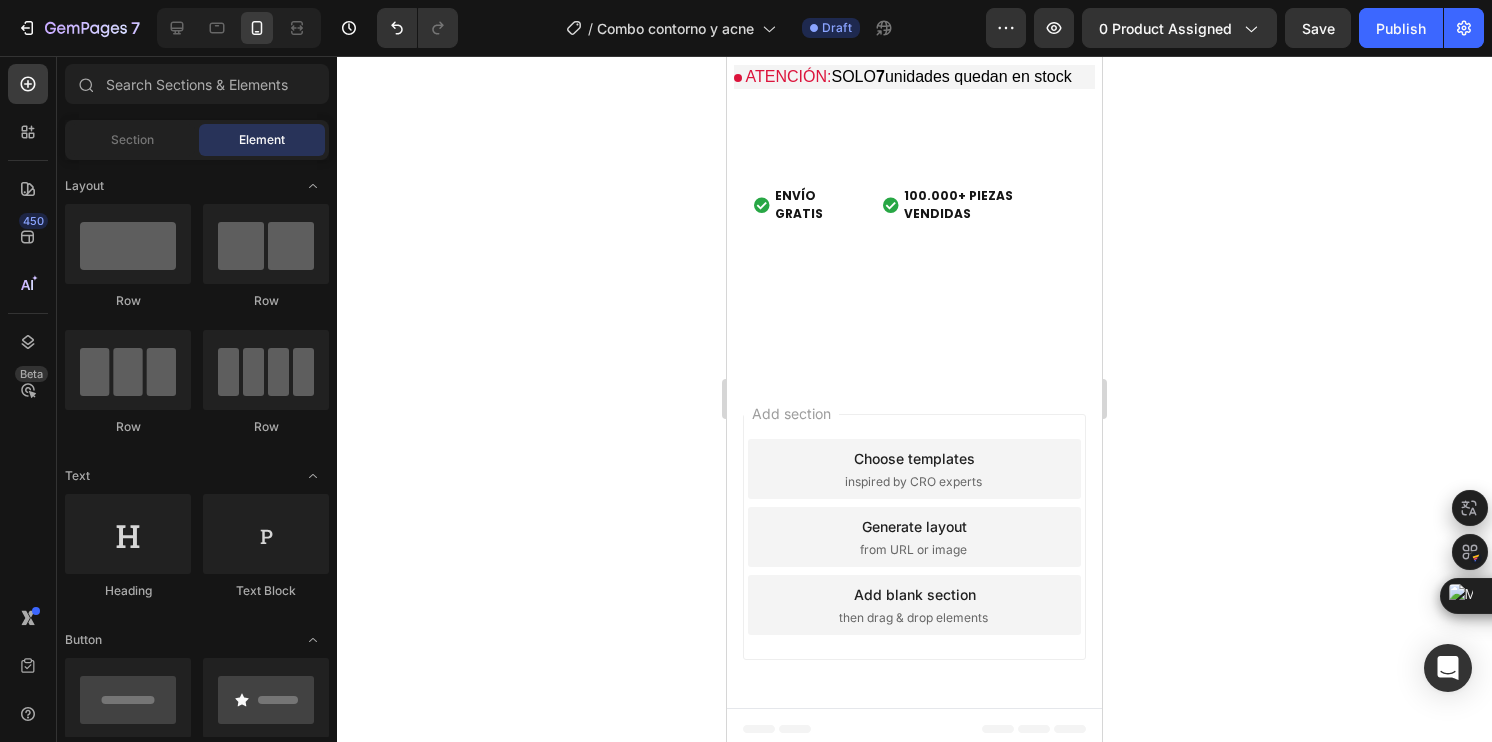 click at bounding box center [914, -550] 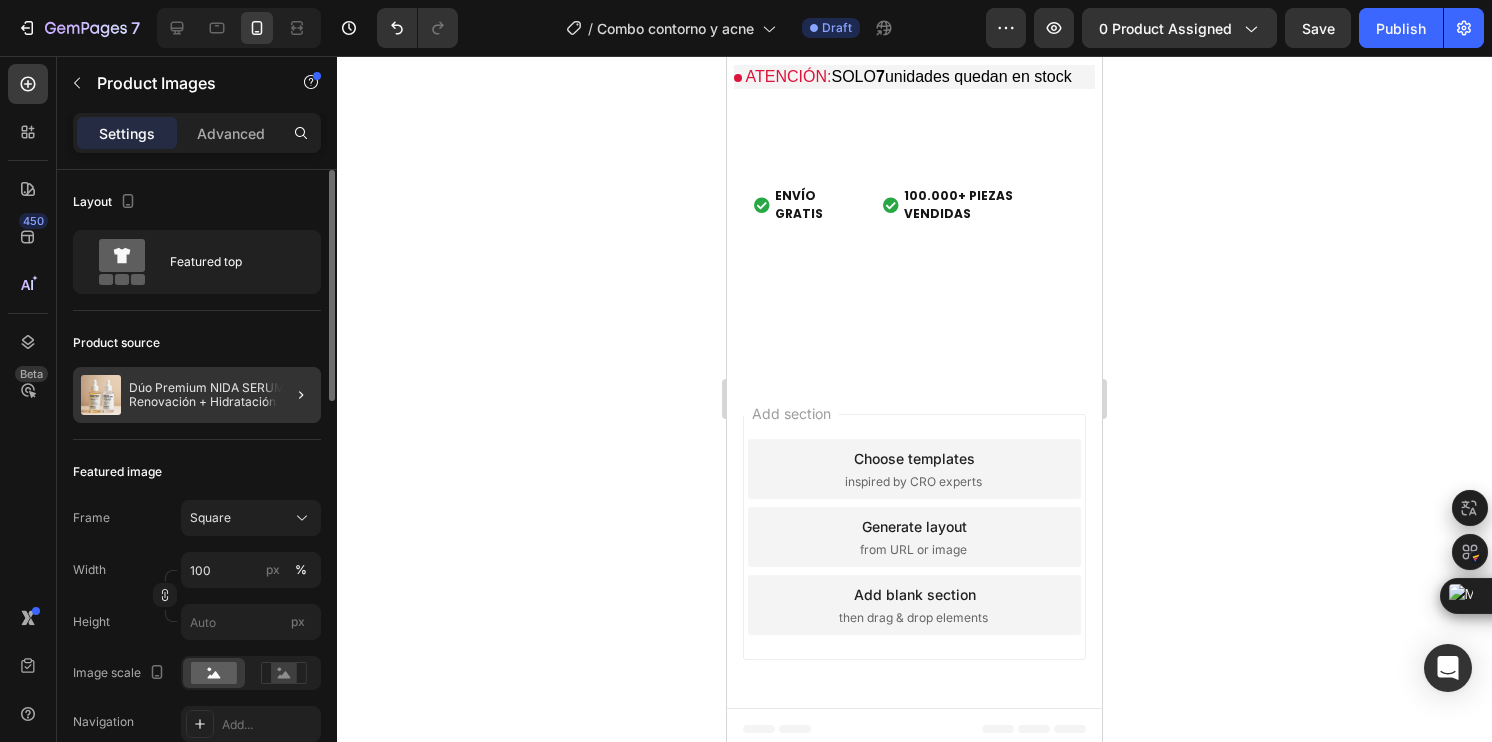 click 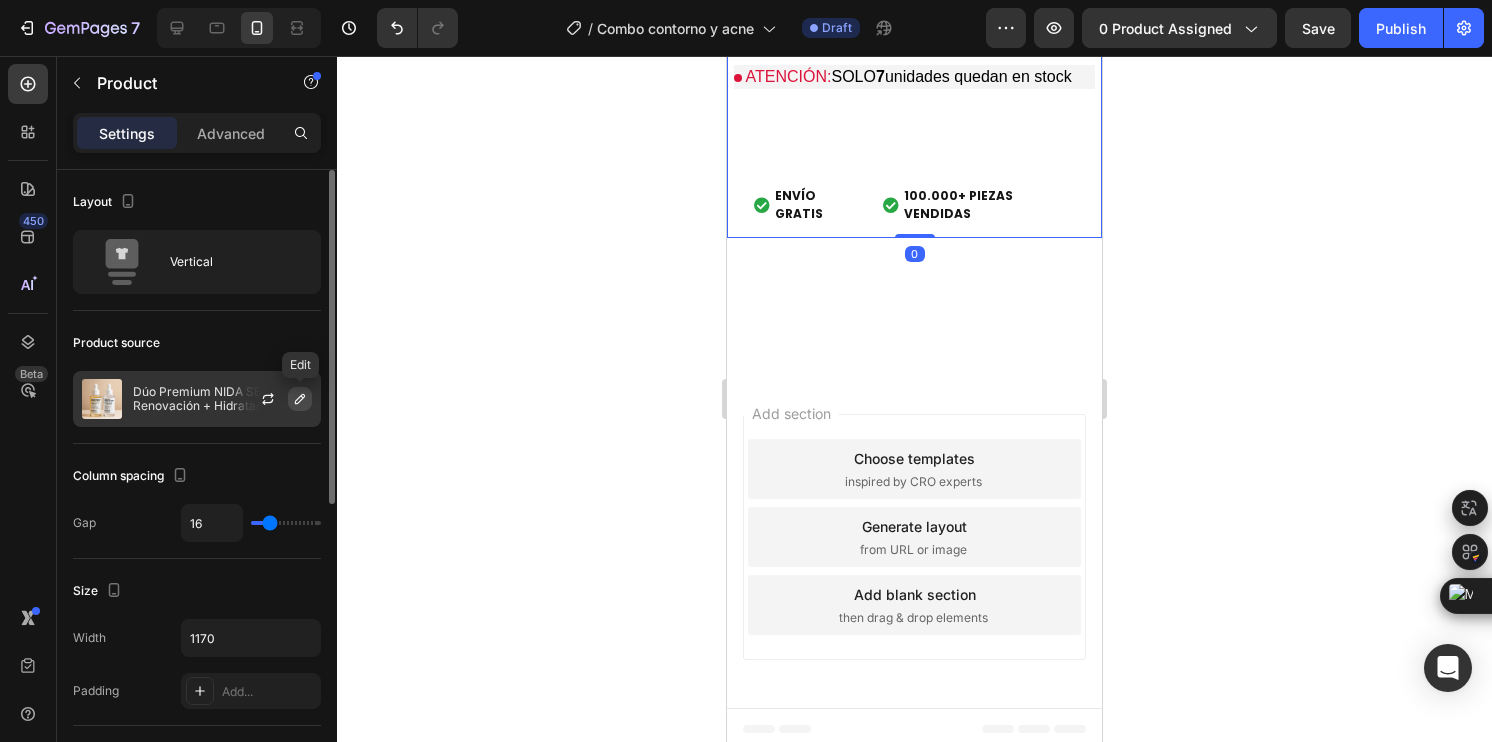 click 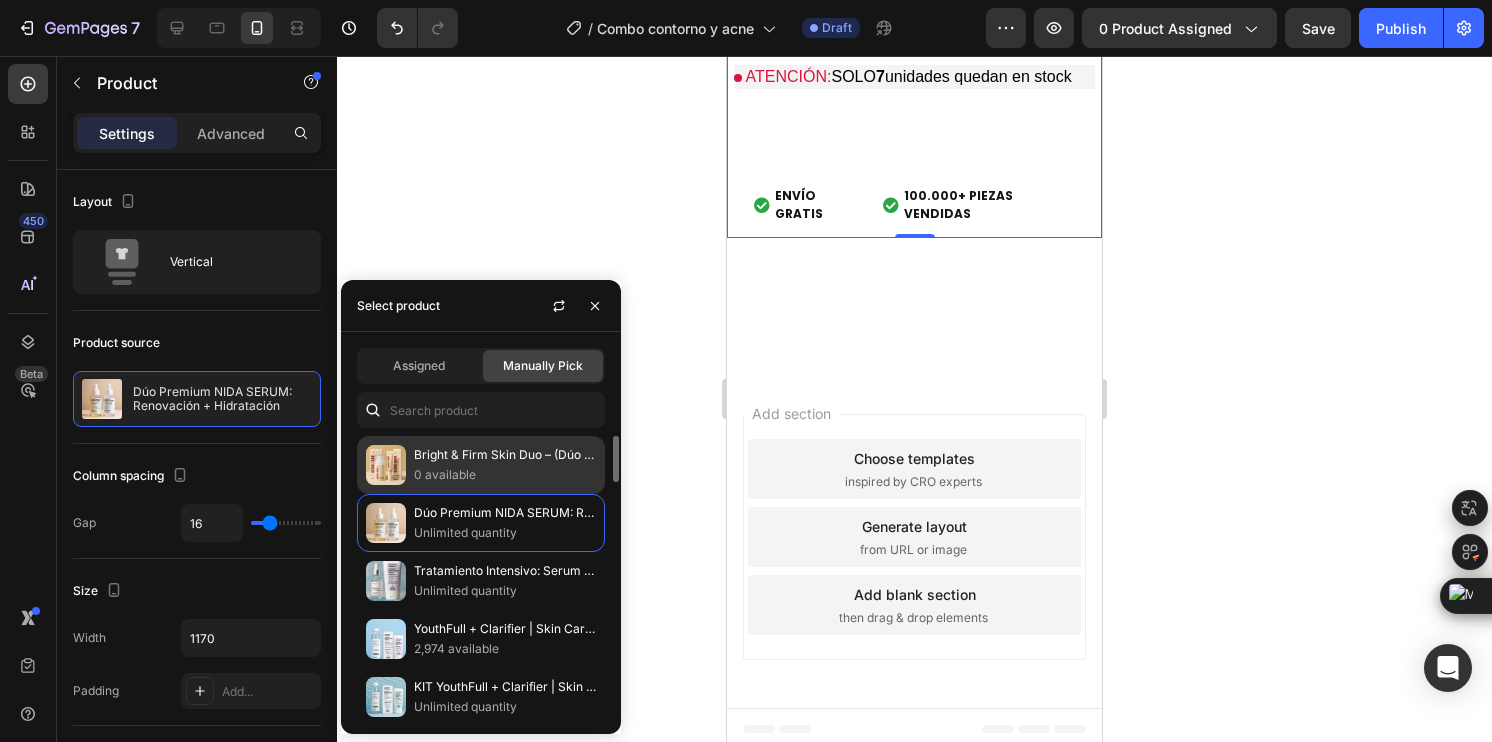 click on "Bright & Firm Skin Duo – (Dúo para piel firme y luminosa)." at bounding box center (505, 455) 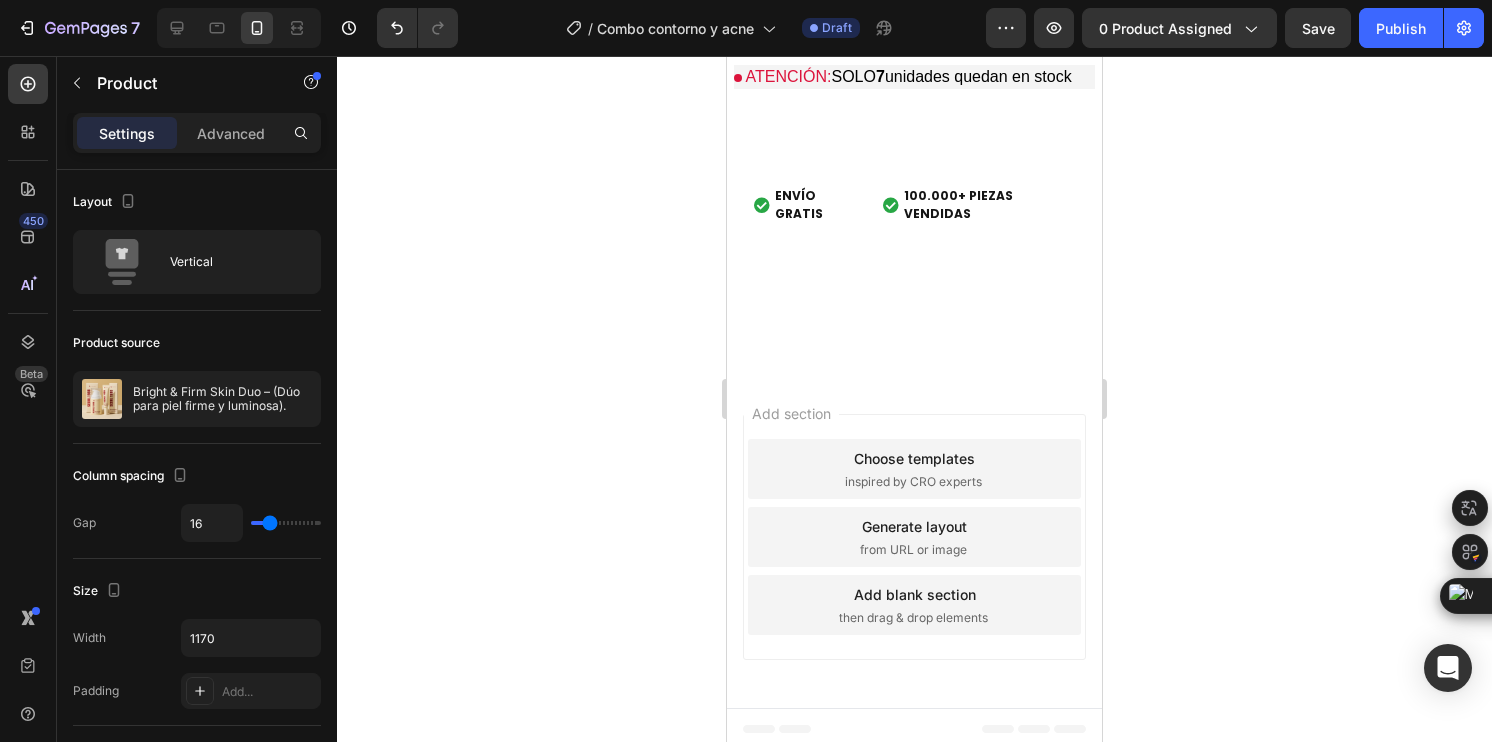 click 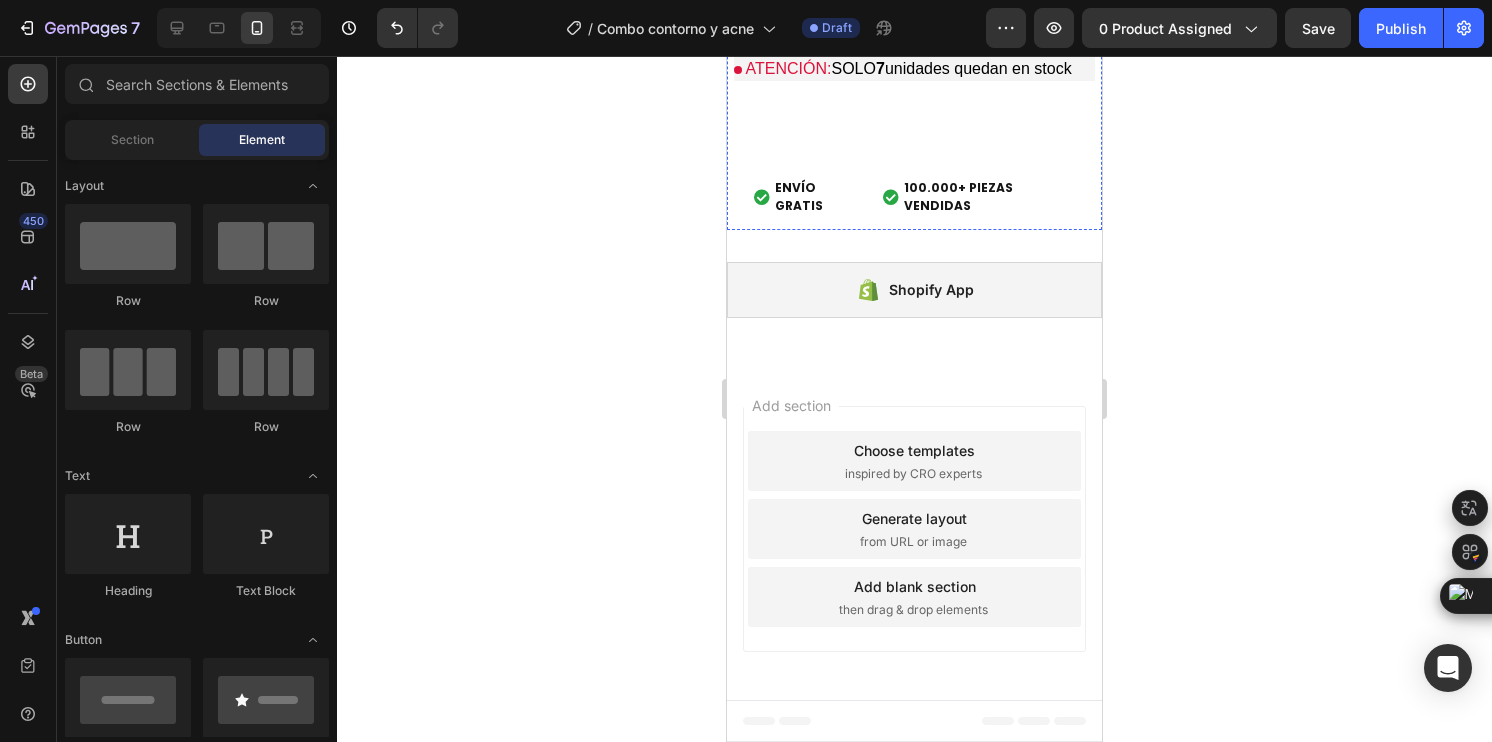 scroll, scrollTop: 6000, scrollLeft: 0, axis: vertical 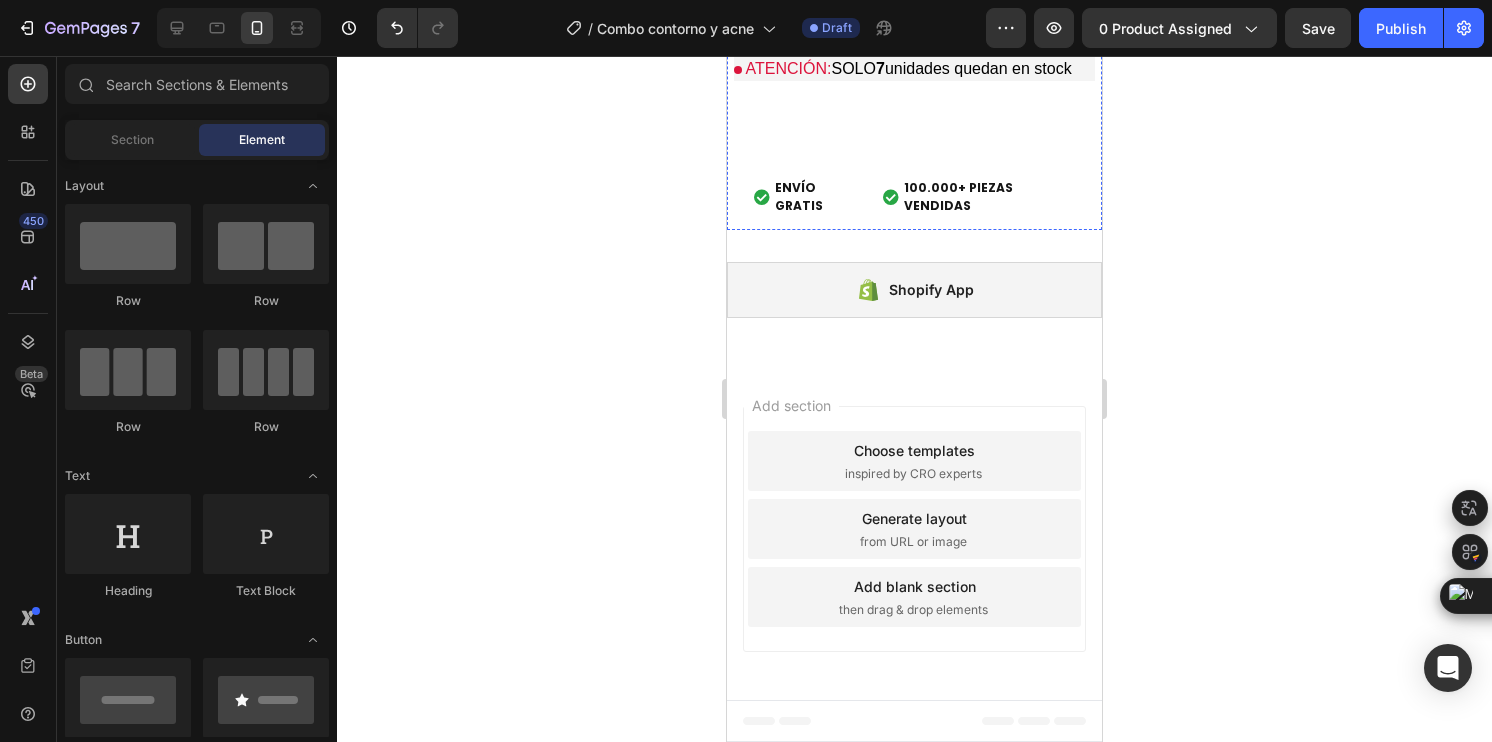click on "Hidratación profunda y duradera" at bounding box center [907, 19] 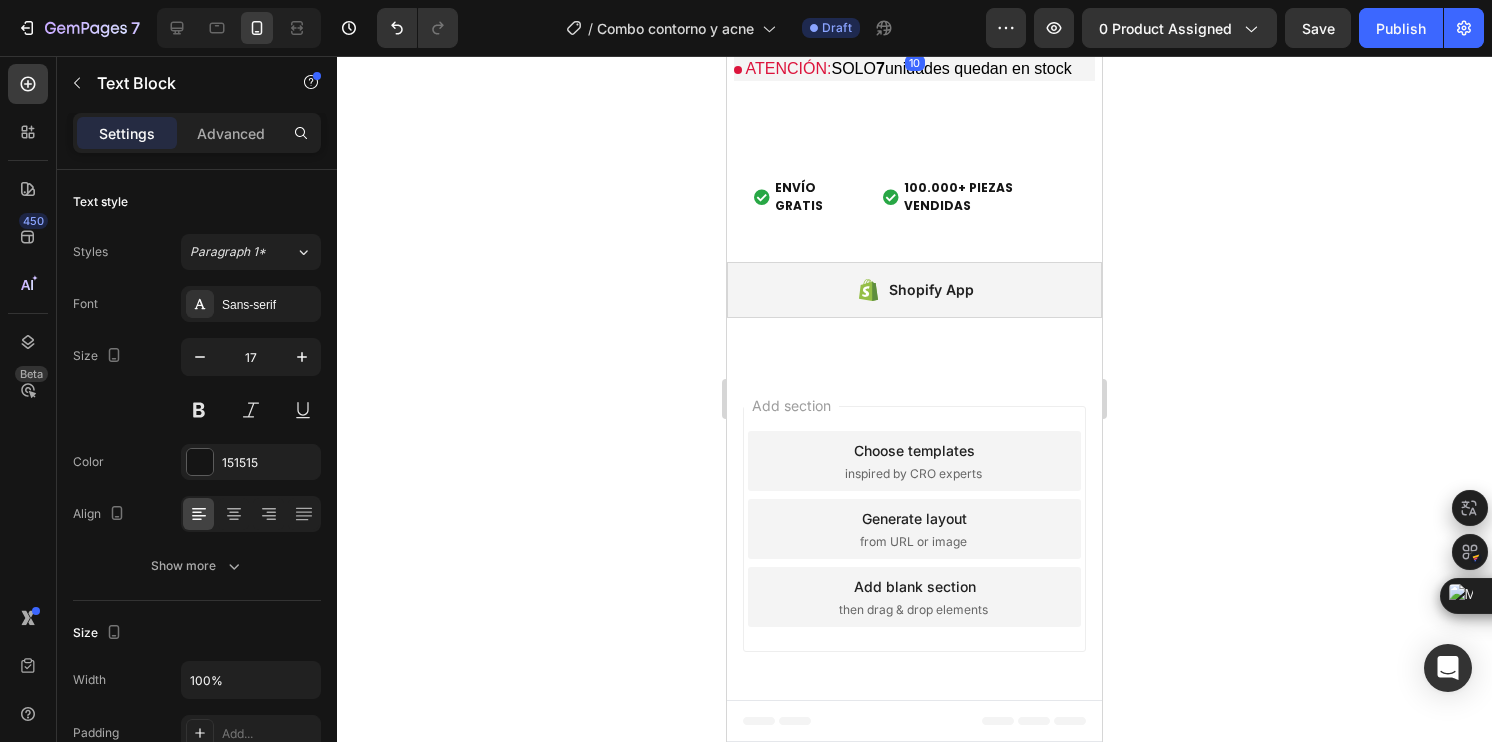 click on "Hidratación profunda y duradera" at bounding box center (907, 19) 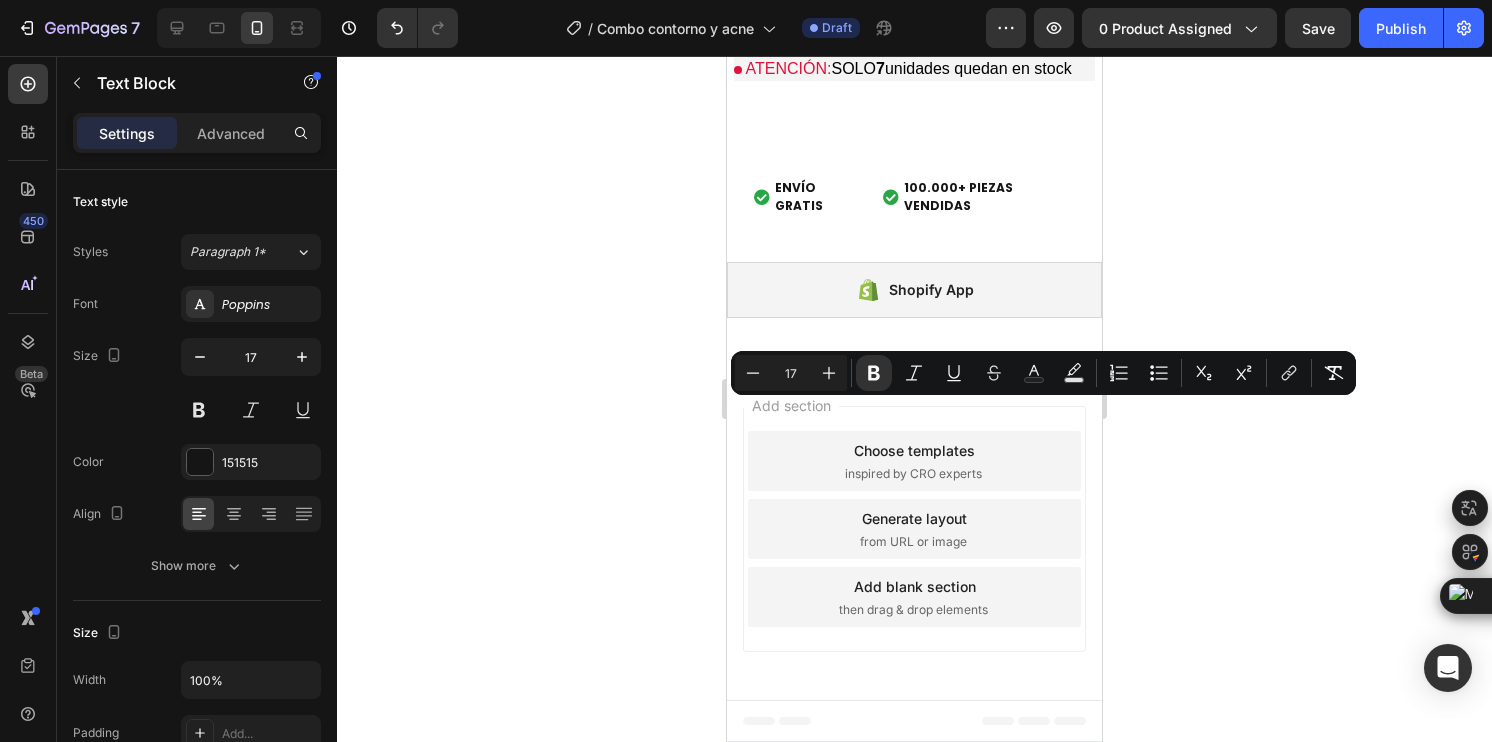click on "Hidratación profunda y duradera" at bounding box center (907, 19) 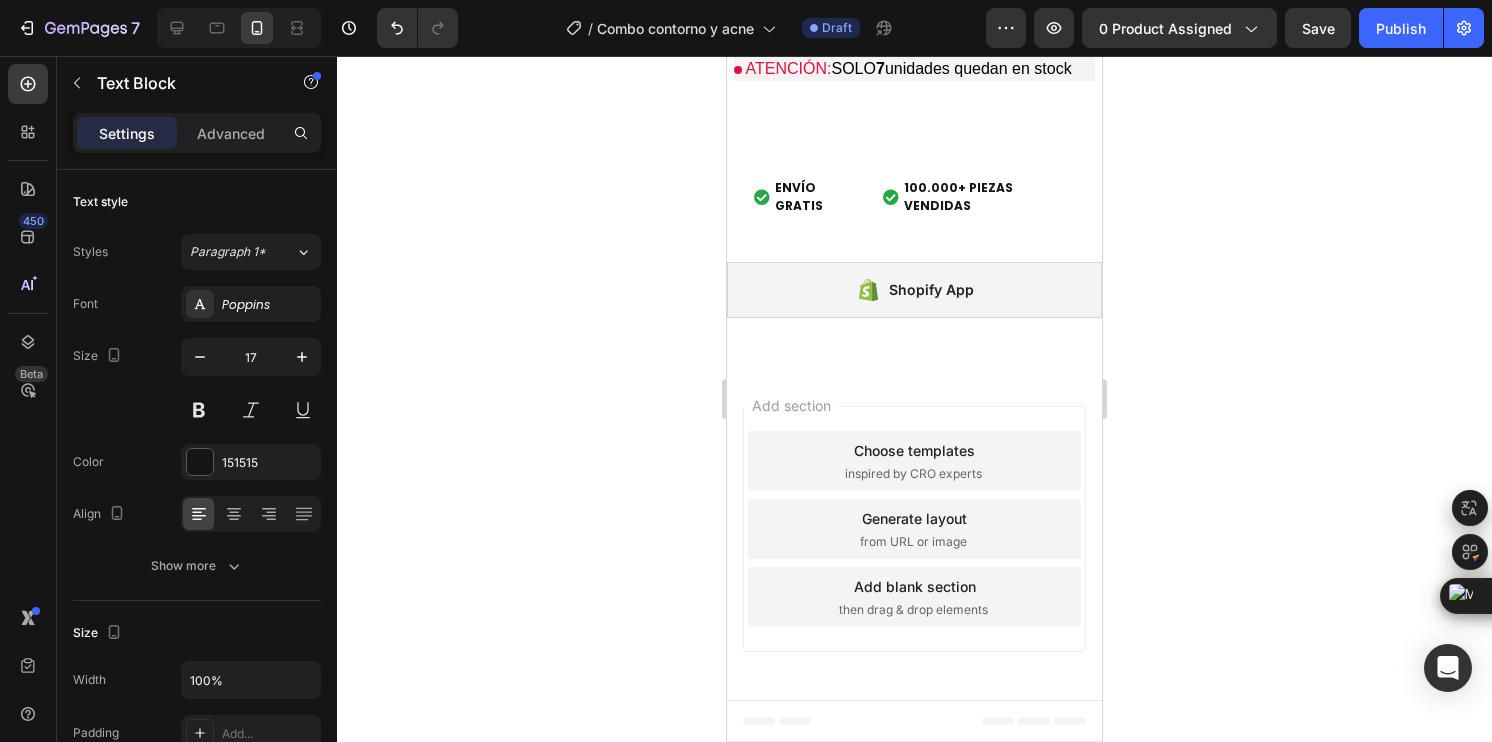 click on "Hidratación profunda y duradera" at bounding box center [907, 19] 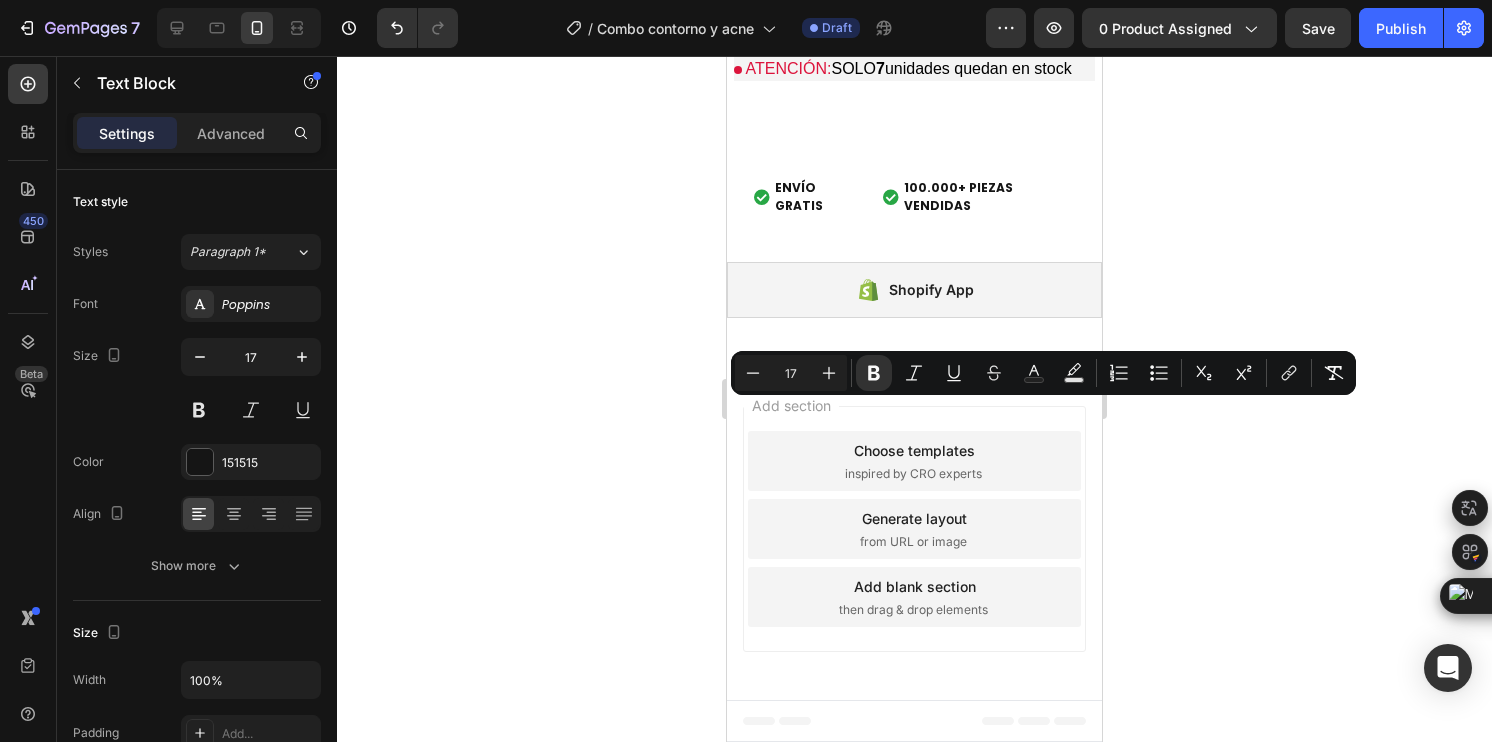 drag, startPoint x: 764, startPoint y: 410, endPoint x: 1060, endPoint y: 414, distance: 296.02704 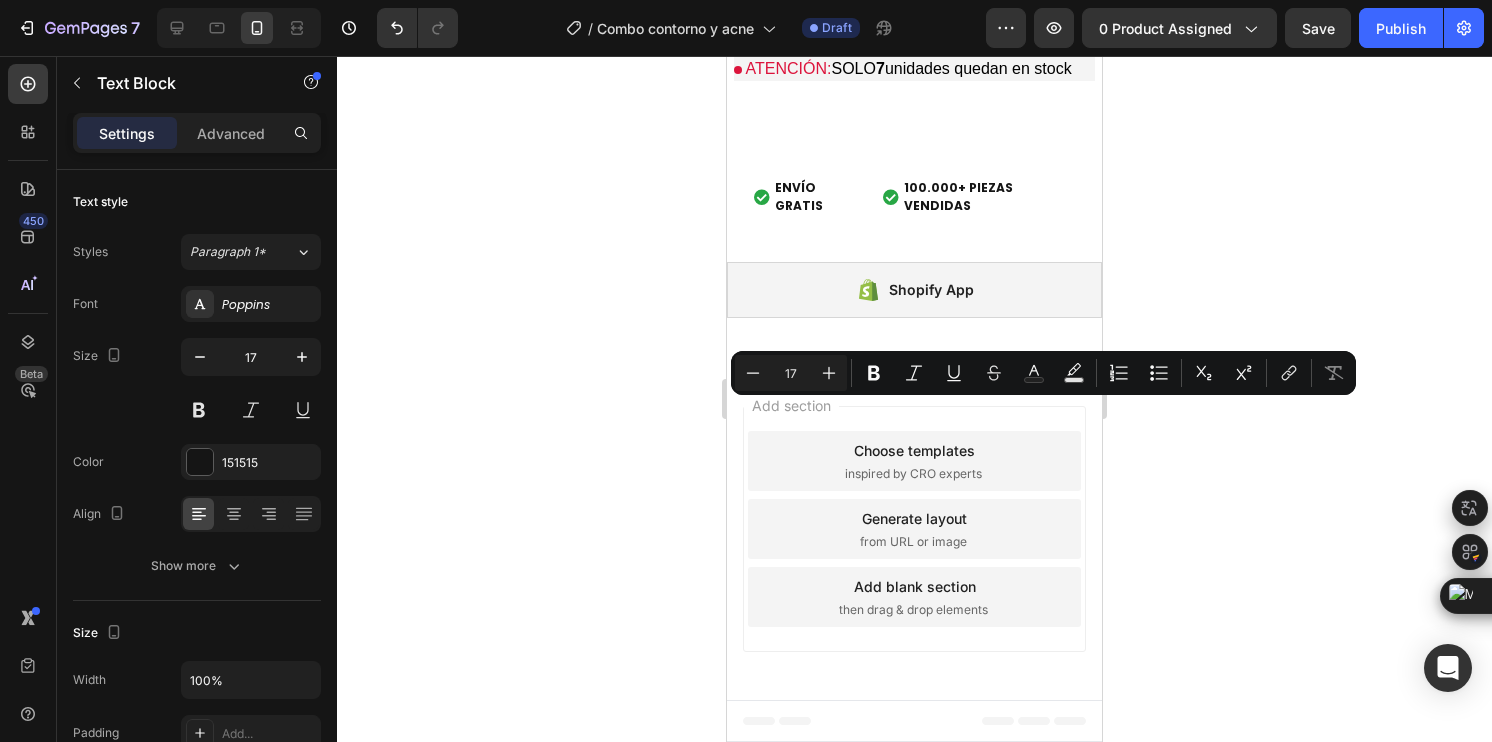 drag, startPoint x: 887, startPoint y: 420, endPoint x: 769, endPoint y: 420, distance: 118 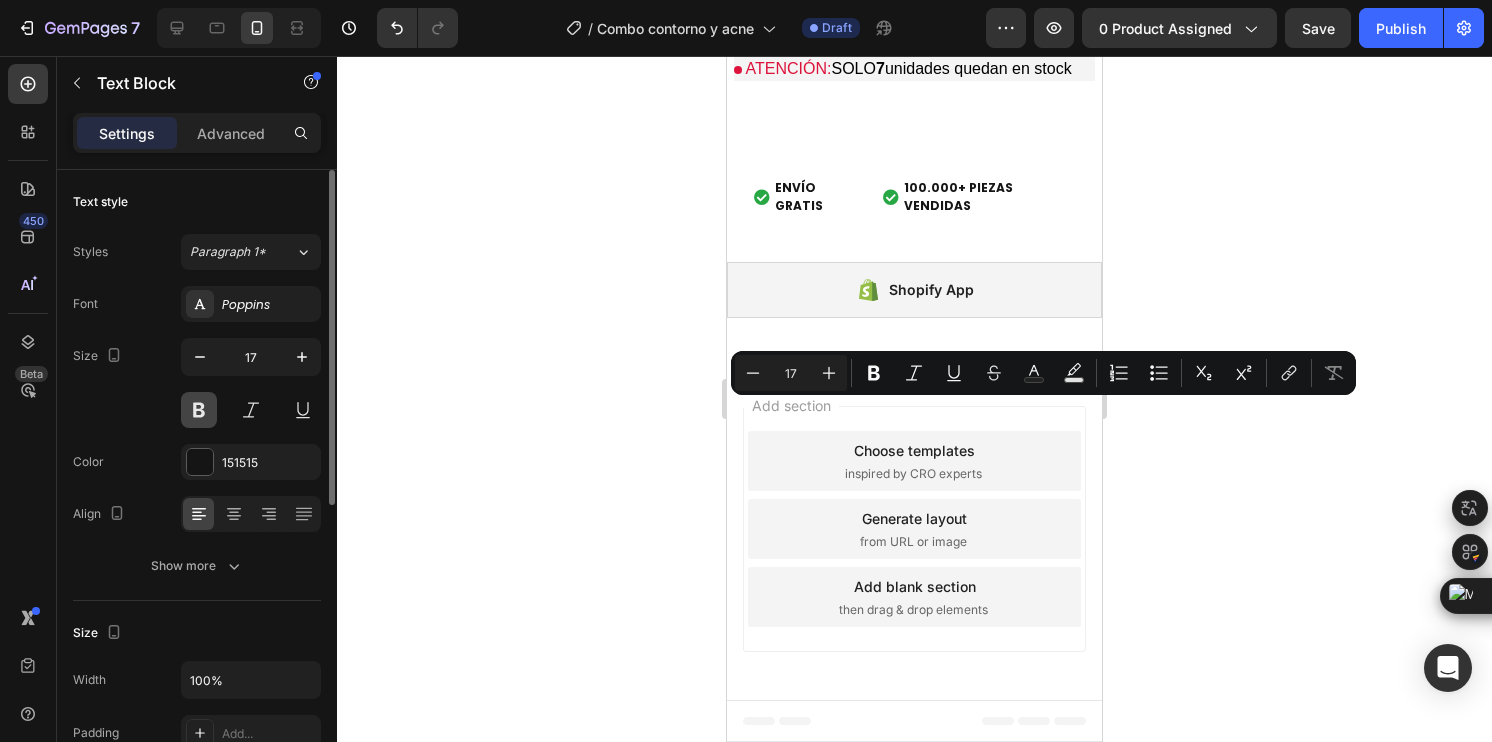 click at bounding box center (199, 410) 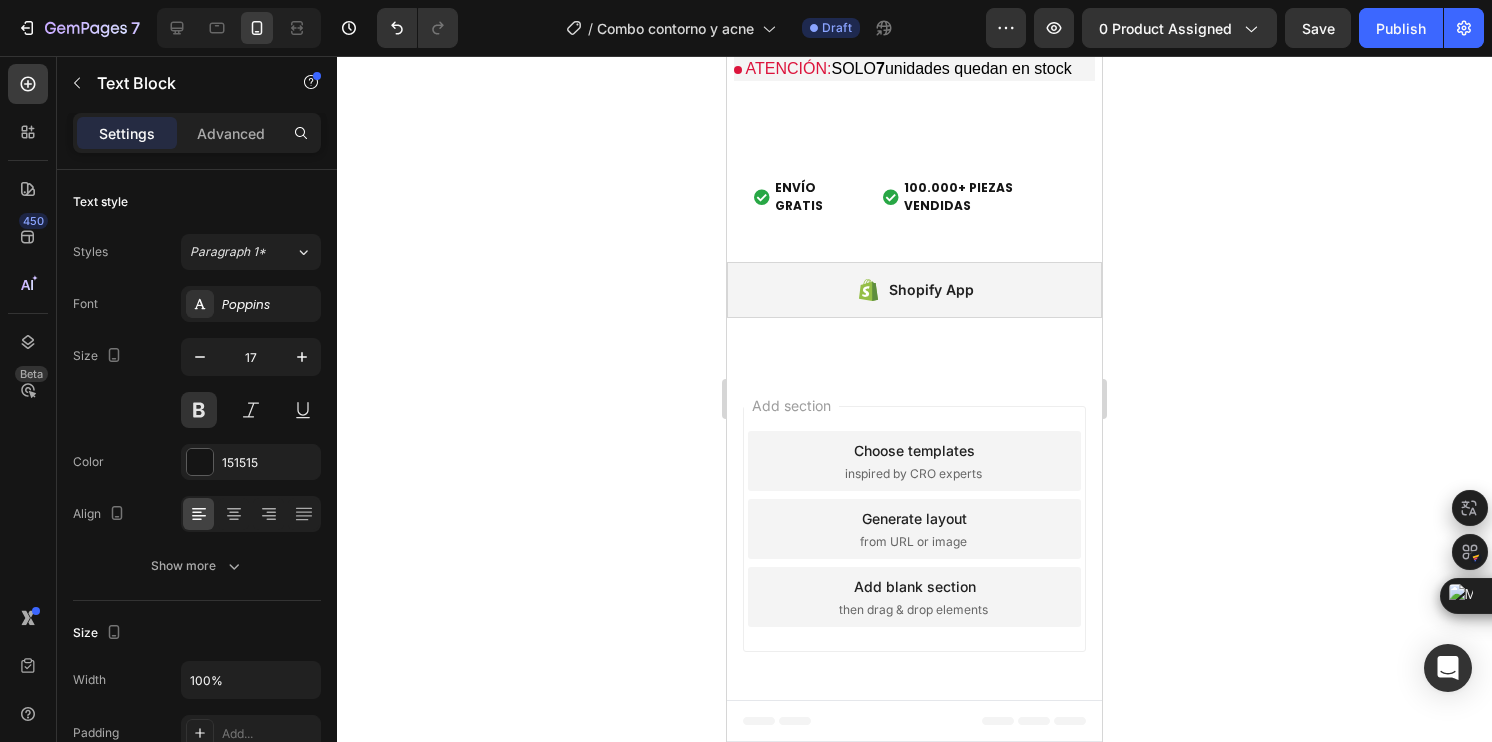 click 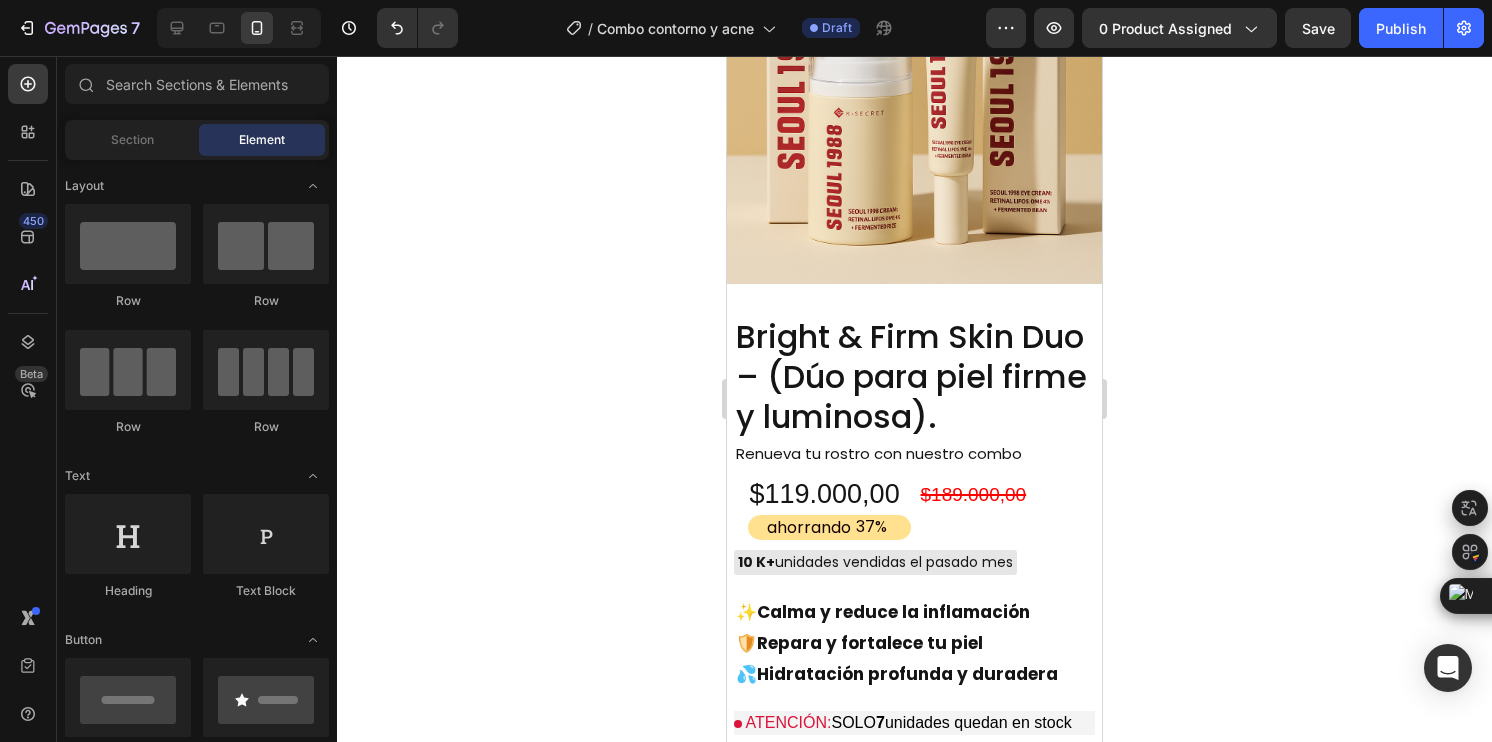 scroll, scrollTop: 1743, scrollLeft: 0, axis: vertical 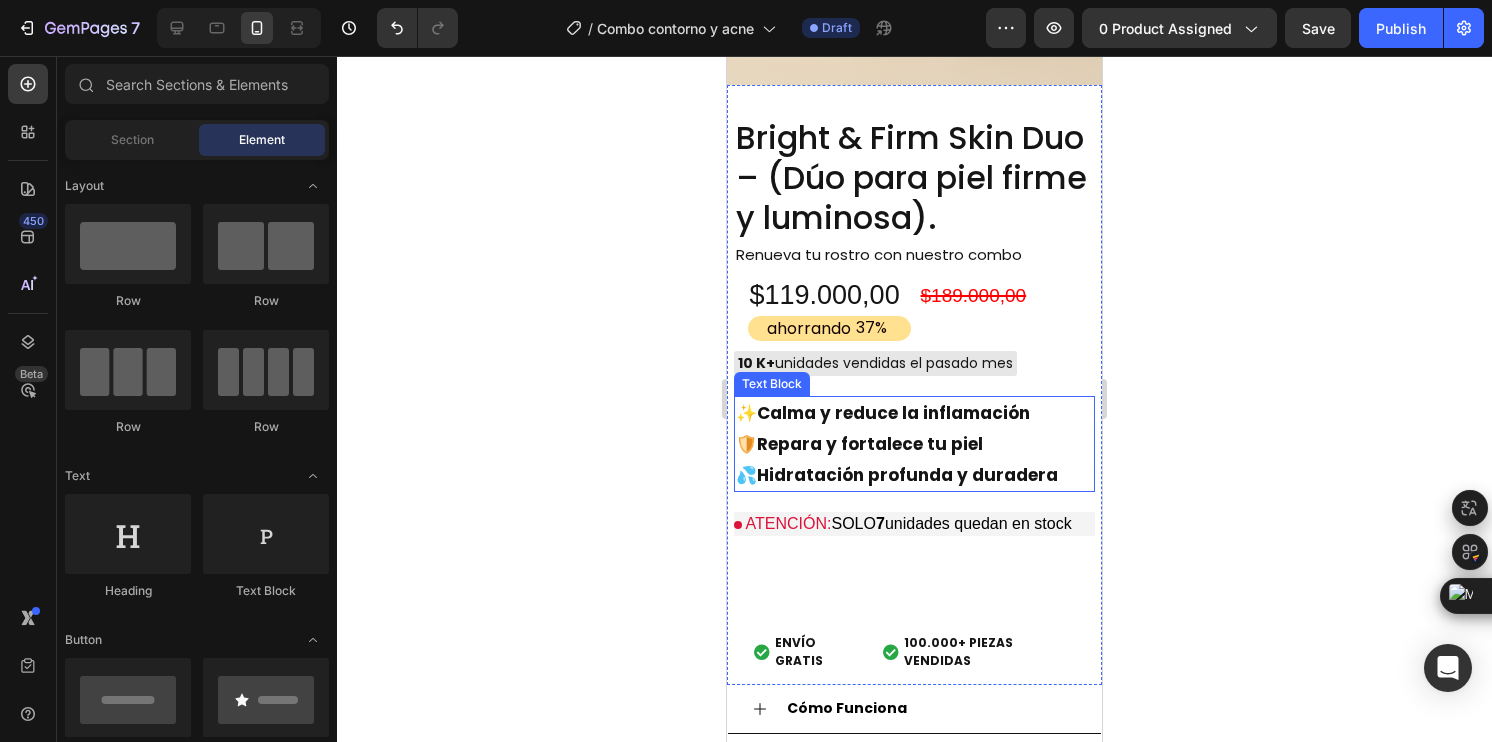 click on "Hidratación profunda y duradera" at bounding box center [907, 475] 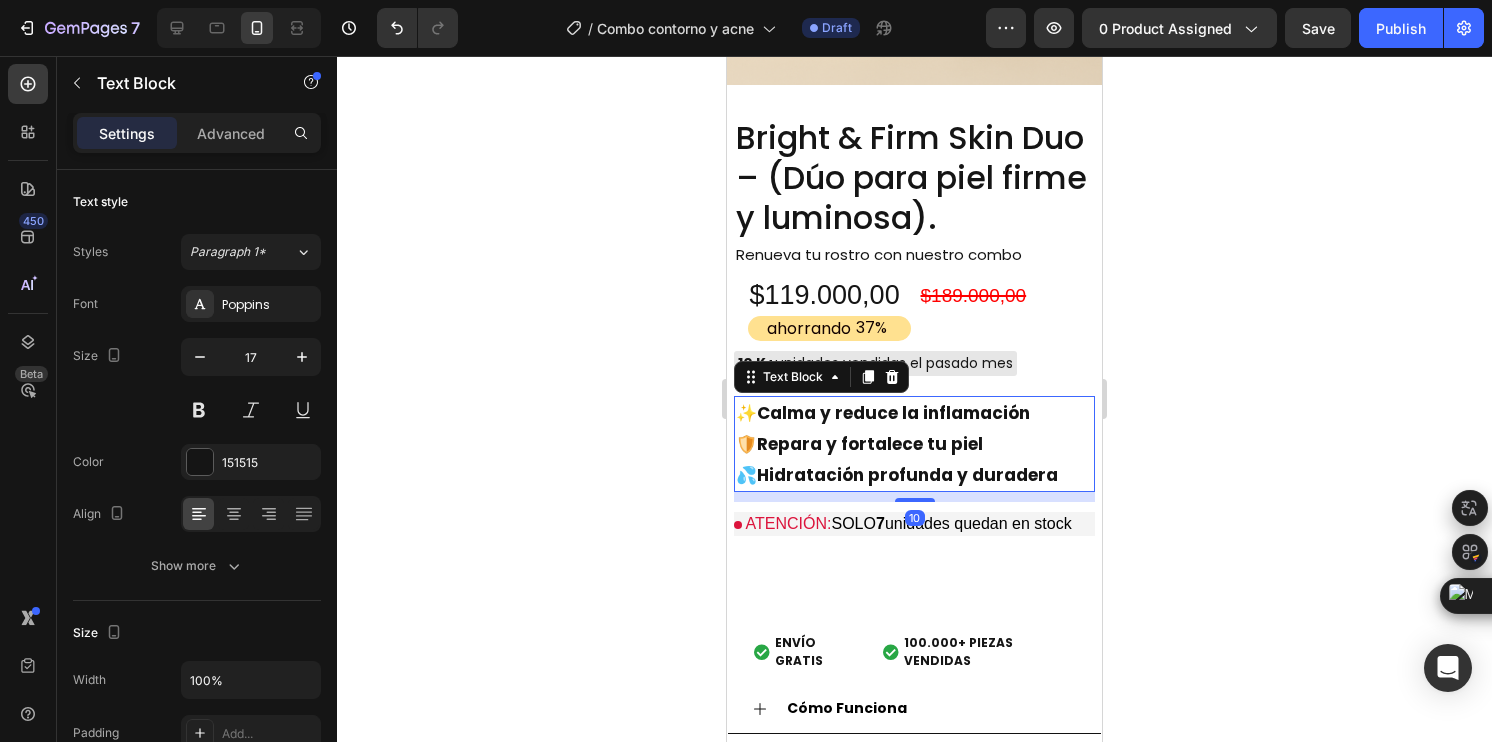 click on "Hidratación profunda y duradera" at bounding box center (907, 475) 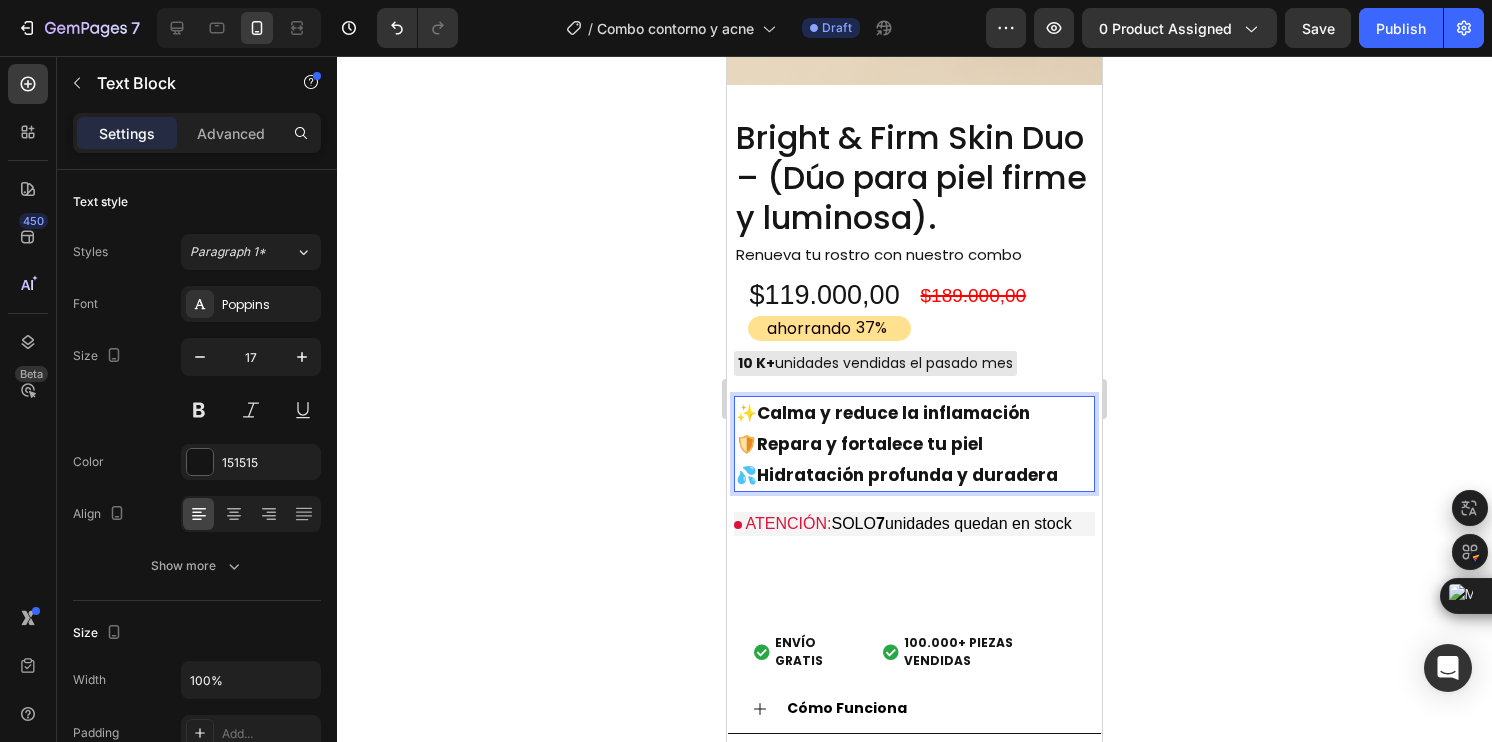 click on "Hidratación profunda y duradera" at bounding box center [907, 475] 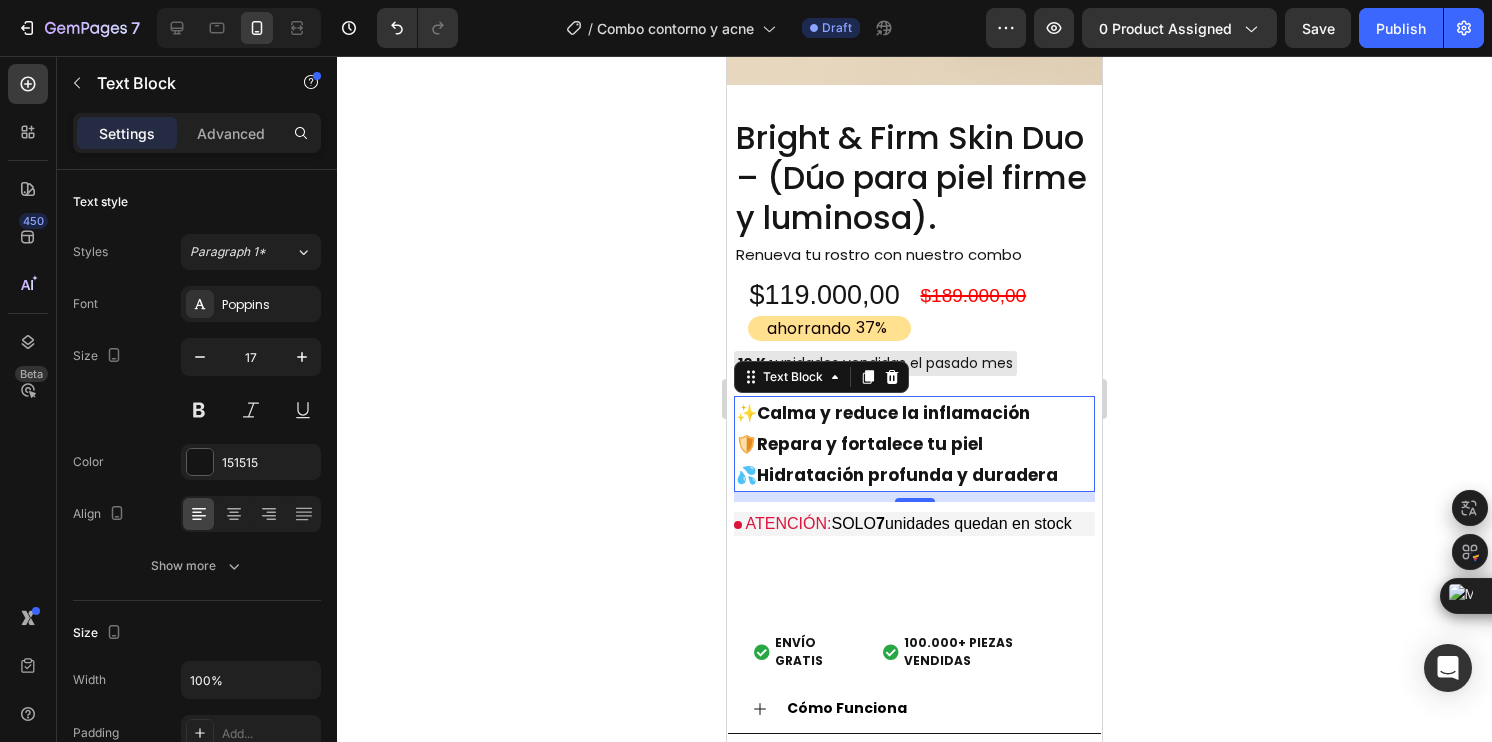 click at bounding box center (734, 396) 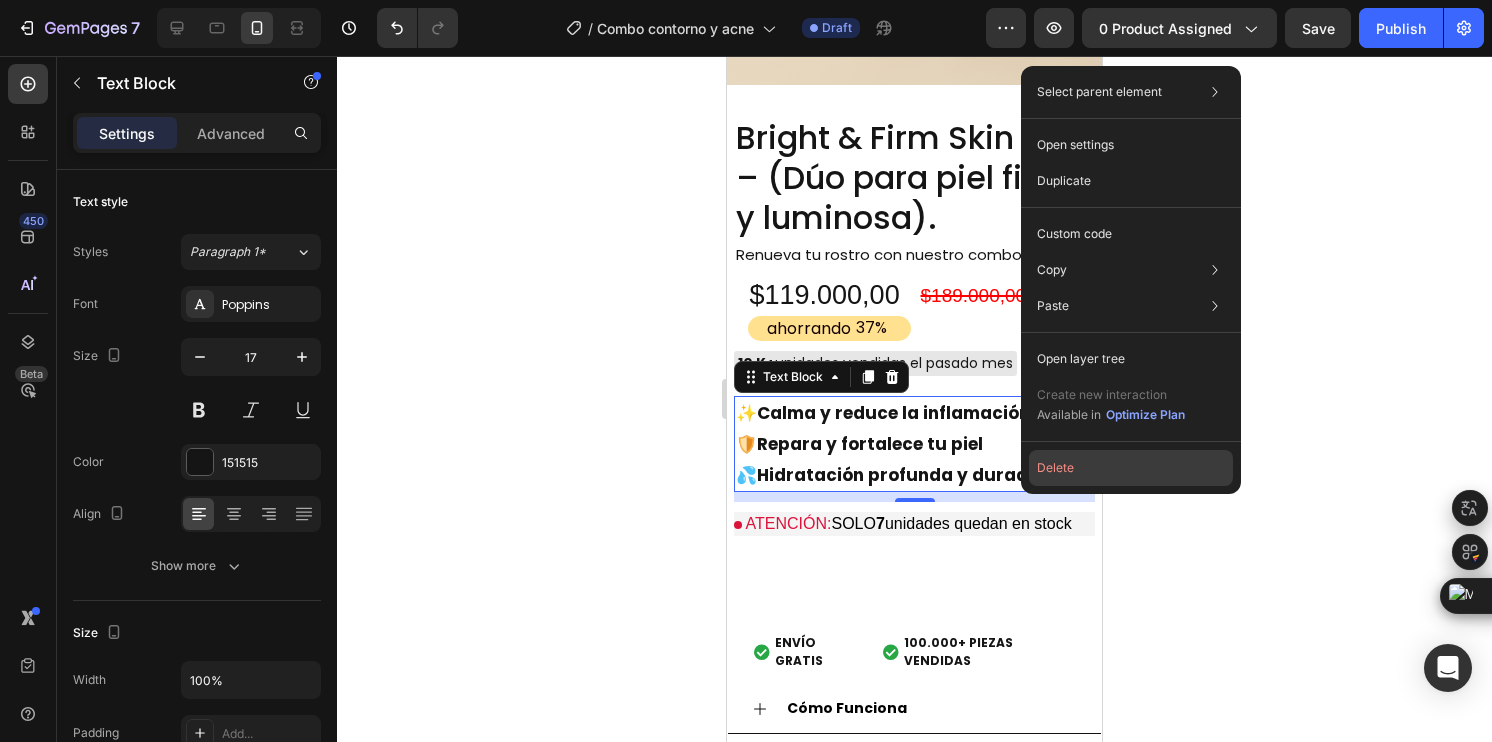 click on "Delete" 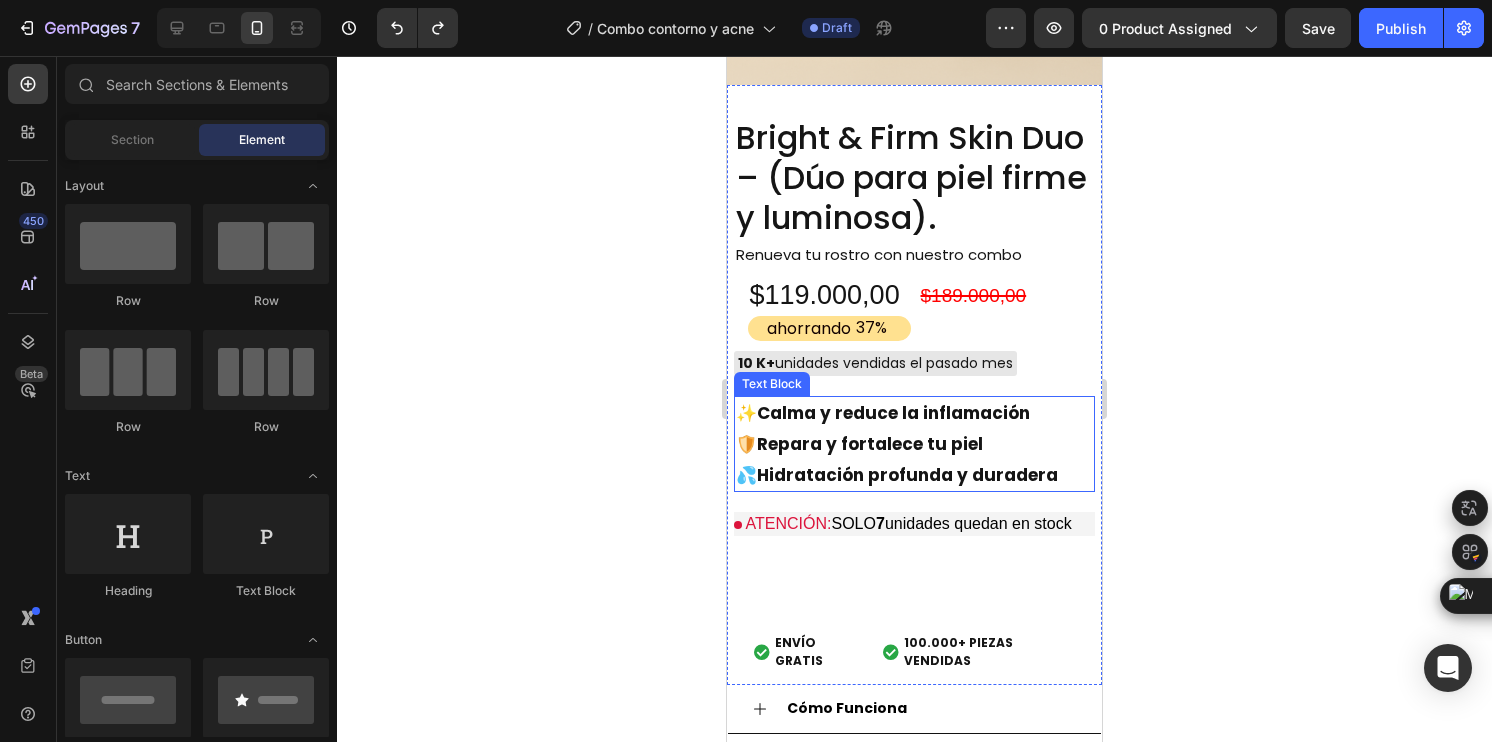 click on "Hidratación profunda y duradera" at bounding box center (907, 475) 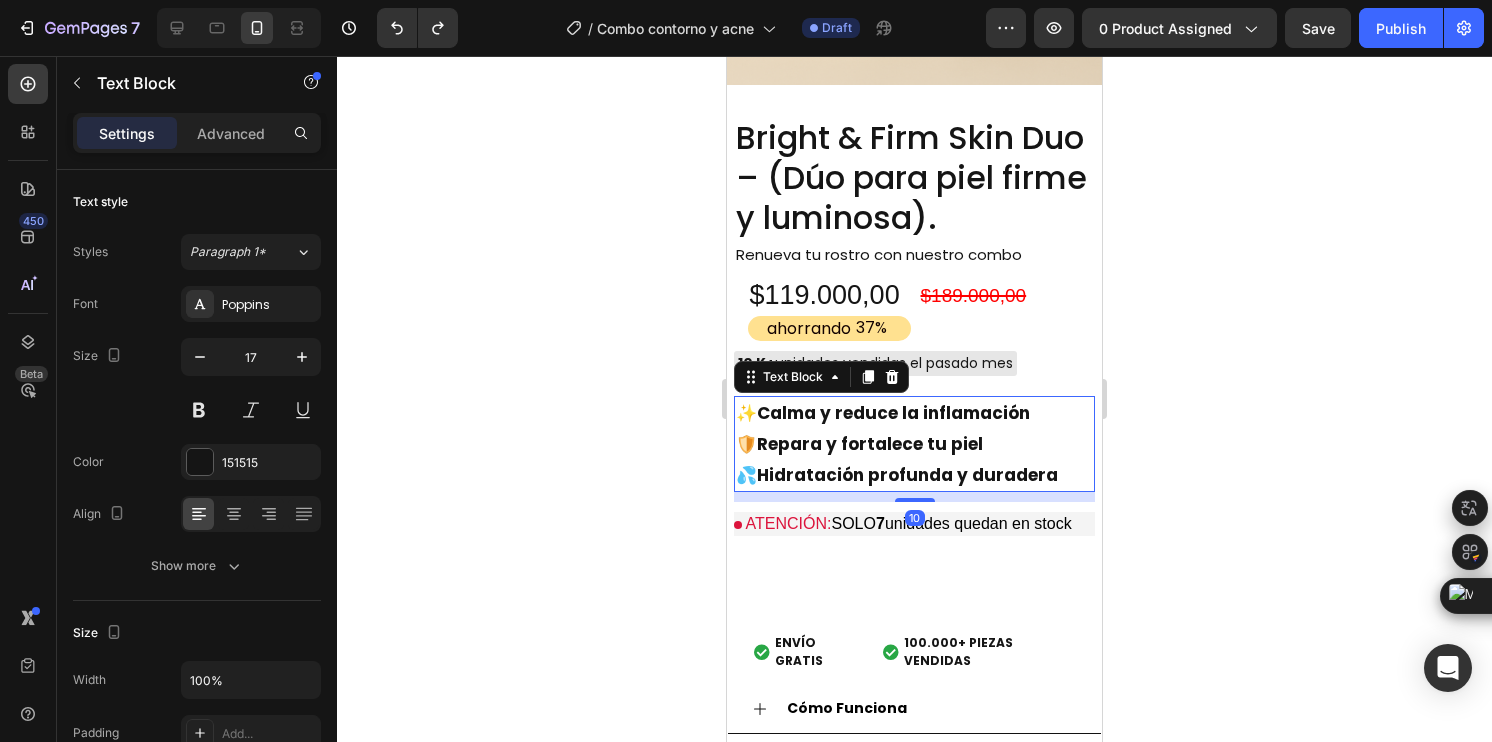 click on "💦  Hidratación profunda y duradera" at bounding box center (914, 475) 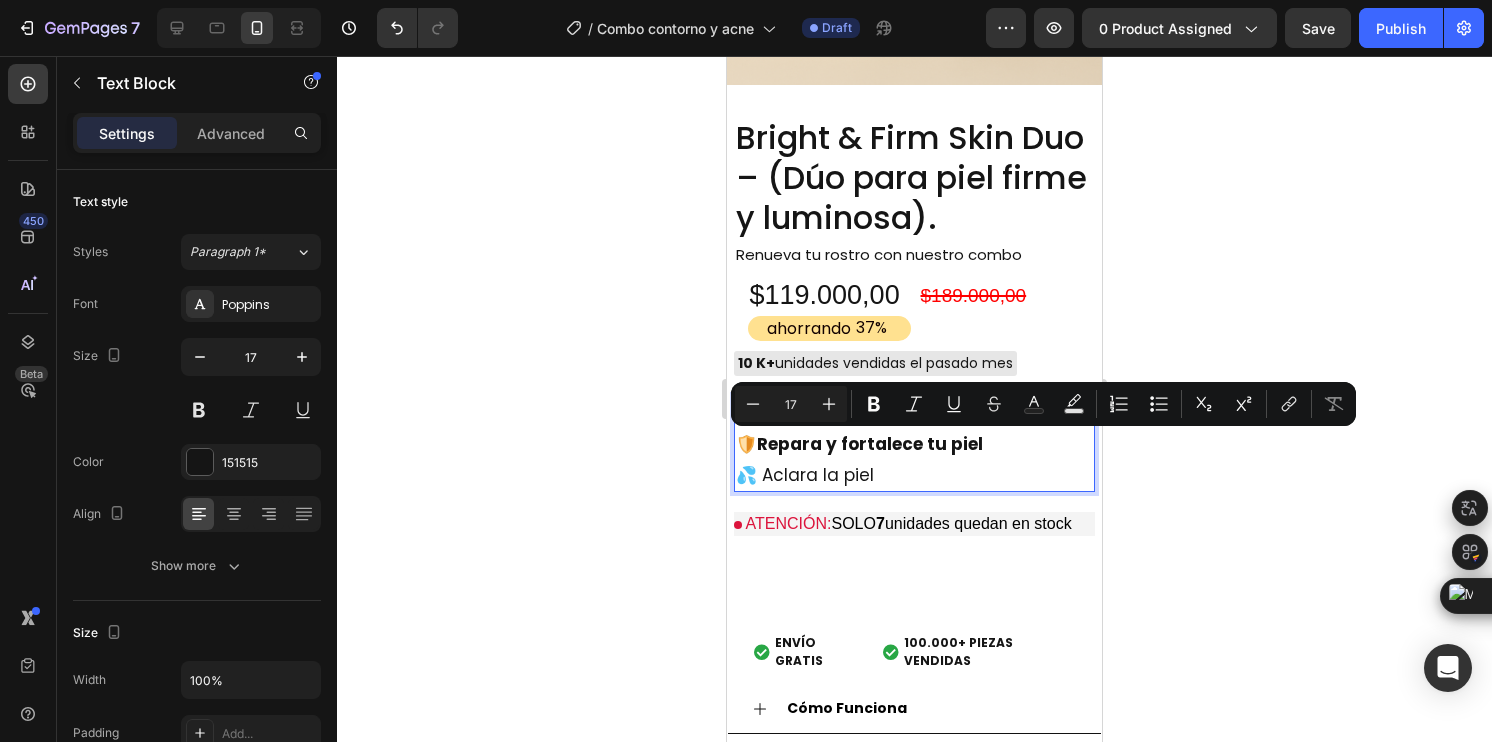 drag, startPoint x: 892, startPoint y: 442, endPoint x: 765, endPoint y: 445, distance: 127.03543 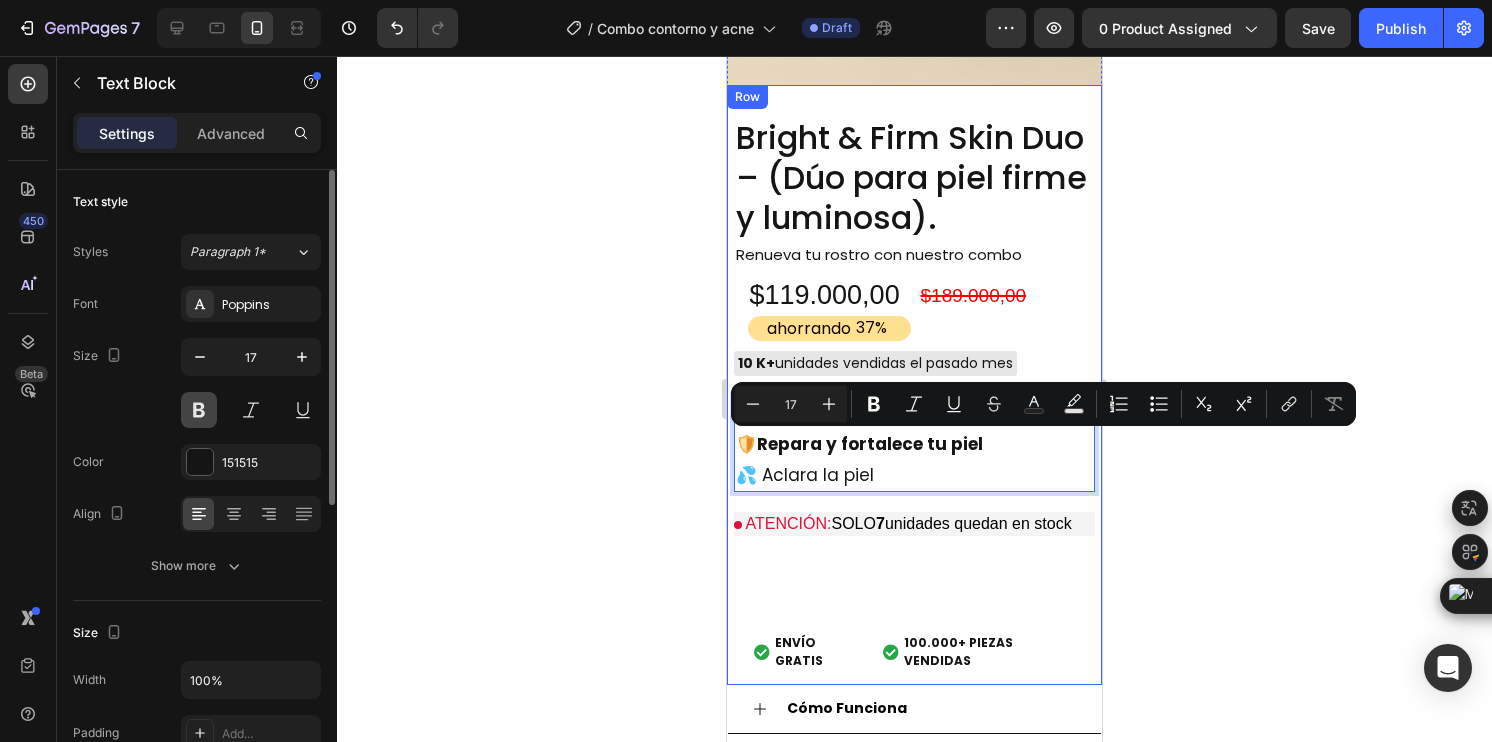 click at bounding box center (199, 410) 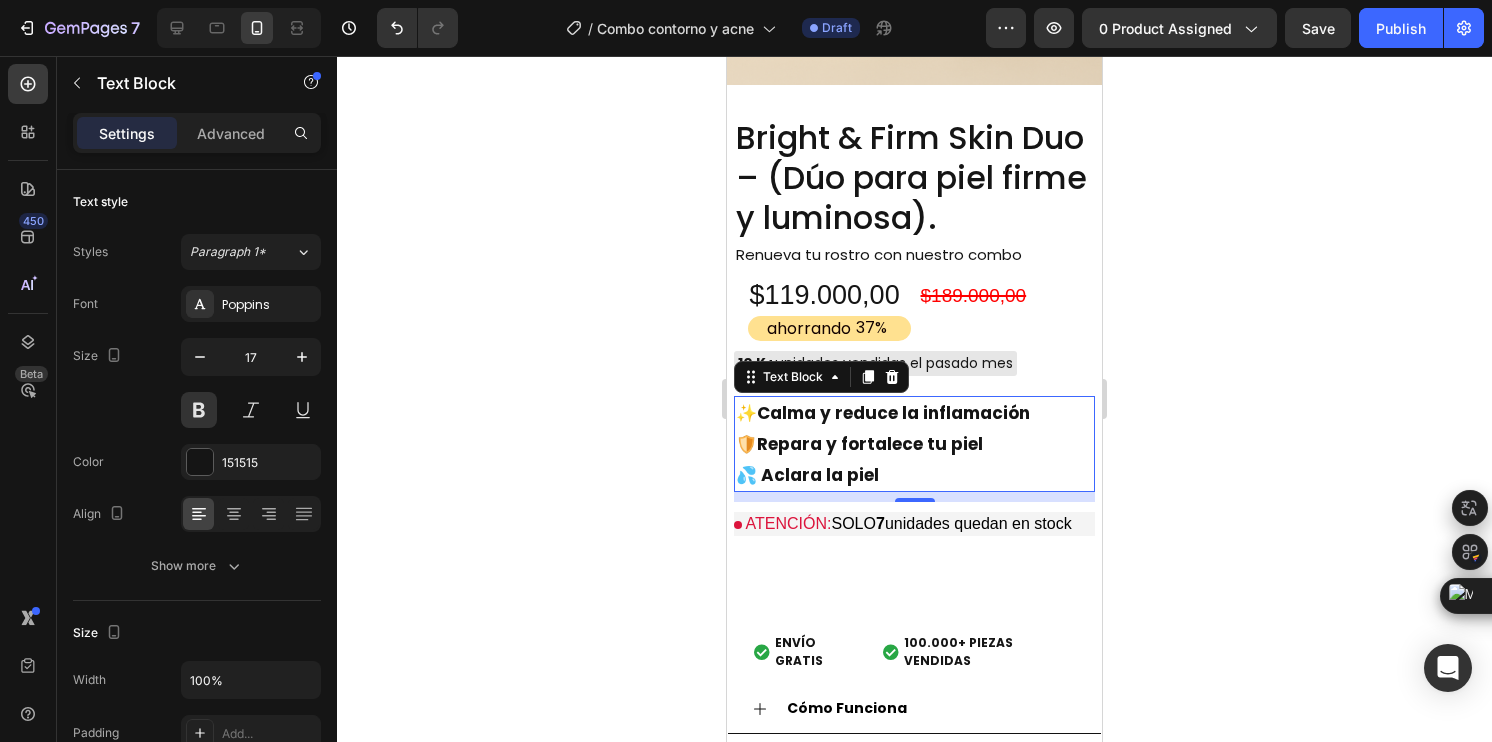 click 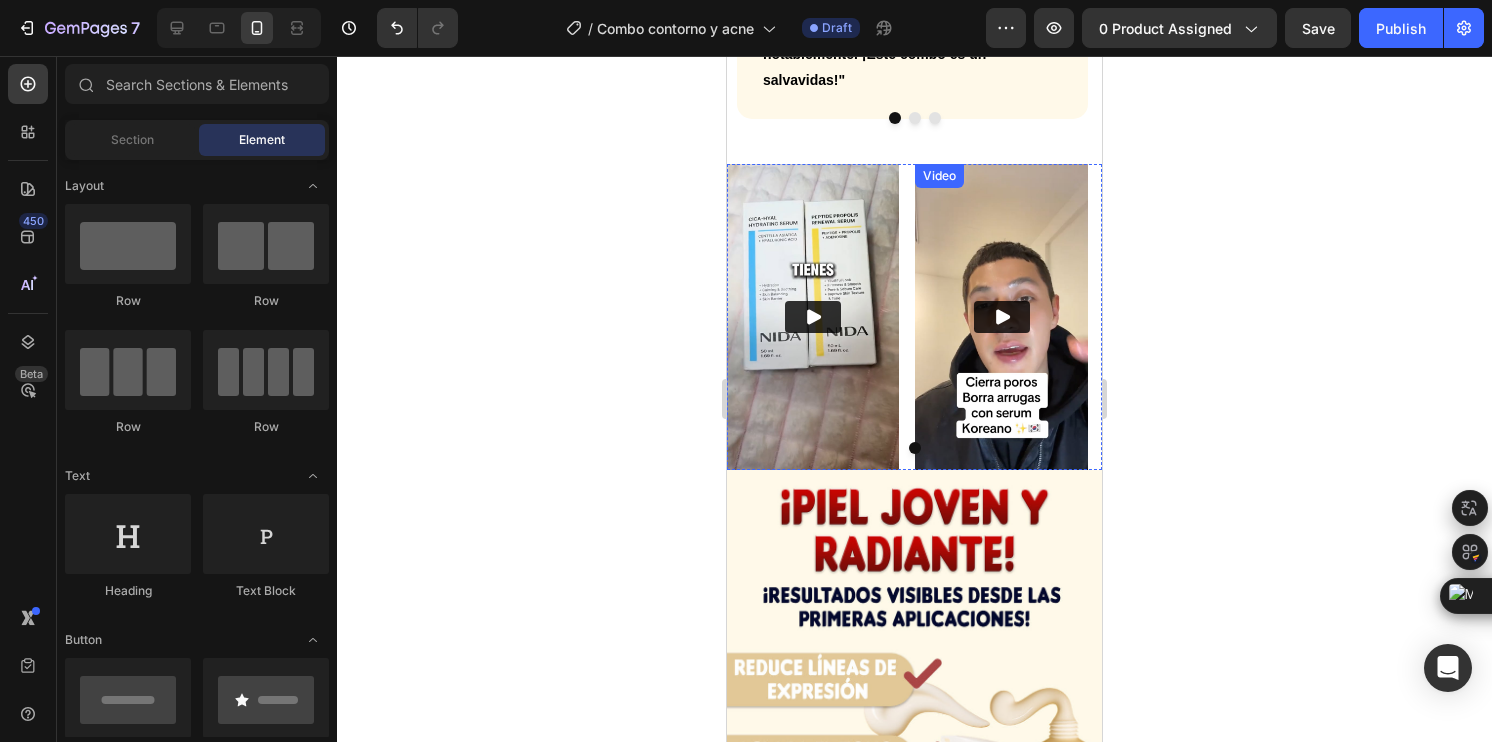 scroll, scrollTop: 3112, scrollLeft: 0, axis: vertical 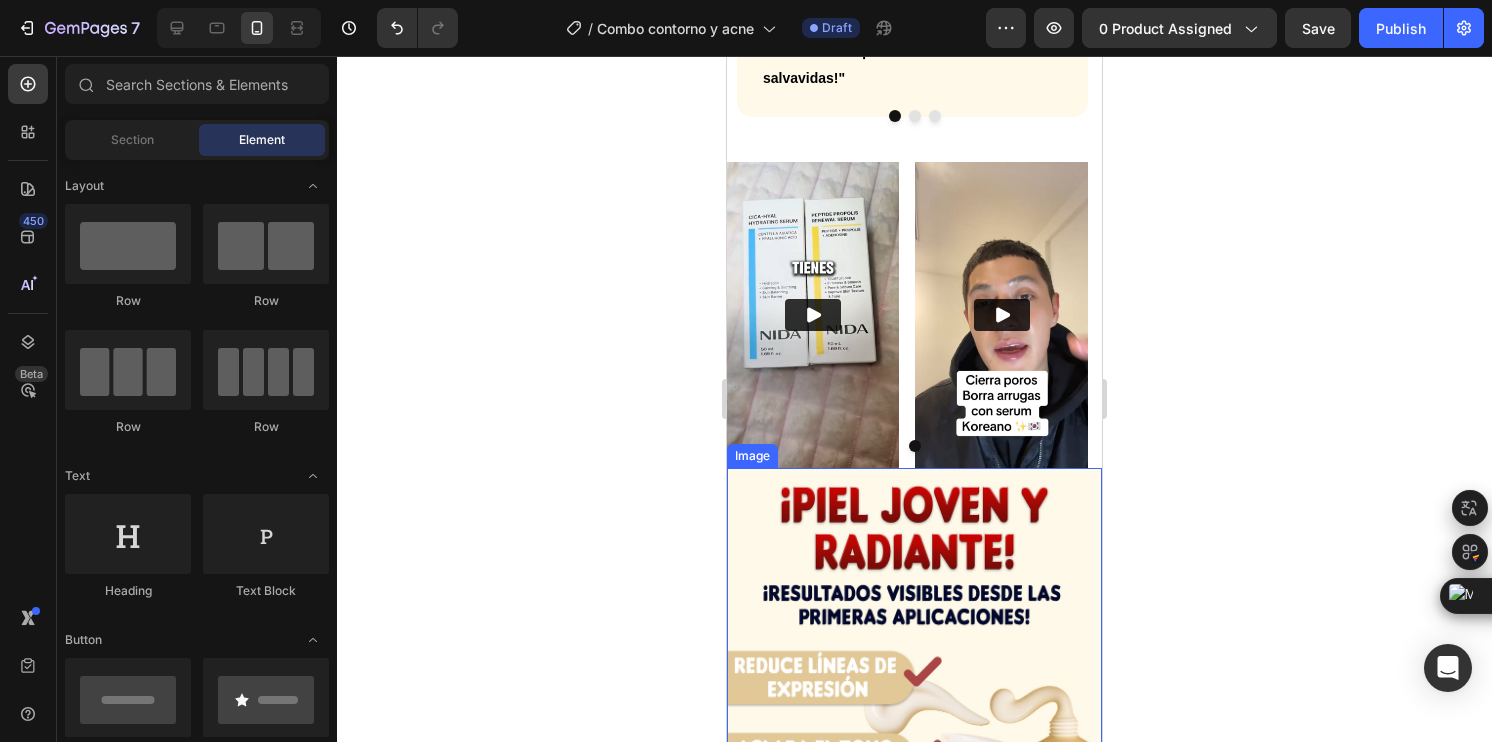 click at bounding box center [1001, 315] 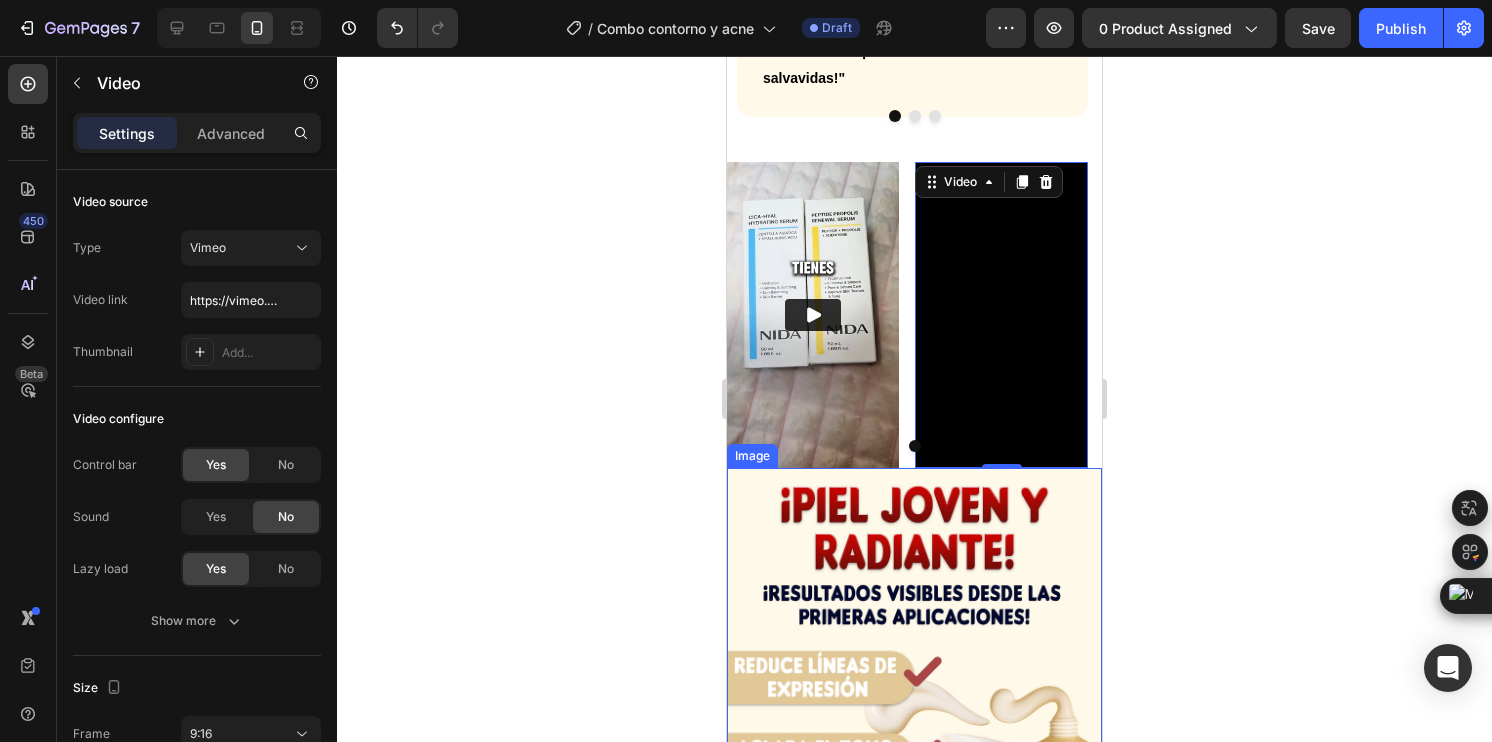 click at bounding box center (914, 801) 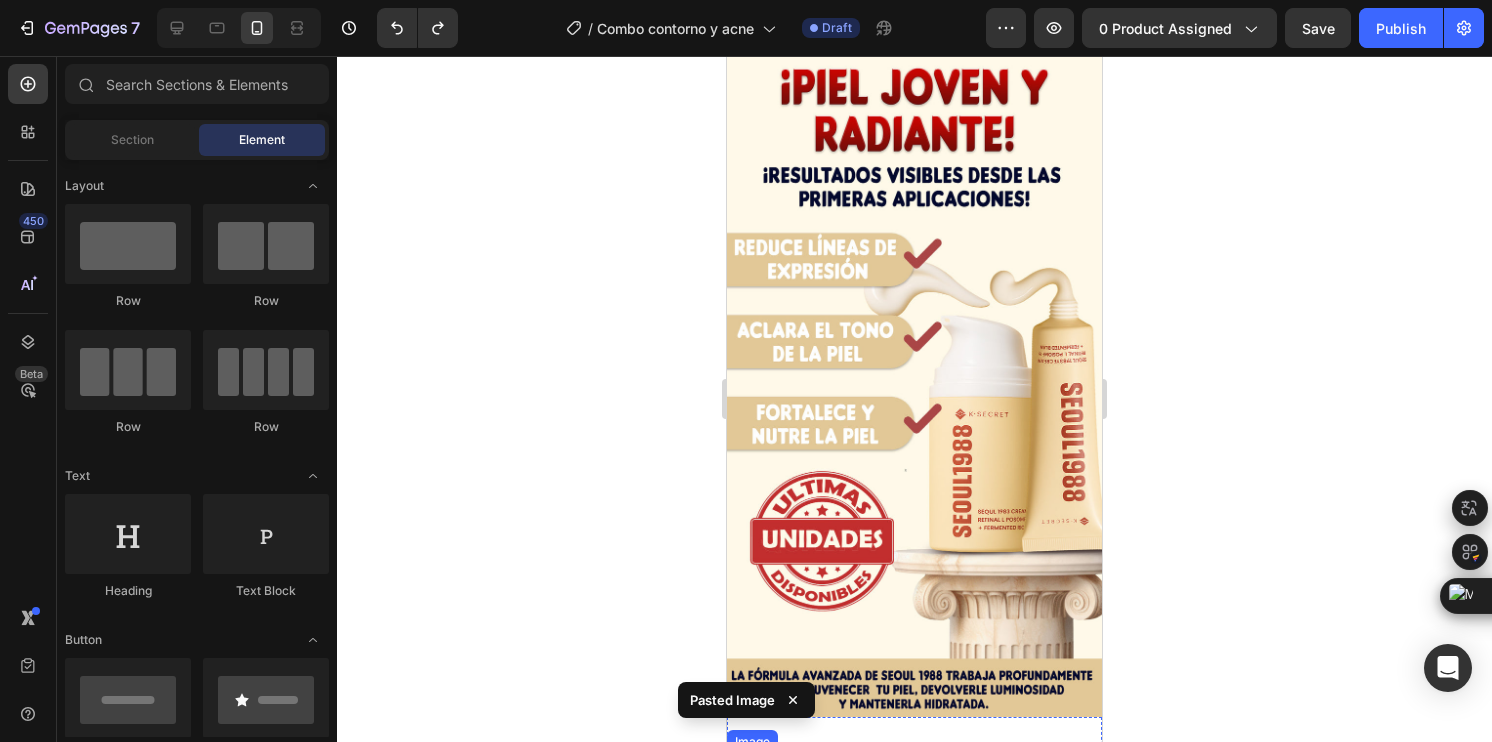 scroll, scrollTop: 3174, scrollLeft: 0, axis: vertical 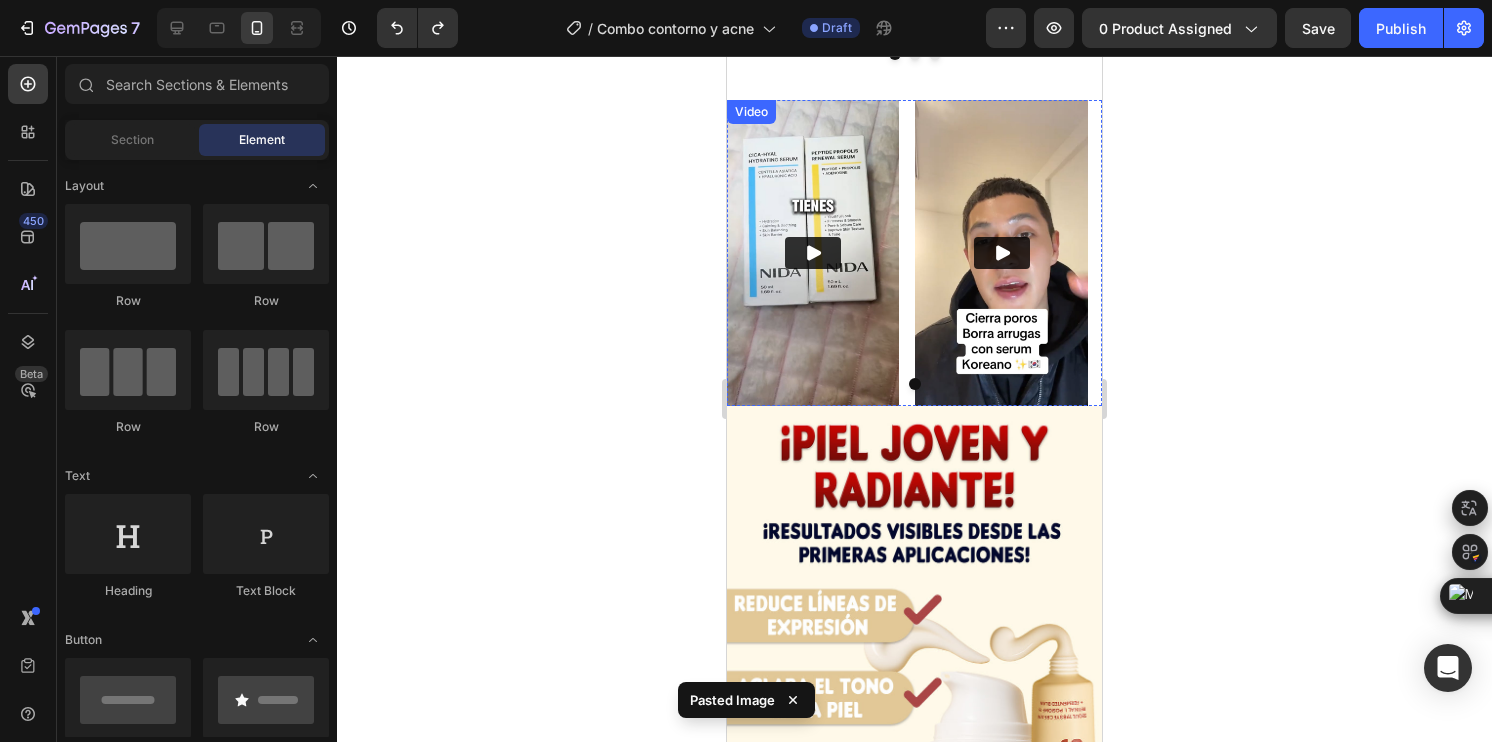 click at bounding box center (813, 253) 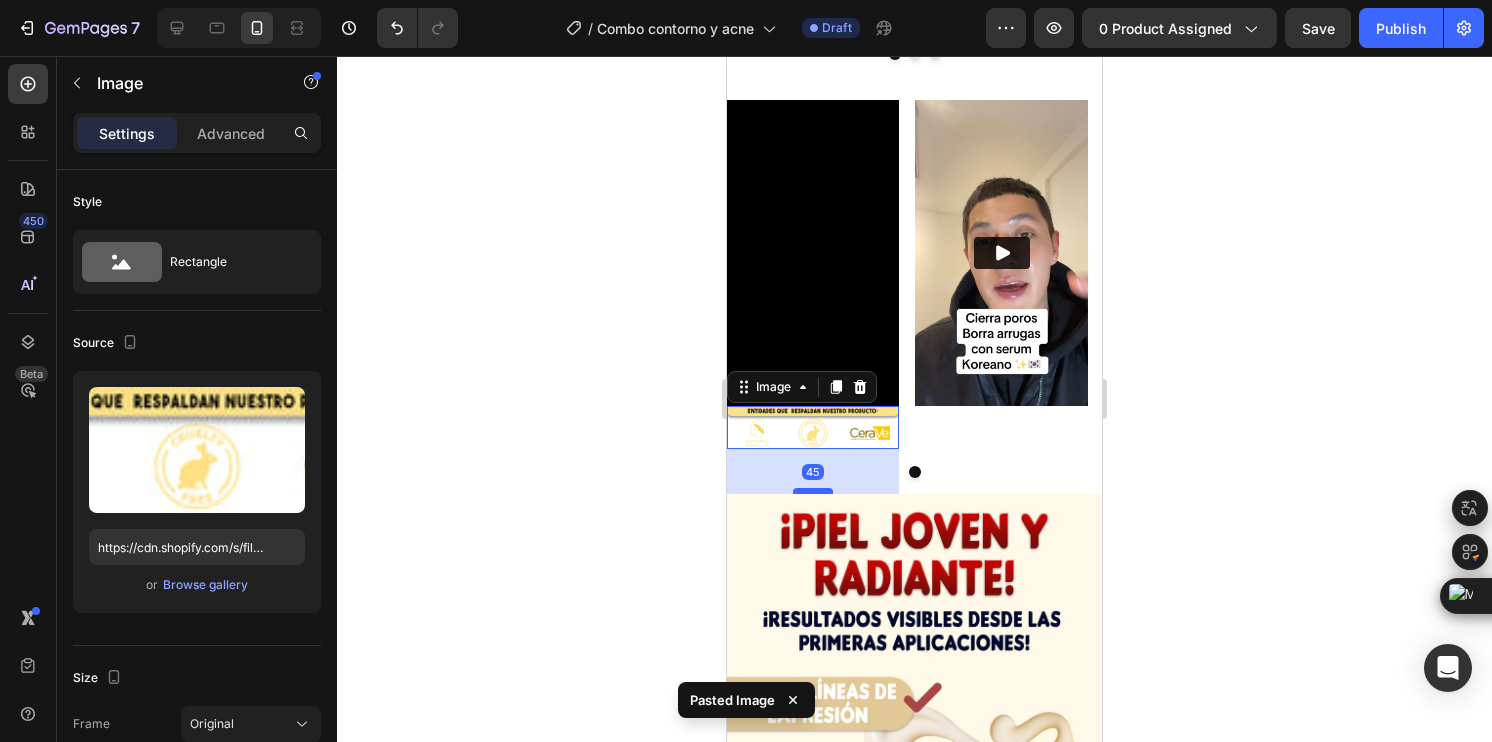 drag, startPoint x: 822, startPoint y: 426, endPoint x: 825, endPoint y: 471, distance: 45.099888 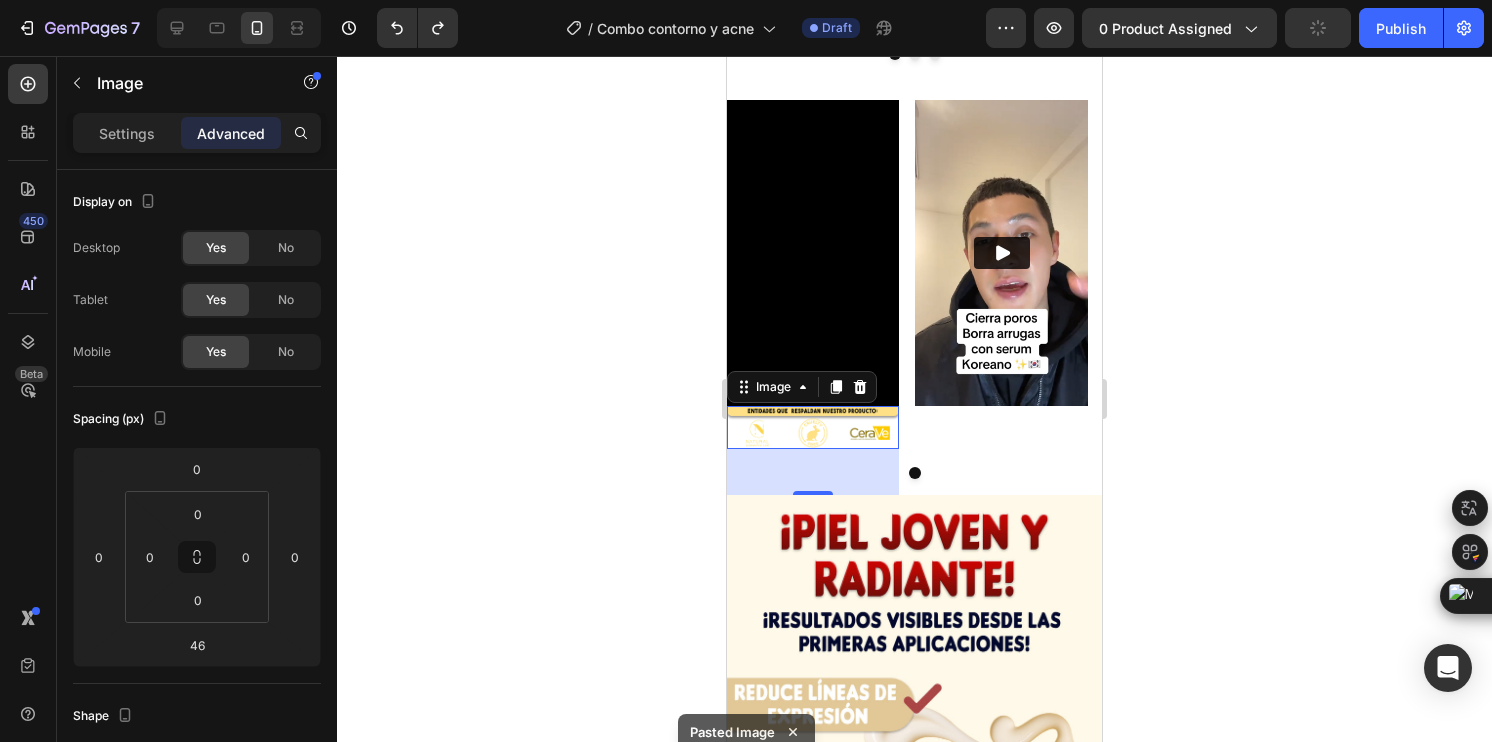 type on "0" 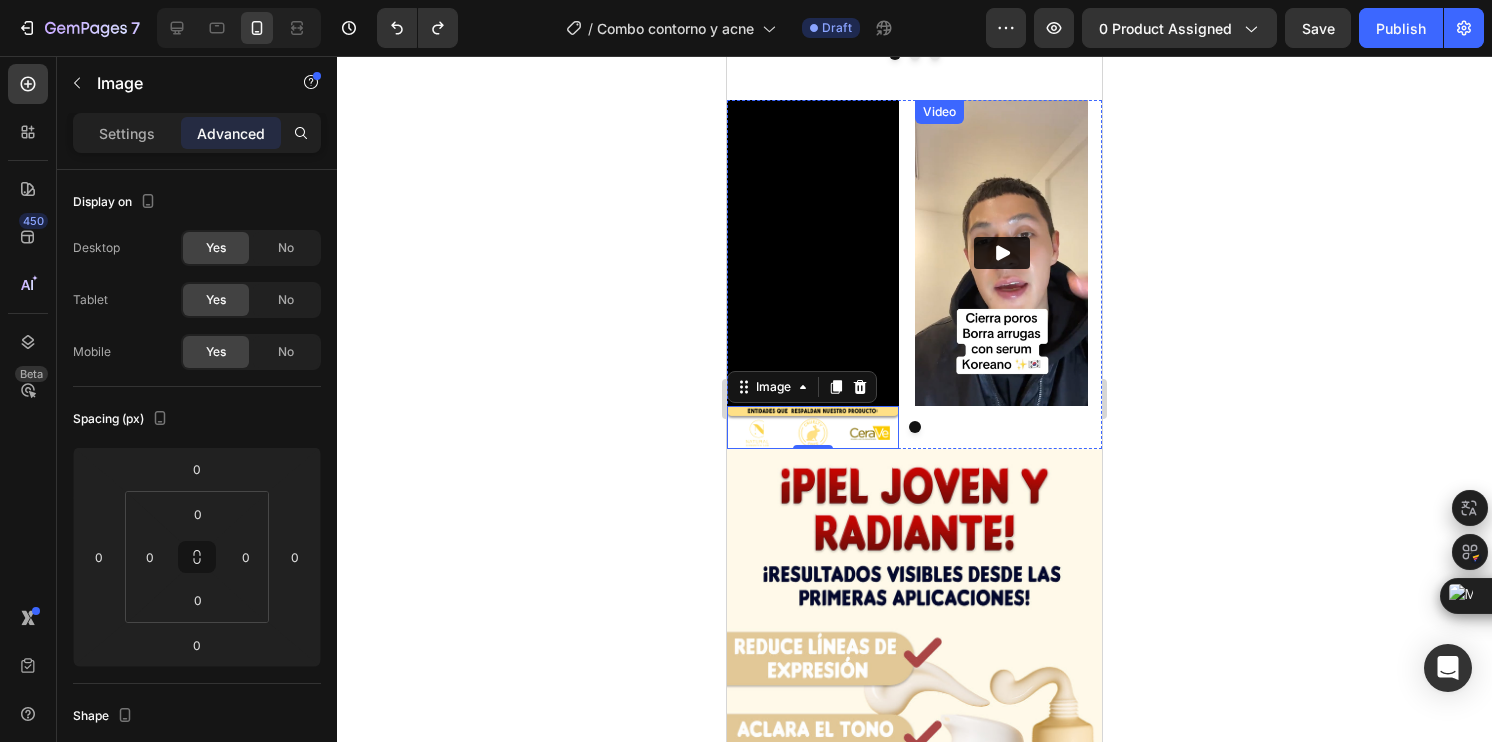 click on "Video Image   0 Video
Carousel" at bounding box center (914, 263) 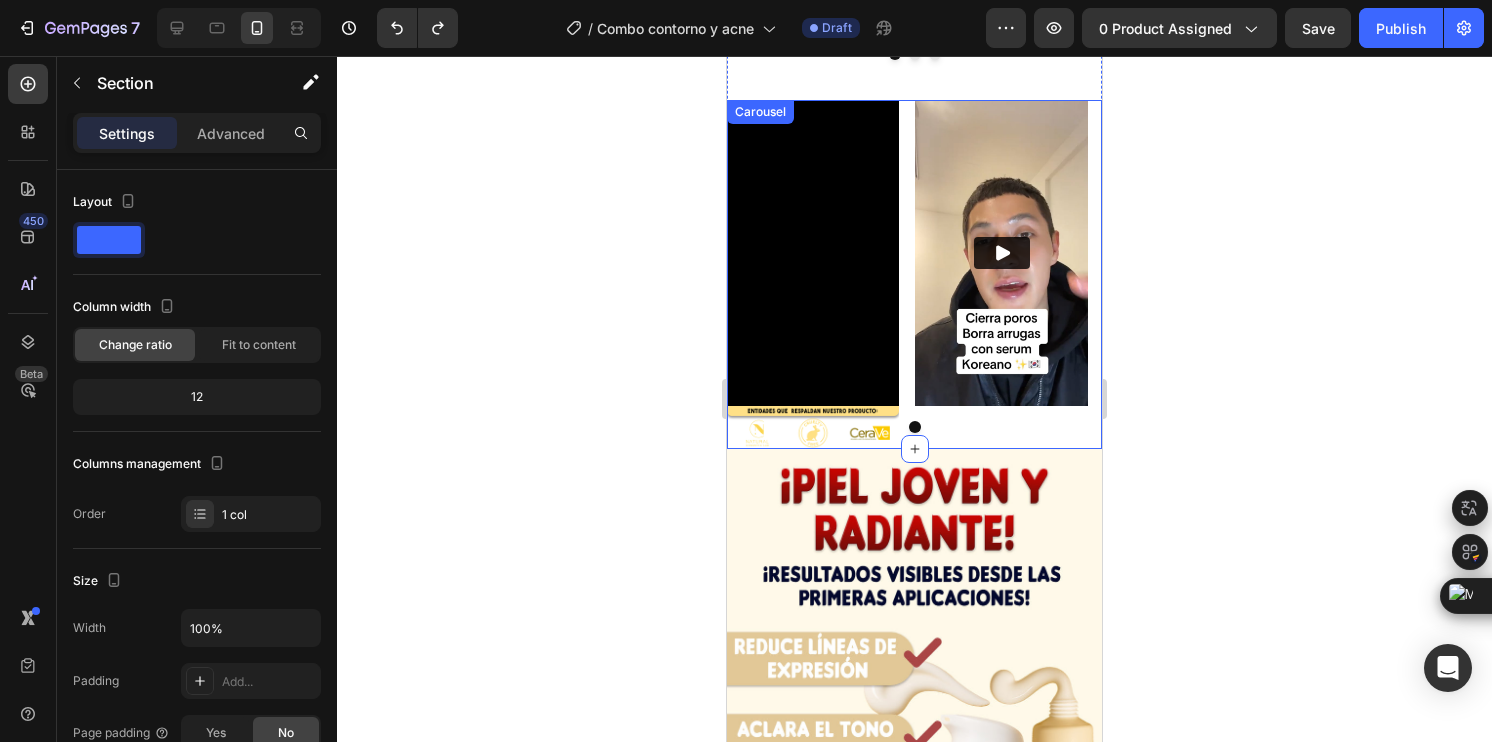 click on "Video Image Video" at bounding box center [914, 275] 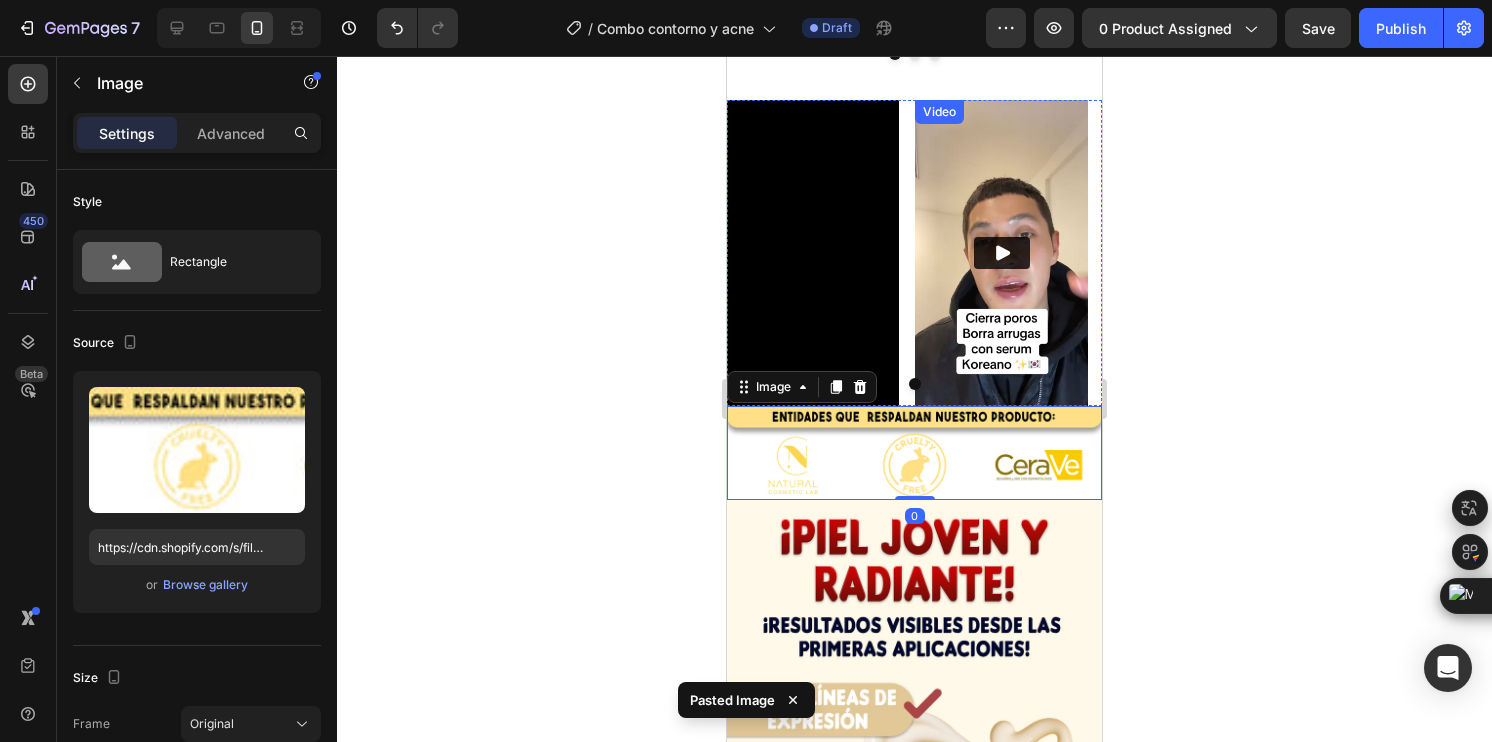 click 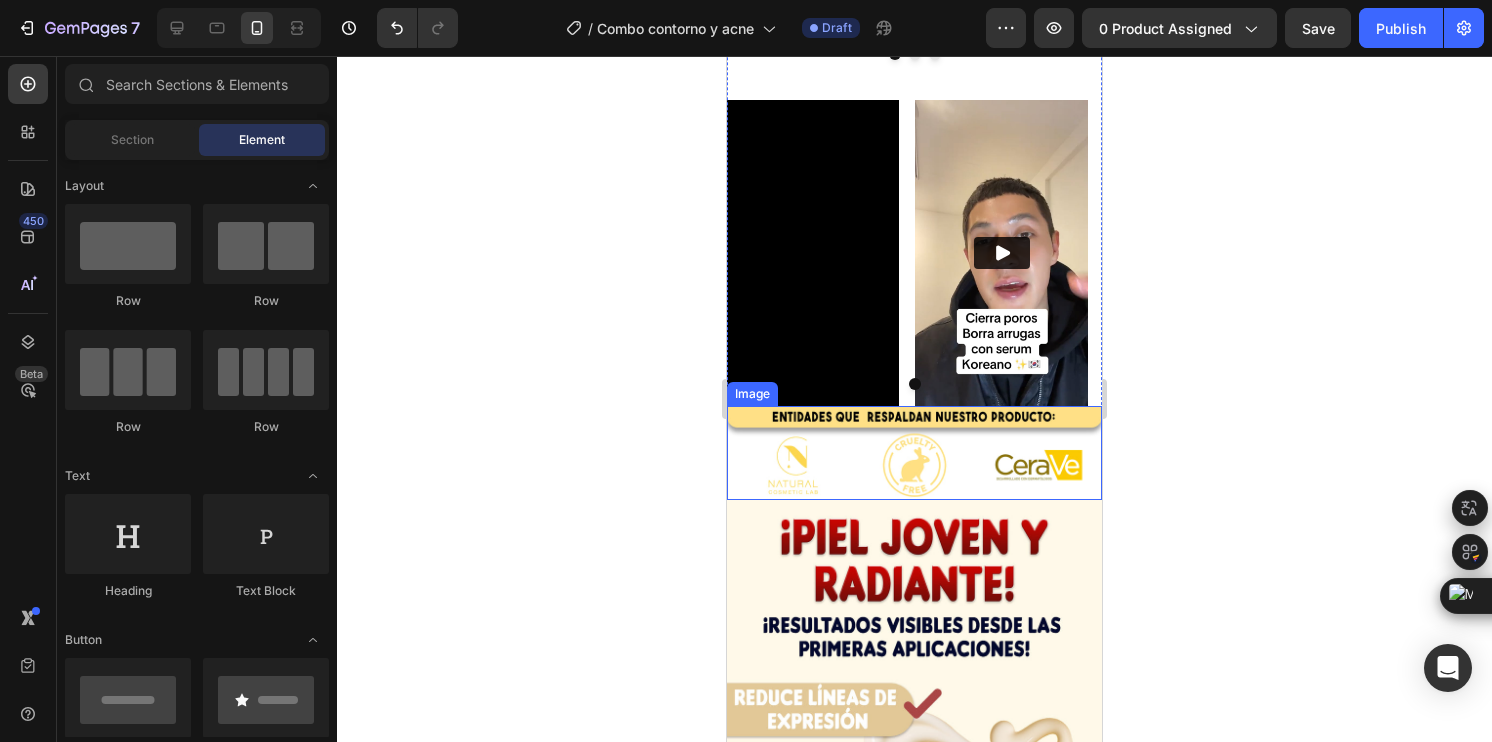 click at bounding box center (914, 453) 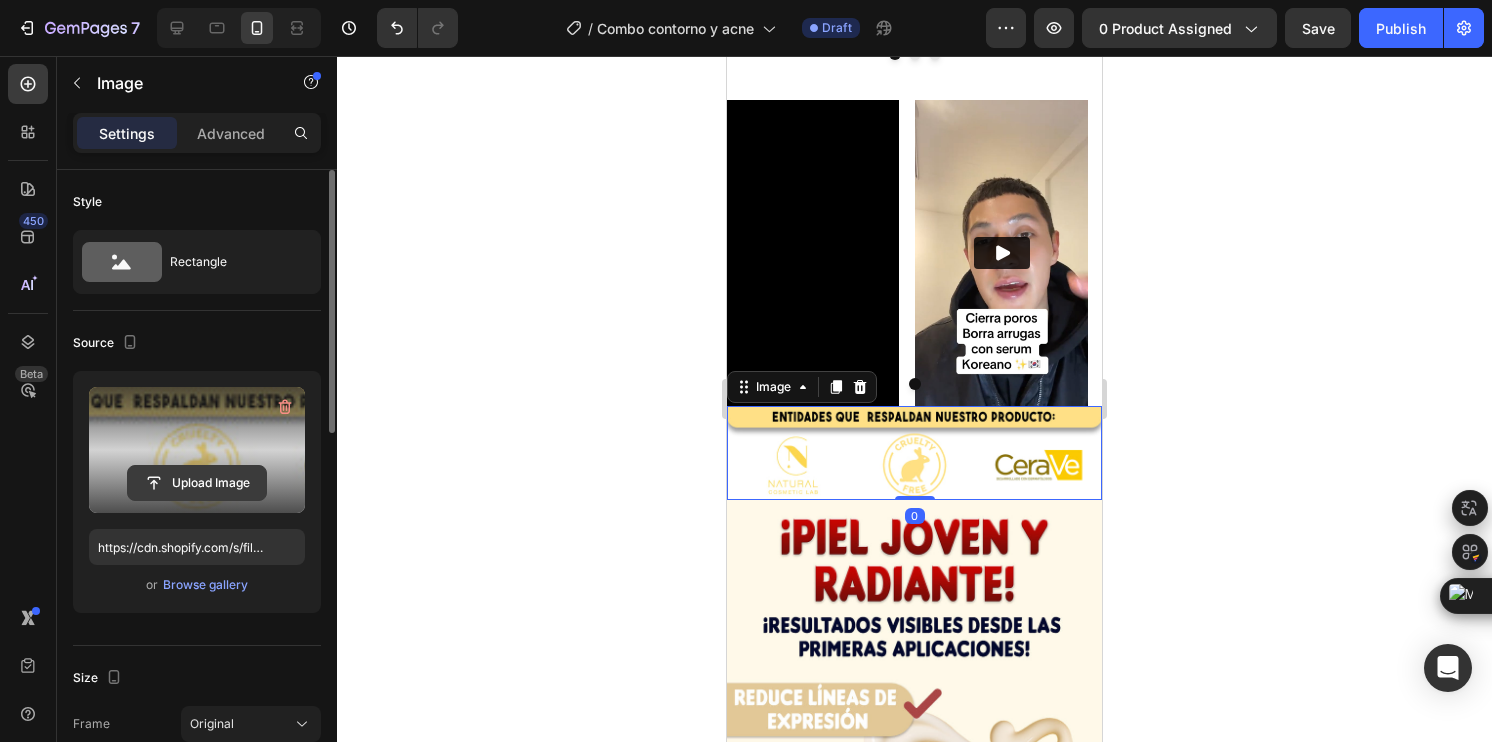 click 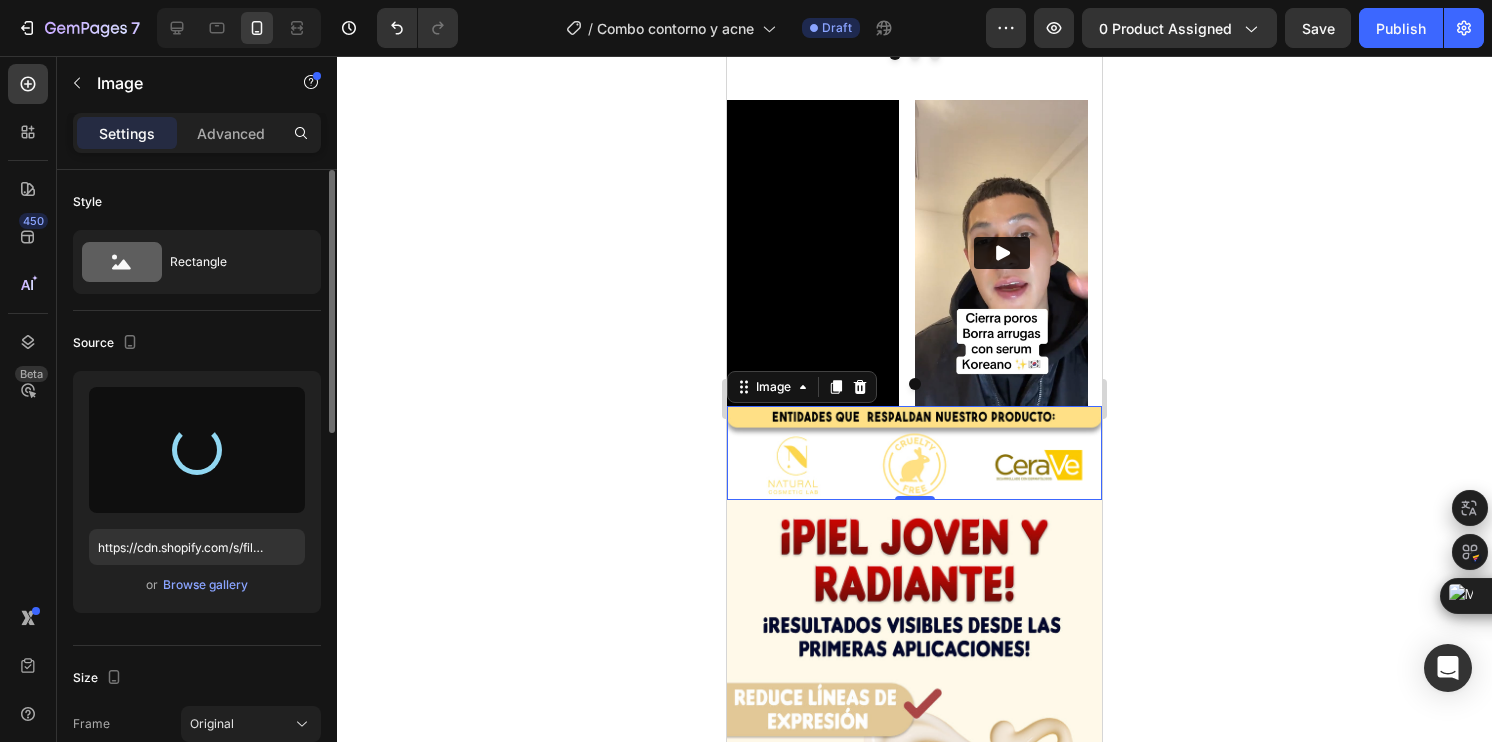 type on "https://cdn.shopify.com/s/files/1/0744/7950/1565/files/gempages_575031653676614431-0d8e2898-9af8-441c-905a-be24b4917bf2.jpg" 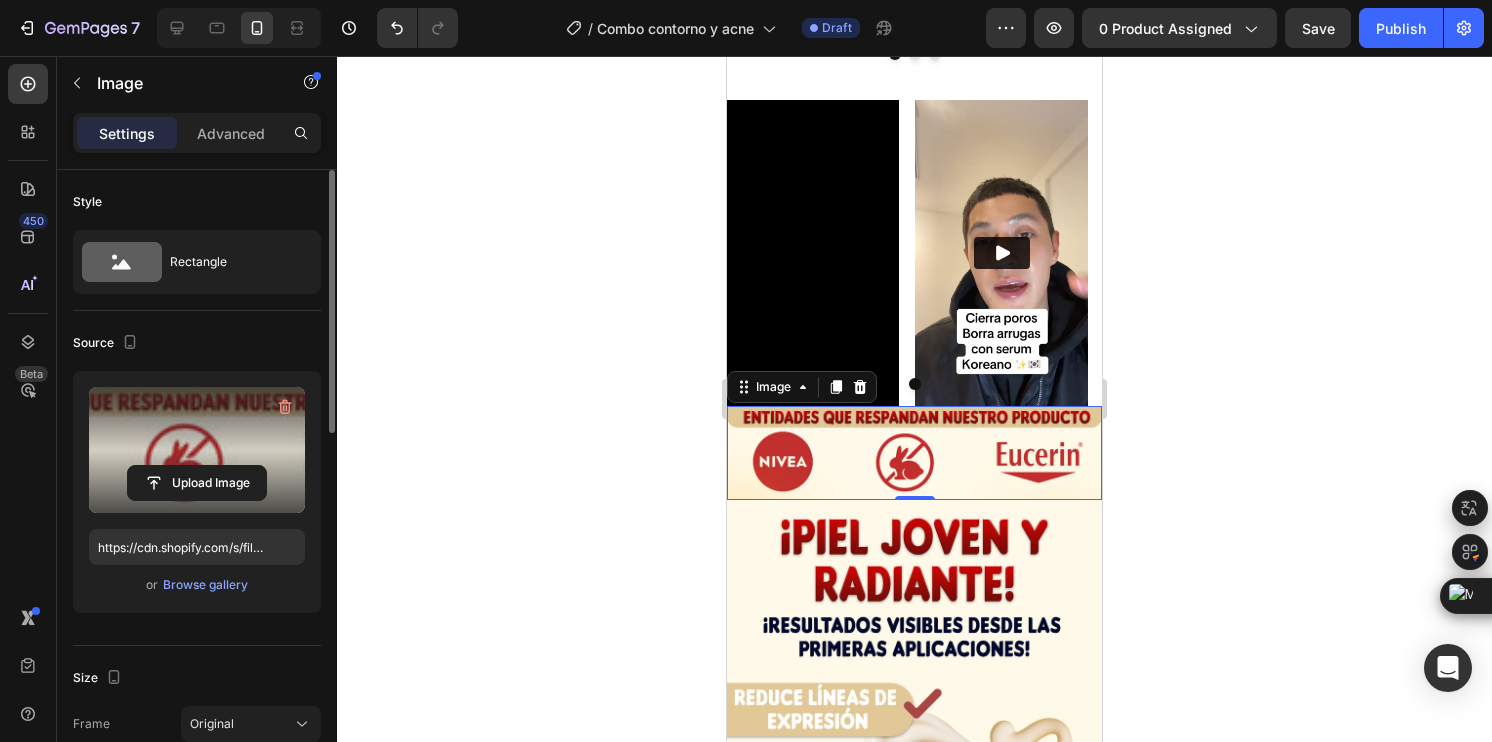click 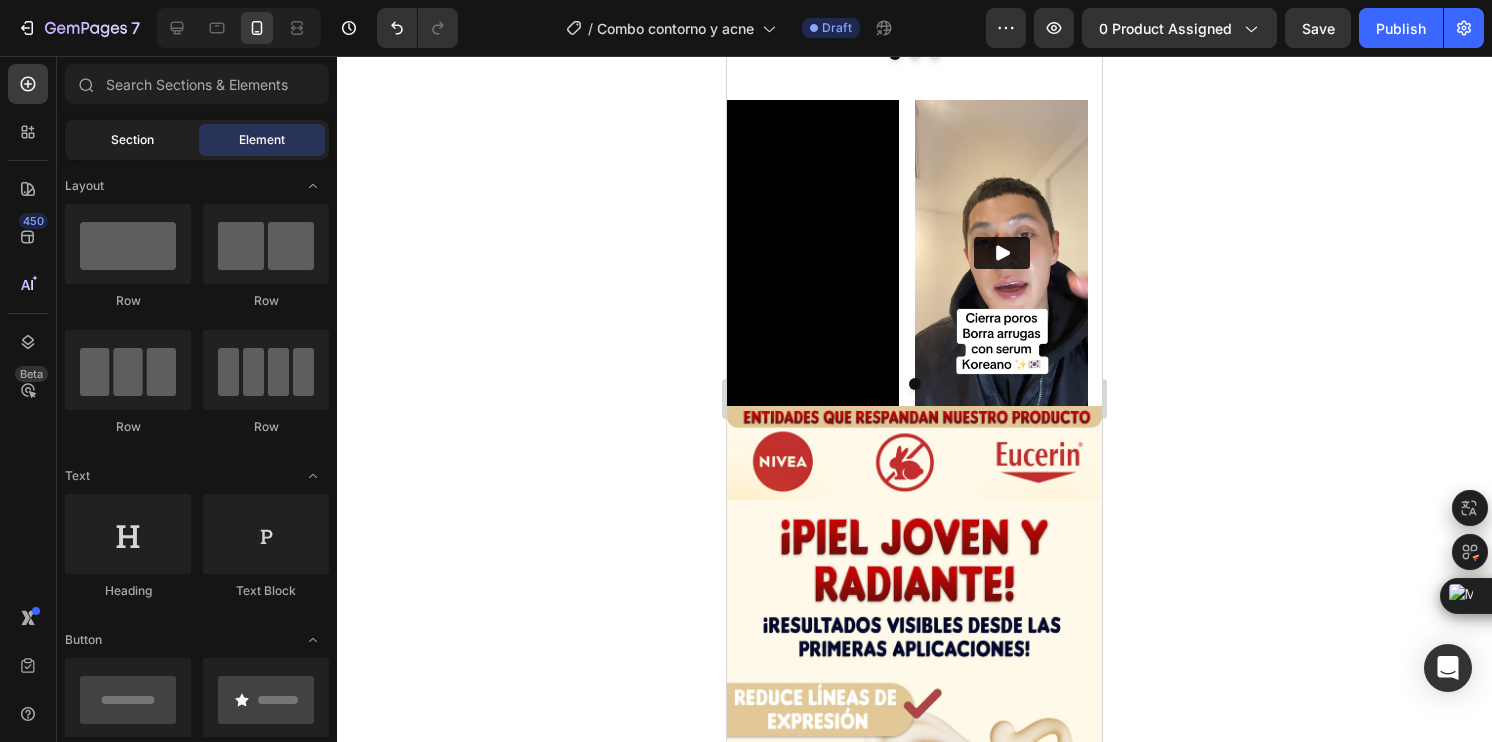 click on "Section" 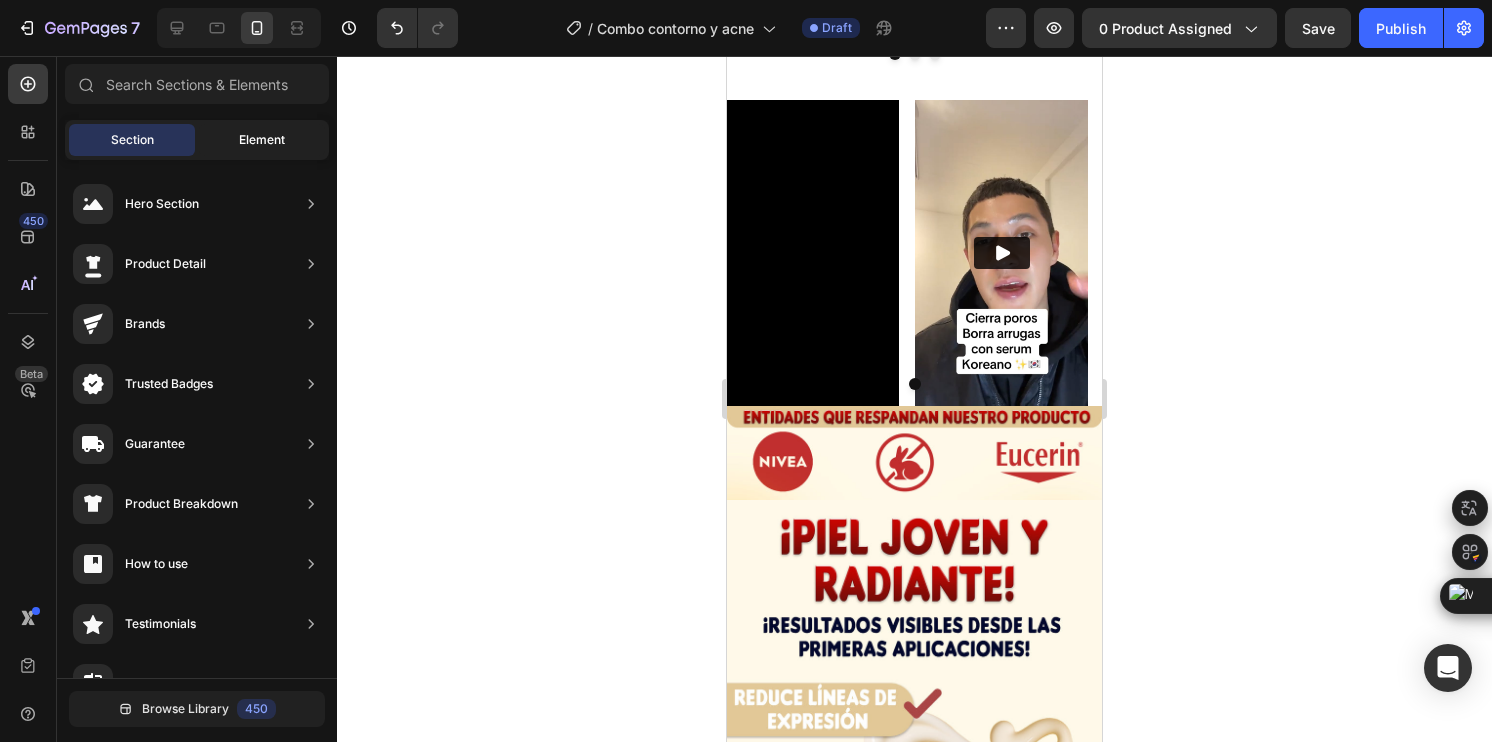 click on "Element" 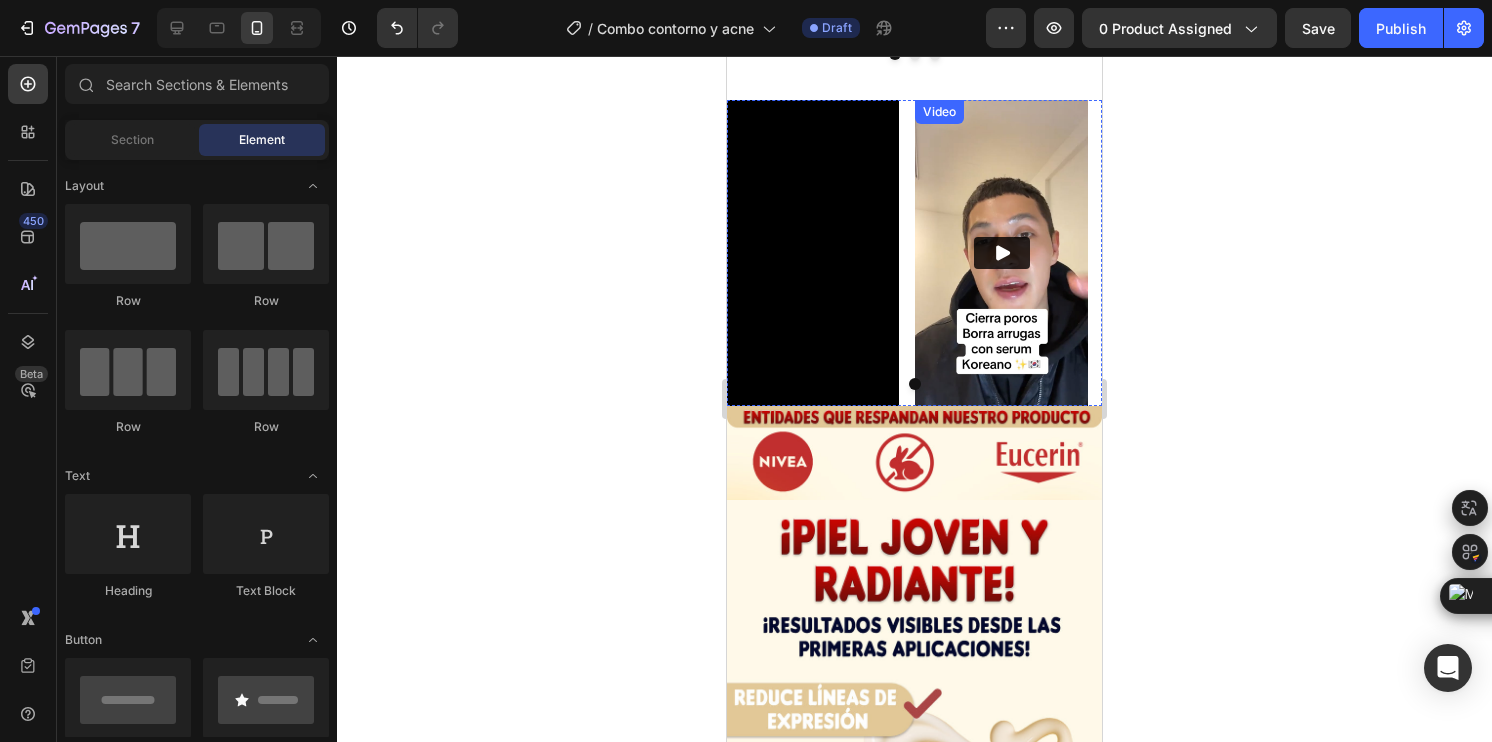 click at bounding box center (1001, 253) 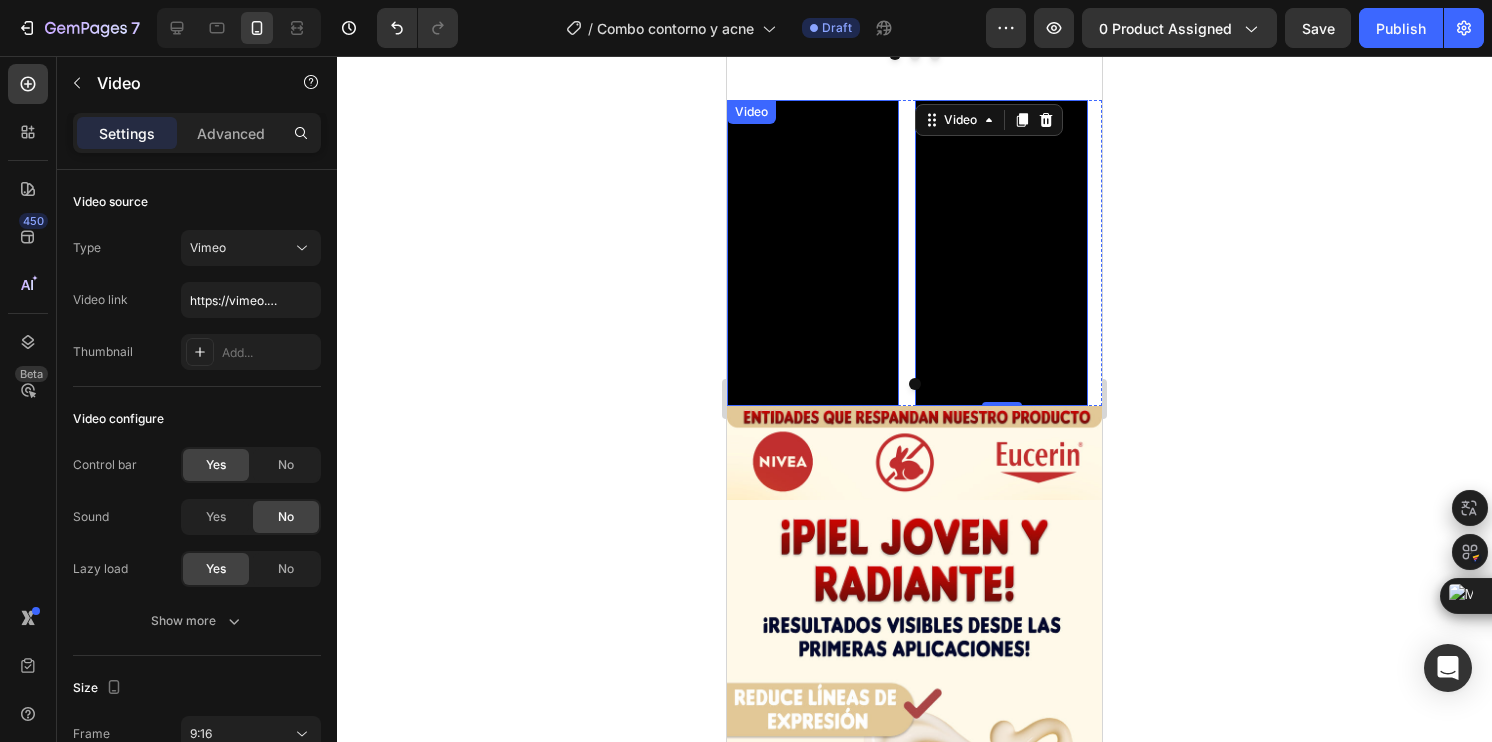 click on "Video" at bounding box center (751, 112) 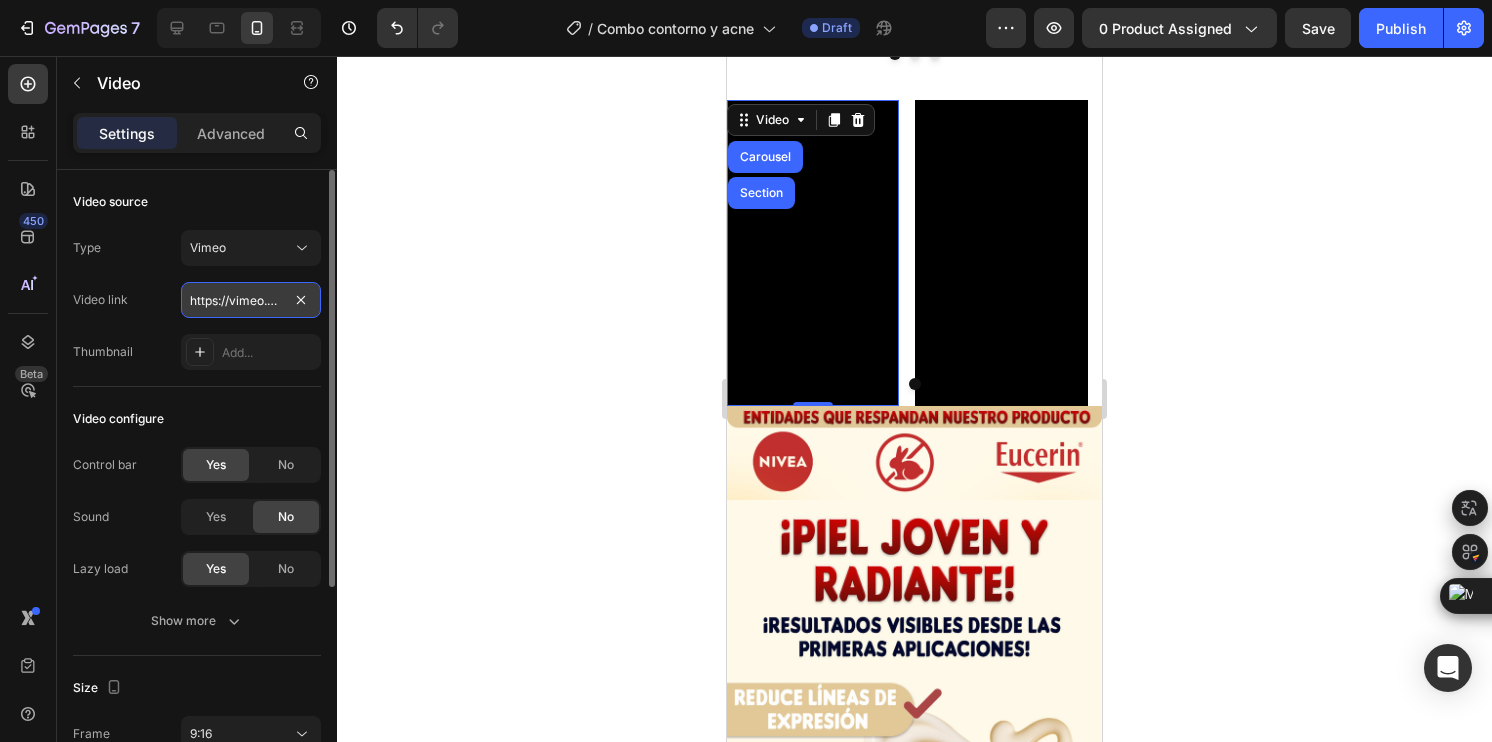 click on "https://vimeo.com/1106642627?share=copy" at bounding box center [251, 300] 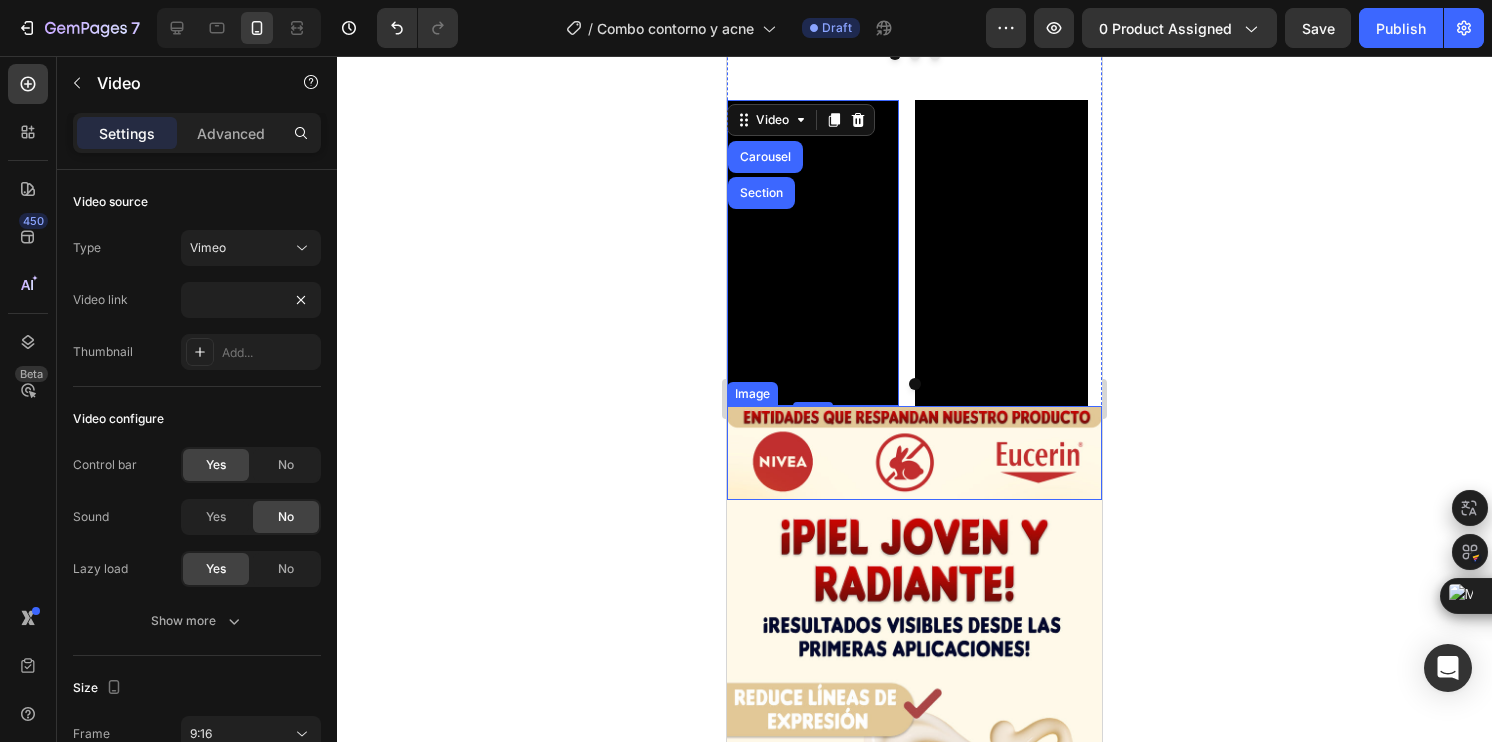 click at bounding box center [914, 453] 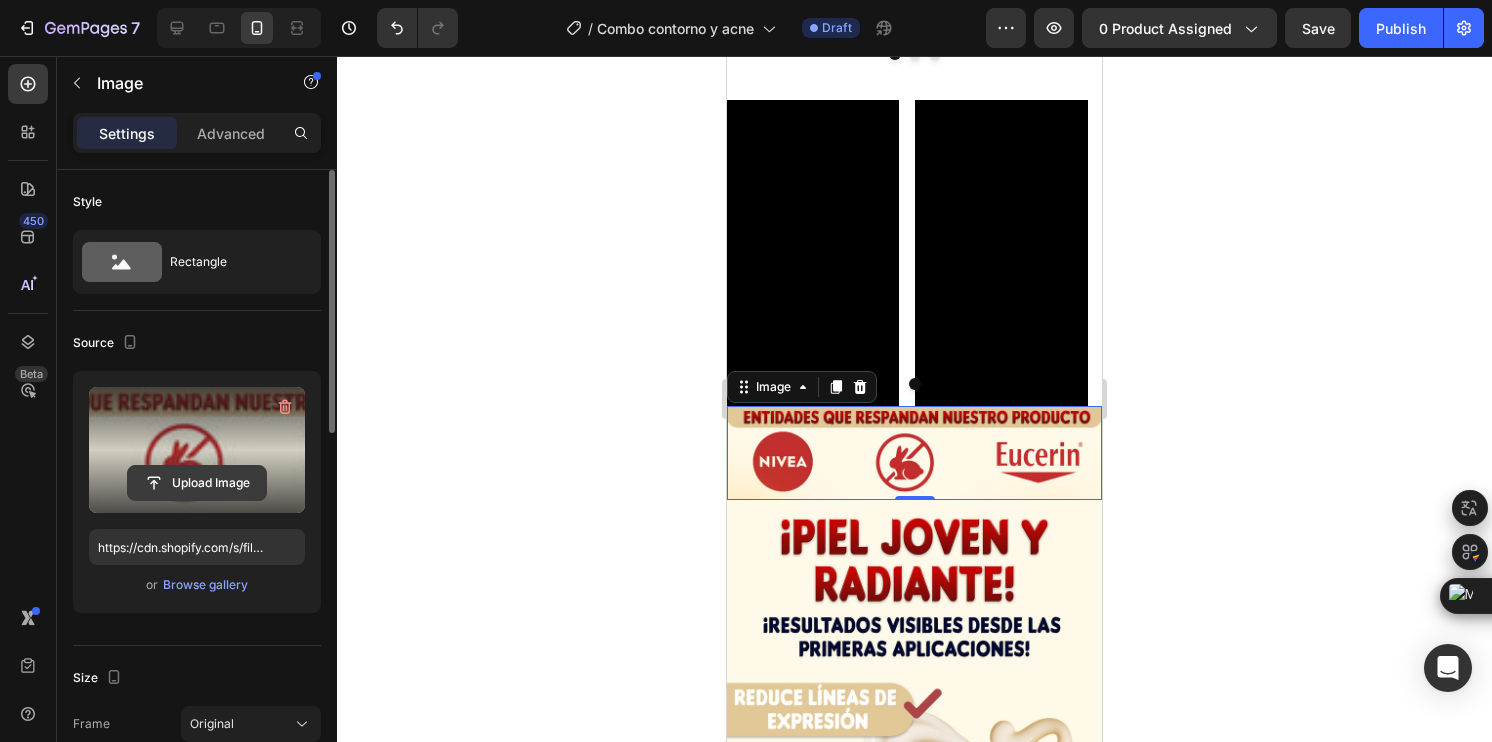 click 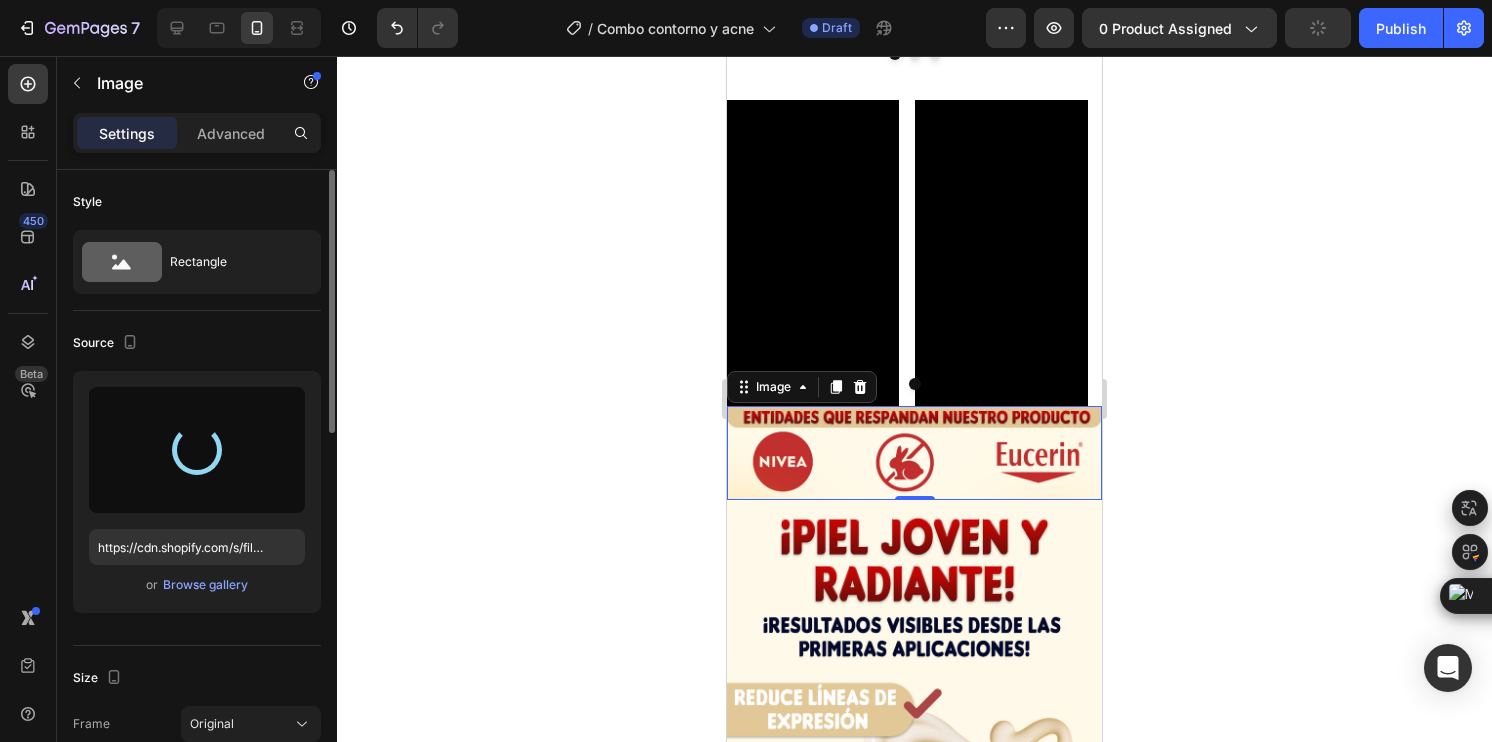 type on "https://cdn.shopify.com/s/files/1/0744/7950/1565/files/gempages_575031653676614431-a681dfc4-f66a-4bbc-aceb-f312648fb8ae.jpg" 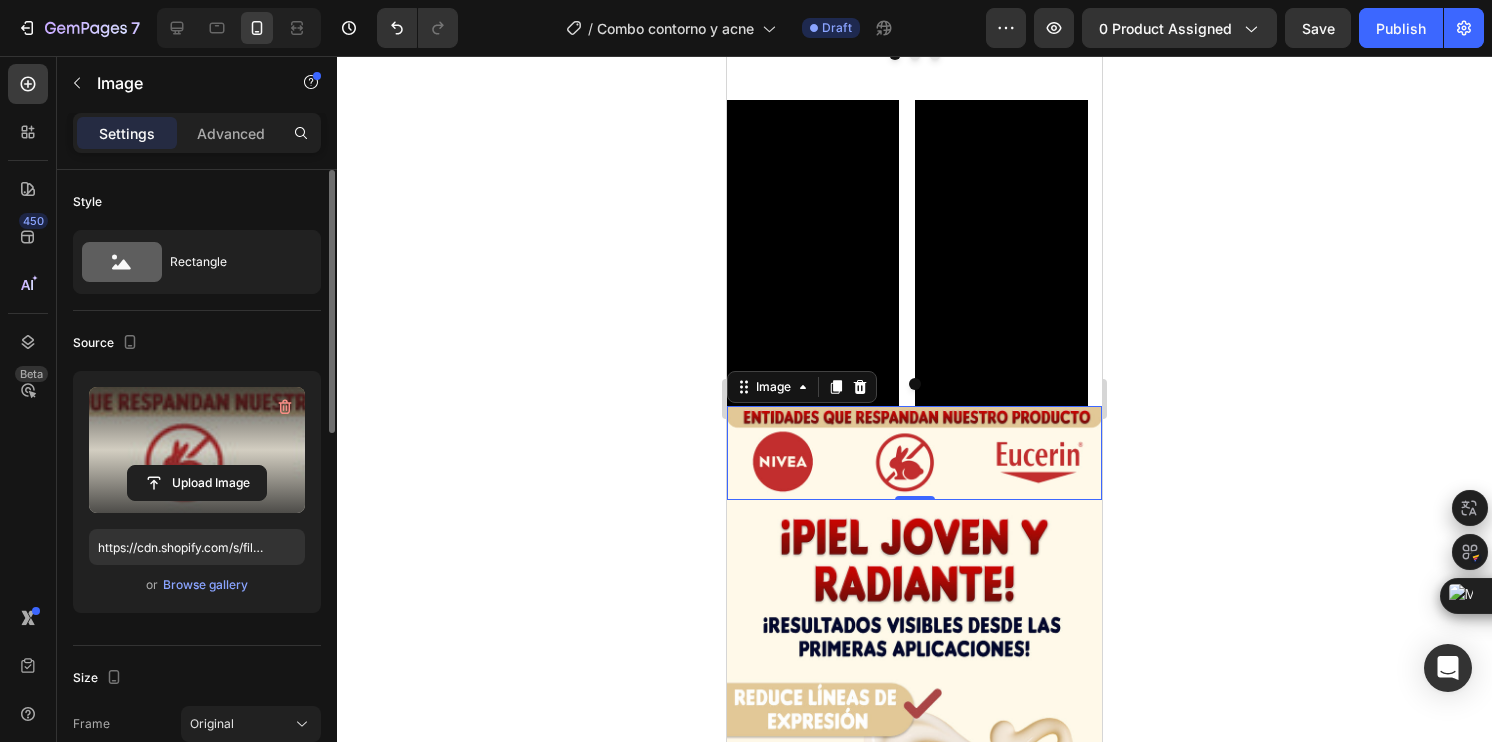 click 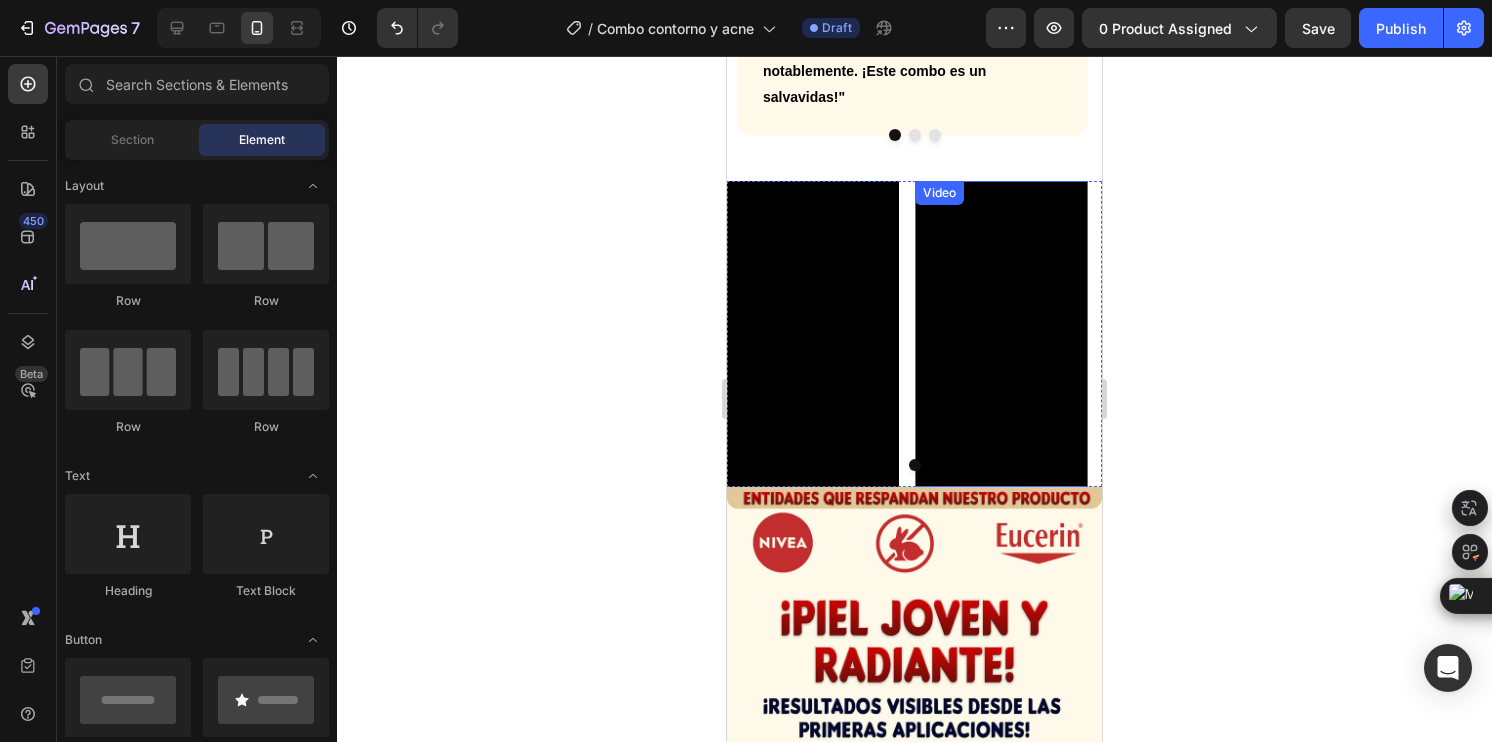 scroll, scrollTop: 3074, scrollLeft: 0, axis: vertical 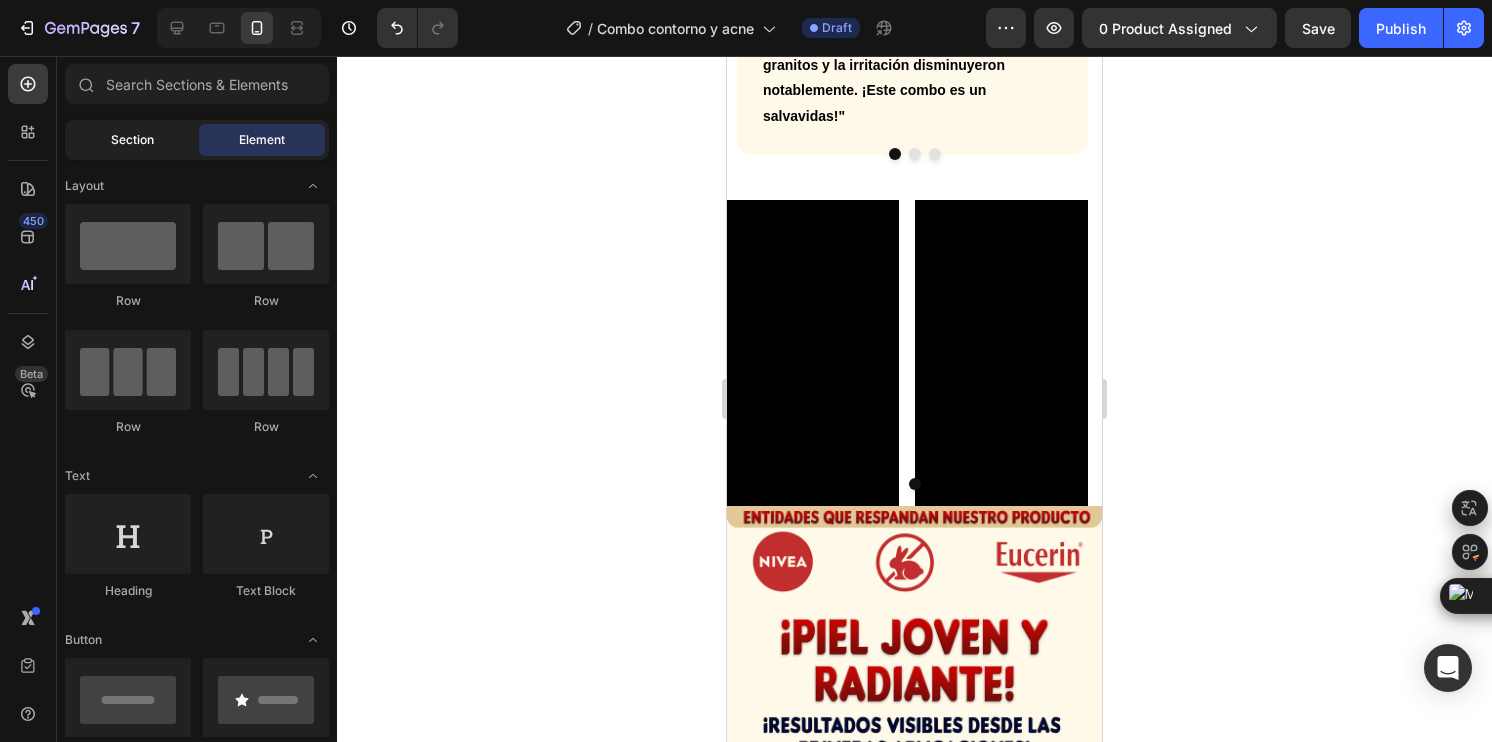 click on "Section" at bounding box center [132, 140] 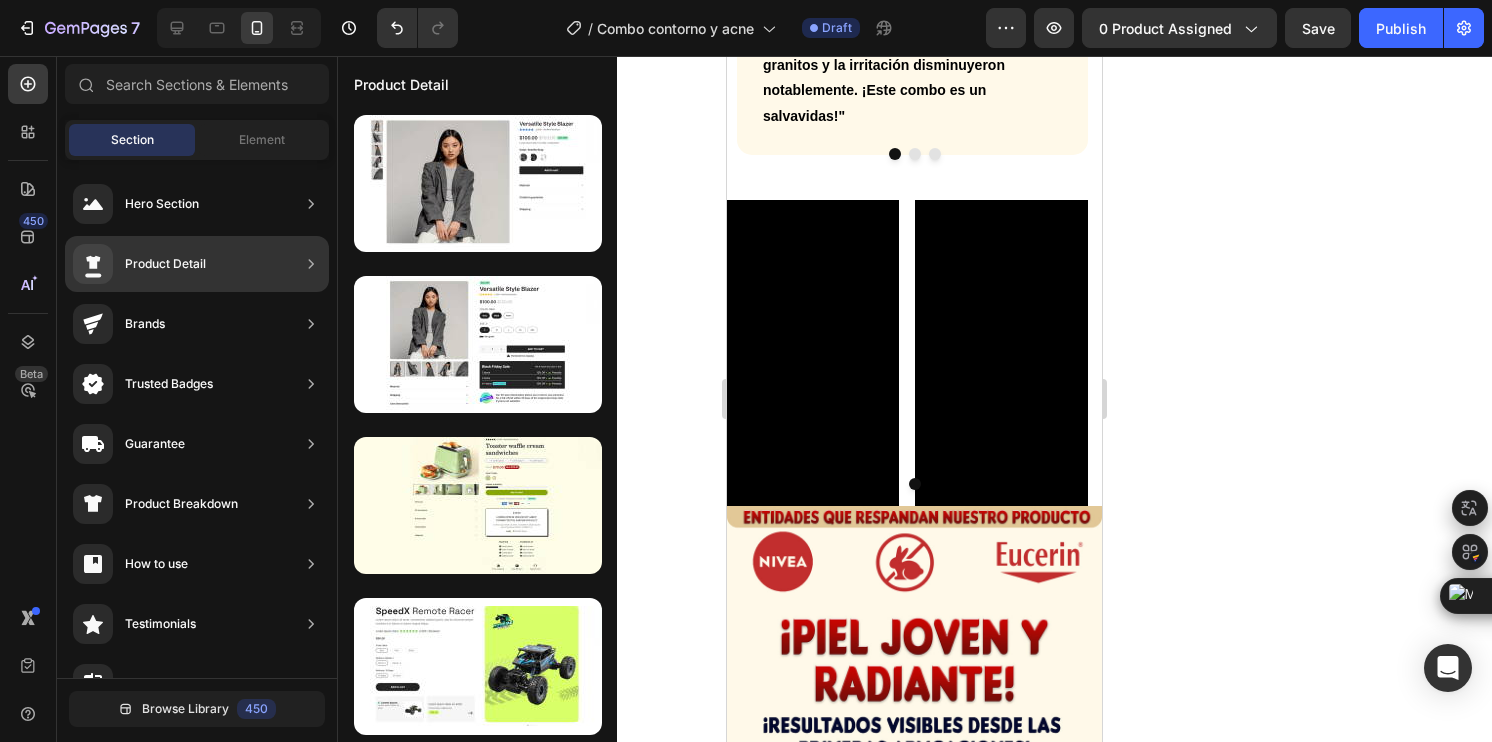 scroll, scrollTop: 200, scrollLeft: 0, axis: vertical 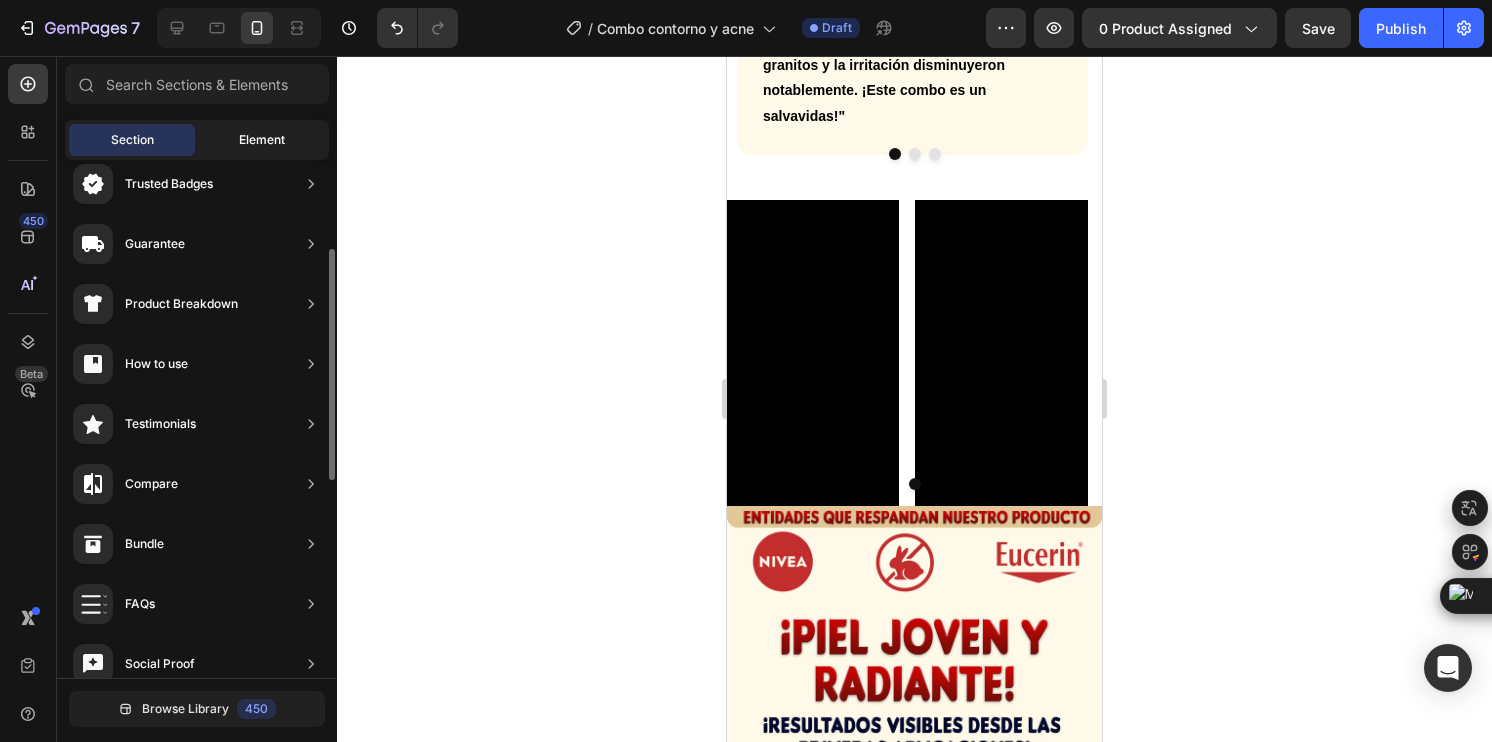 click on "Element" 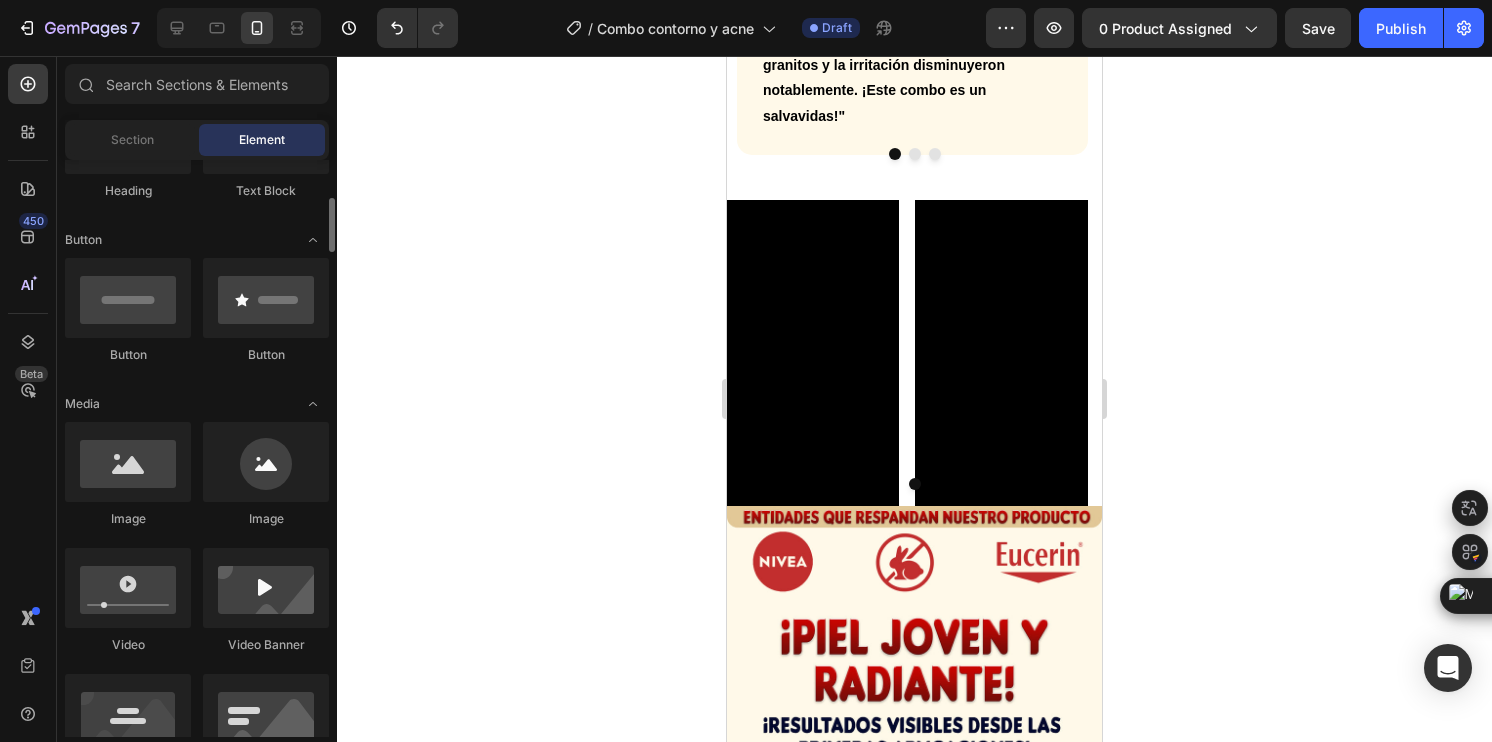 scroll, scrollTop: 0, scrollLeft: 0, axis: both 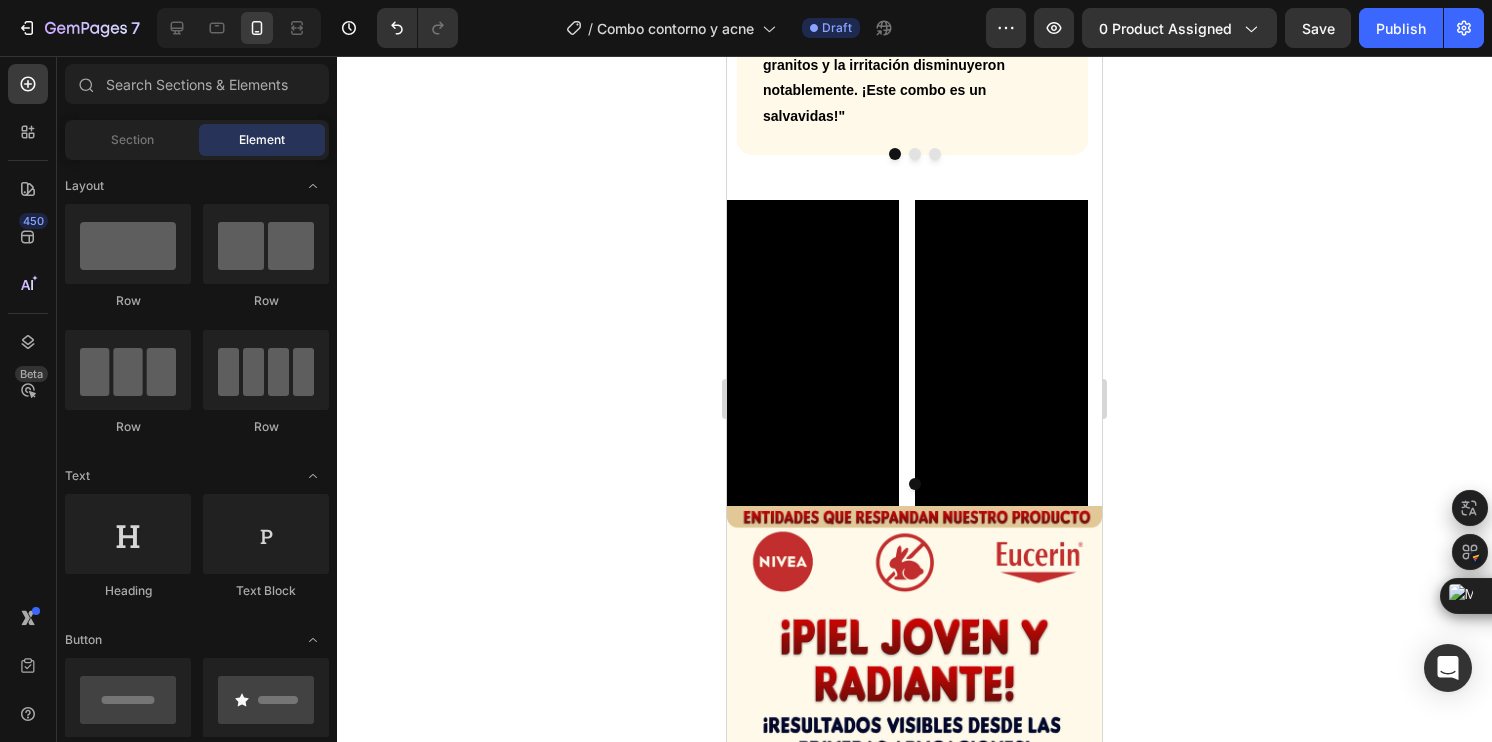 click 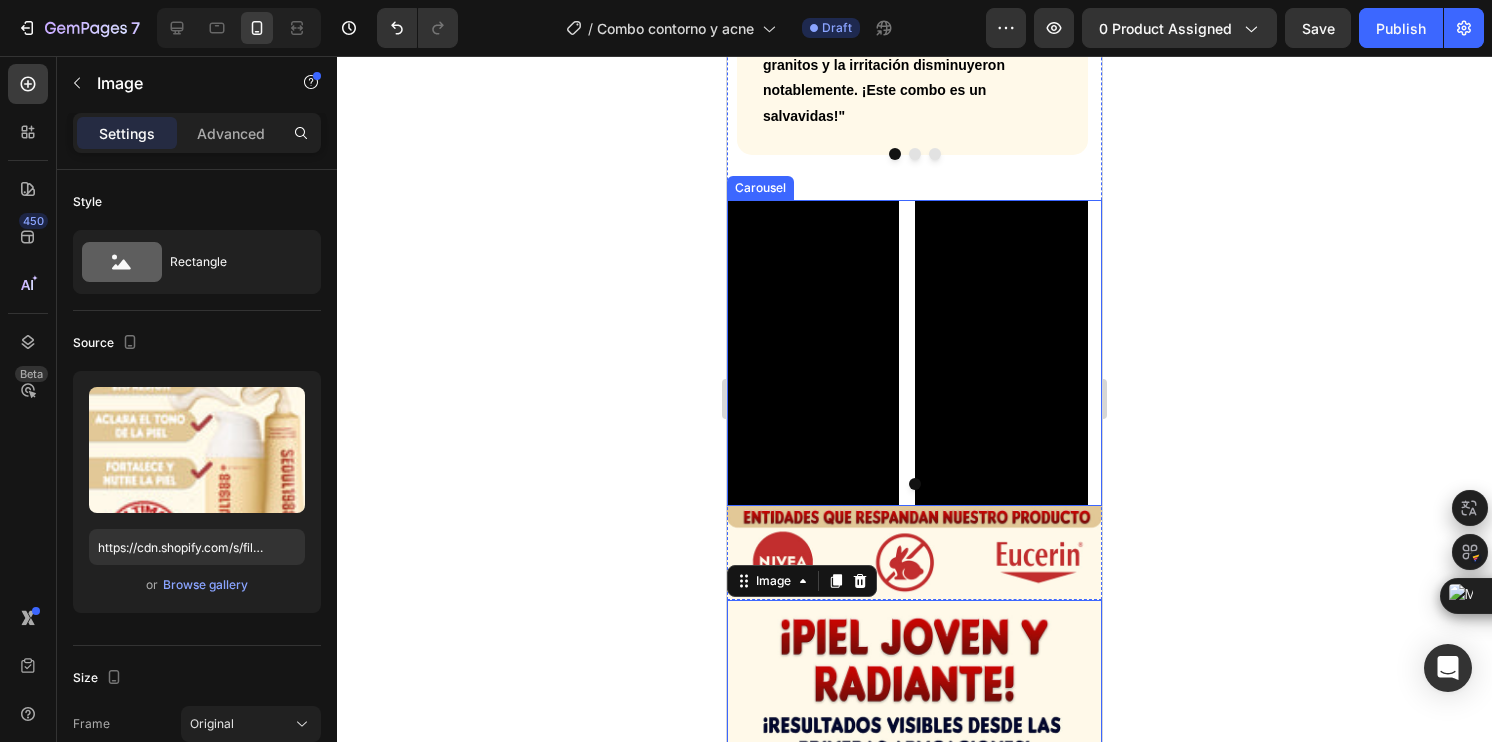 click on "Video Video" at bounding box center (914, 353) 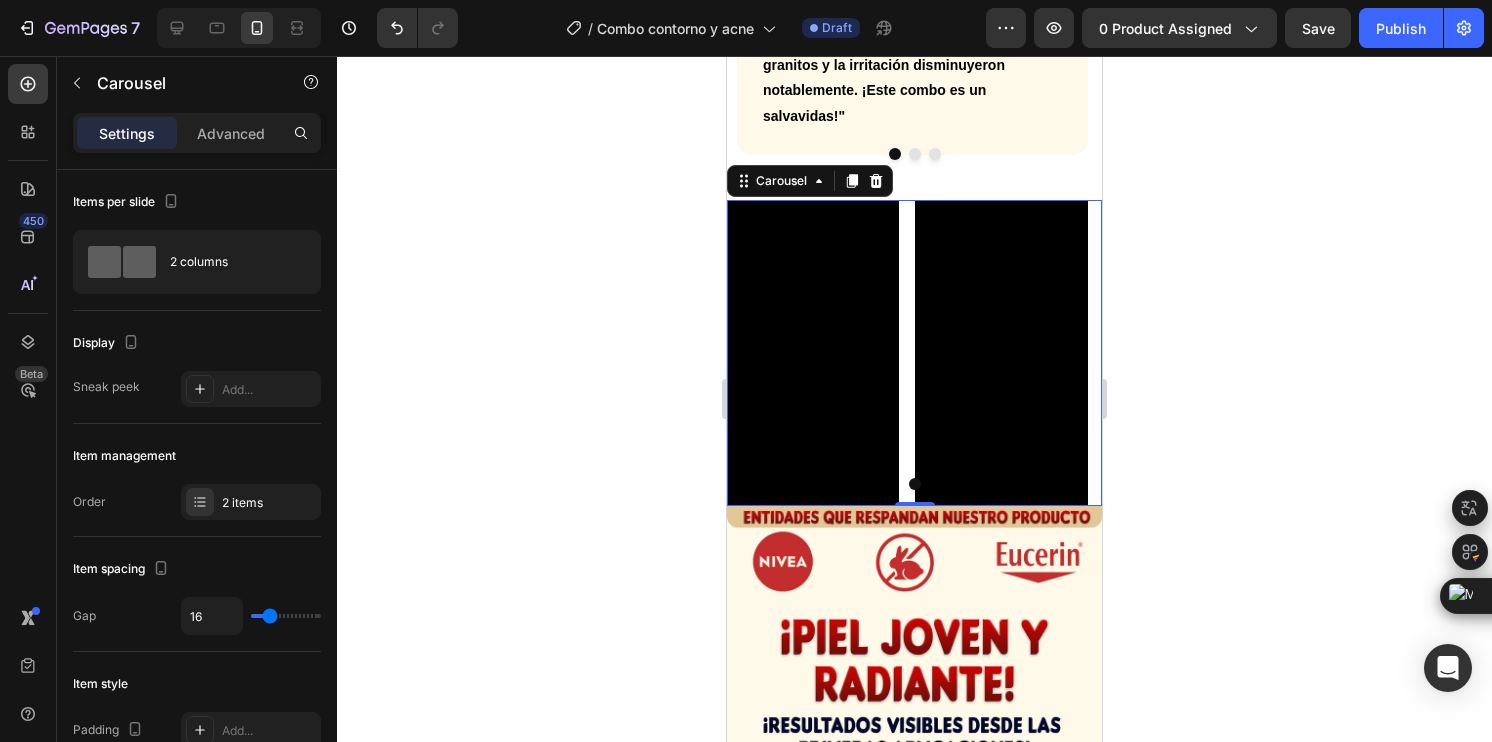 click 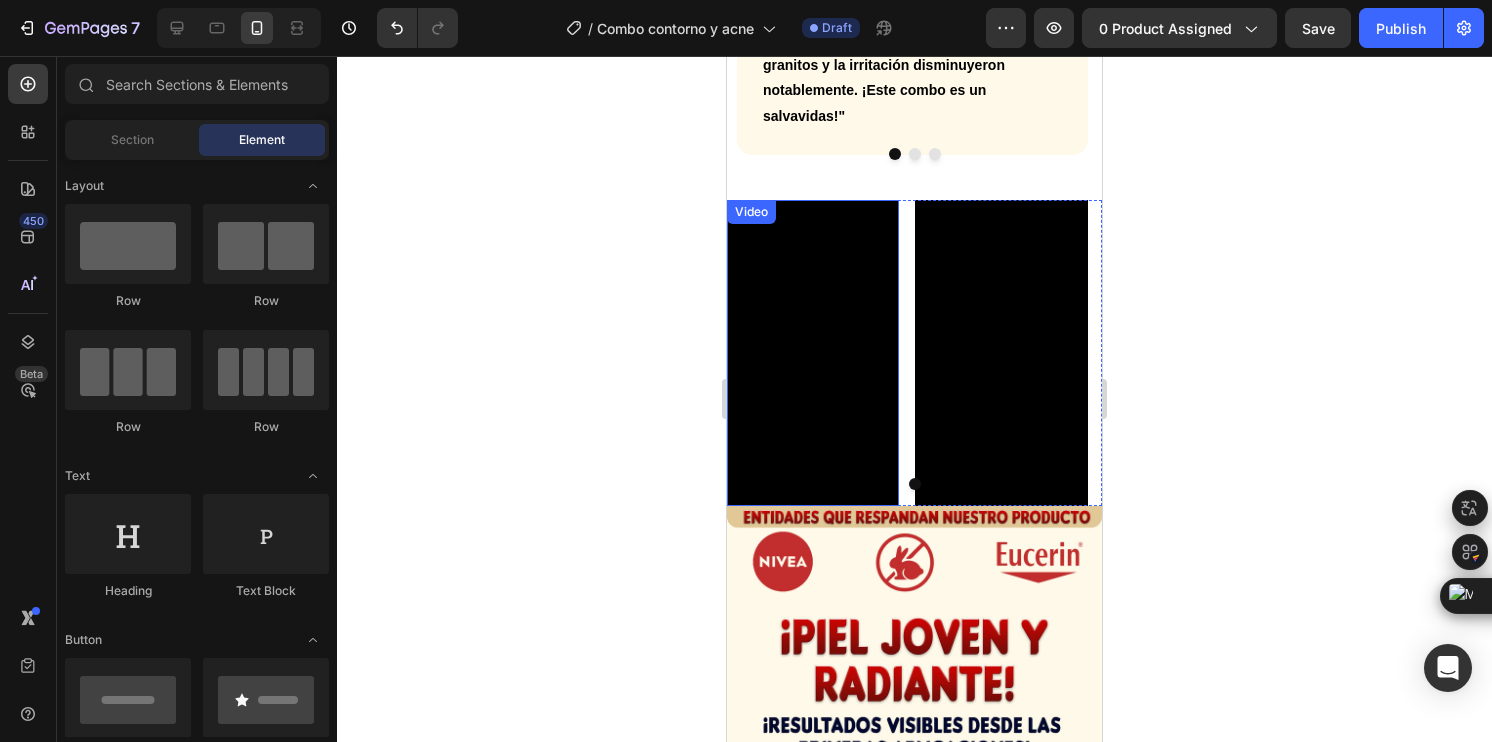 click on "Video" at bounding box center [751, 212] 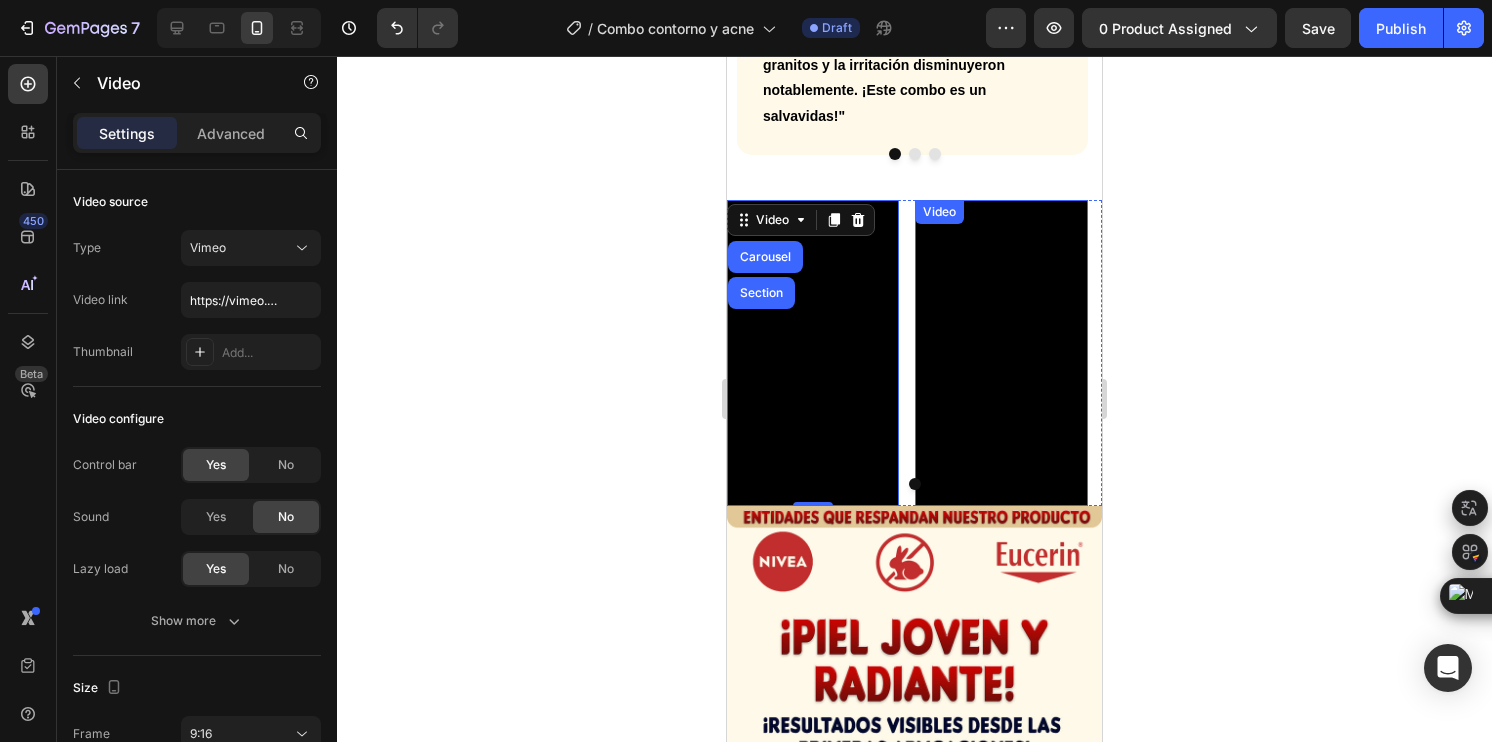 click on "Video" at bounding box center (939, 212) 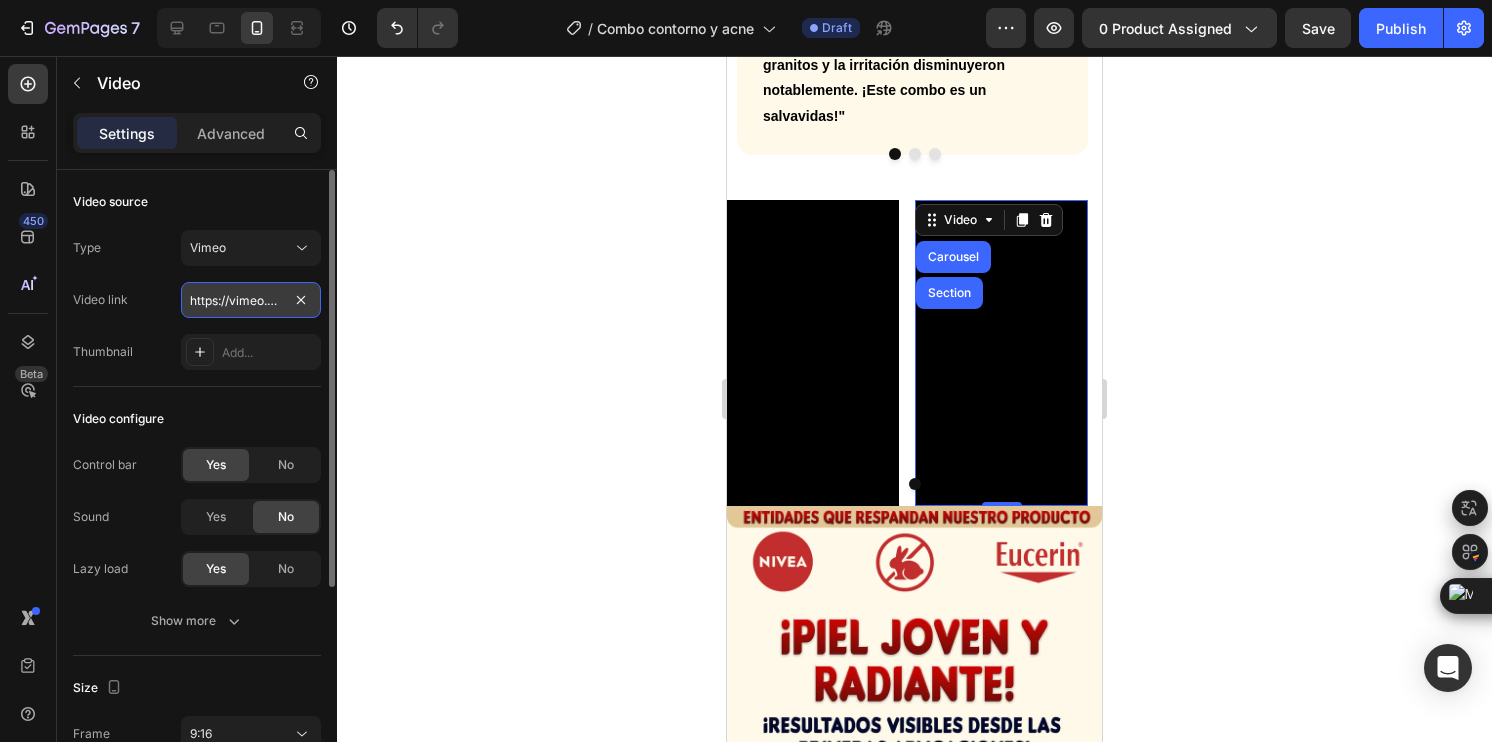 click on "https://vimeo.com/1106643181?share=copy" at bounding box center [251, 300] 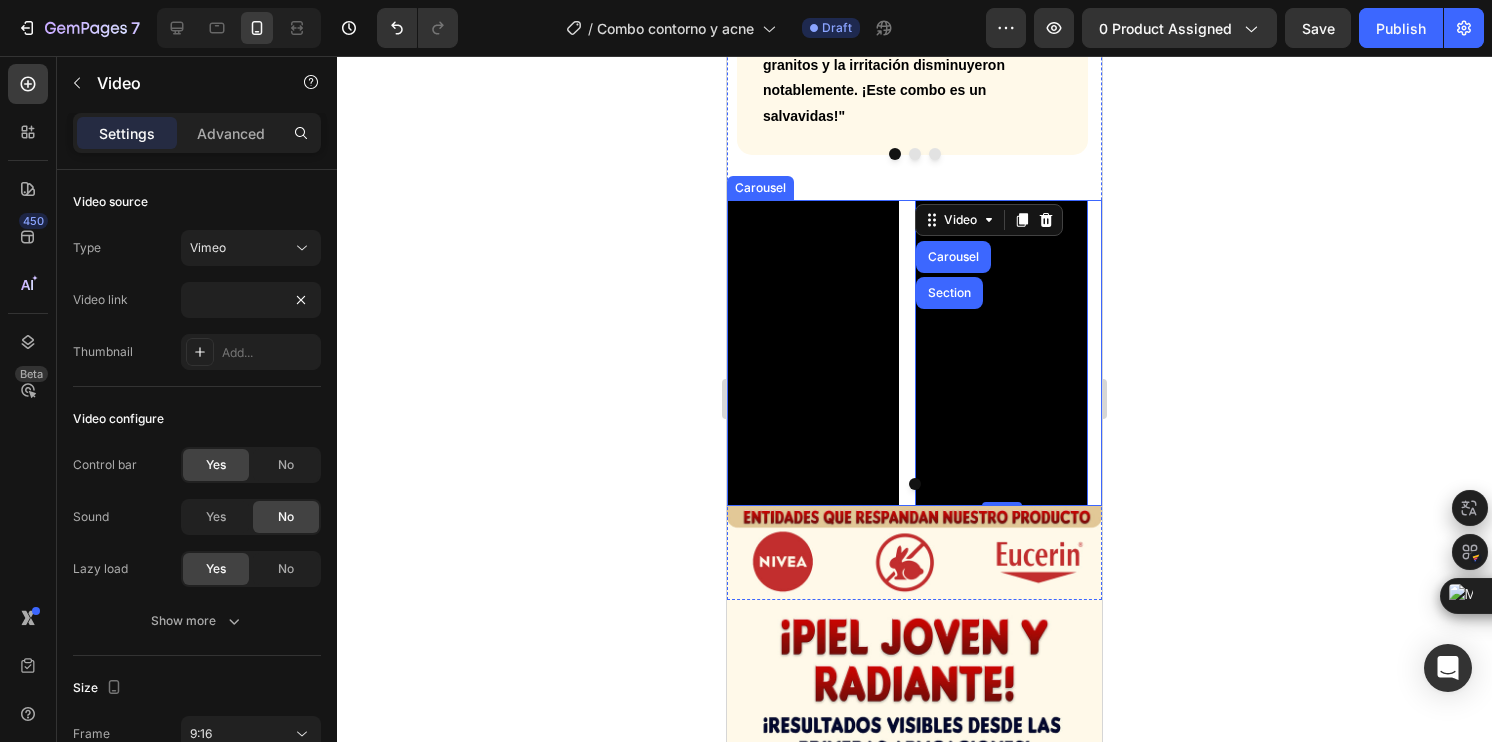 click at bounding box center (914, 484) 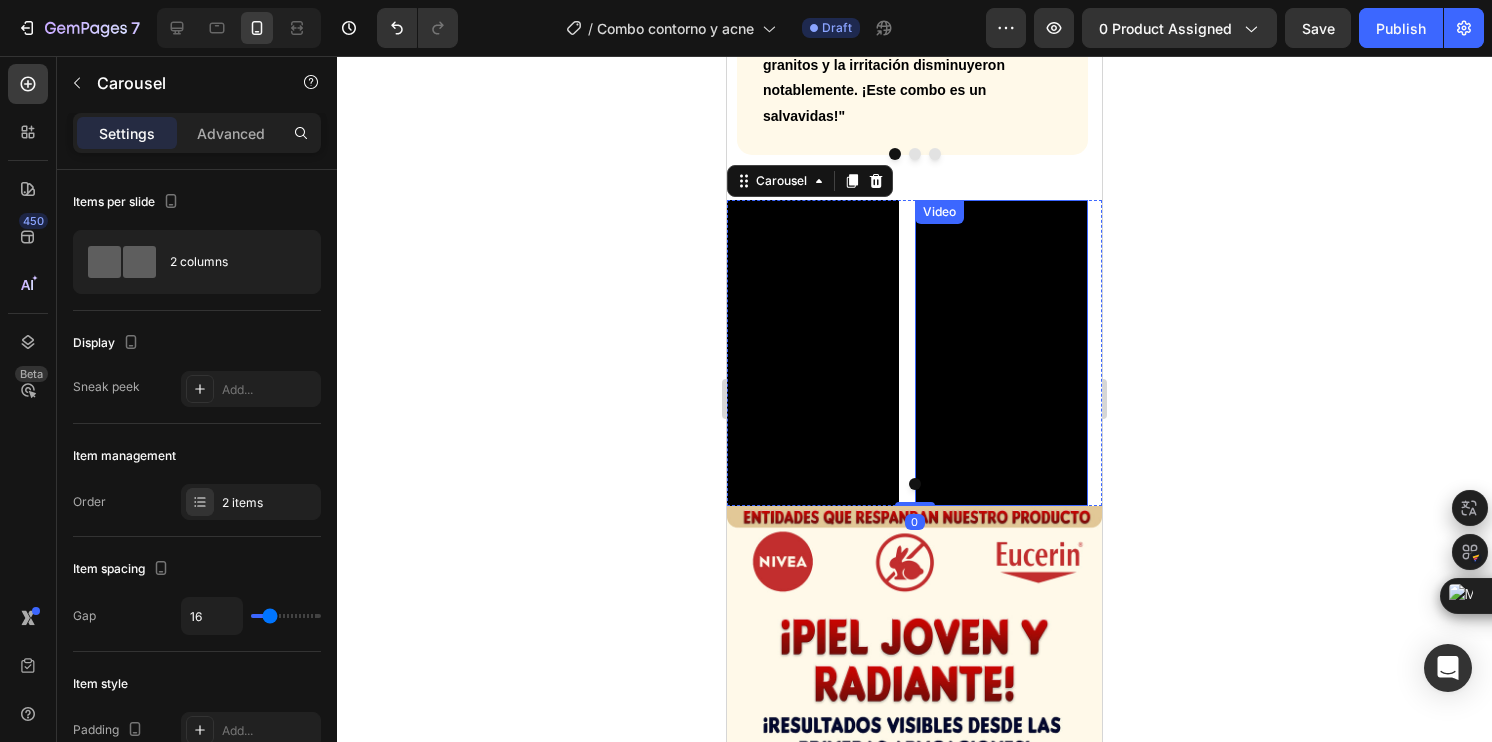 click 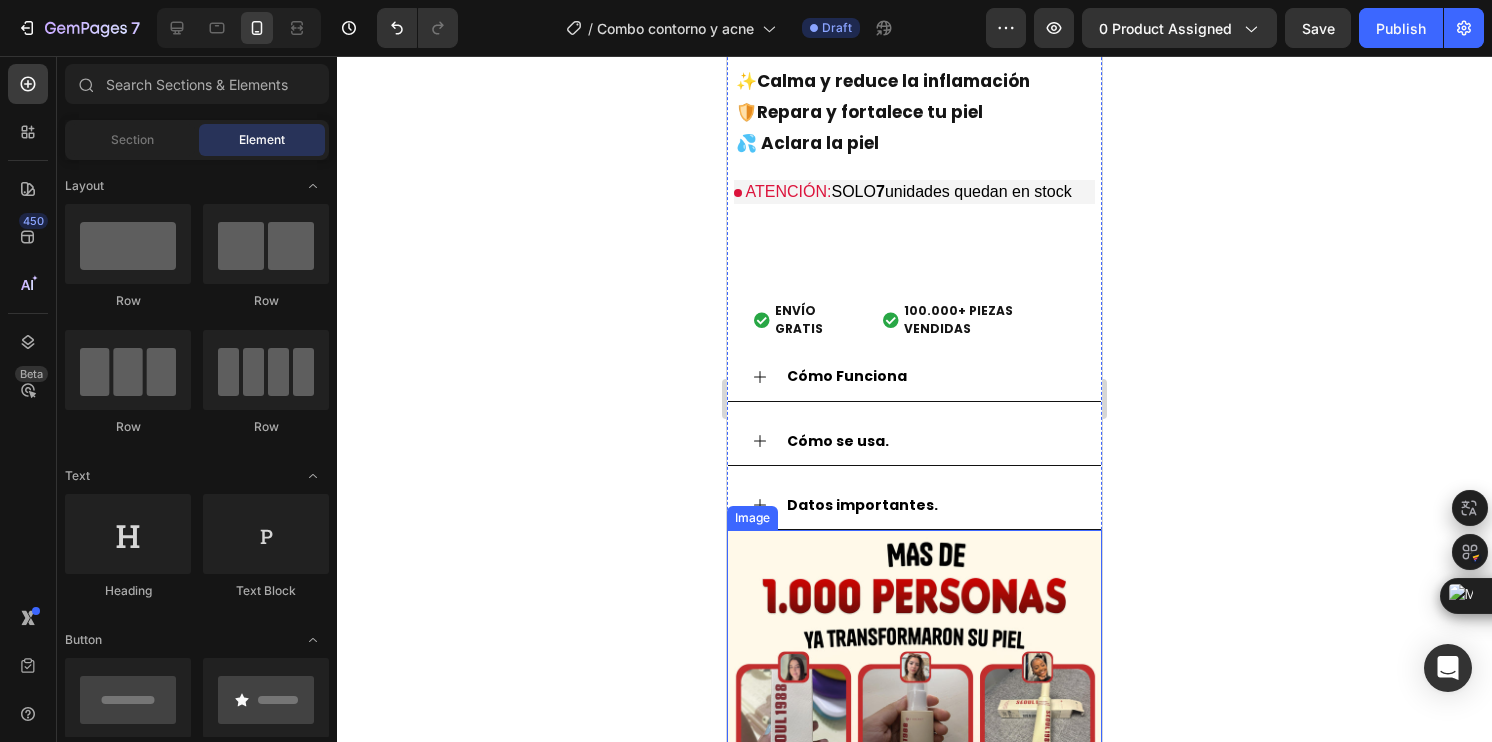 scroll, scrollTop: 2074, scrollLeft: 0, axis: vertical 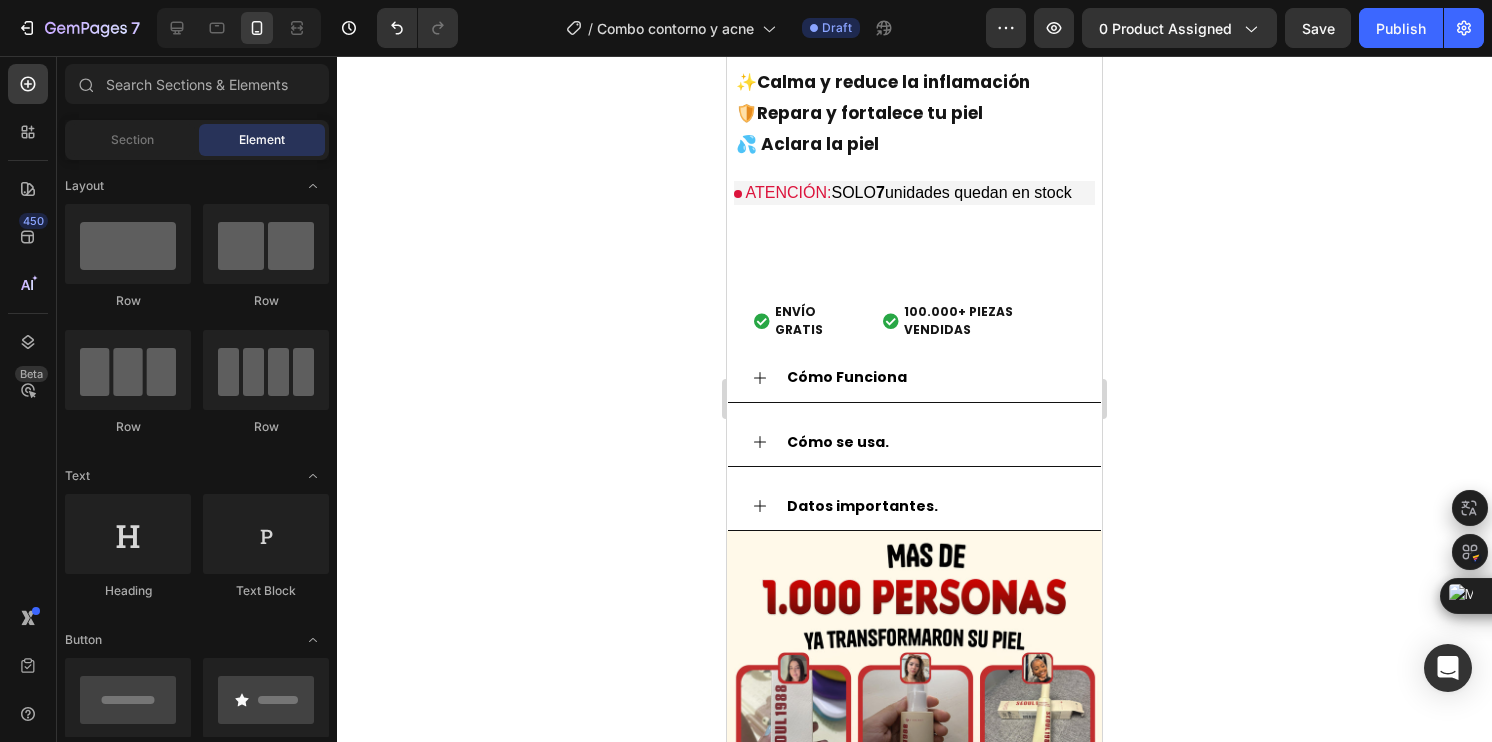 click 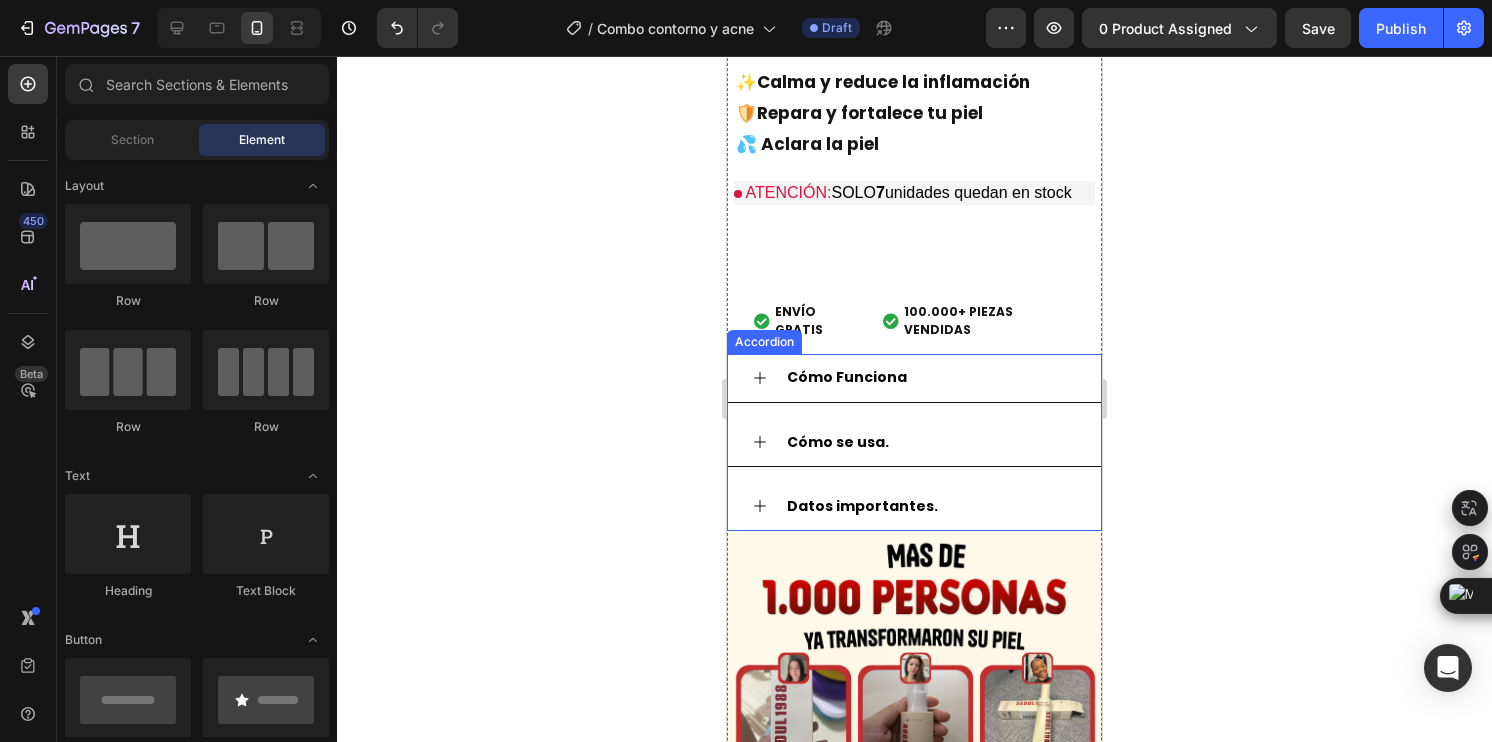 click 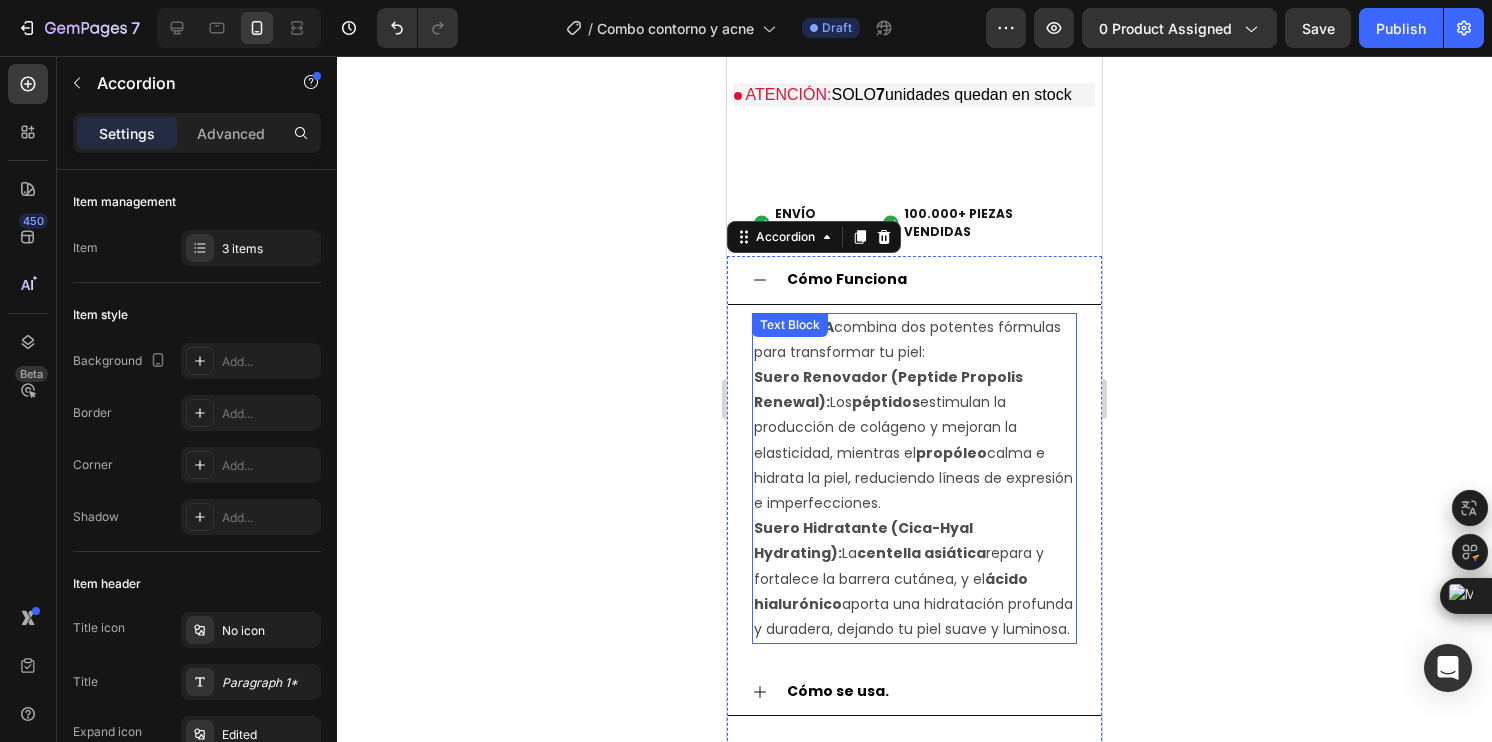 scroll, scrollTop: 2174, scrollLeft: 0, axis: vertical 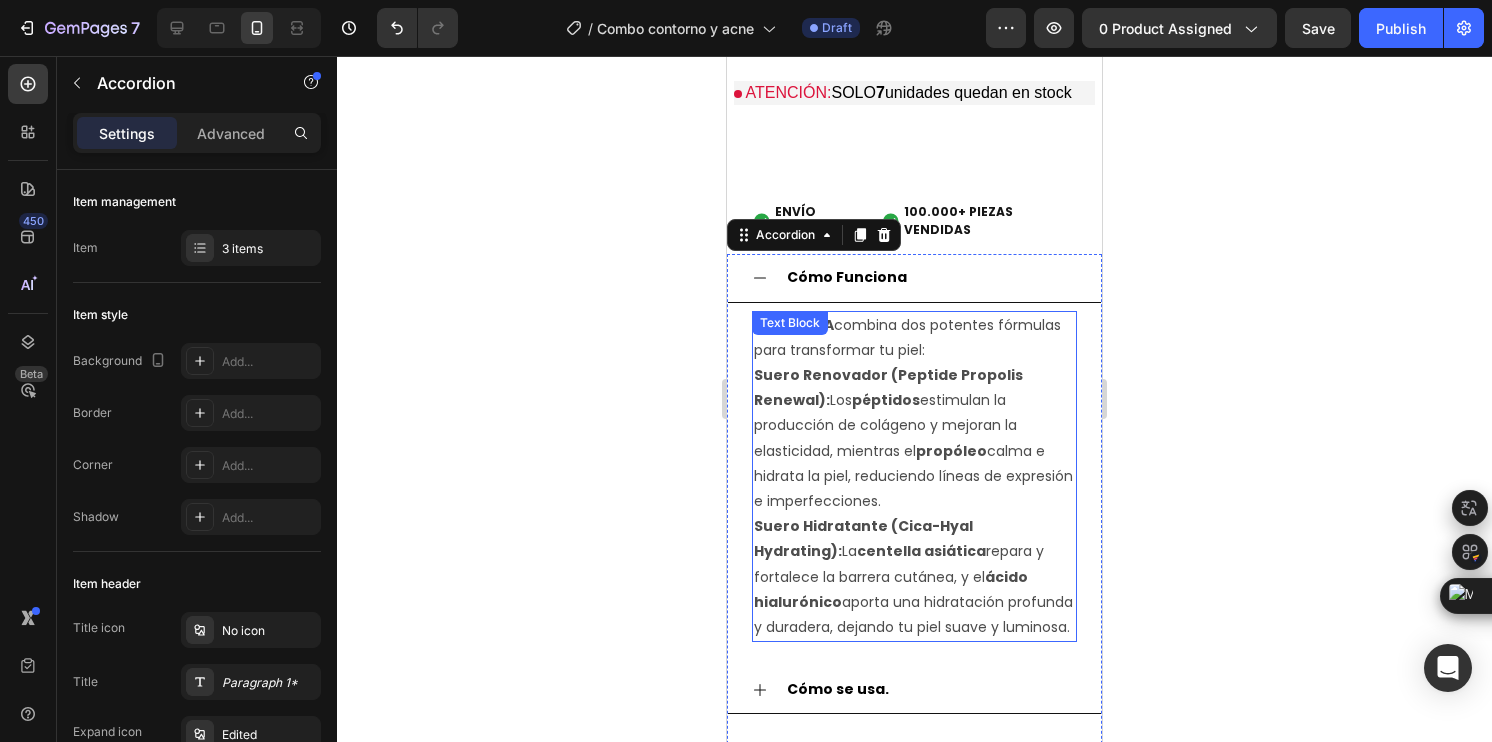 click on "Suero Hidratante (Cica-Hyal Hydrating):" at bounding box center (863, 538) 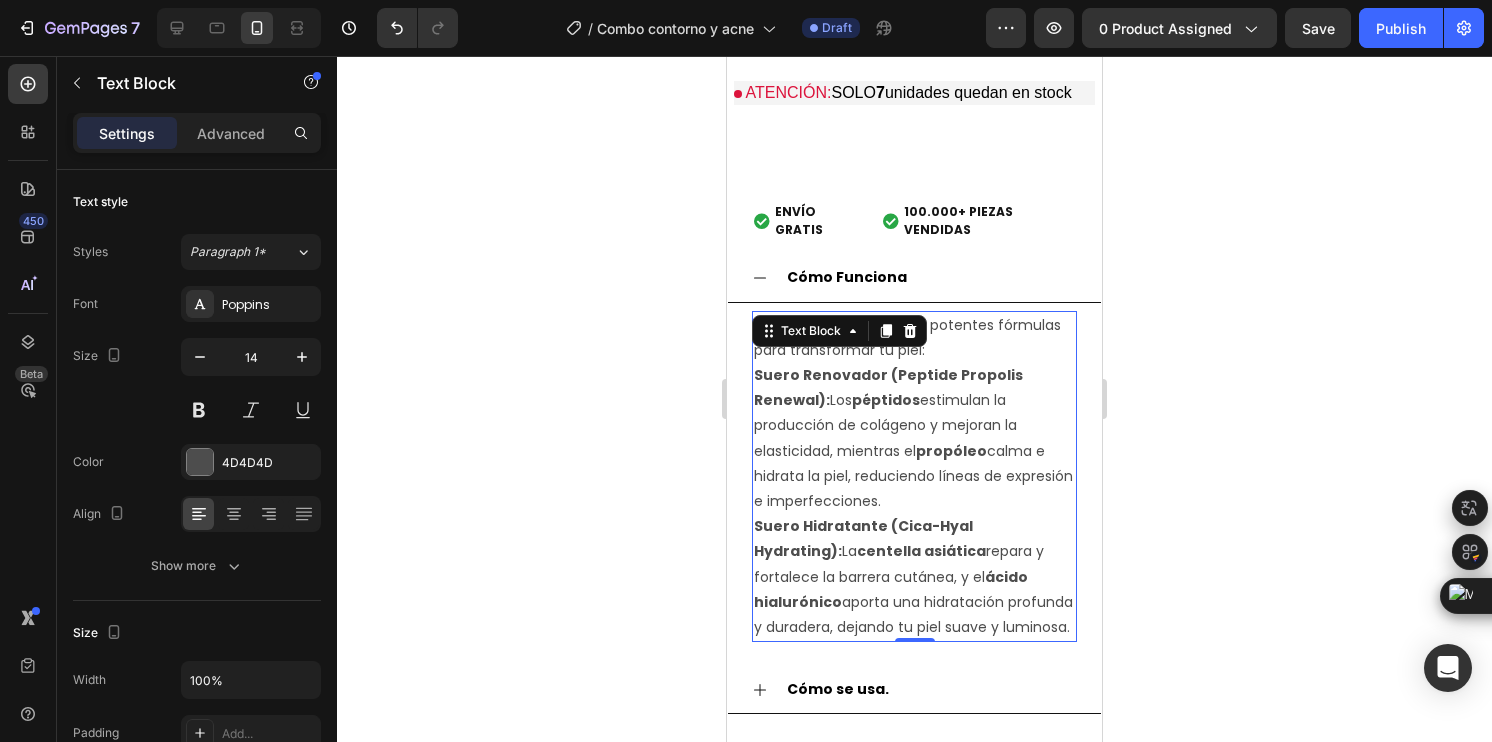 click on "Suero Hidratante (Cica-Hyal Hydrating):" at bounding box center (863, 538) 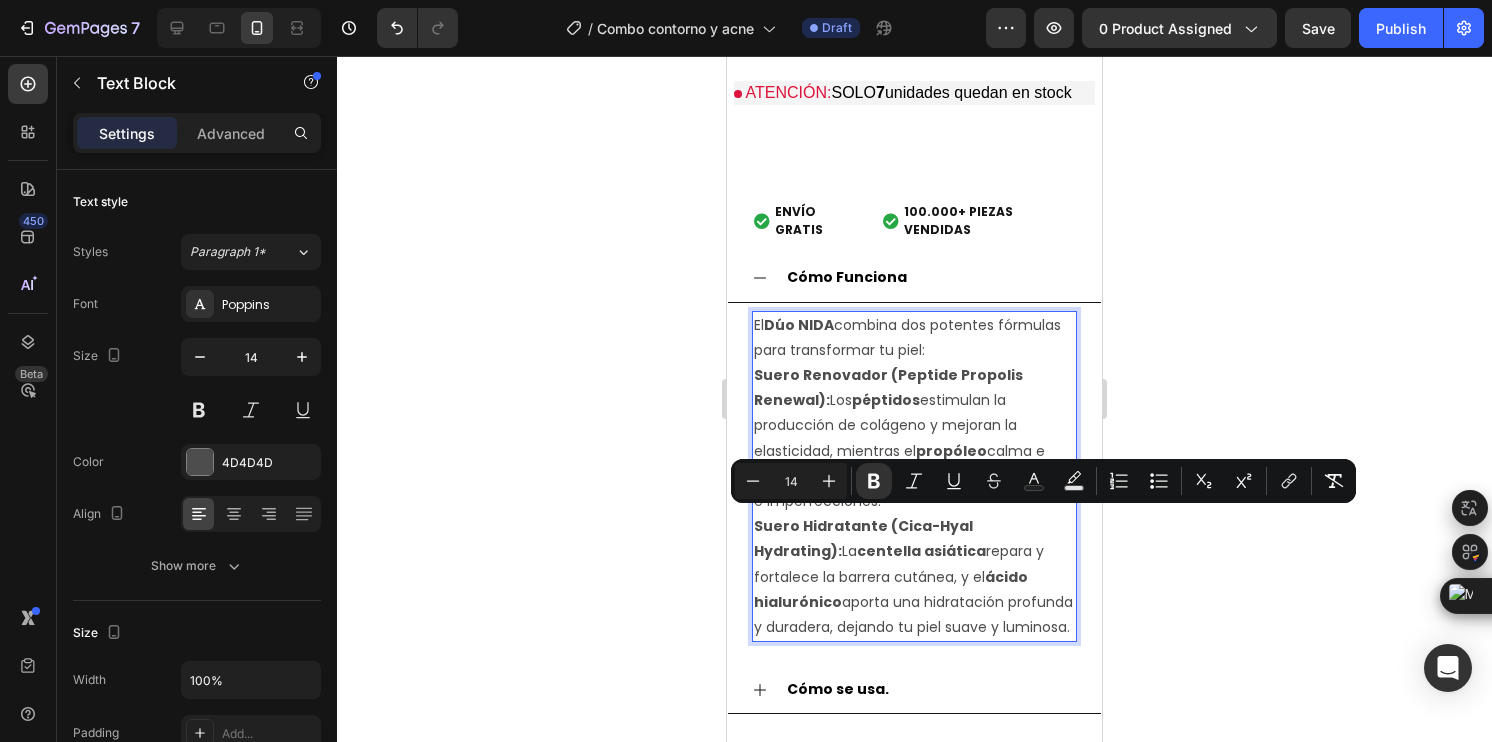 click on "El  Dúo NIDA  combina dos potentes fórmulas para transformar tu piel:" at bounding box center [914, 338] 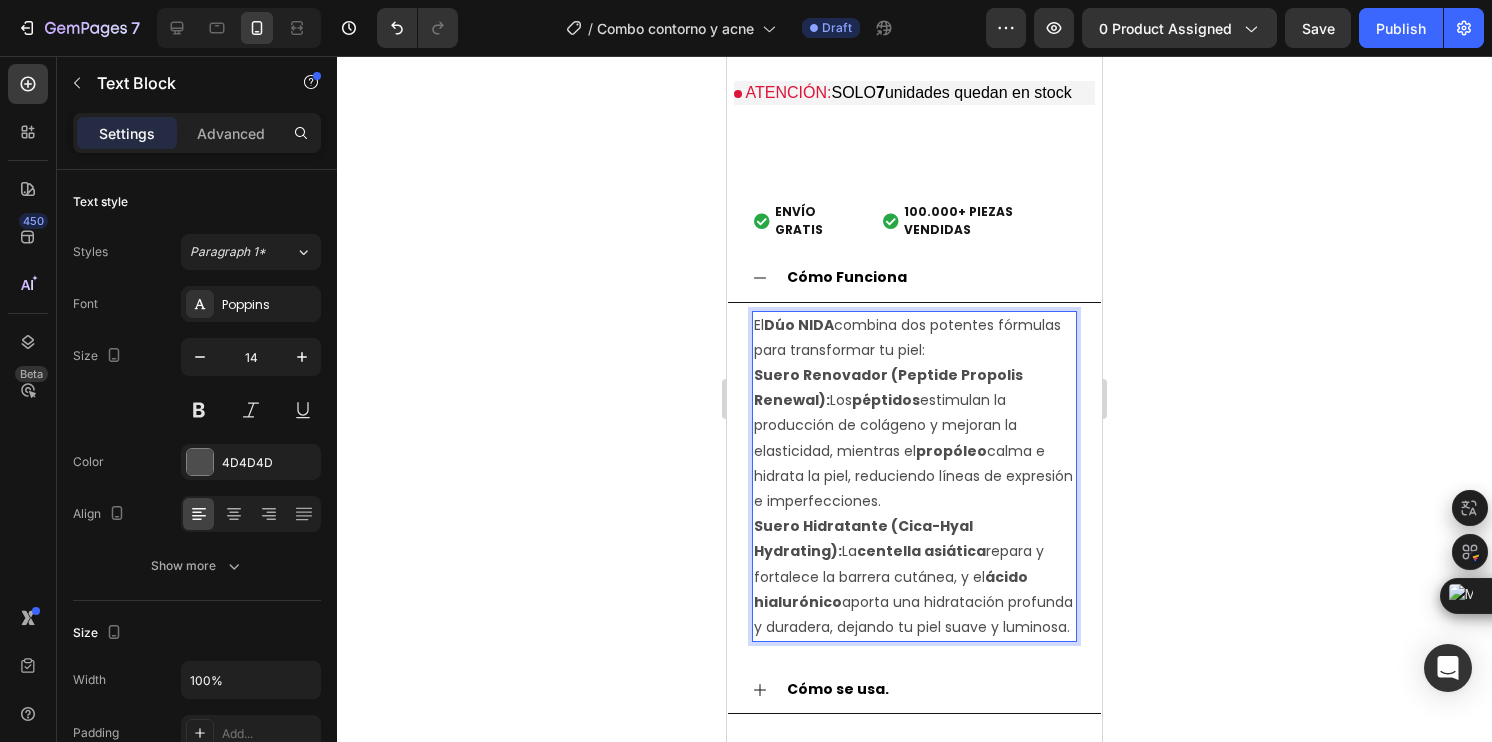 click on "El  Dúo NIDA  combina dos potentes fórmulas para transformar tu piel:" at bounding box center (914, 338) 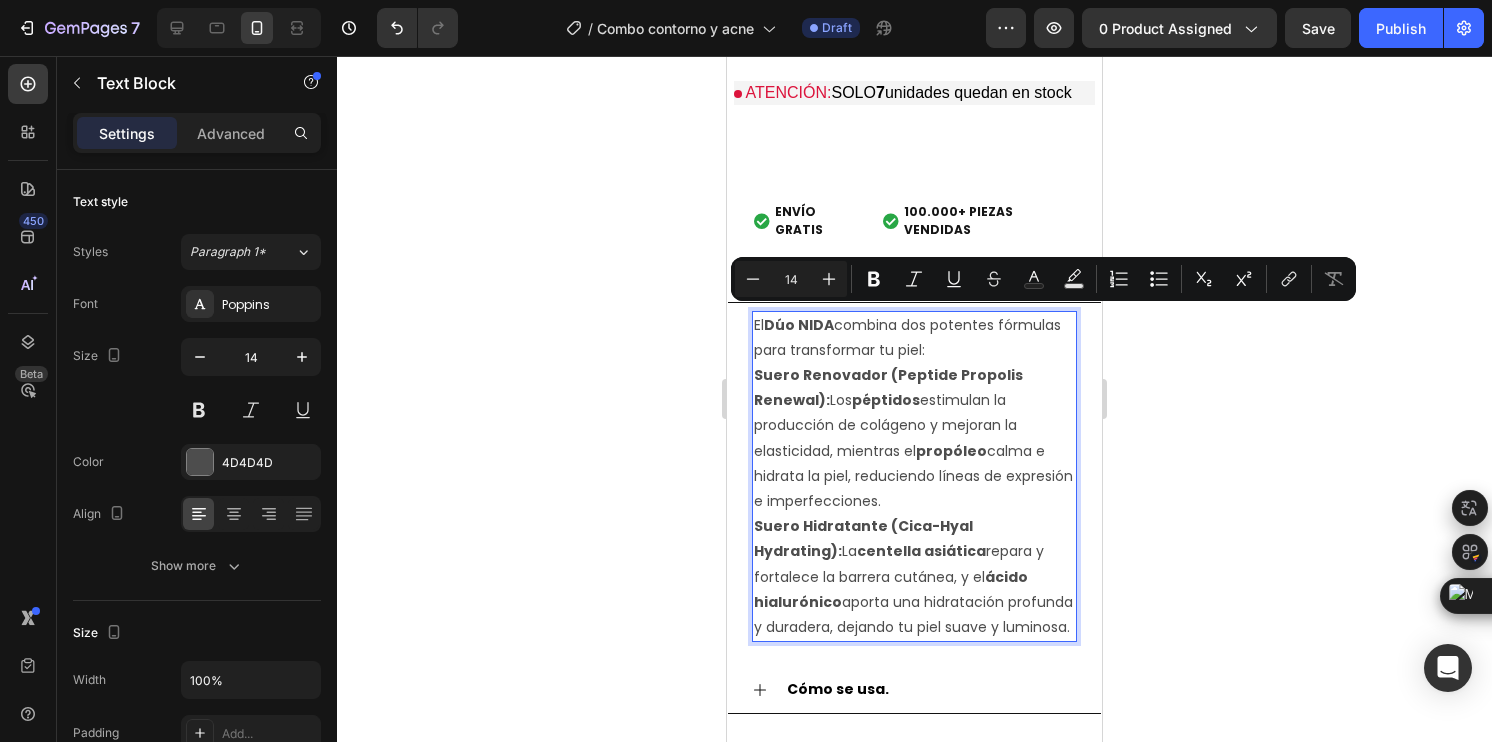 click on "El  Dúo NIDA  combina dos potentes fórmulas para transformar tu piel:" at bounding box center (914, 338) 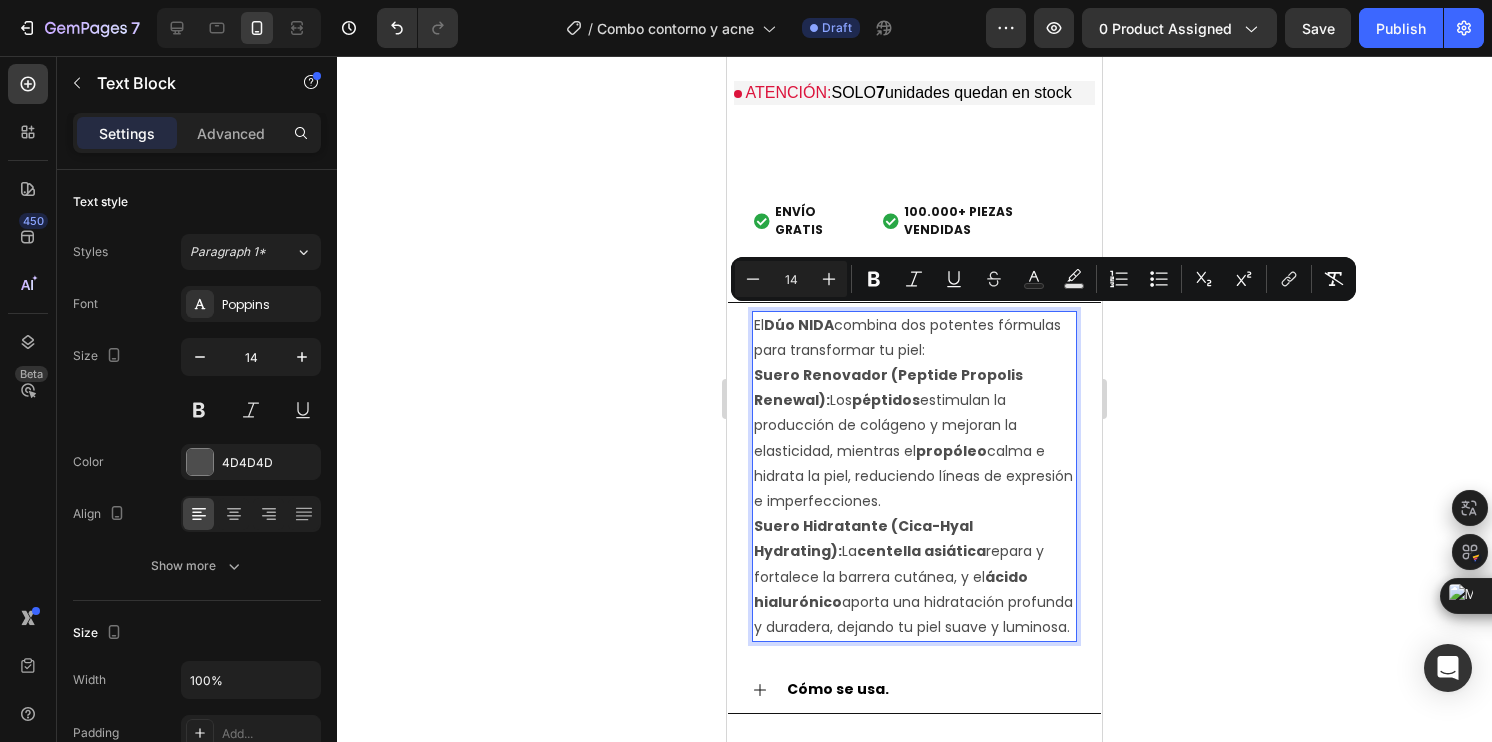 drag, startPoint x: 756, startPoint y: 318, endPoint x: 1090, endPoint y: 644, distance: 466.72476 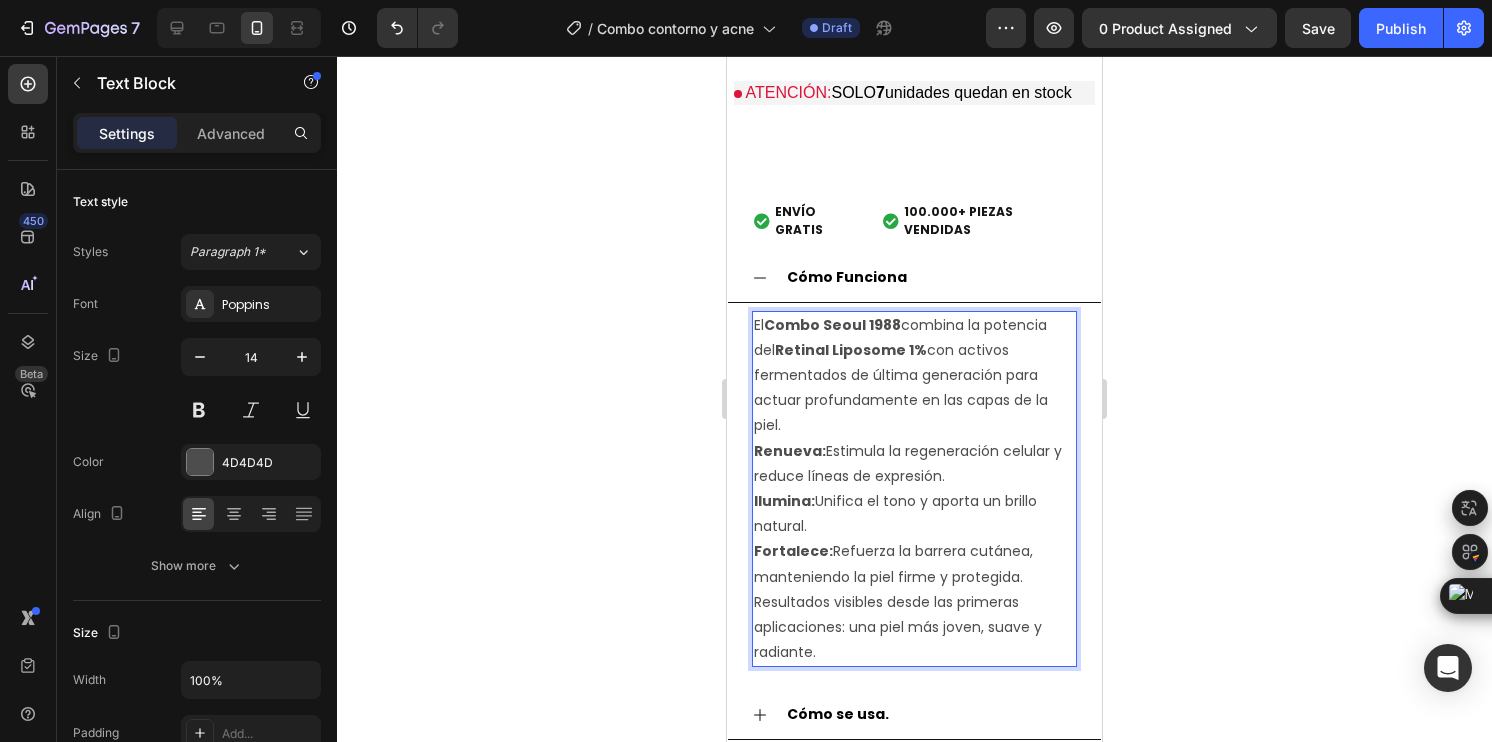 click on "Retinal Liposome 1%" at bounding box center (851, 350) 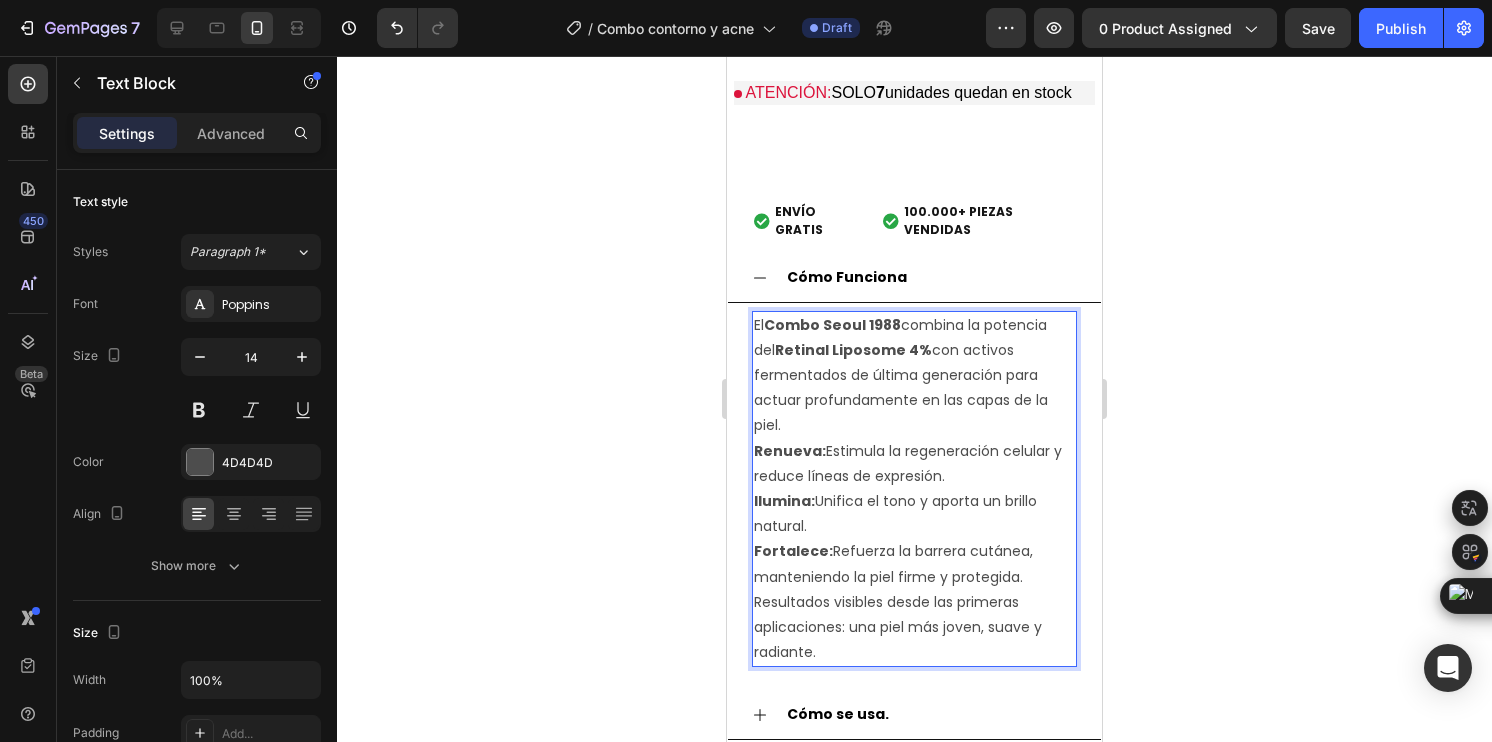 click 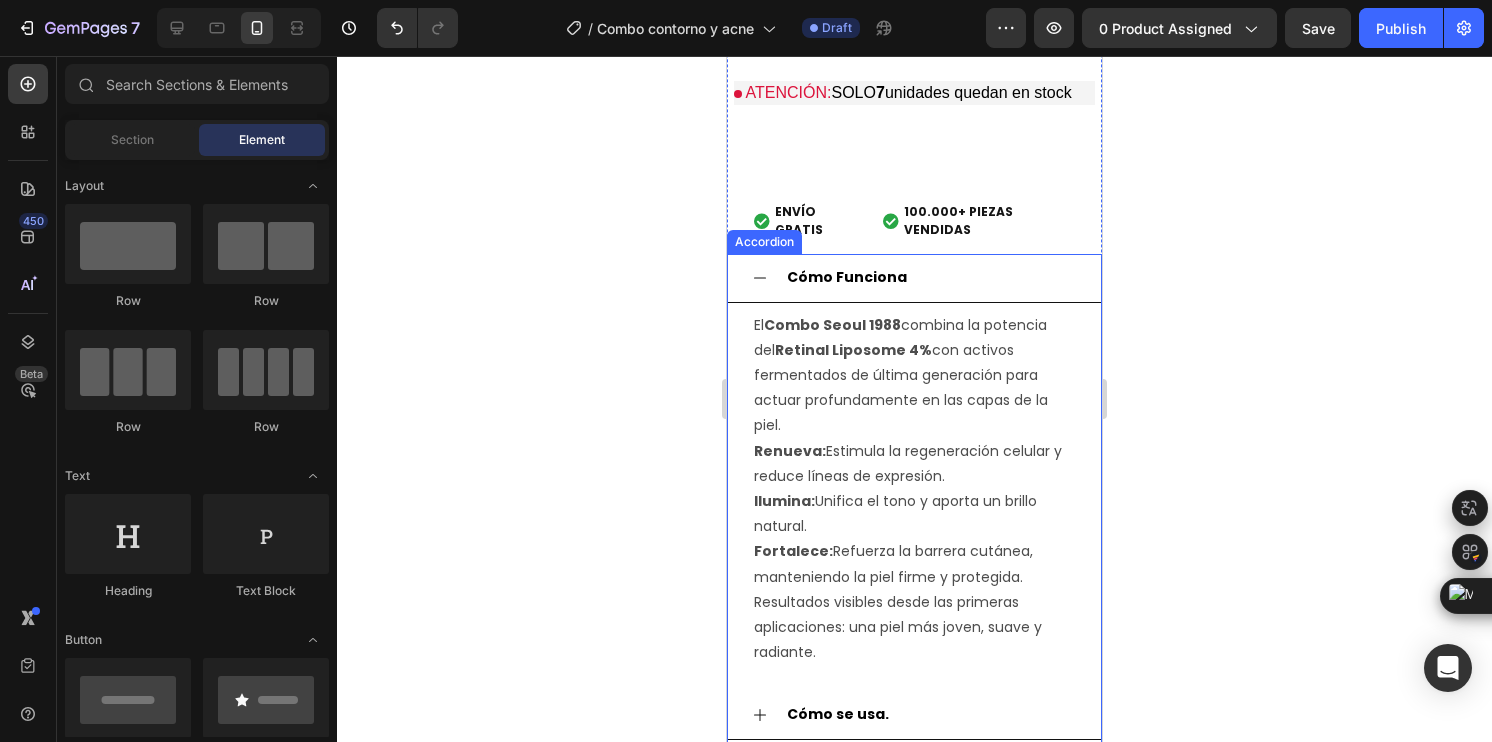 click 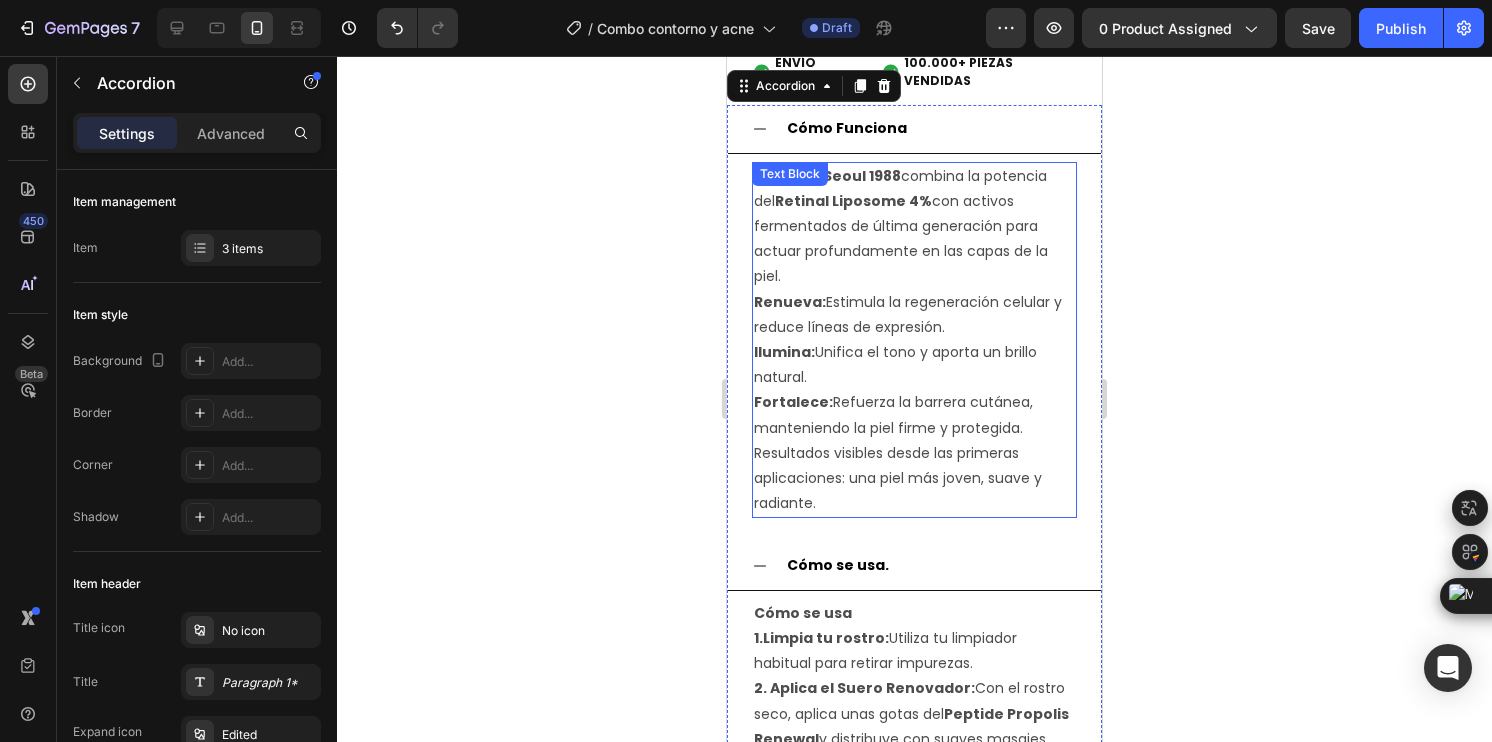 scroll, scrollTop: 2374, scrollLeft: 0, axis: vertical 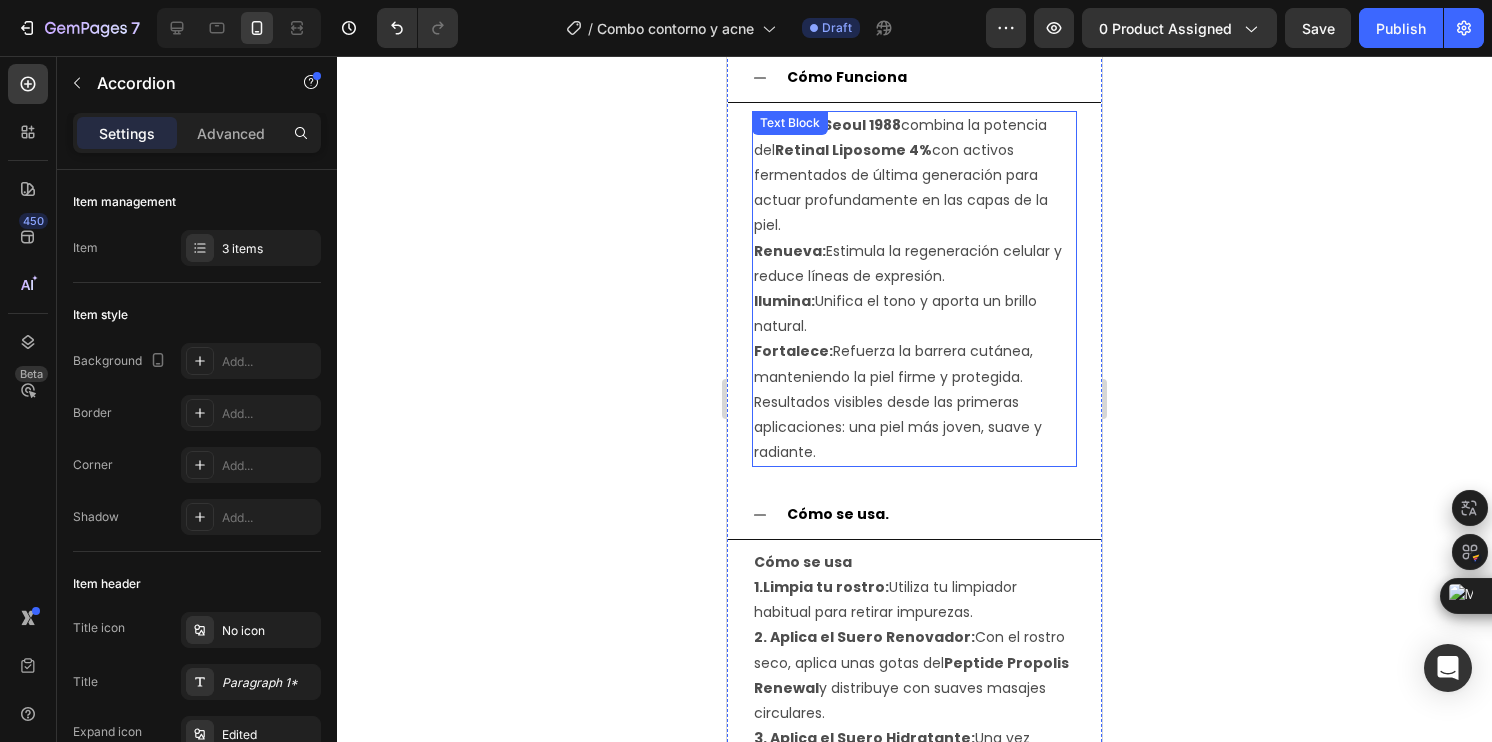 click on "Fortalece:  Refuerza la barrera cutánea, manteniendo la piel firme y protegida. Resultados visibles desde las primeras aplicaciones: una piel más joven, suave y radiante." at bounding box center (914, 402) 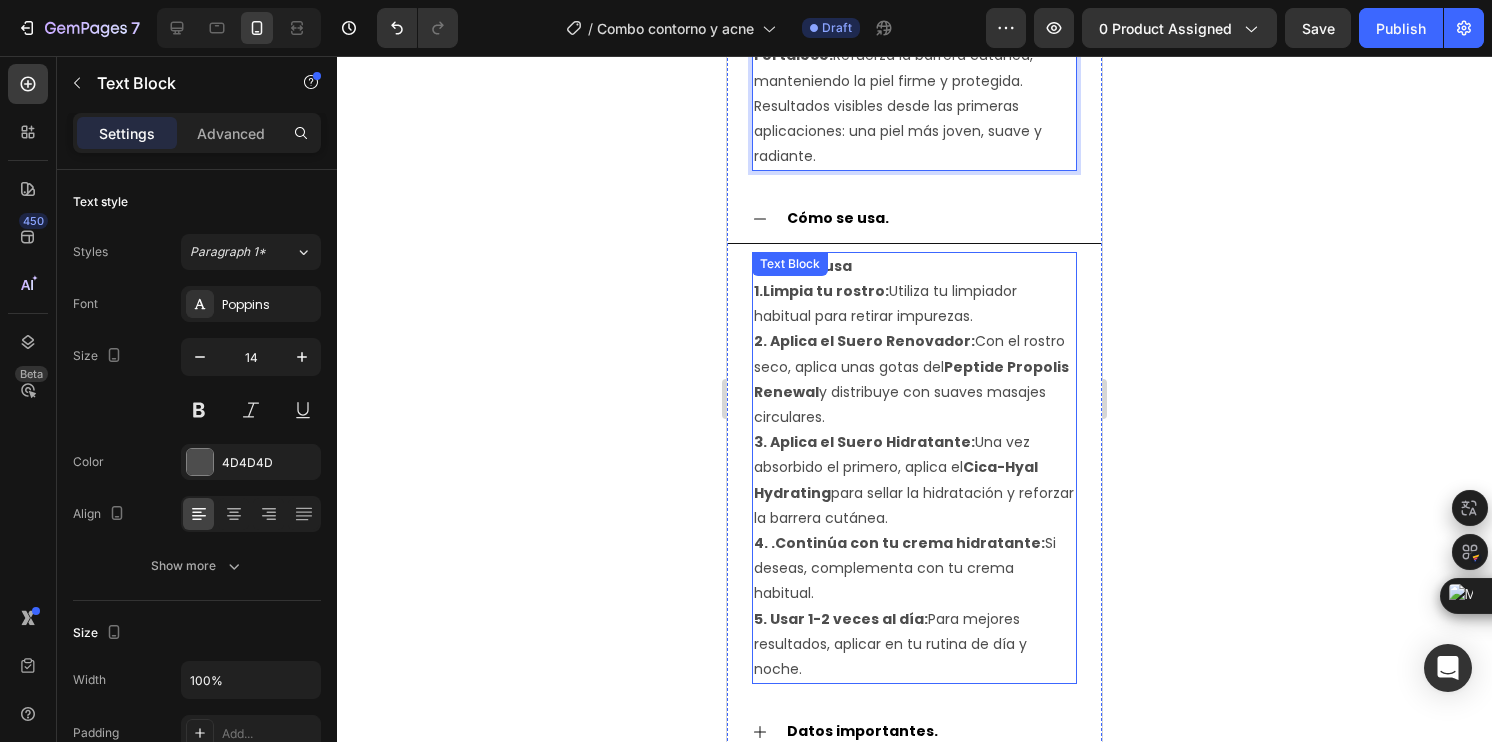 scroll, scrollTop: 2674, scrollLeft: 0, axis: vertical 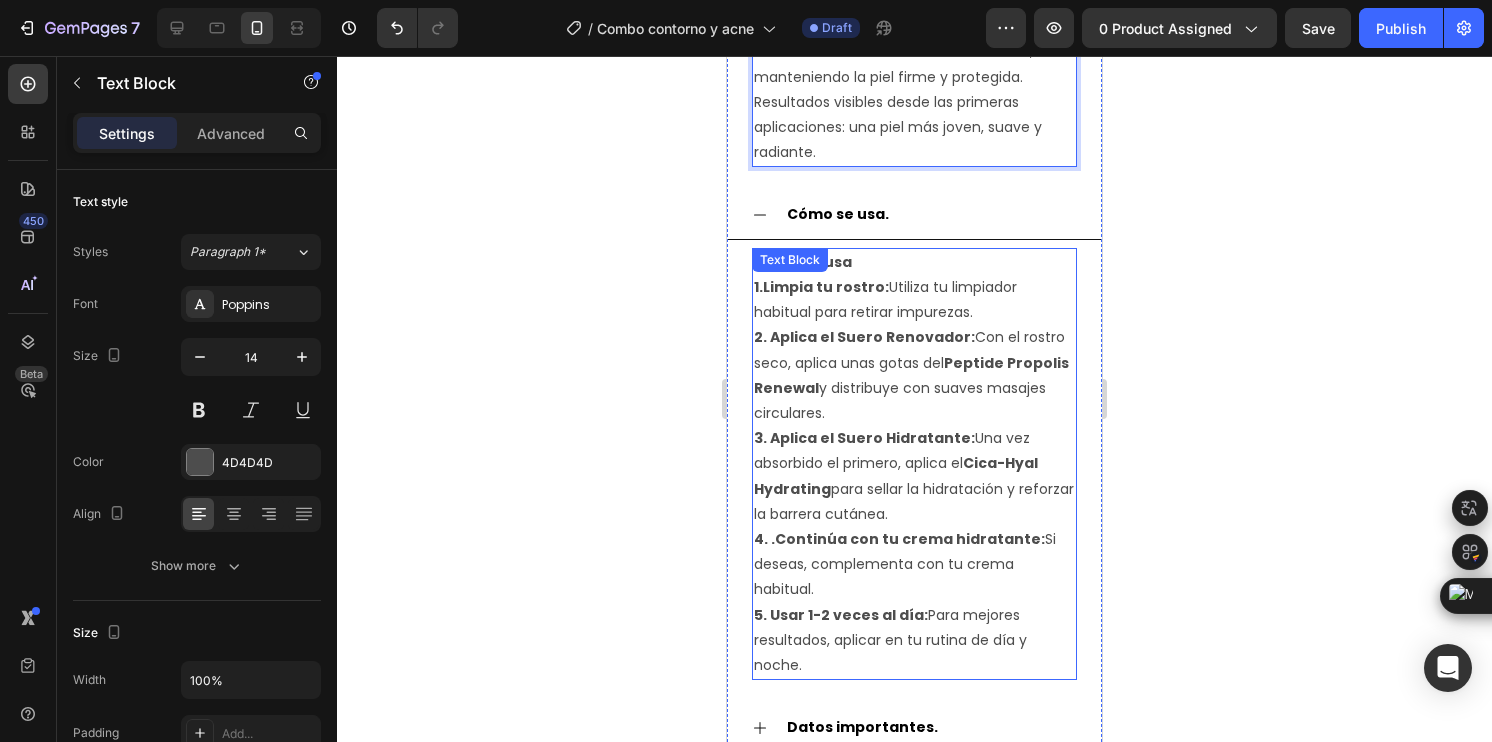 click on "5. Usar 1-2 veces al día:" at bounding box center [841, 615] 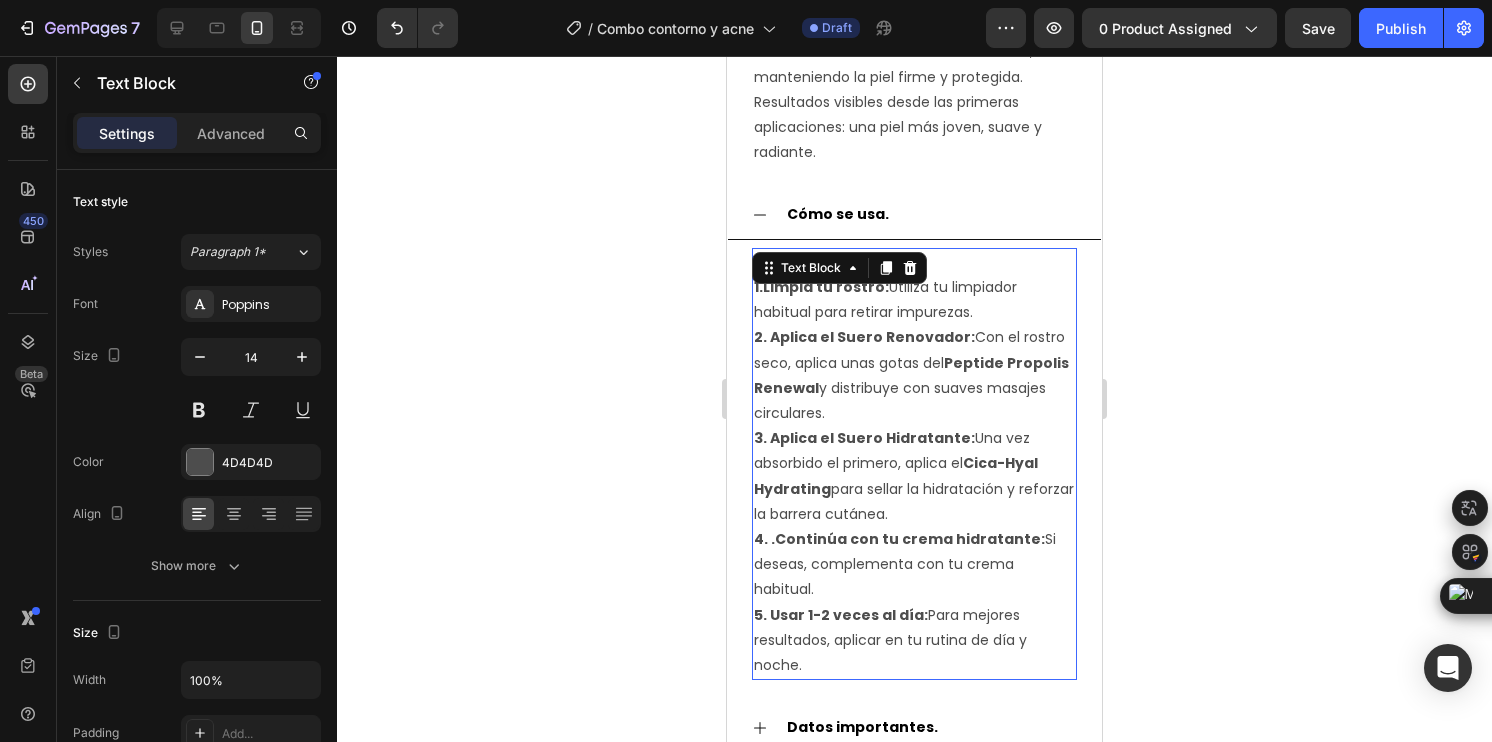 click on "5. Usar 1-2 veces al día:" at bounding box center [841, 615] 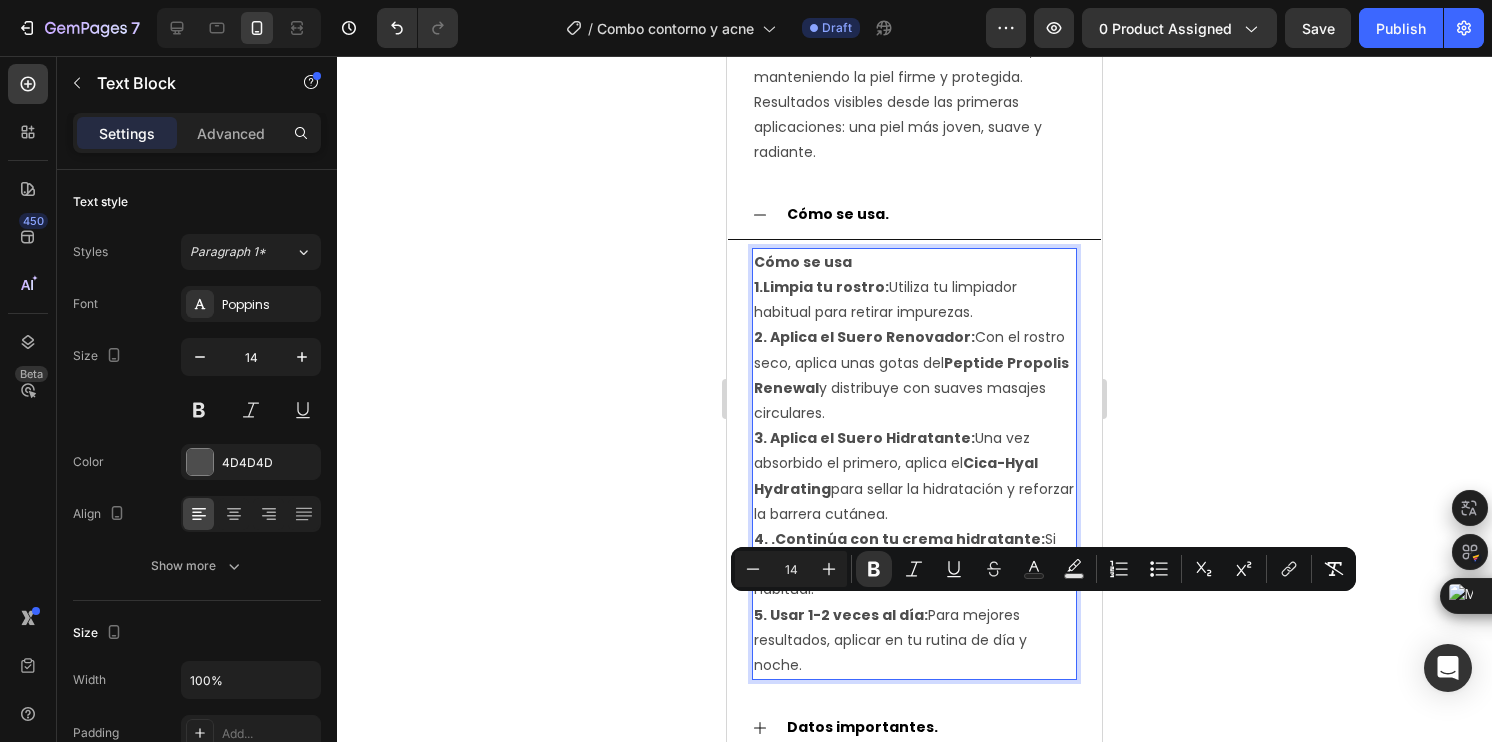 click on "5. Usar 1-2 veces al día:  Para mejores resultados, aplicar en tu rutina de día y noche." at bounding box center [914, 641] 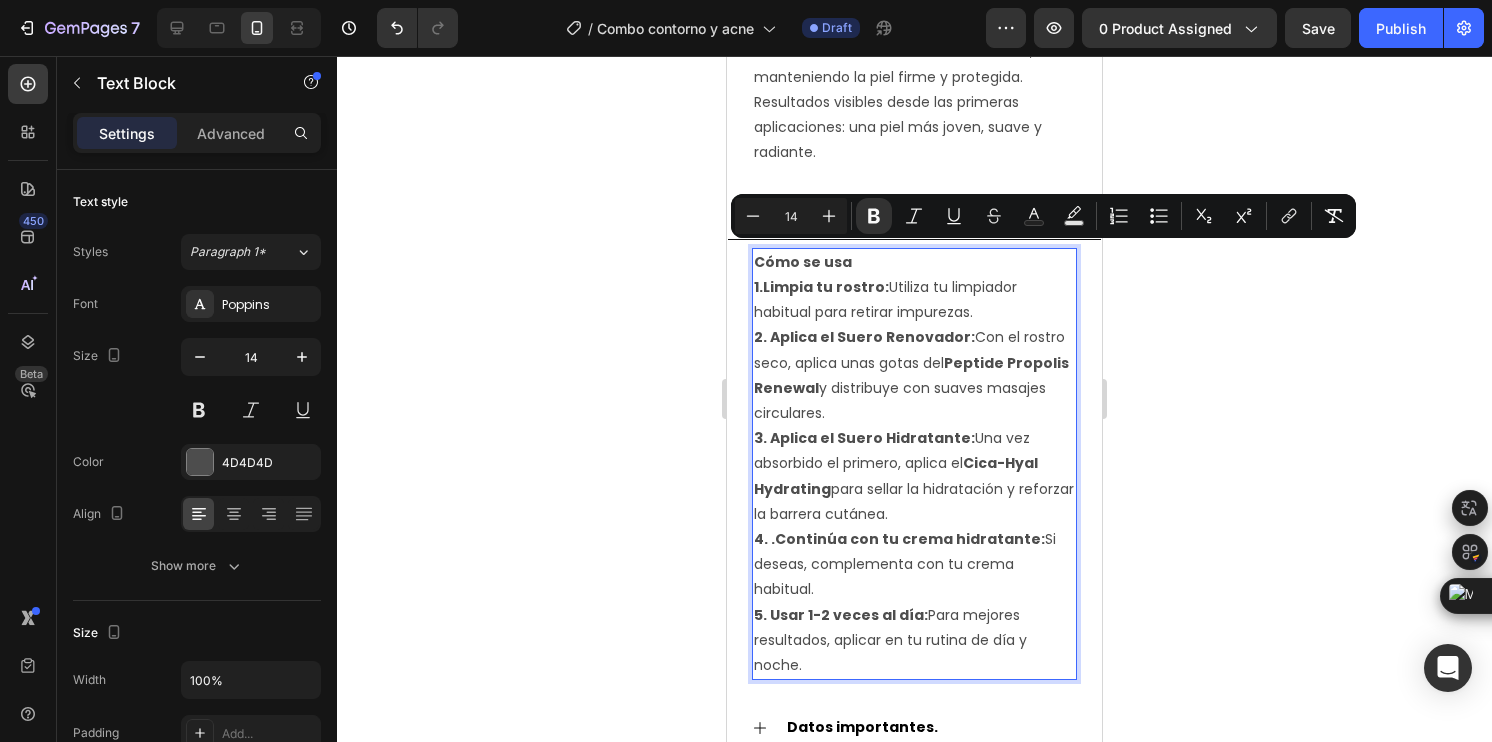 drag, startPoint x: 813, startPoint y: 656, endPoint x: 752, endPoint y: 261, distance: 399.68237 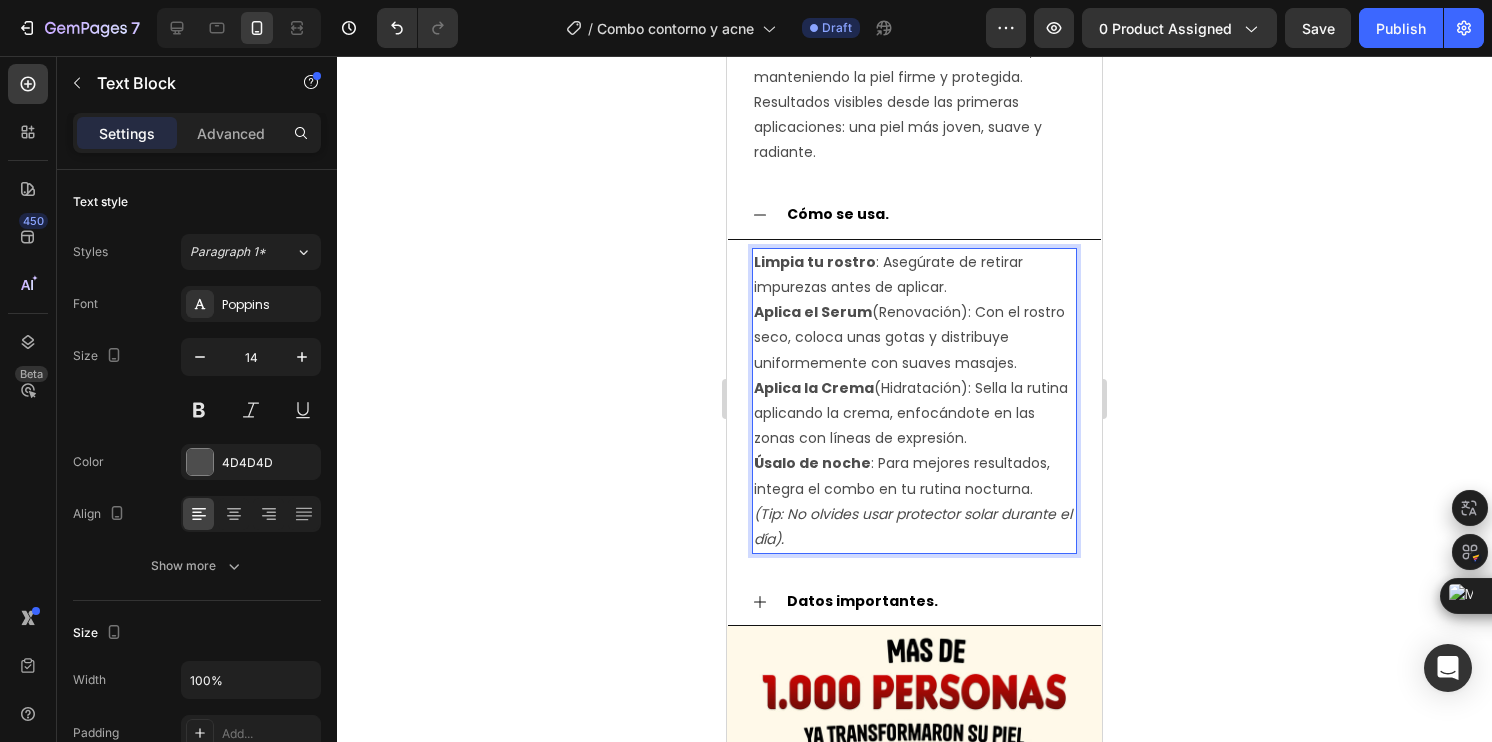 click on "Limpia tu rostro" at bounding box center [815, 262] 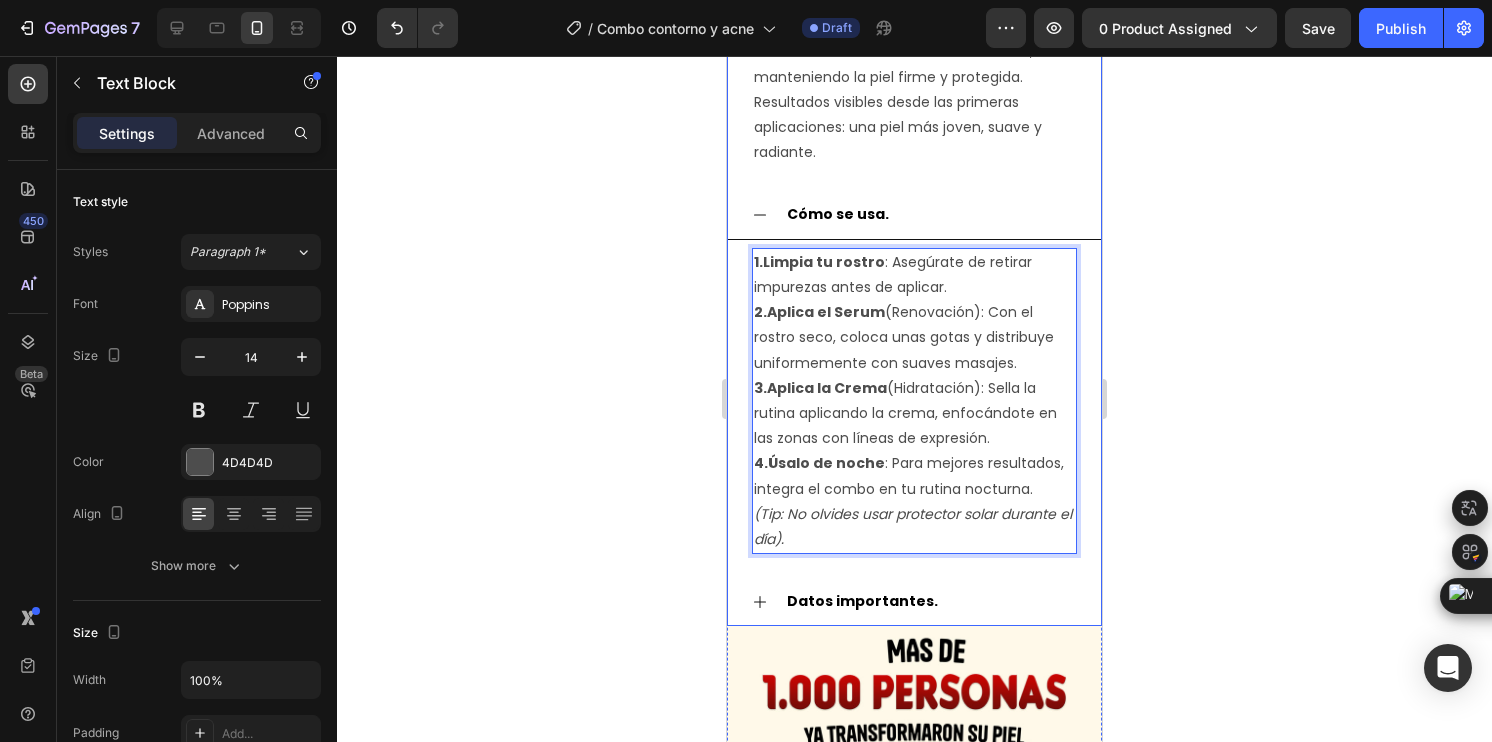 click on "Datos importantes." at bounding box center (914, 602) 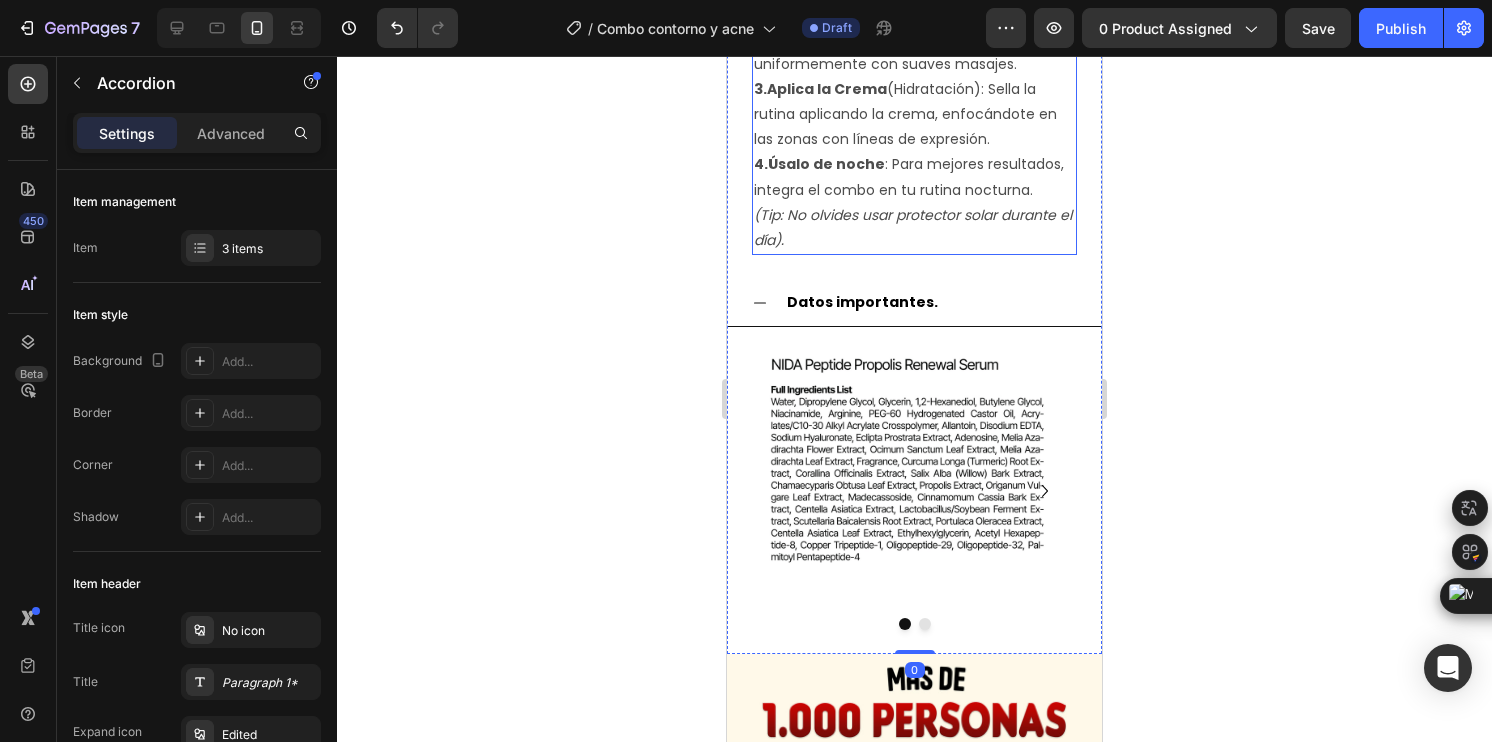 scroll, scrollTop: 2974, scrollLeft: 0, axis: vertical 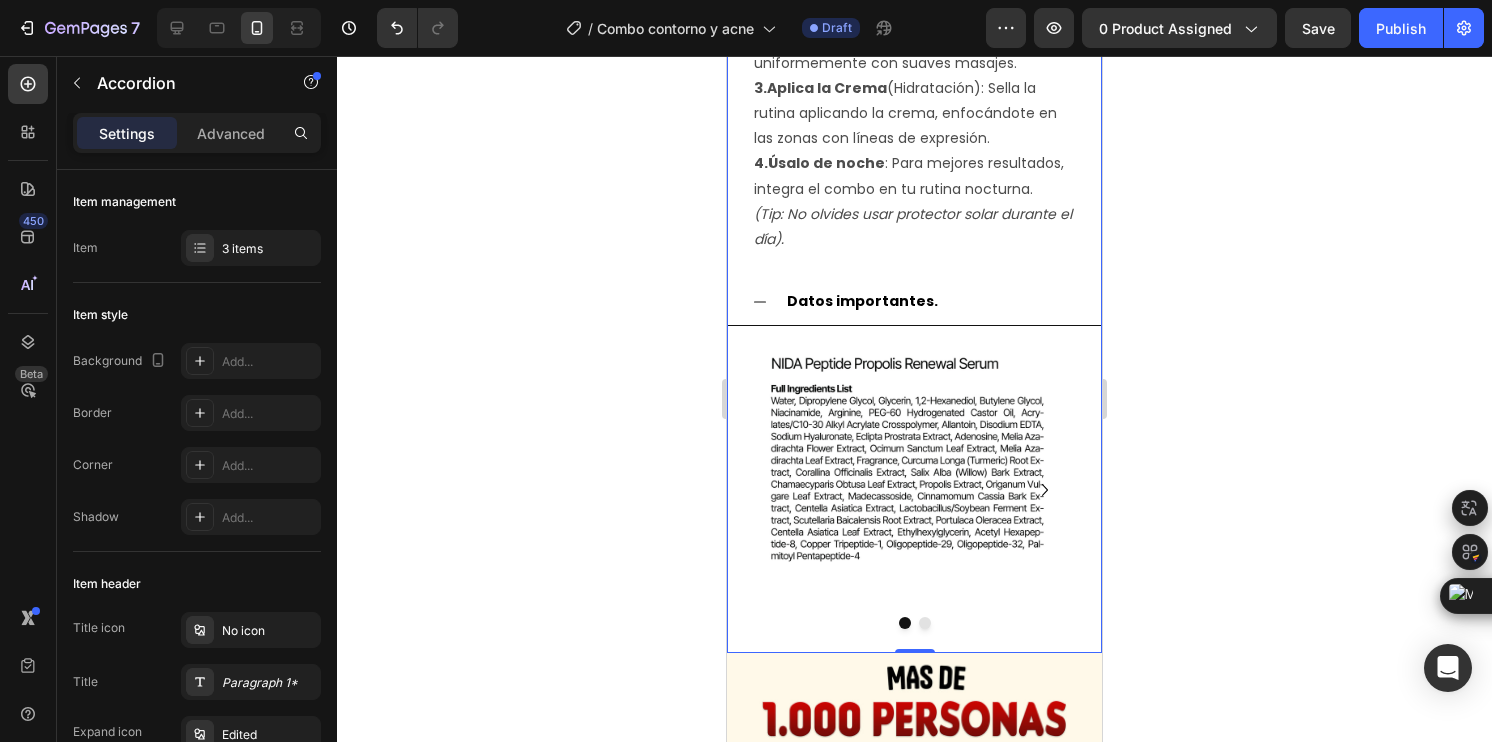 click 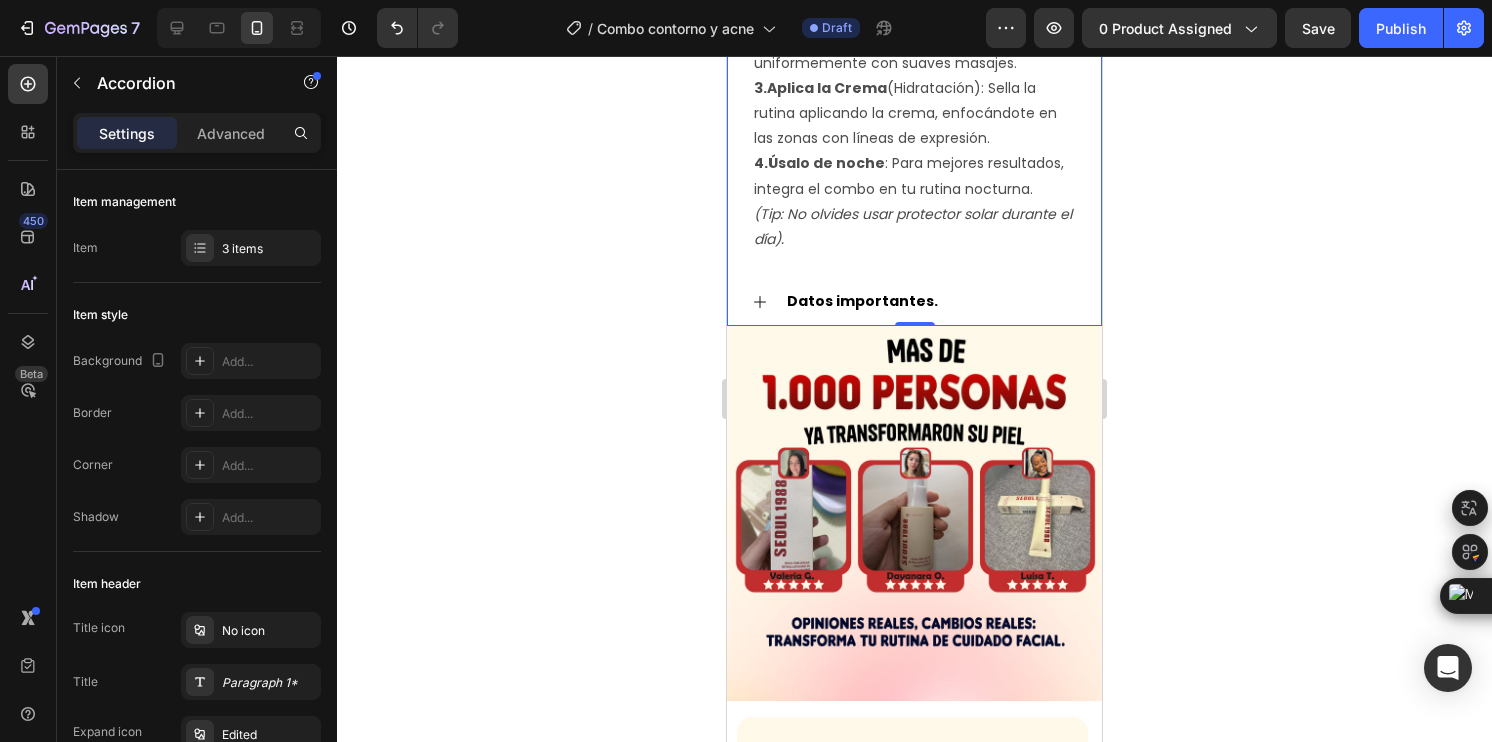 click on "Cómo Funciona  El  Combo Seoul 1988  combina la potencia del  Retinal Liposome 4%  con activos fermentados de última generación para actuar profundamente en las capas de la piel. Renueva:  Estimula la regeneración celular y reduce líneas de expresión. Ilumina:  Unifica el tono y aporta un brillo natural. Fortalece:  Refuerza la barrera cutánea, manteniendo la piel firme y protegida. Resultados visibles desde las primeras aplicaciones: una piel más joven, suave y radiante. Text Block
Cómo se usa. 1.Limpia tu rostro : Asegúrate de retirar impurezas antes de aplicar. 2.Aplica el Serum  (Renovación): Con el rostro seco, coloca unas gotas y distribuye uniformemente con suaves masajes. 3.Aplica la Crema  (Hidratación): Sella la rutina aplicando la crema, enfocándote en las zonas con líneas de expresión. 4.Úsalo de noche : Para mejores resultados, integra el combo en tu rutina nocturna. Text Block" at bounding box center [914, -110] 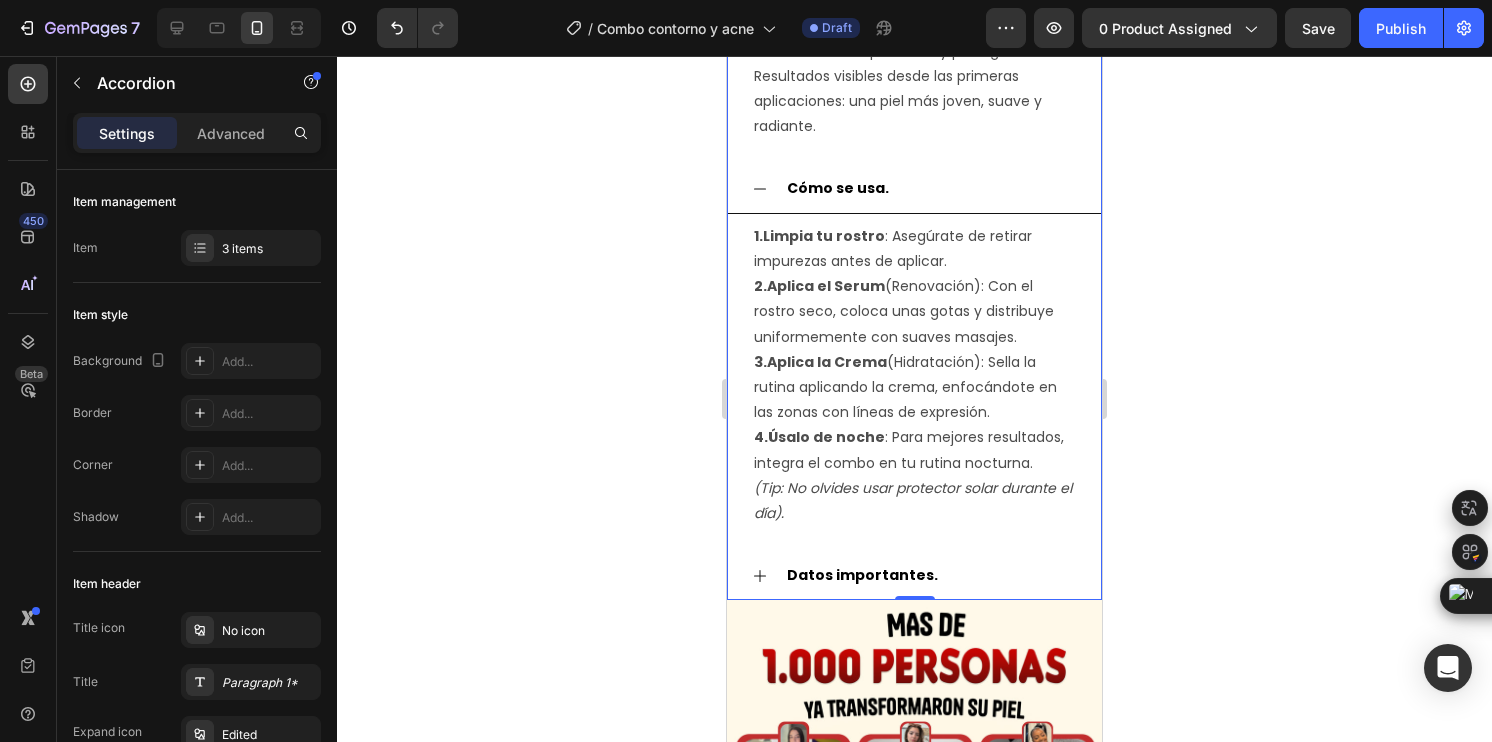 scroll, scrollTop: 2674, scrollLeft: 0, axis: vertical 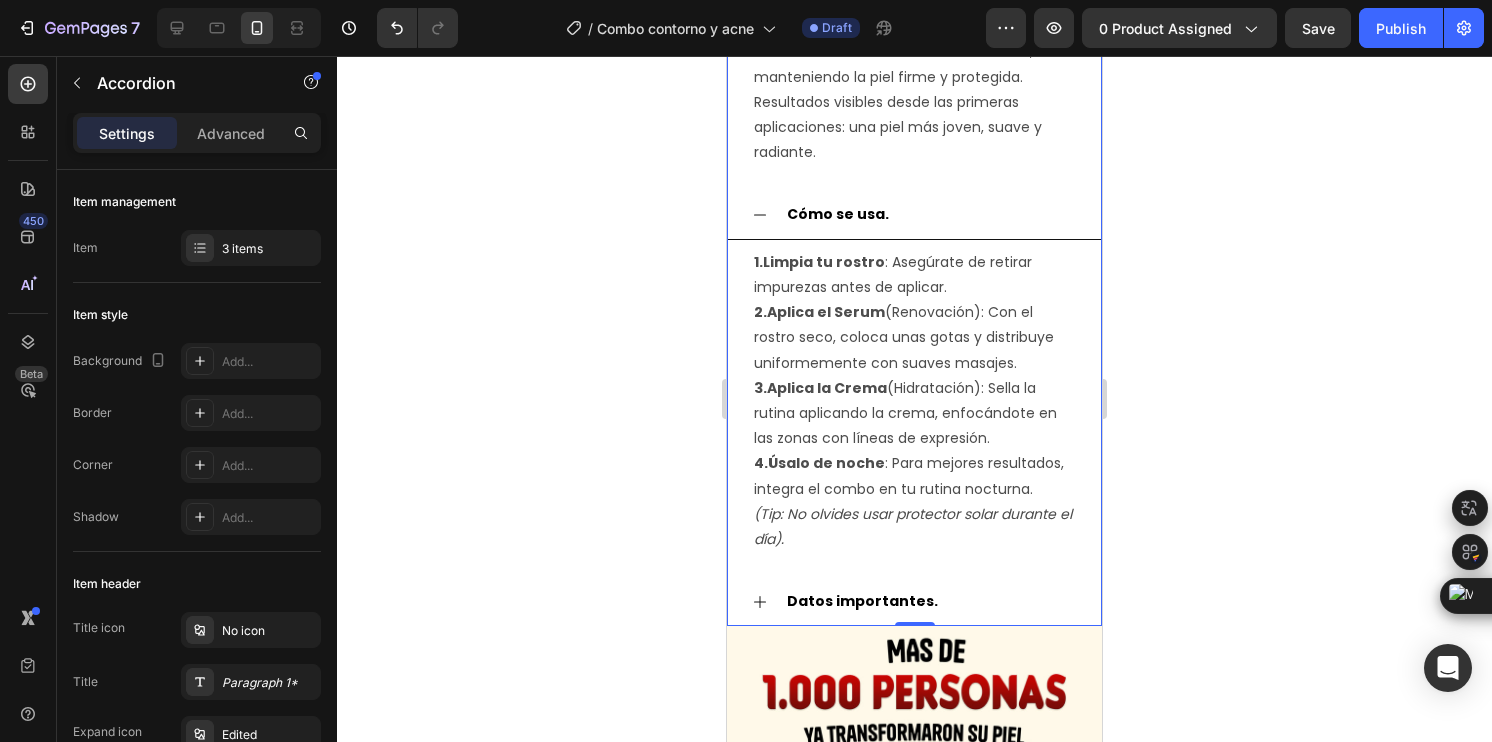 click on "Cómo se usa." at bounding box center (914, 215) 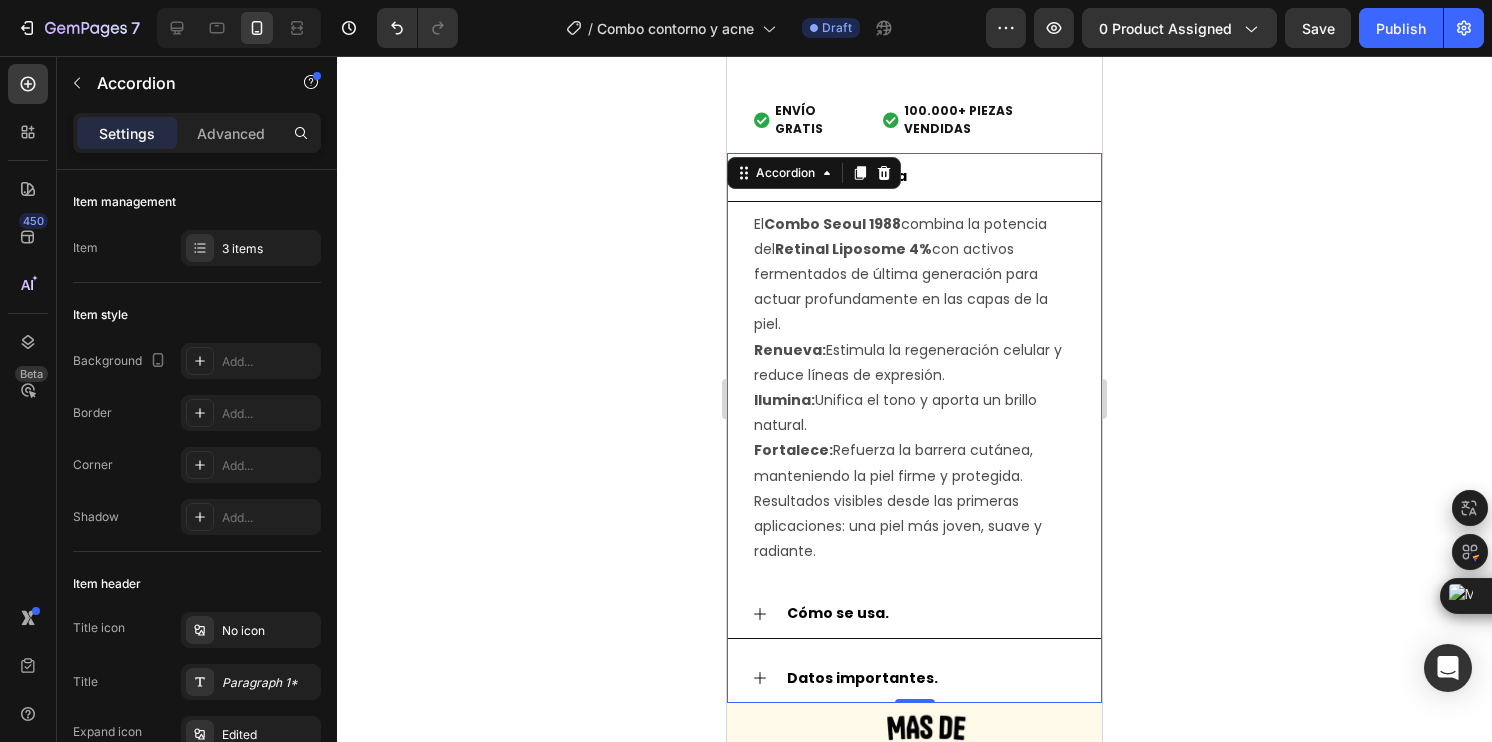 scroll, scrollTop: 2274, scrollLeft: 0, axis: vertical 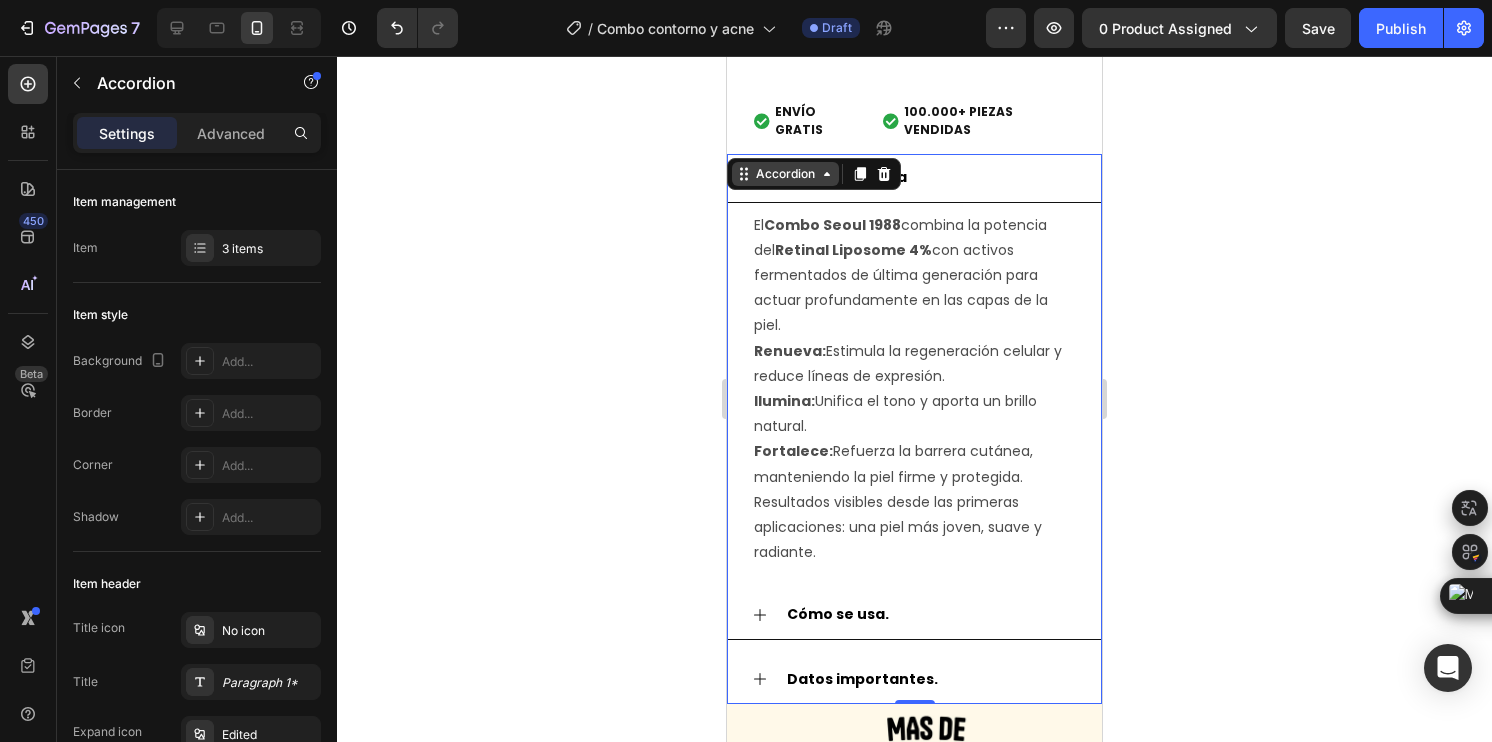 click on "Accordion" at bounding box center (785, 174) 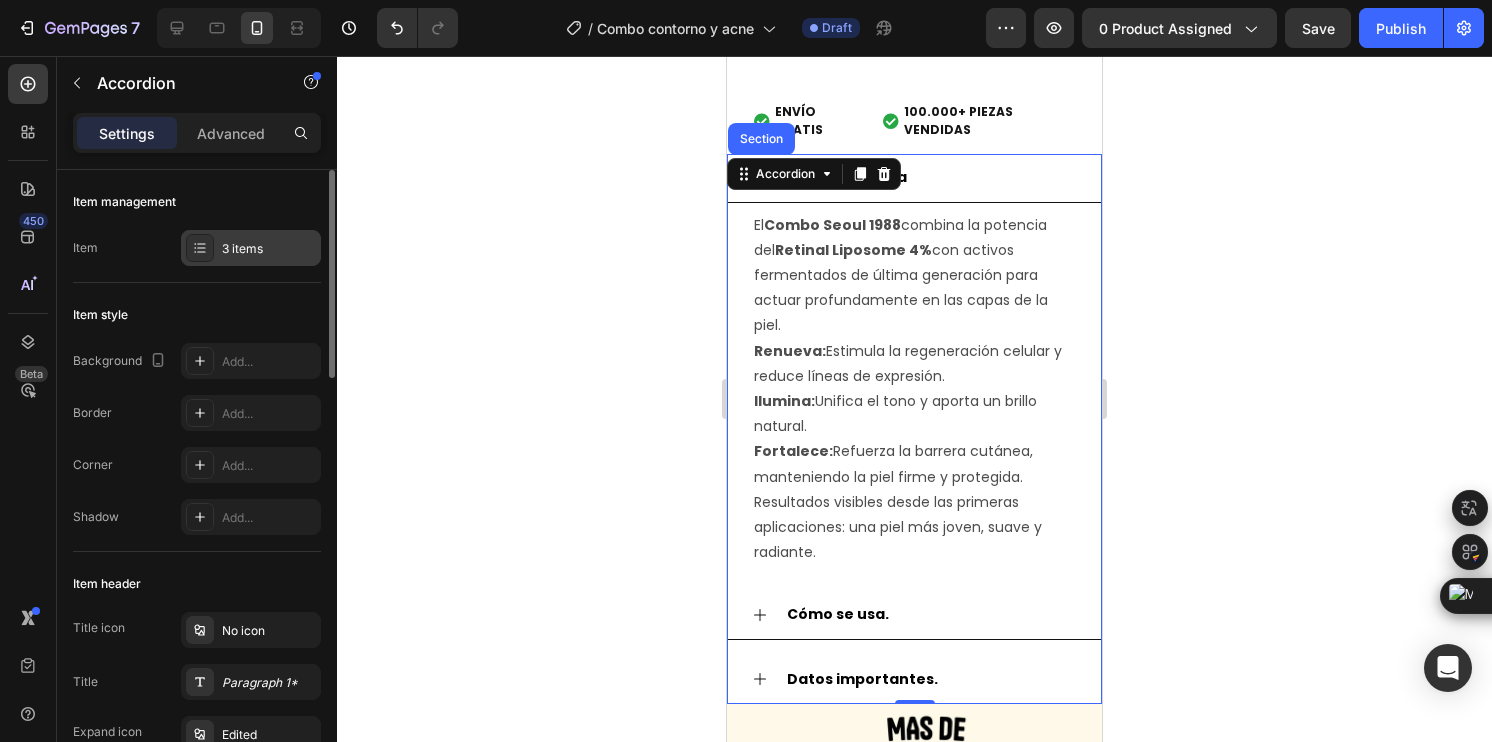 click 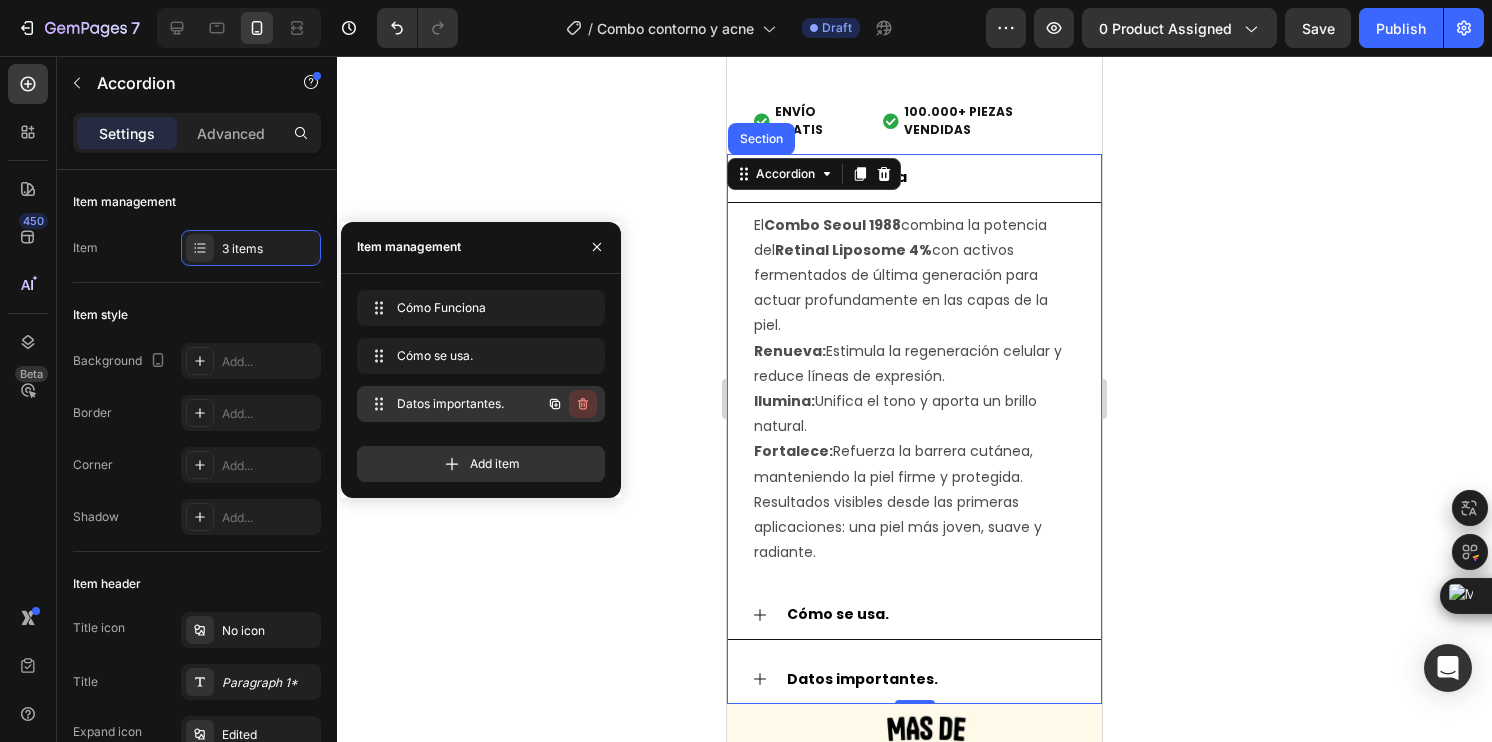 click 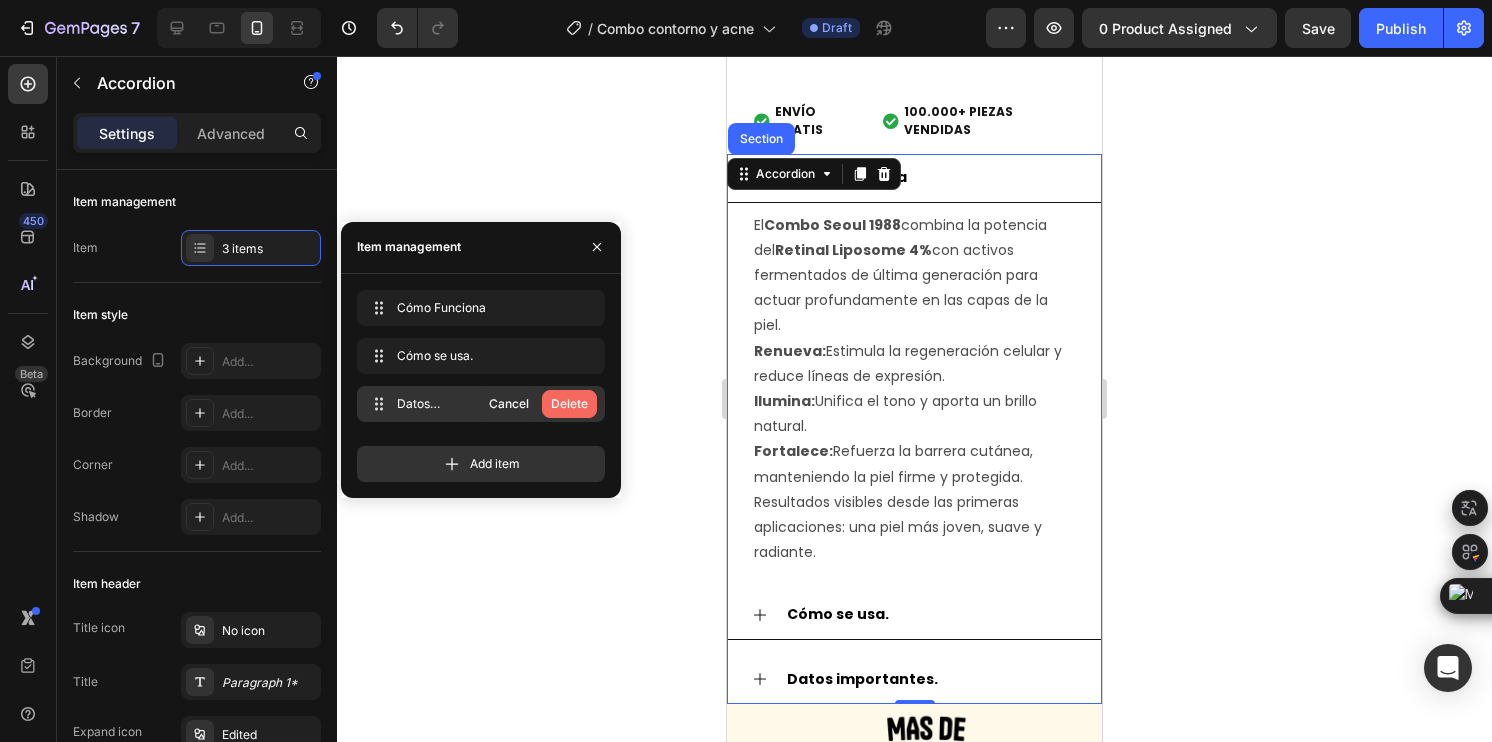 click on "Delete" at bounding box center [569, 404] 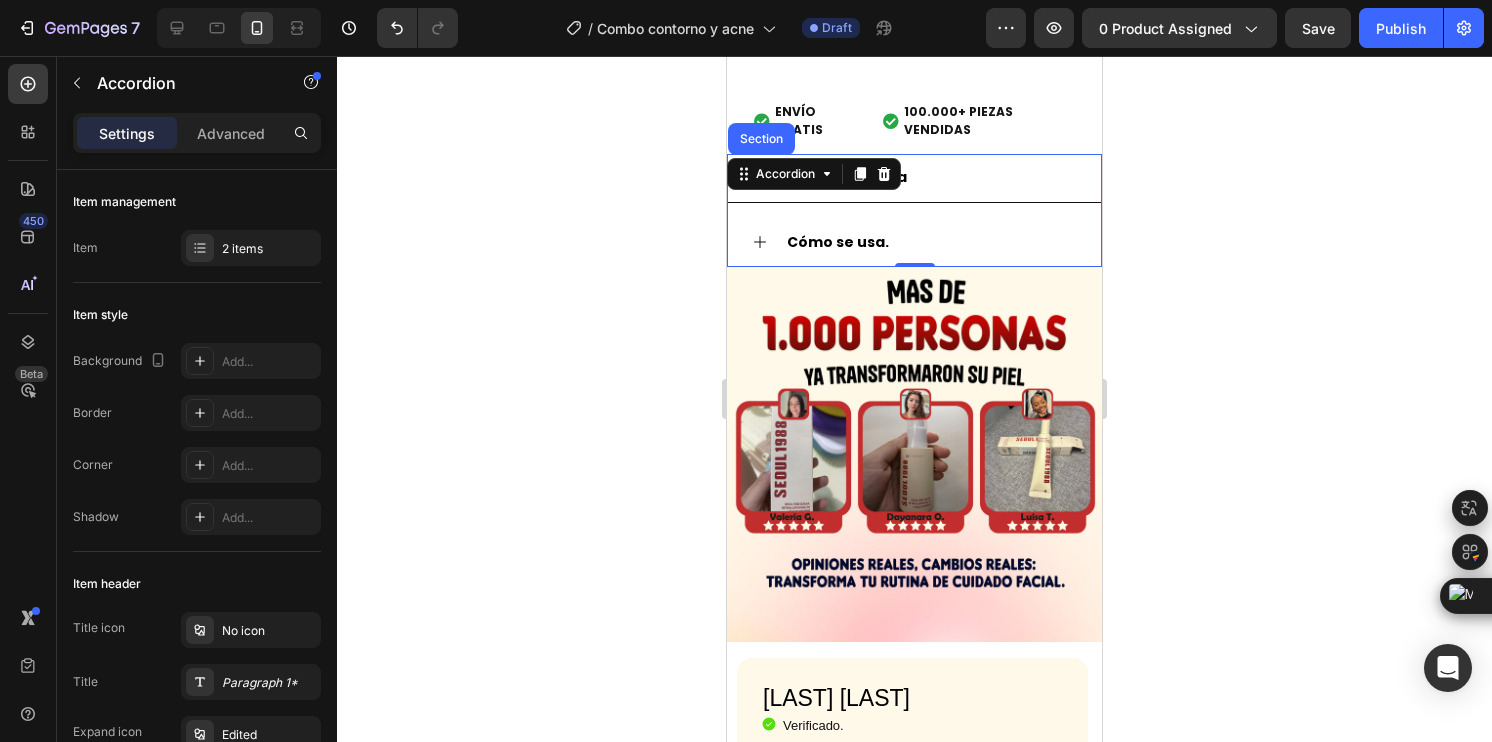 click 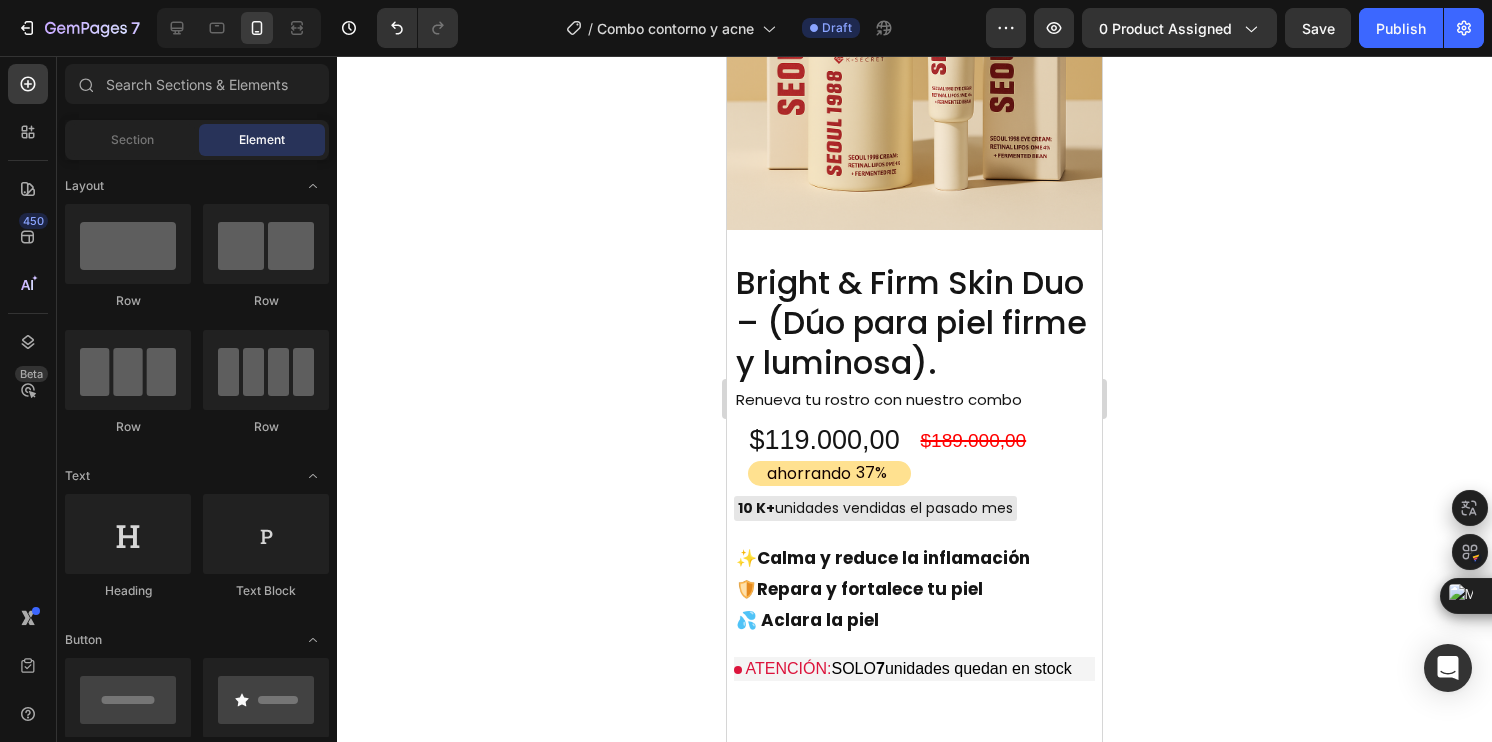 scroll, scrollTop: 1600, scrollLeft: 0, axis: vertical 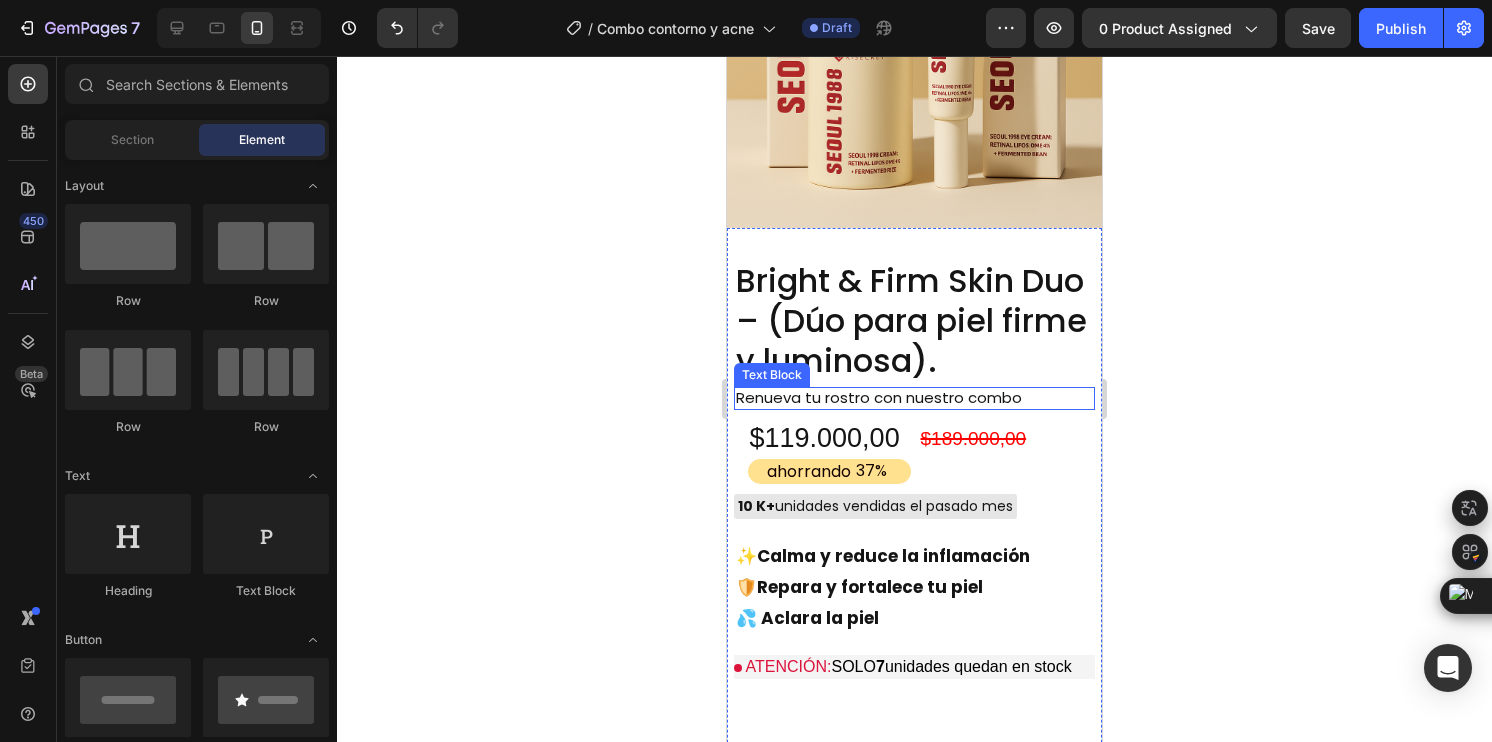 click on "Renueva tu rostro con nuestro combo" at bounding box center (887, 398) 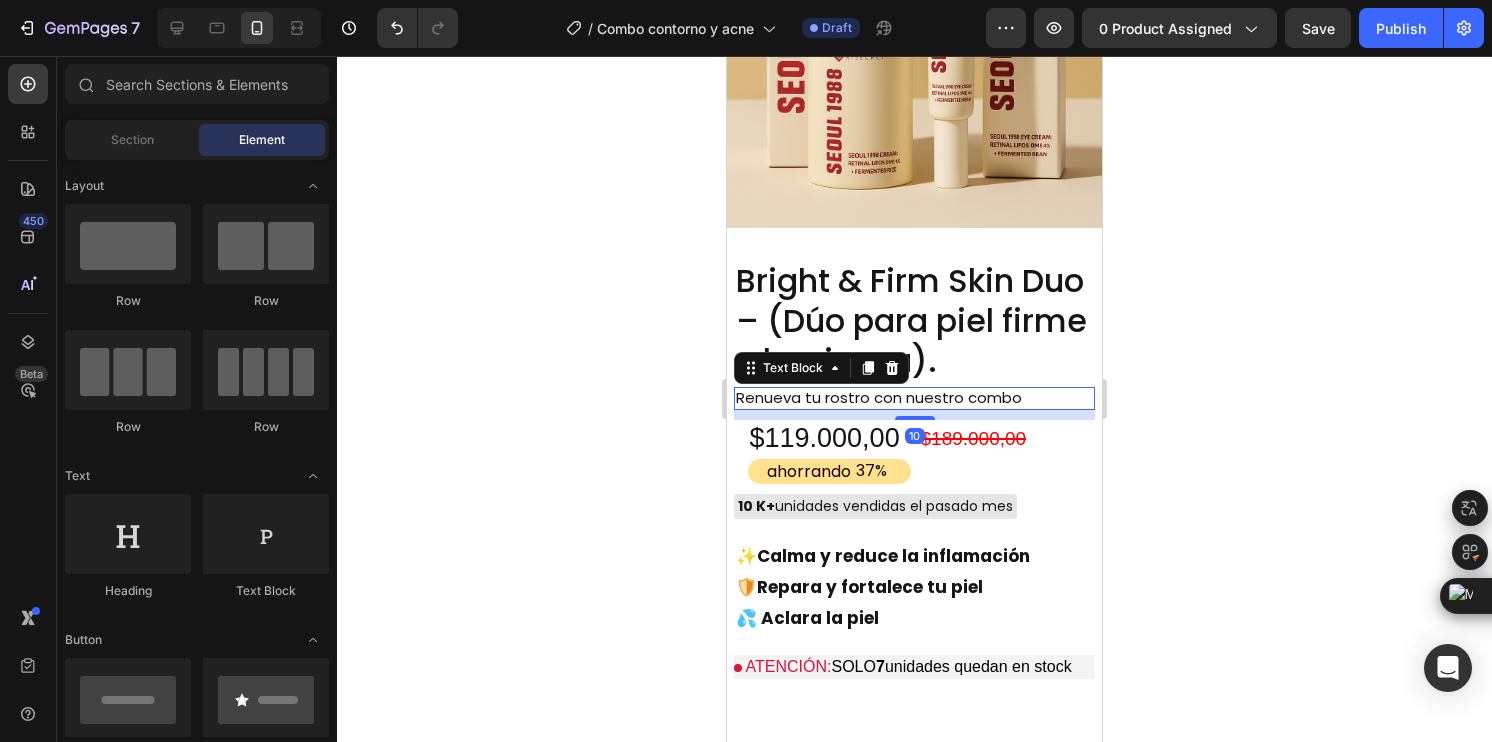 click on "Renueva tu rostro con nuestro combo" at bounding box center (887, 398) 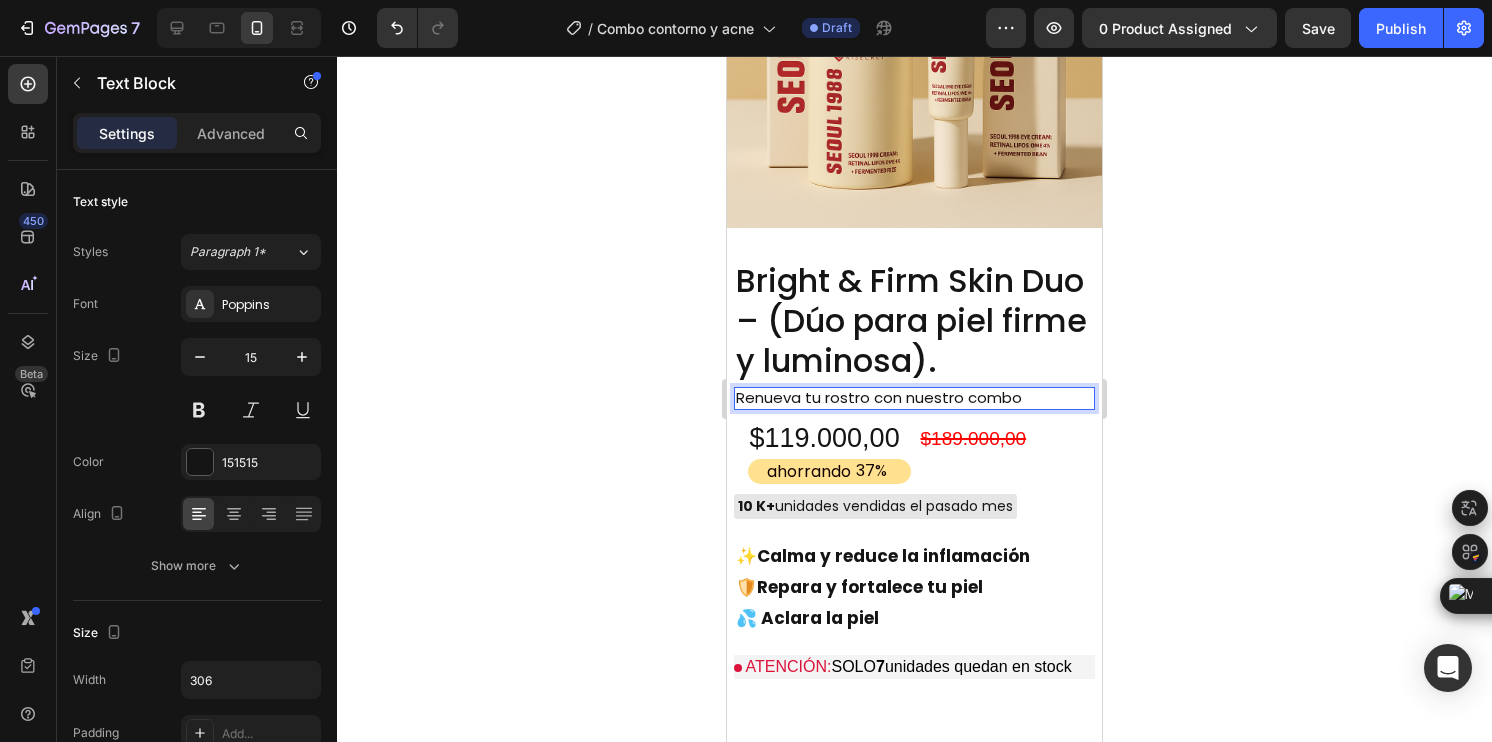 click on "Renueva tu rostro con nuestro combo" at bounding box center [887, 398] 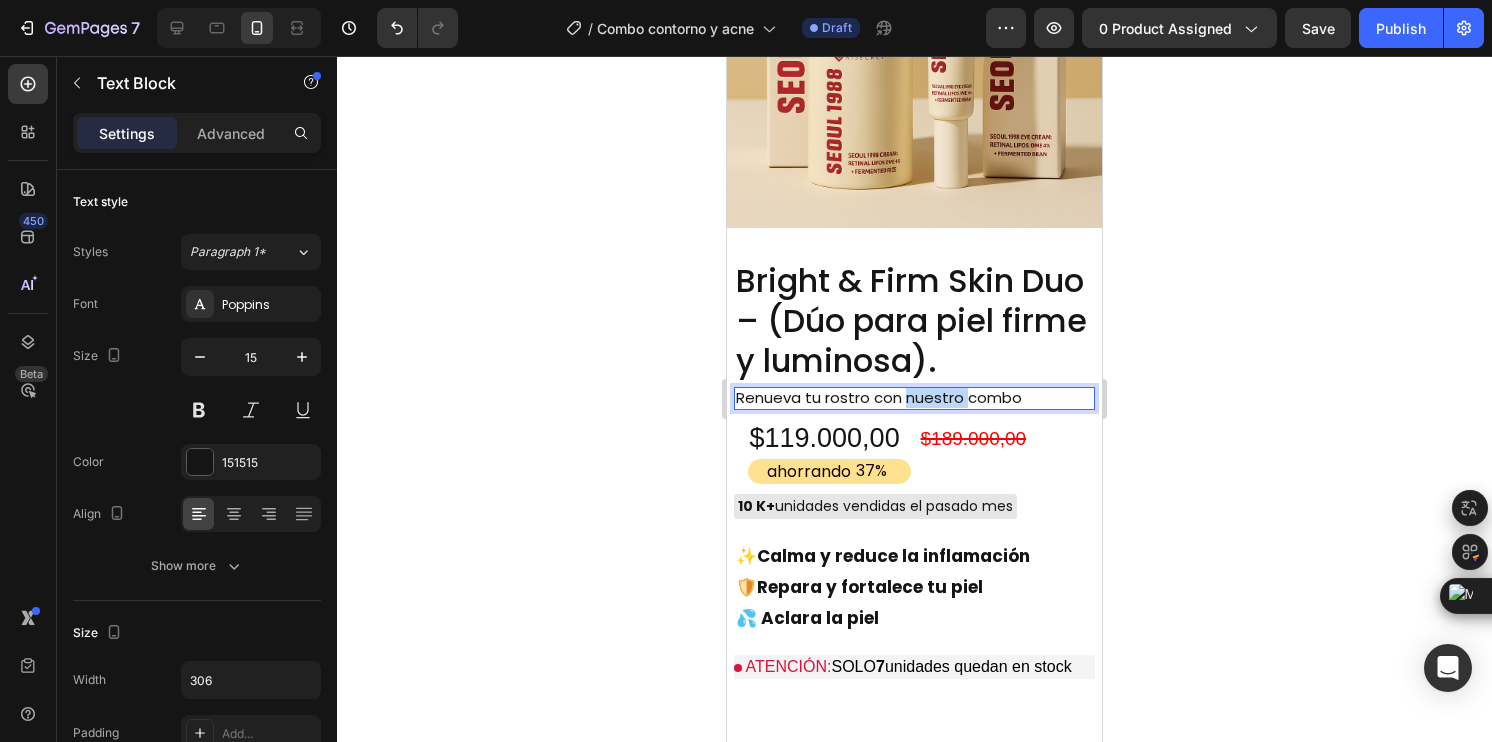click on "Renueva tu rostro con nuestro combo" at bounding box center (887, 398) 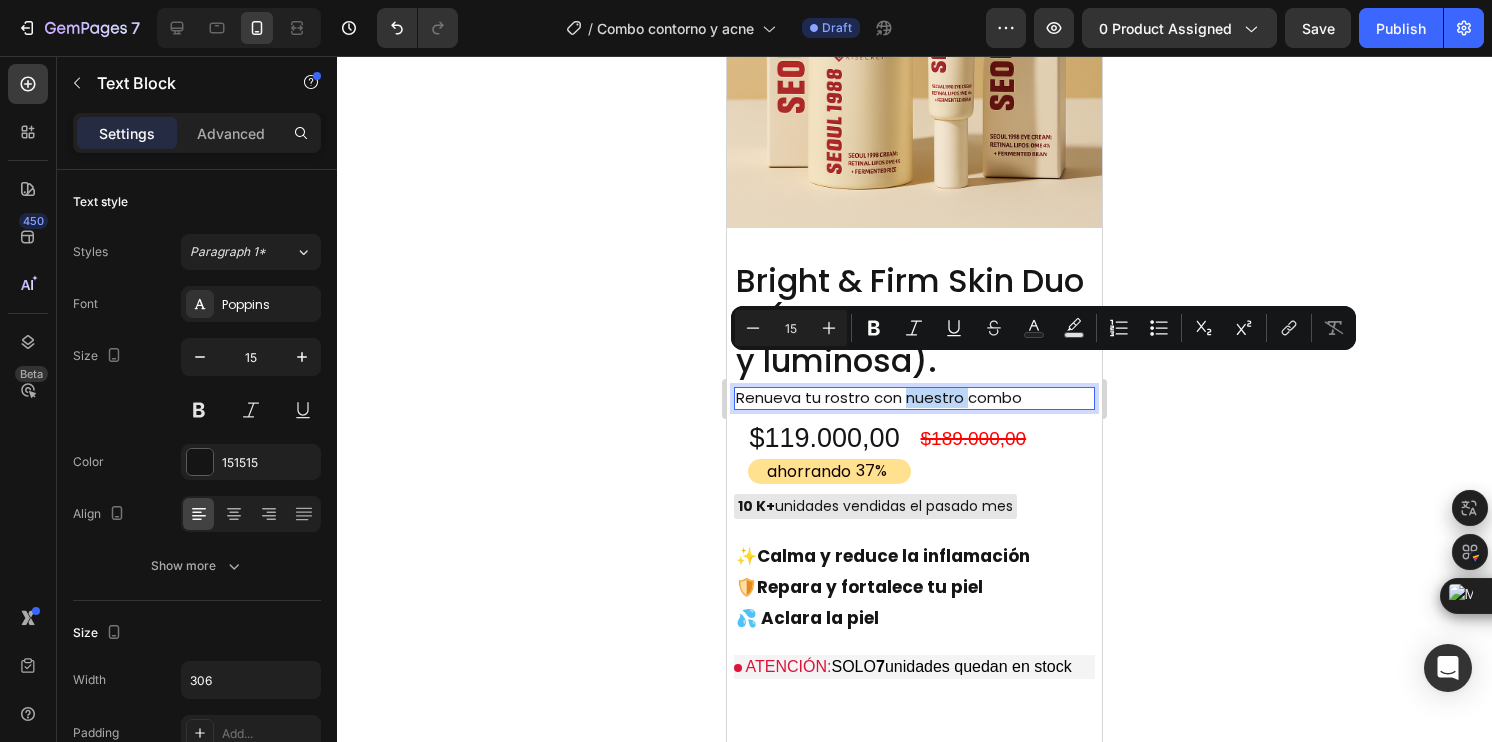 copy on "Renueva tu rostro con nuestro combo" 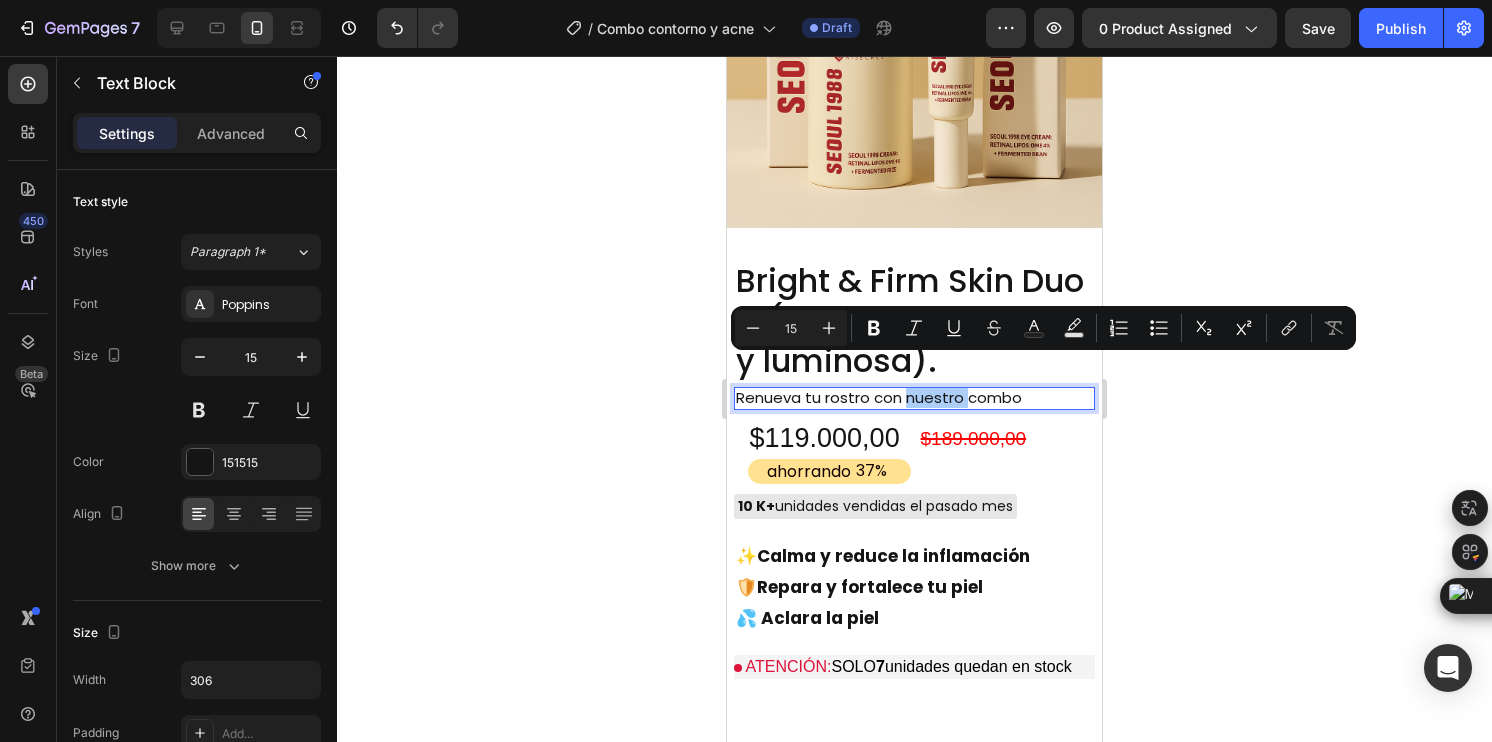 click 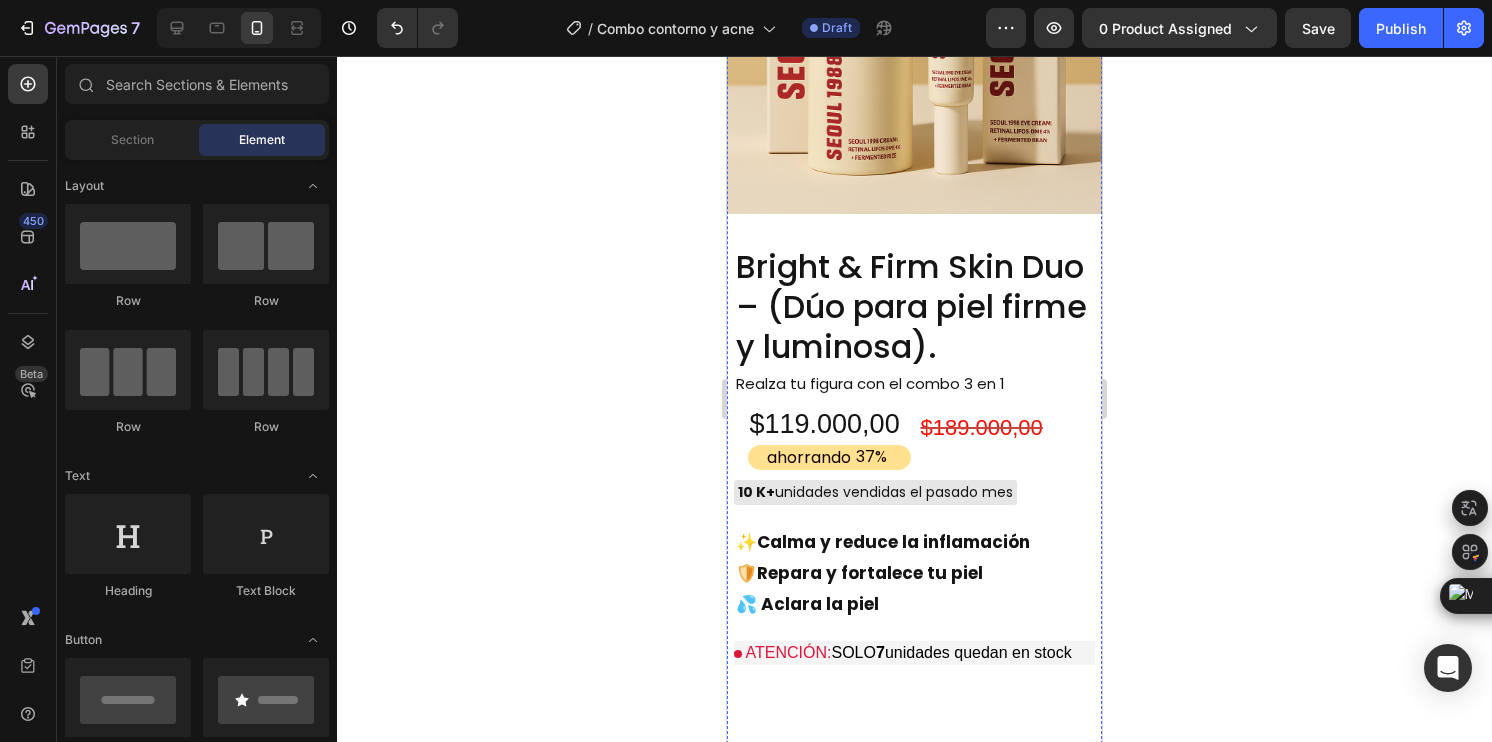 scroll, scrollTop: 5900, scrollLeft: 0, axis: vertical 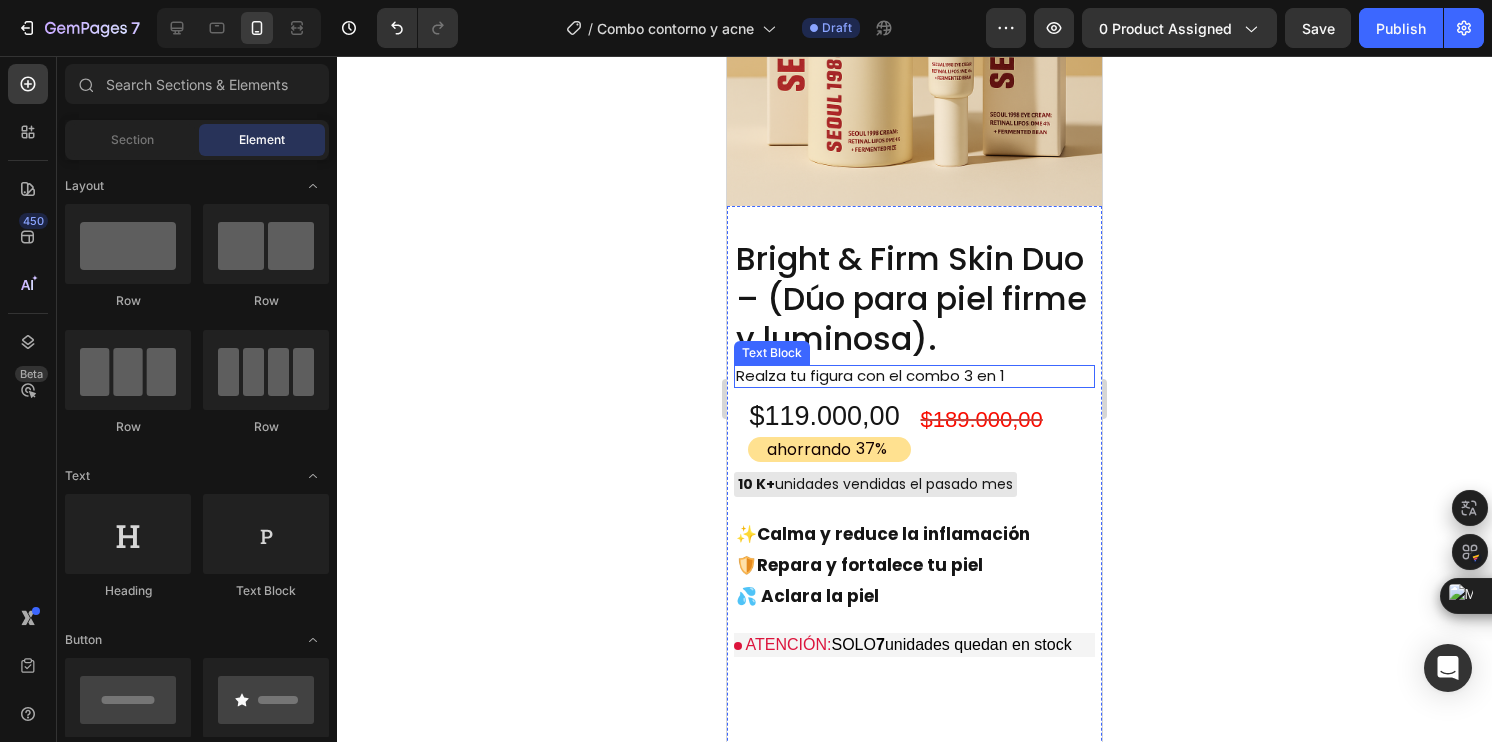 click on "Realza tu figura con el combo 3 en 1" at bounding box center [887, 376] 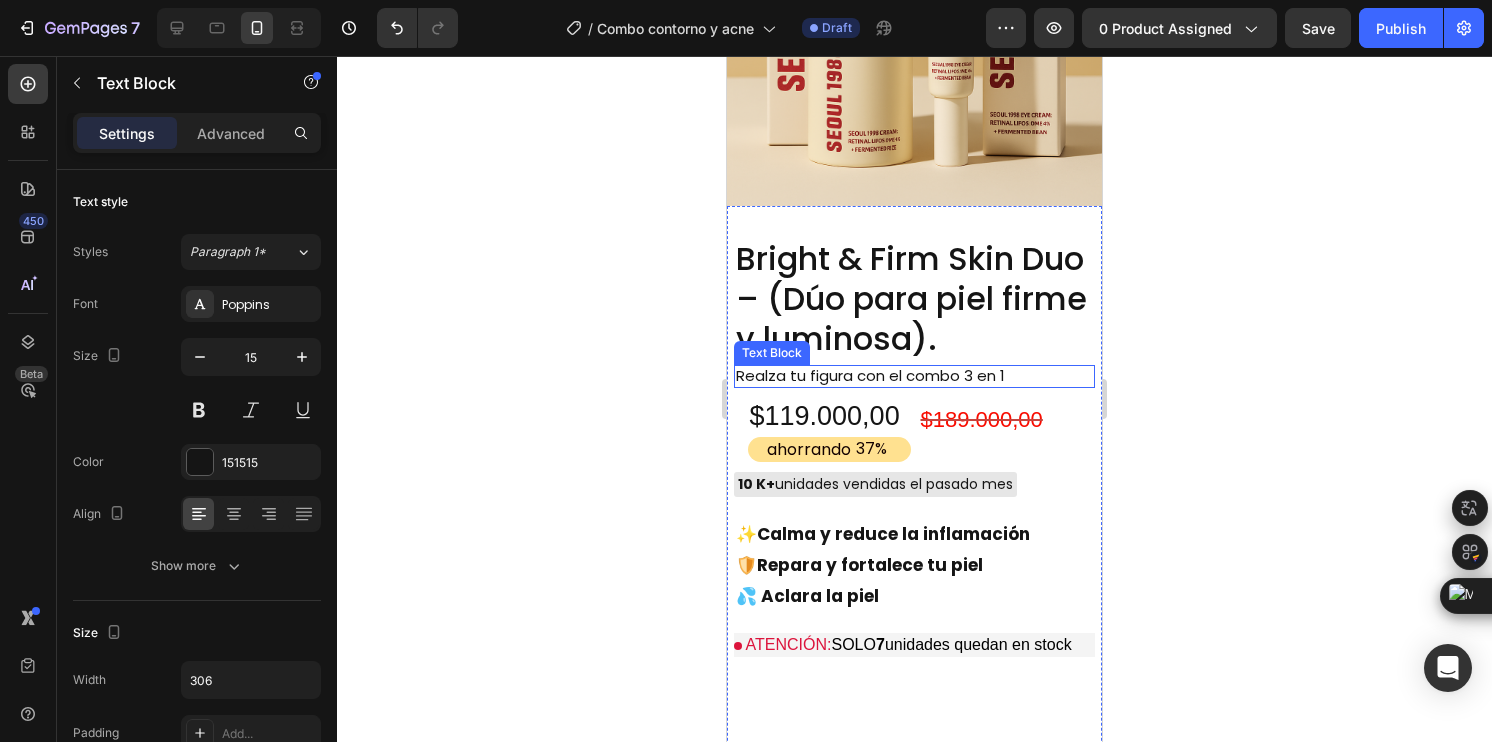 click on "Realza tu figura con el combo 3 en 1" at bounding box center [887, 376] 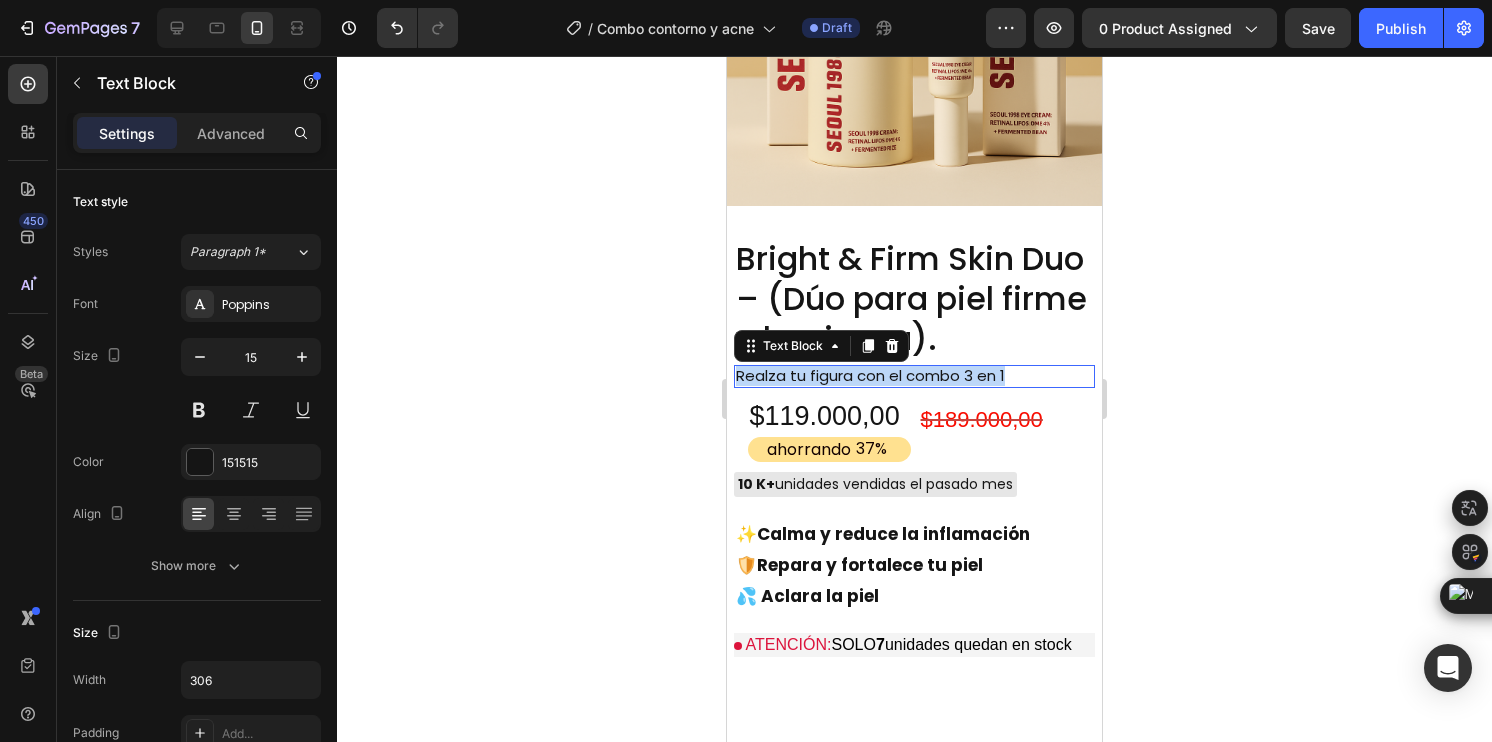 click on "Realza tu figura con el combo 3 en 1" at bounding box center [887, 376] 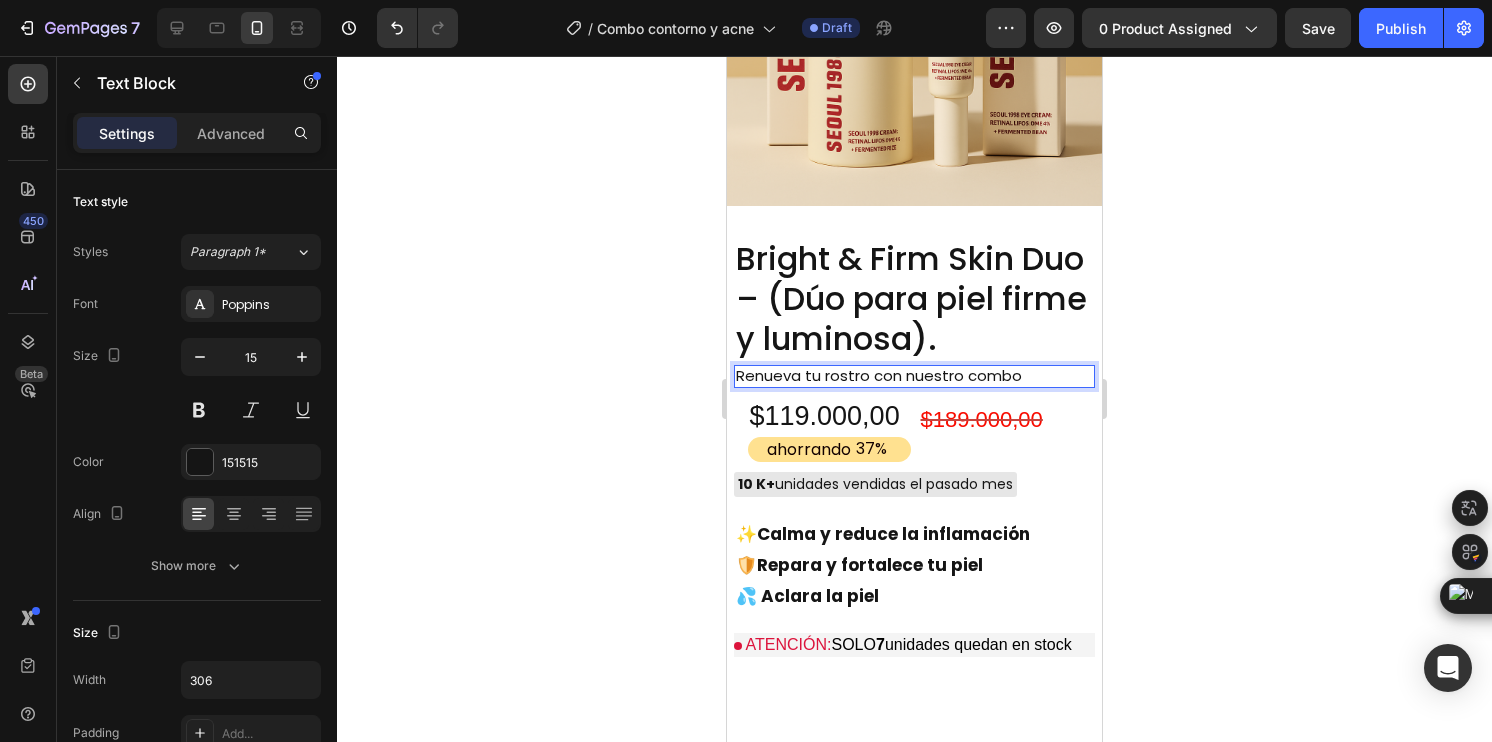 click 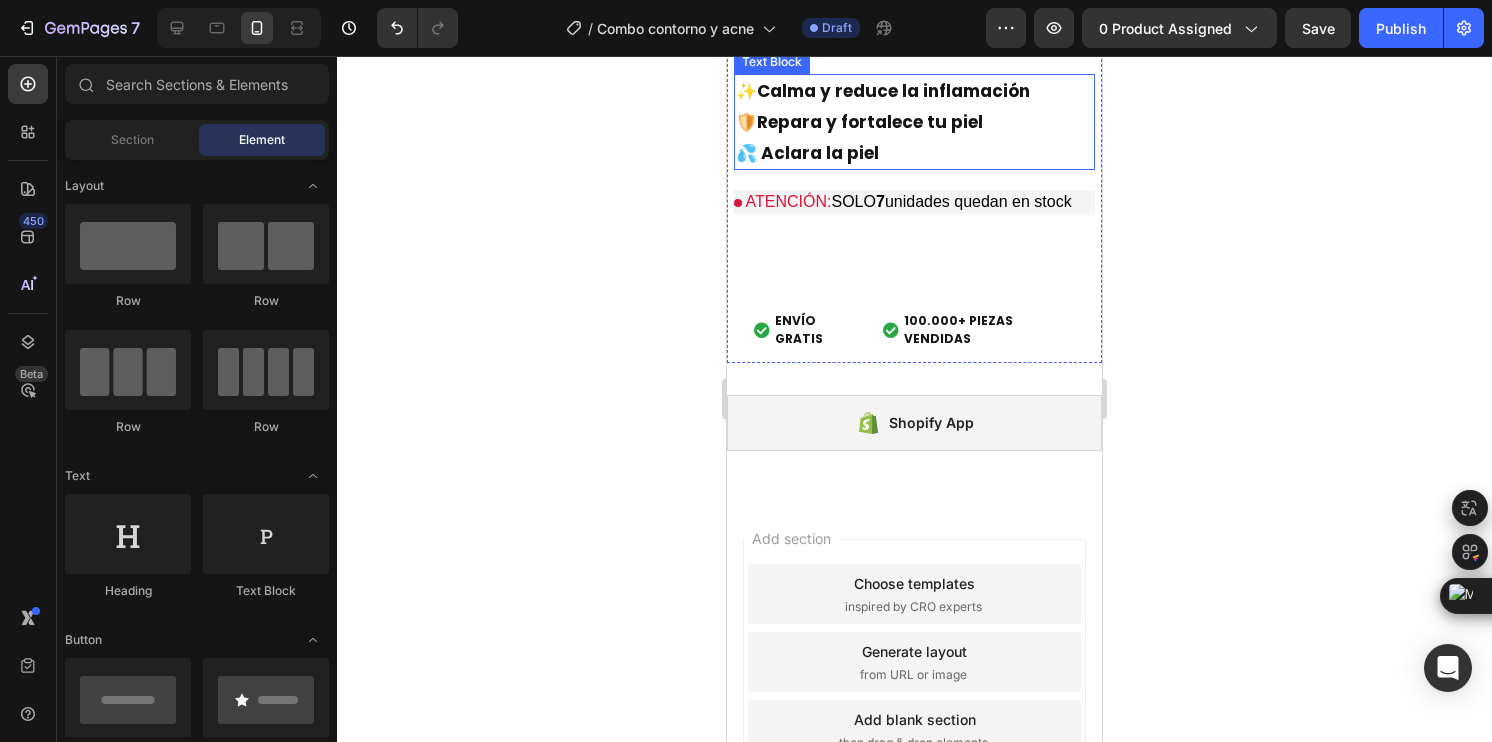 scroll, scrollTop: 6348, scrollLeft: 0, axis: vertical 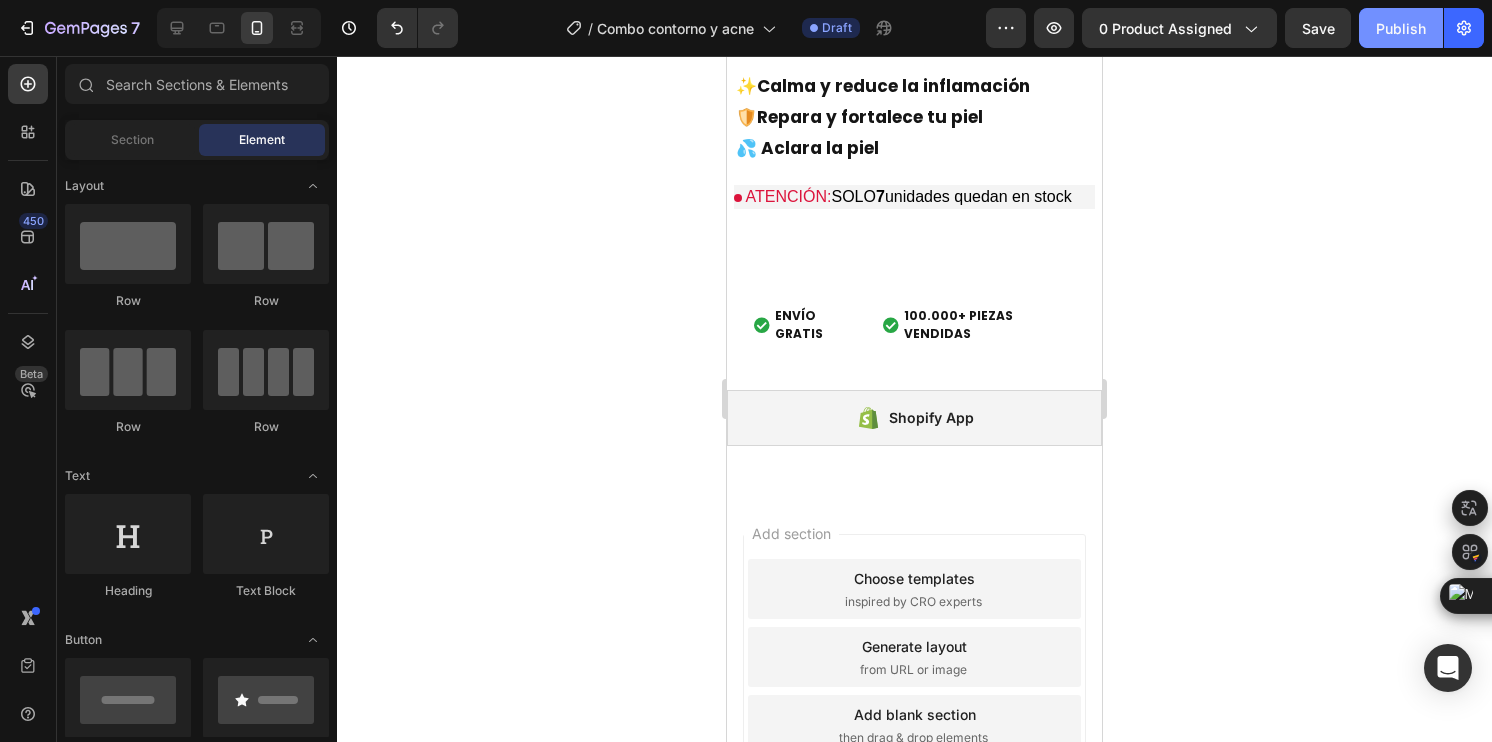 click on "Publish" at bounding box center [1401, 28] 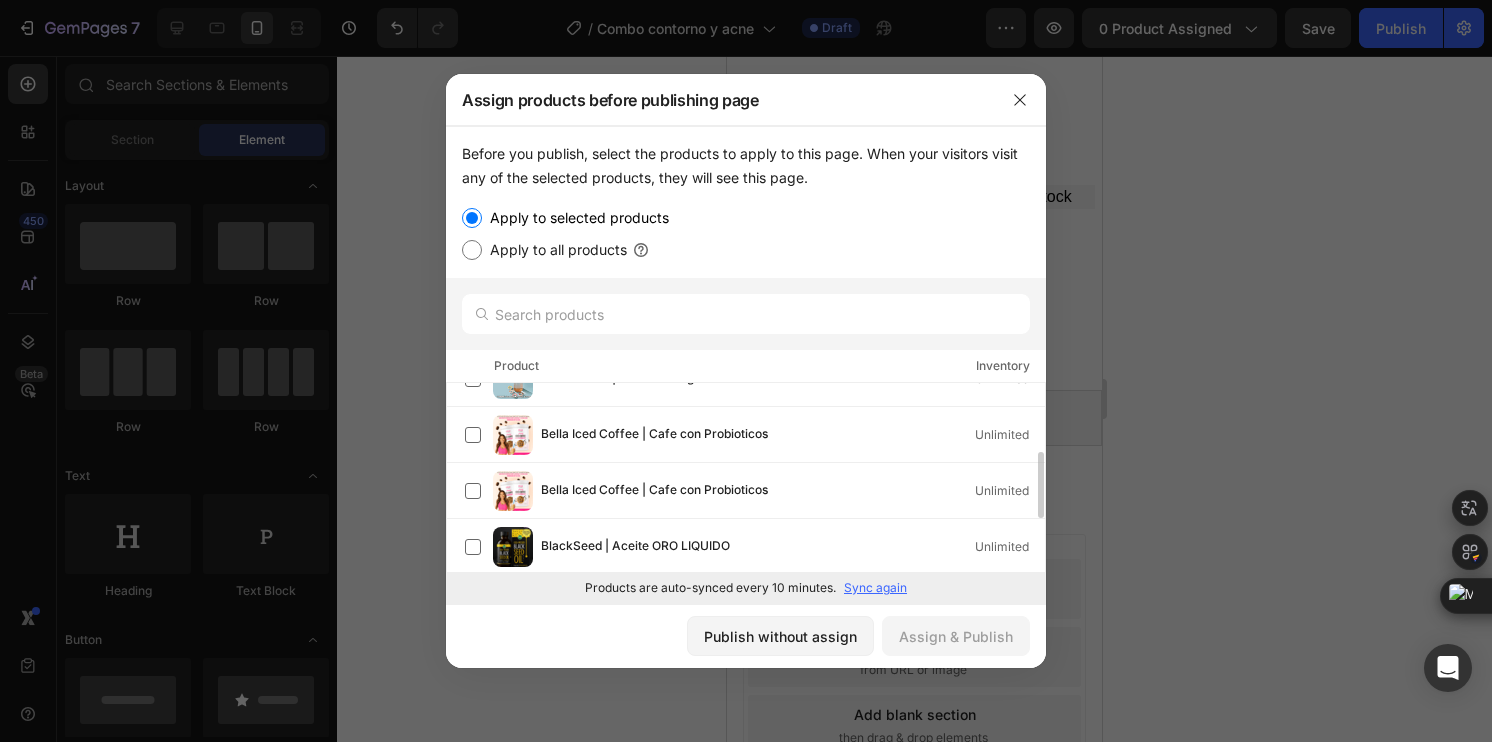 scroll, scrollTop: 0, scrollLeft: 0, axis: both 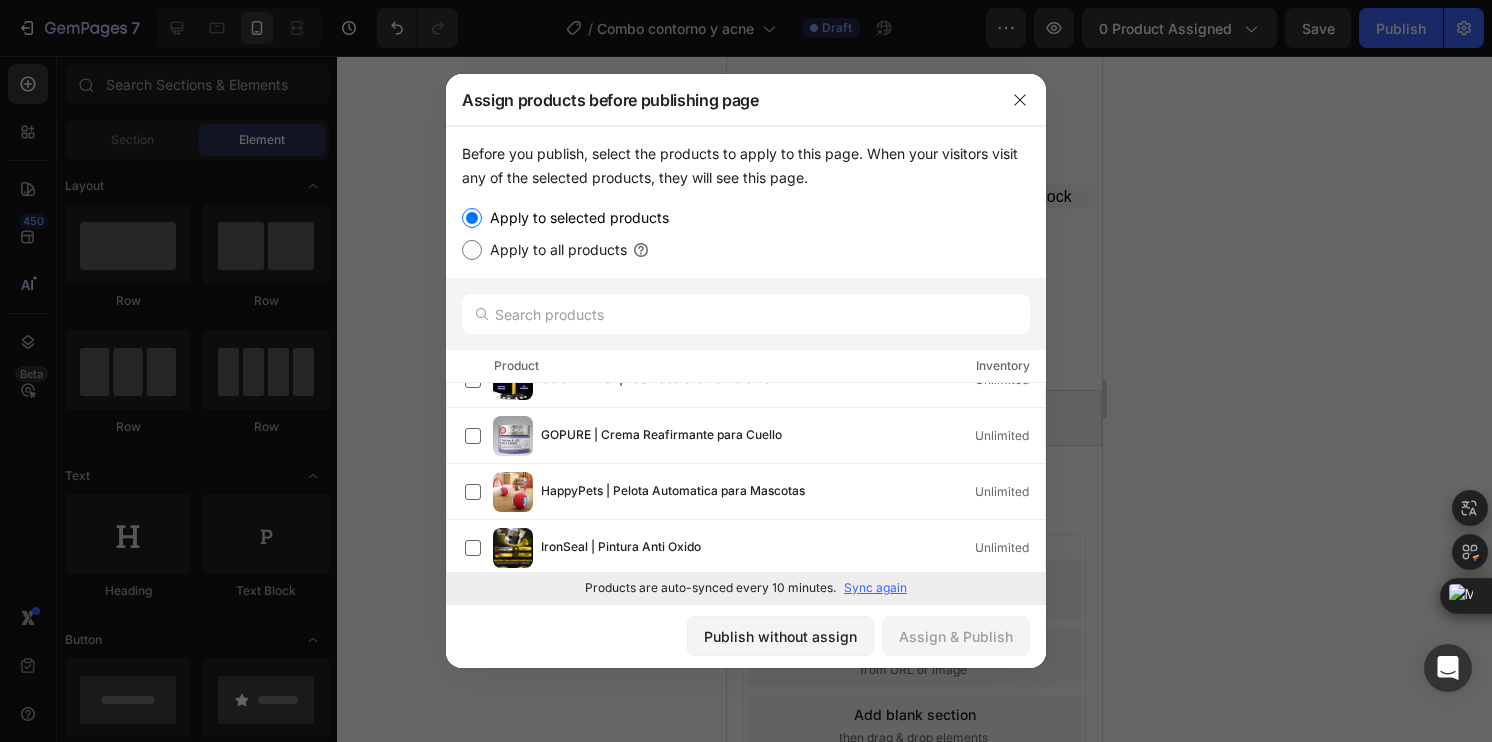click at bounding box center [746, 371] 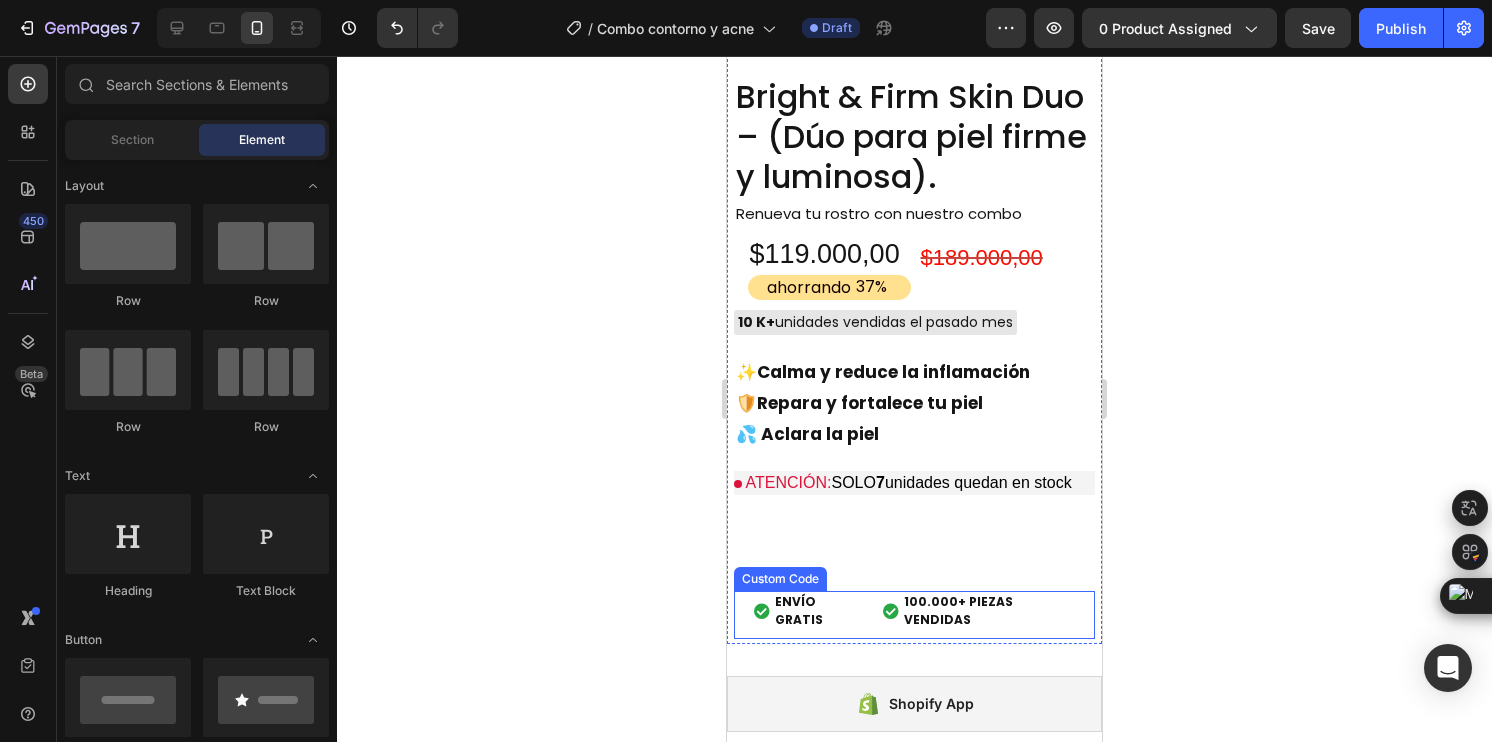 scroll, scrollTop: 5948, scrollLeft: 0, axis: vertical 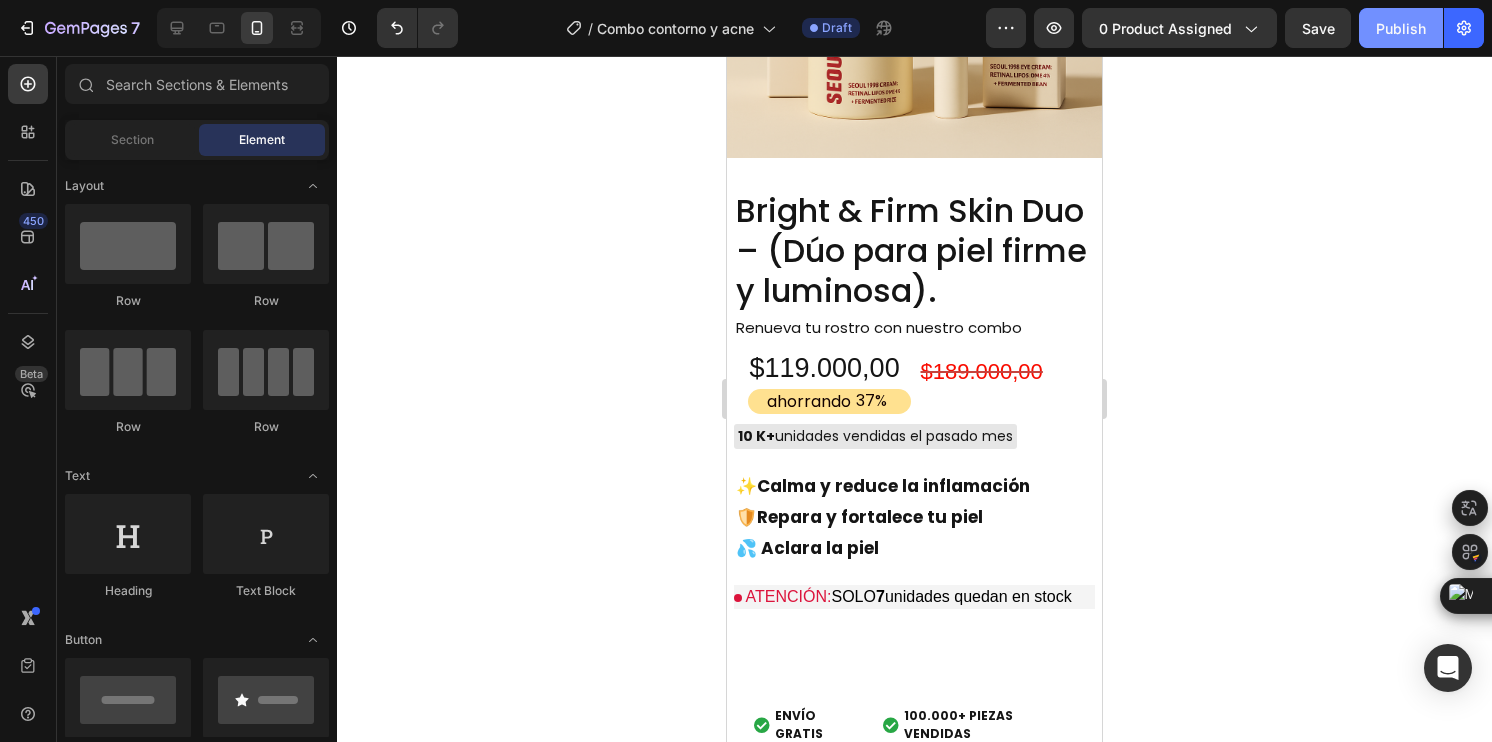 click on "Publish" at bounding box center (1401, 28) 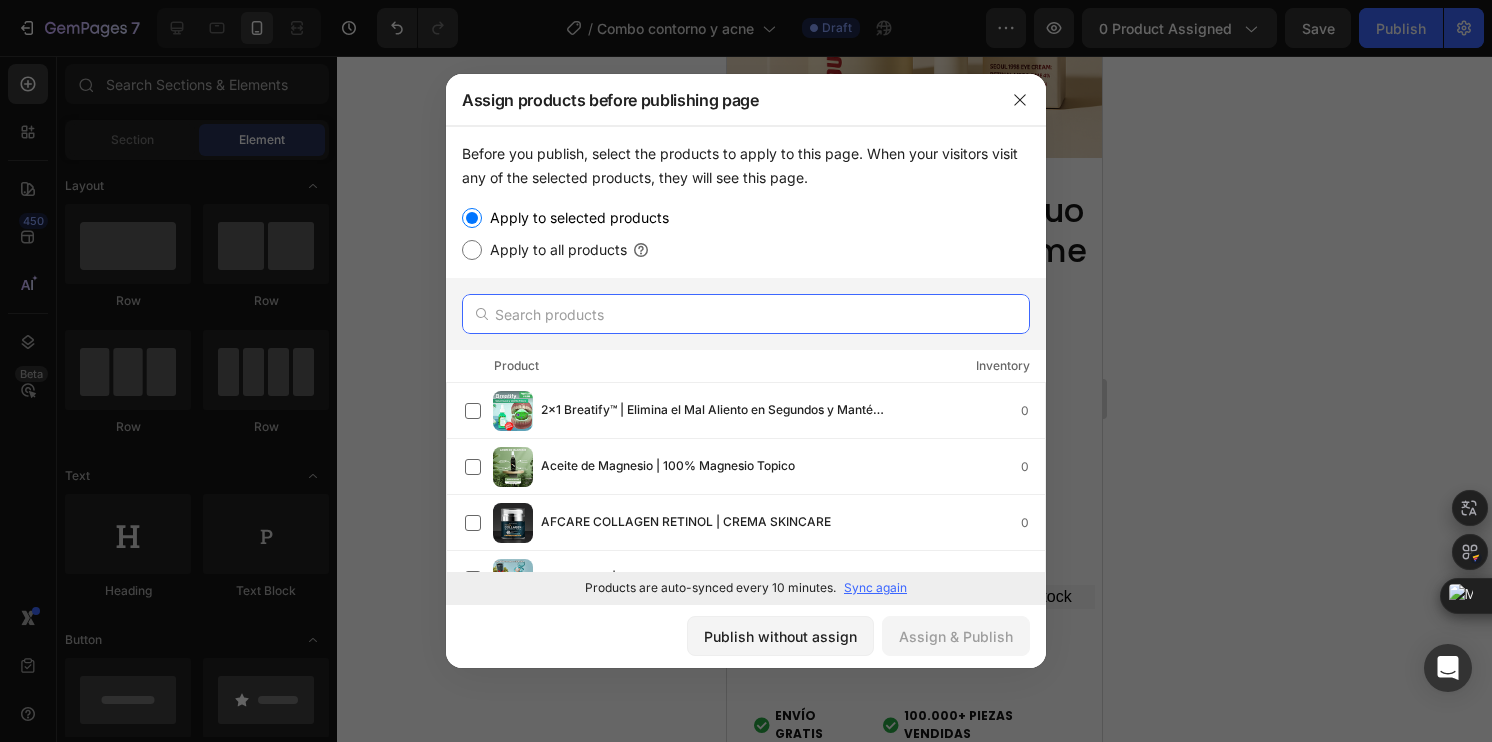 click at bounding box center [746, 314] 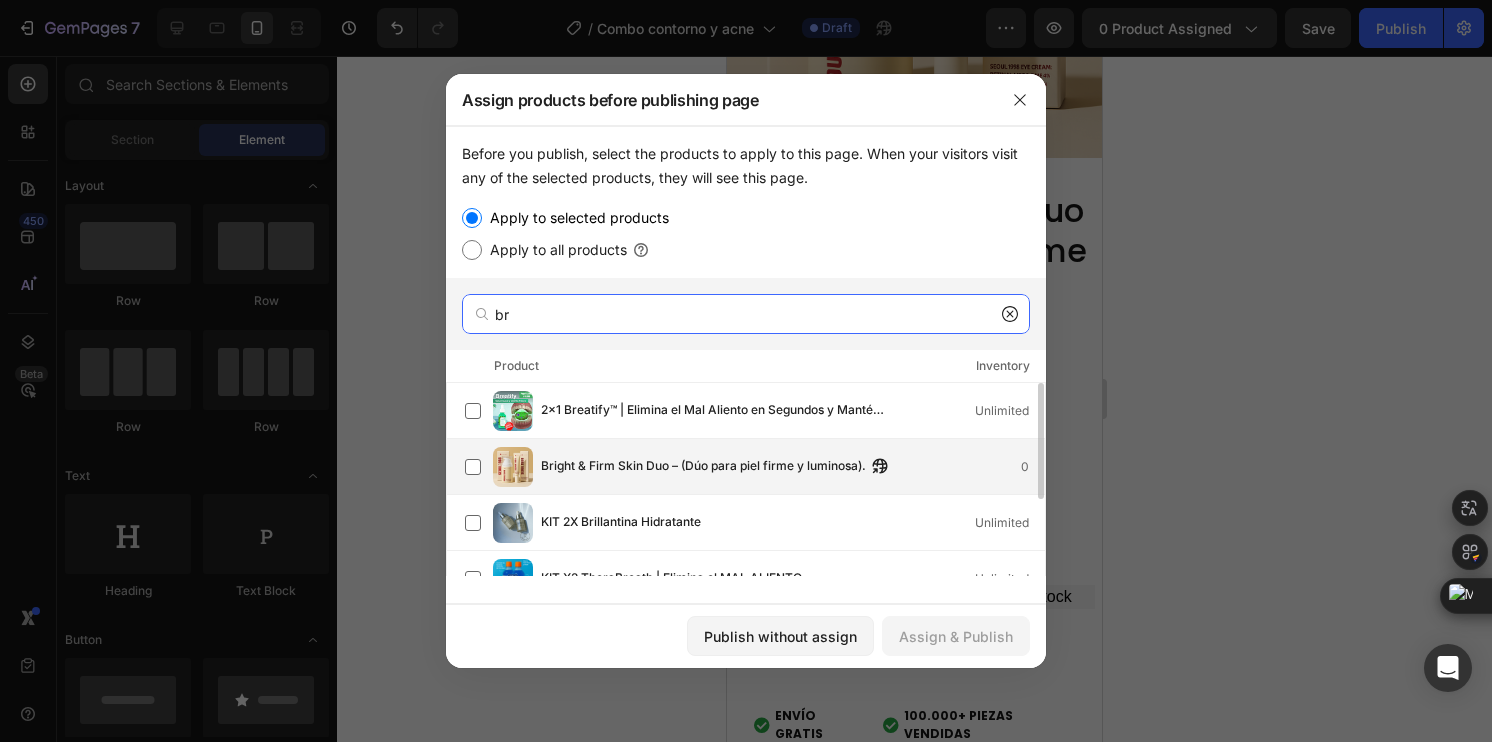 type on "br" 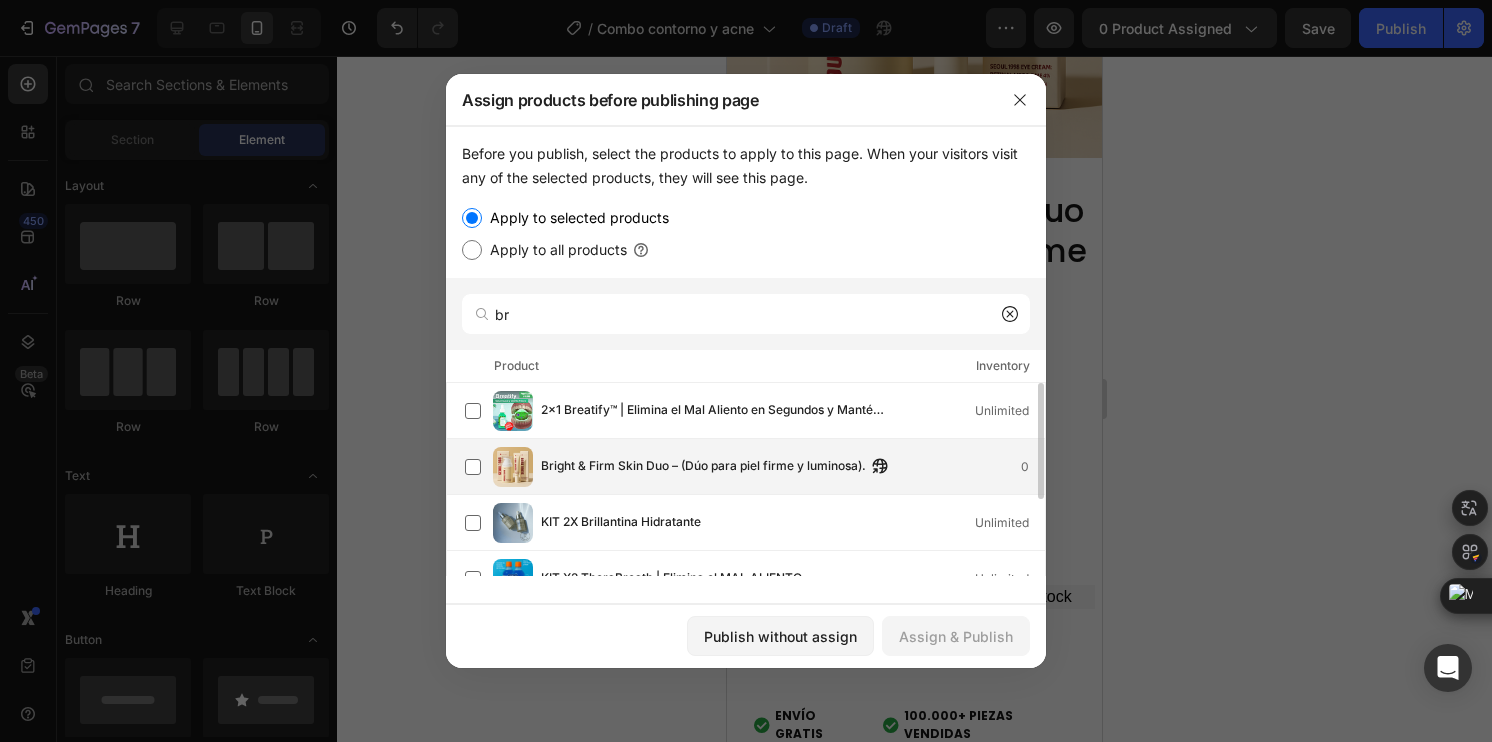 click on "Bright & Firm Skin Duo – (Dúo para piel firme y luminosa). 0" at bounding box center [755, 467] 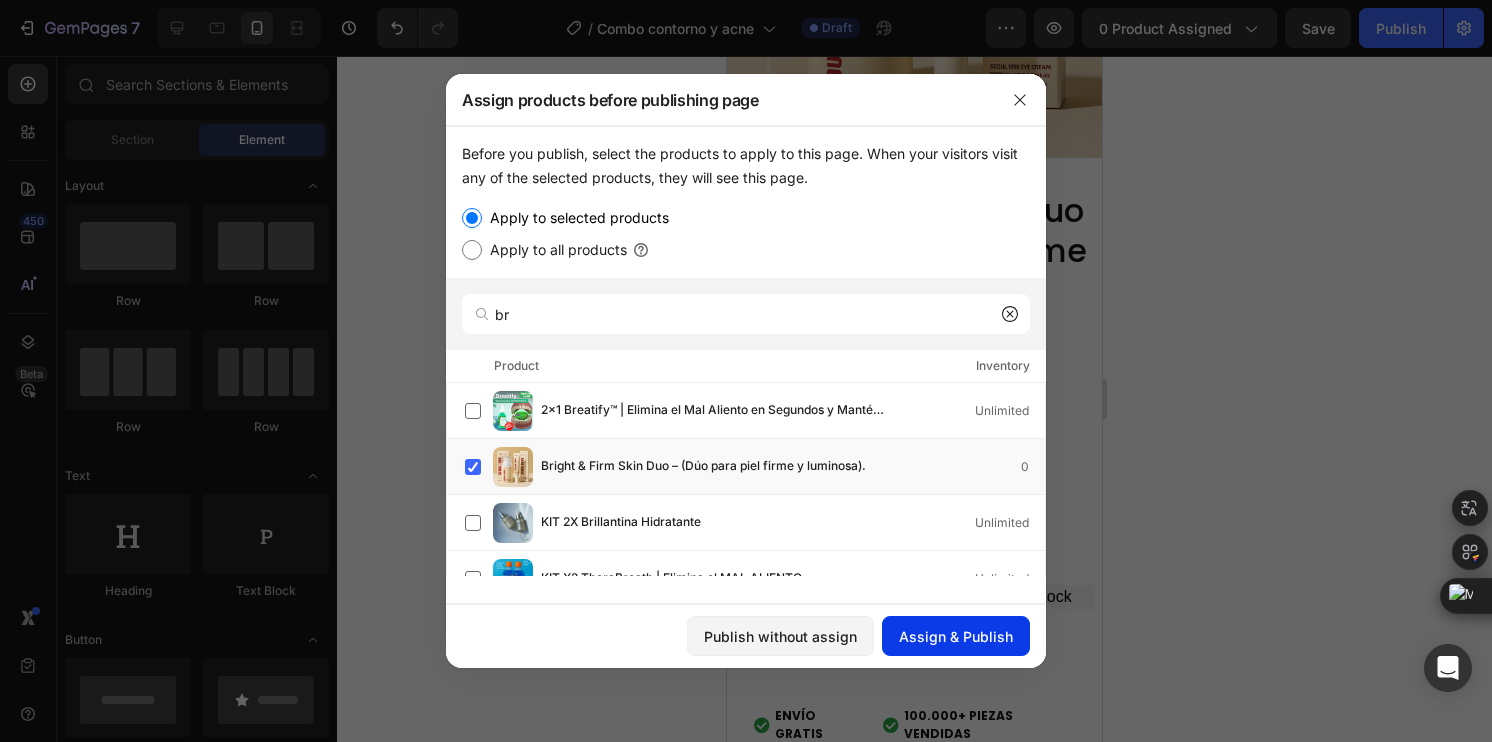 click on "Assign & Publish" at bounding box center (956, 636) 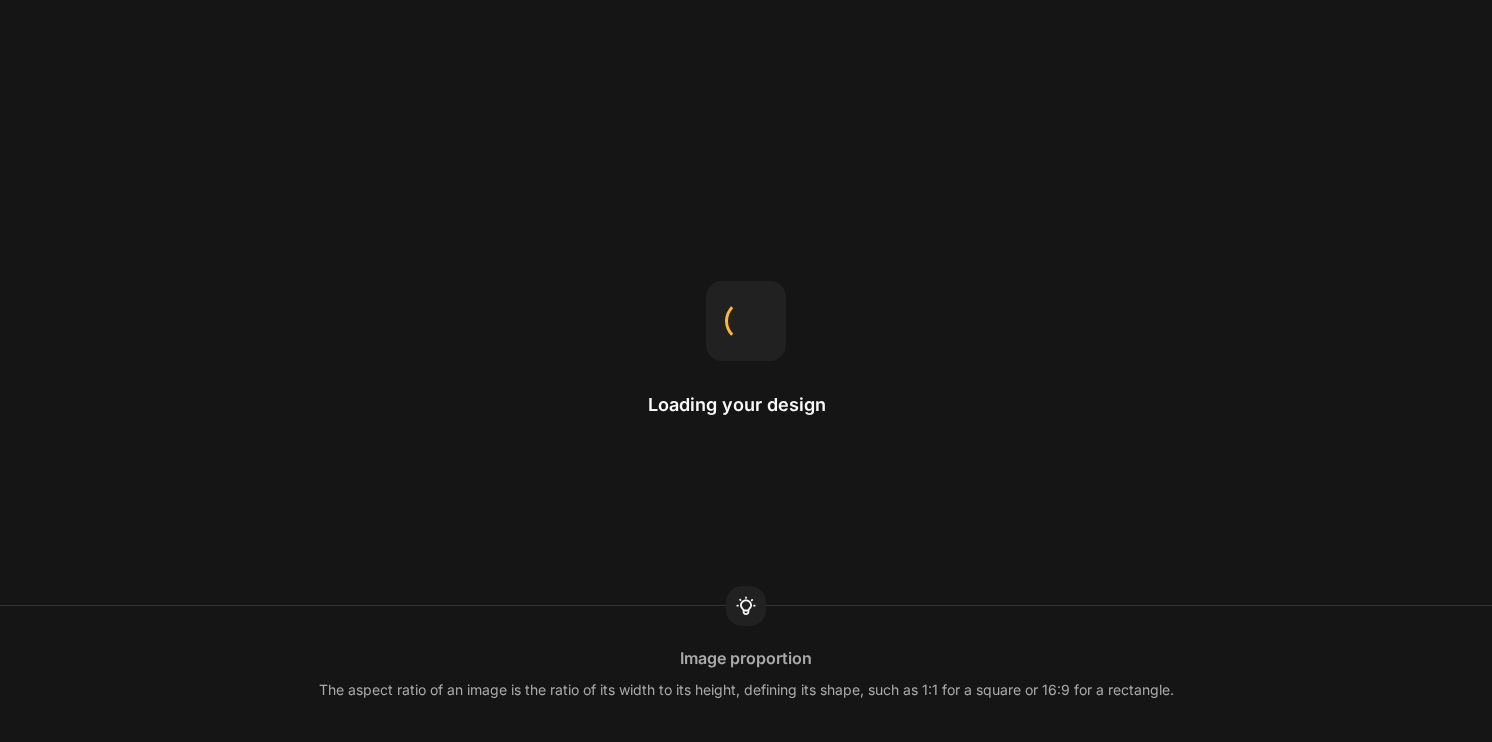 scroll, scrollTop: 0, scrollLeft: 0, axis: both 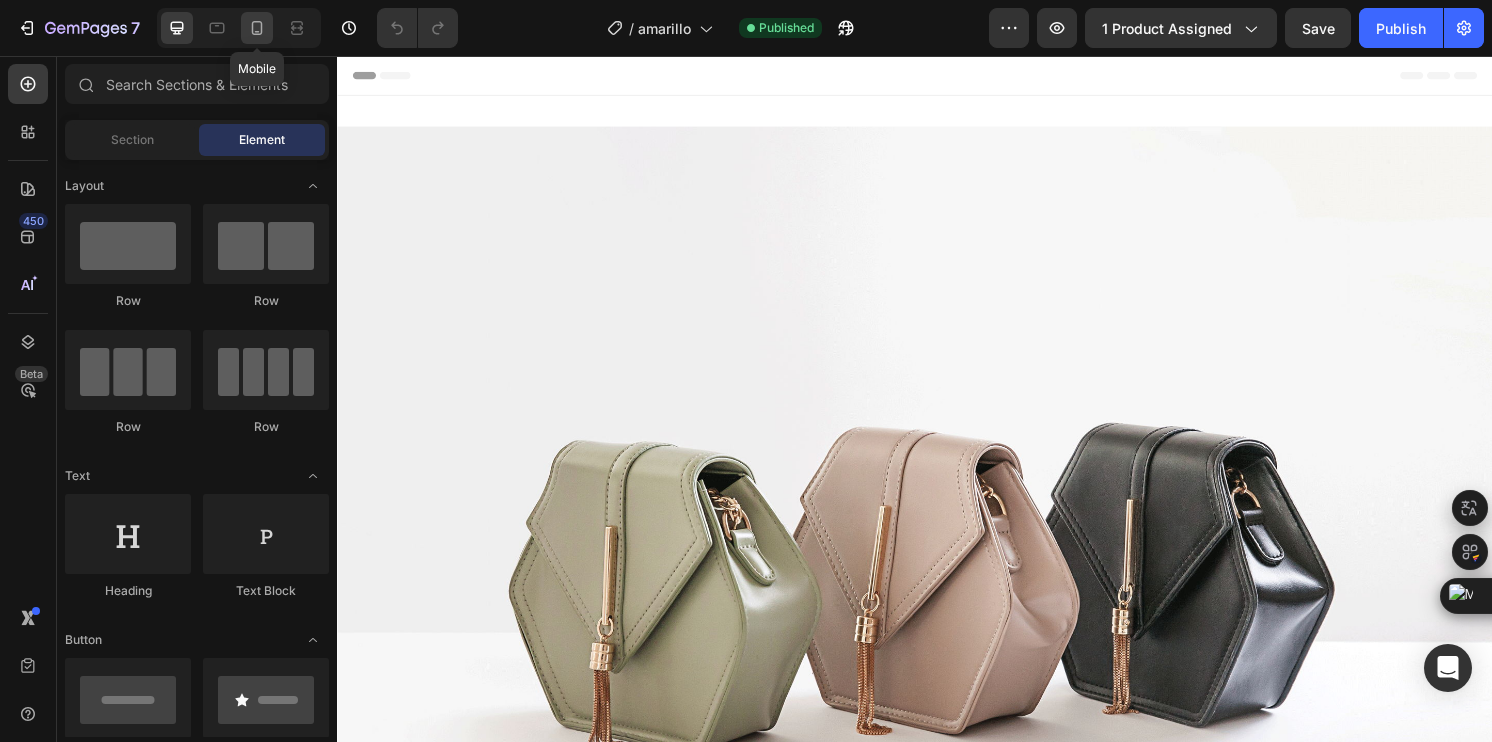 click 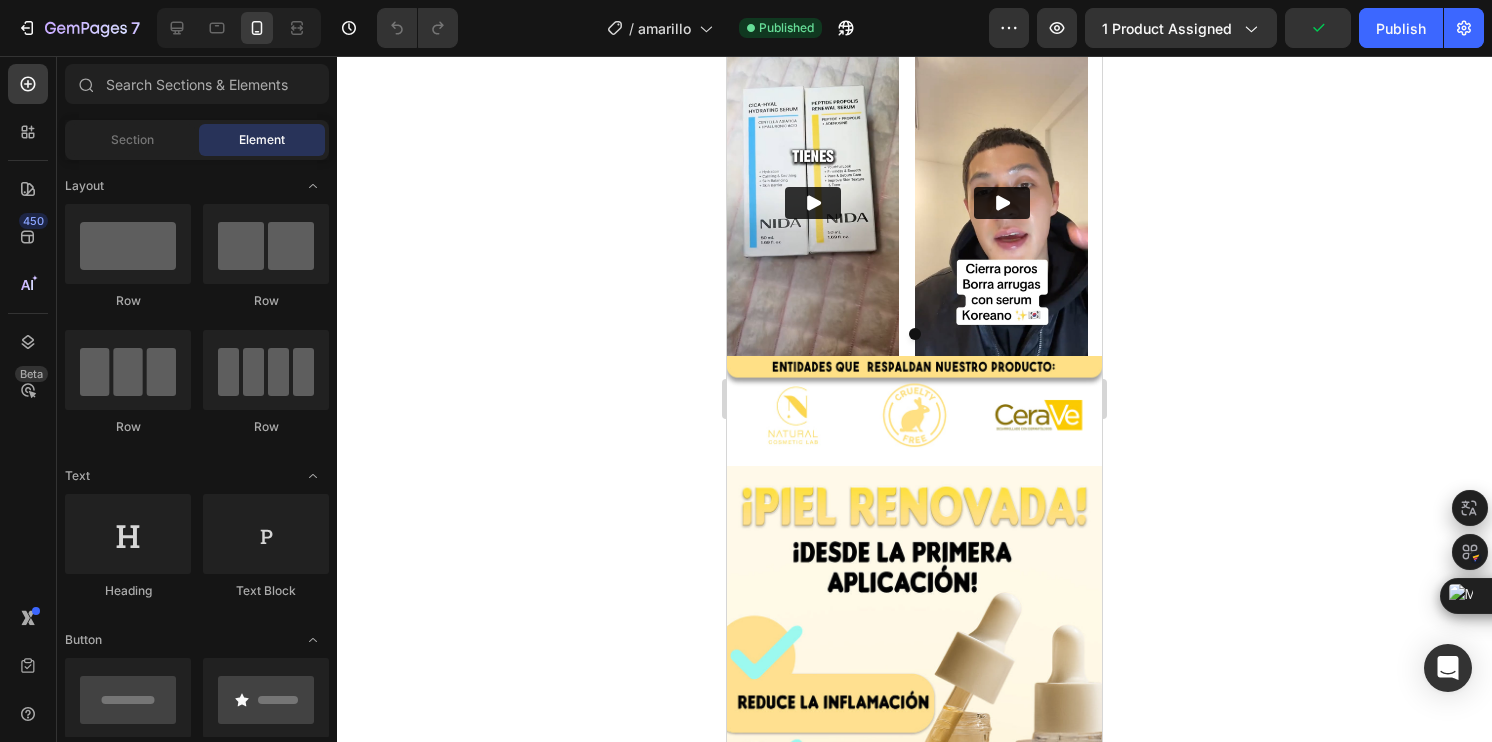 scroll, scrollTop: 3300, scrollLeft: 0, axis: vertical 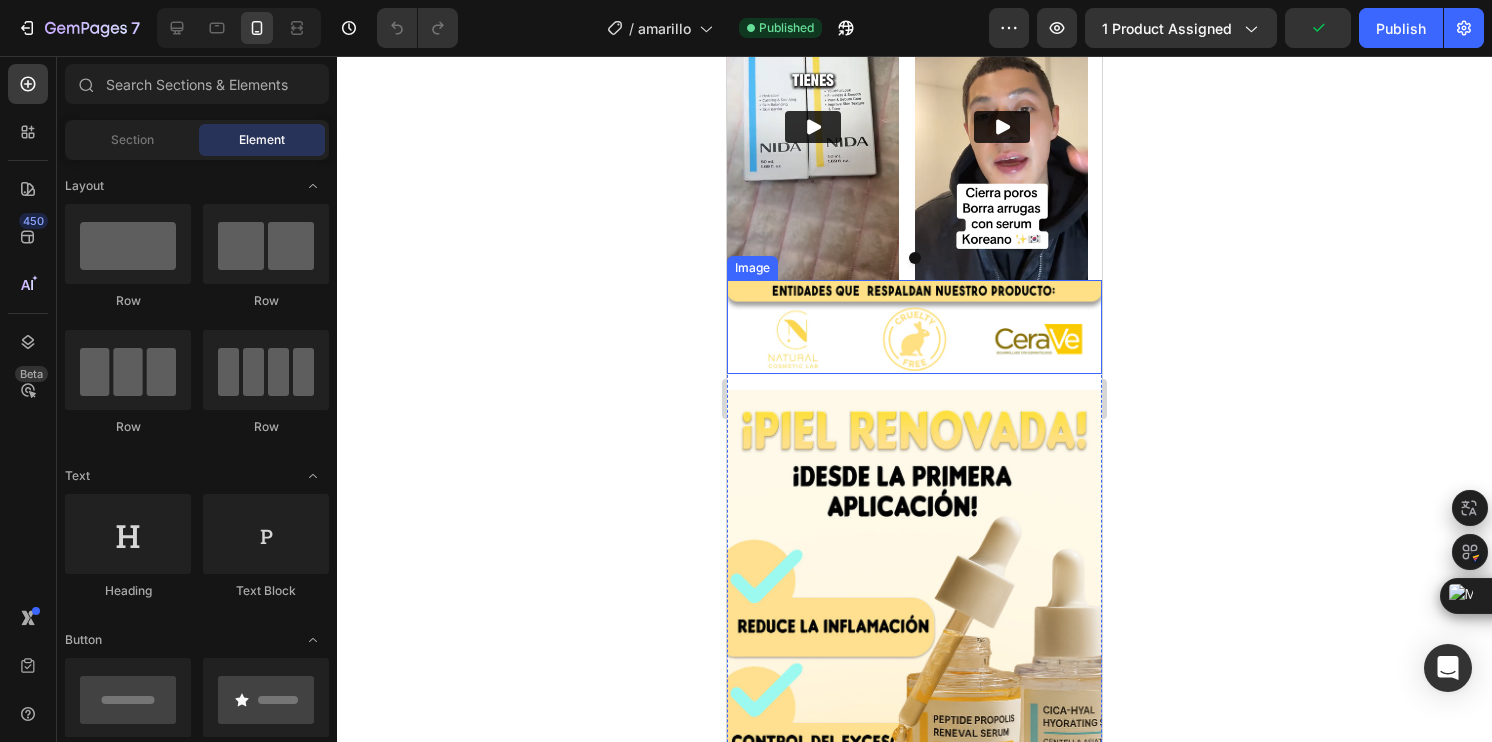 click at bounding box center [914, 327] 